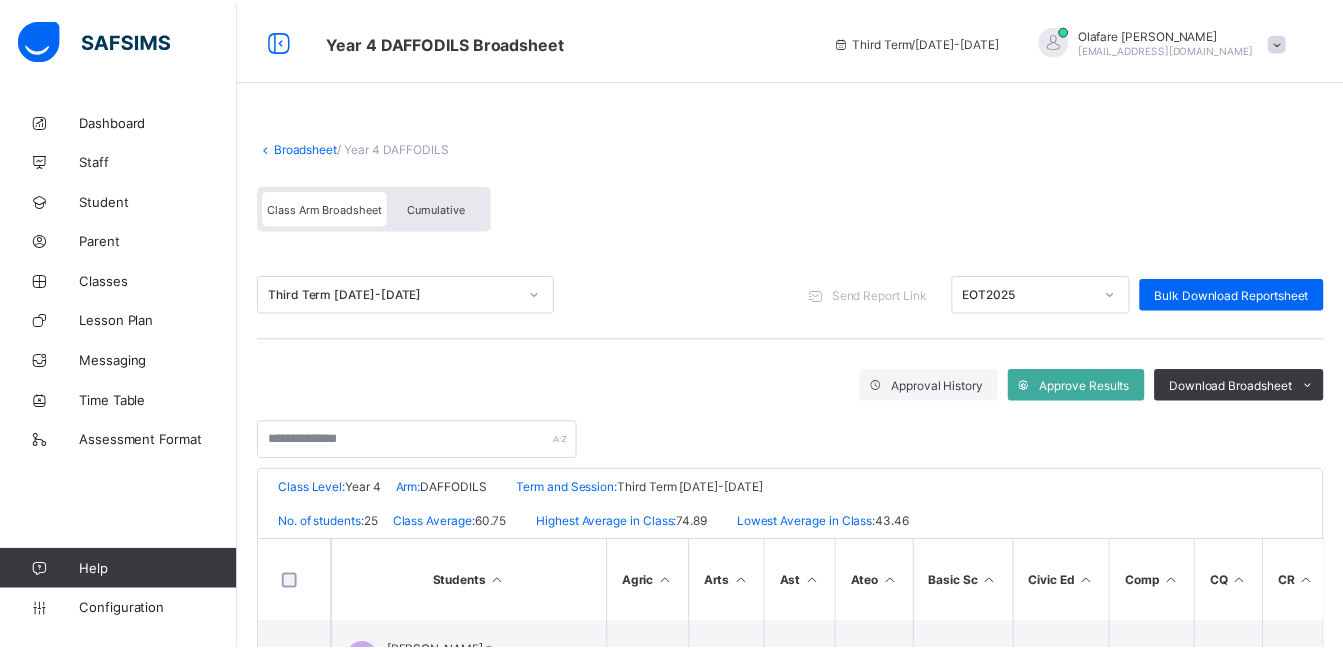 scroll, scrollTop: 0, scrollLeft: 0, axis: both 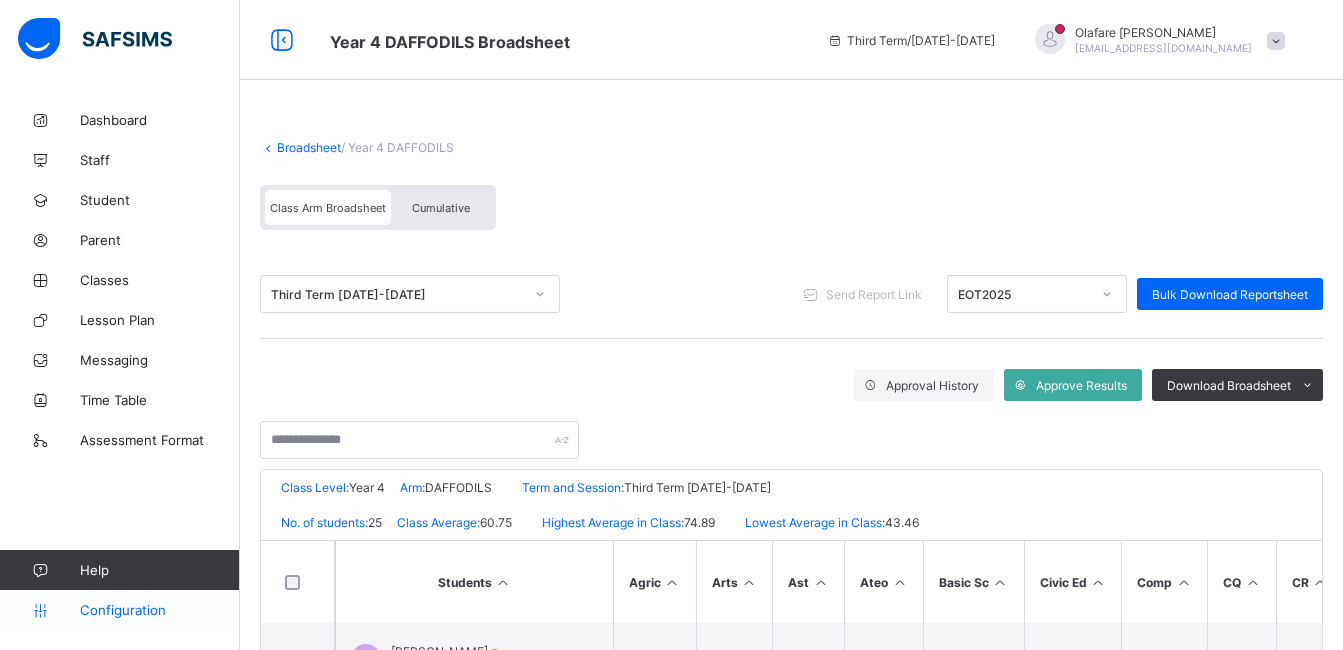 click on "Configuration" at bounding box center (159, 610) 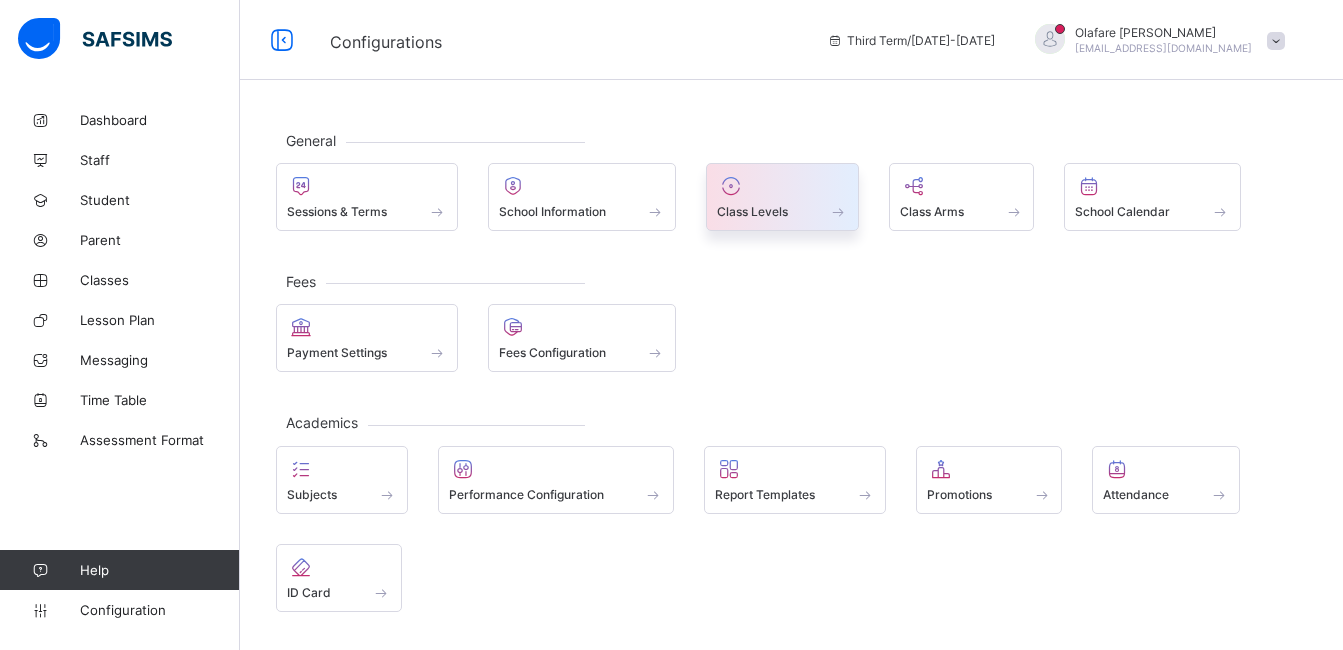 click at bounding box center (782, 186) 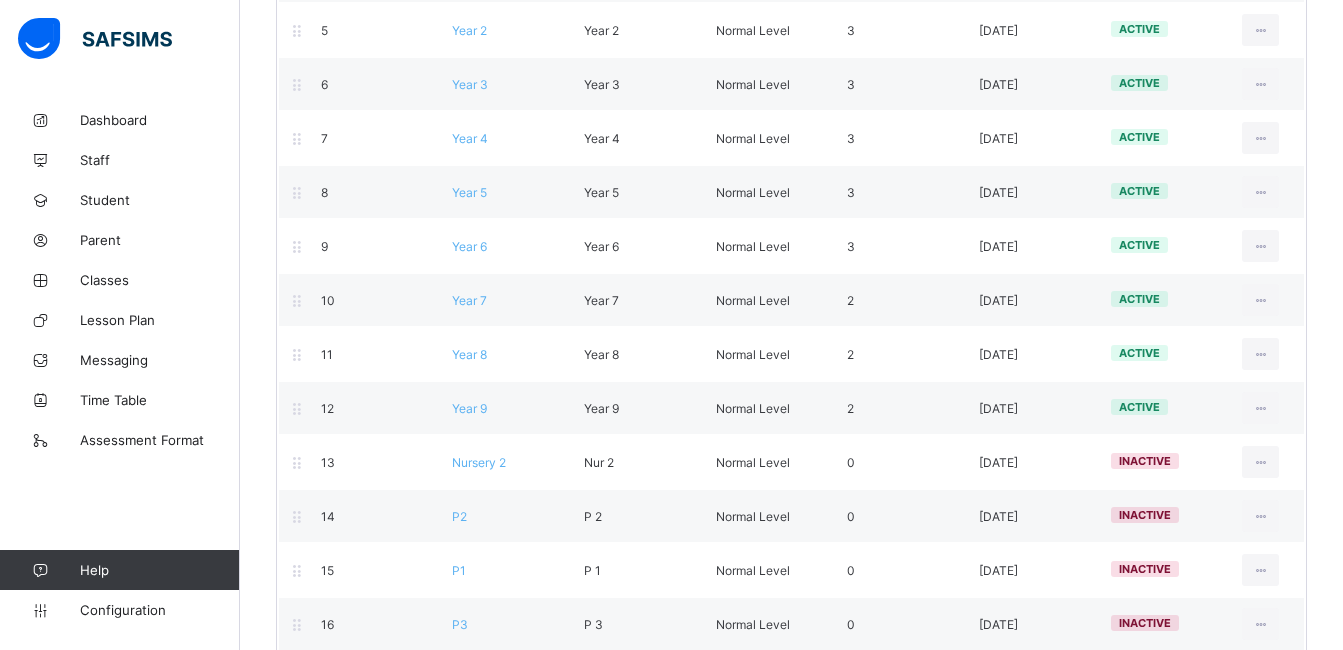 scroll, scrollTop: 456, scrollLeft: 0, axis: vertical 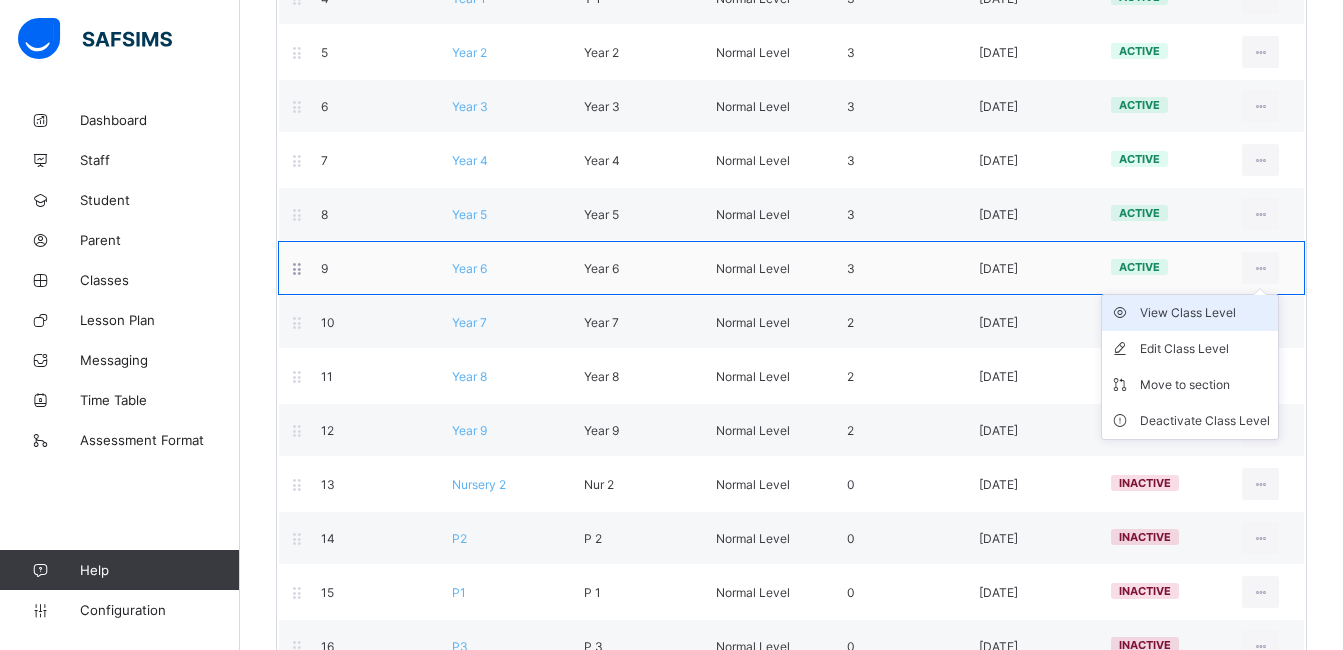 click on "View Class Level" at bounding box center [1205, 313] 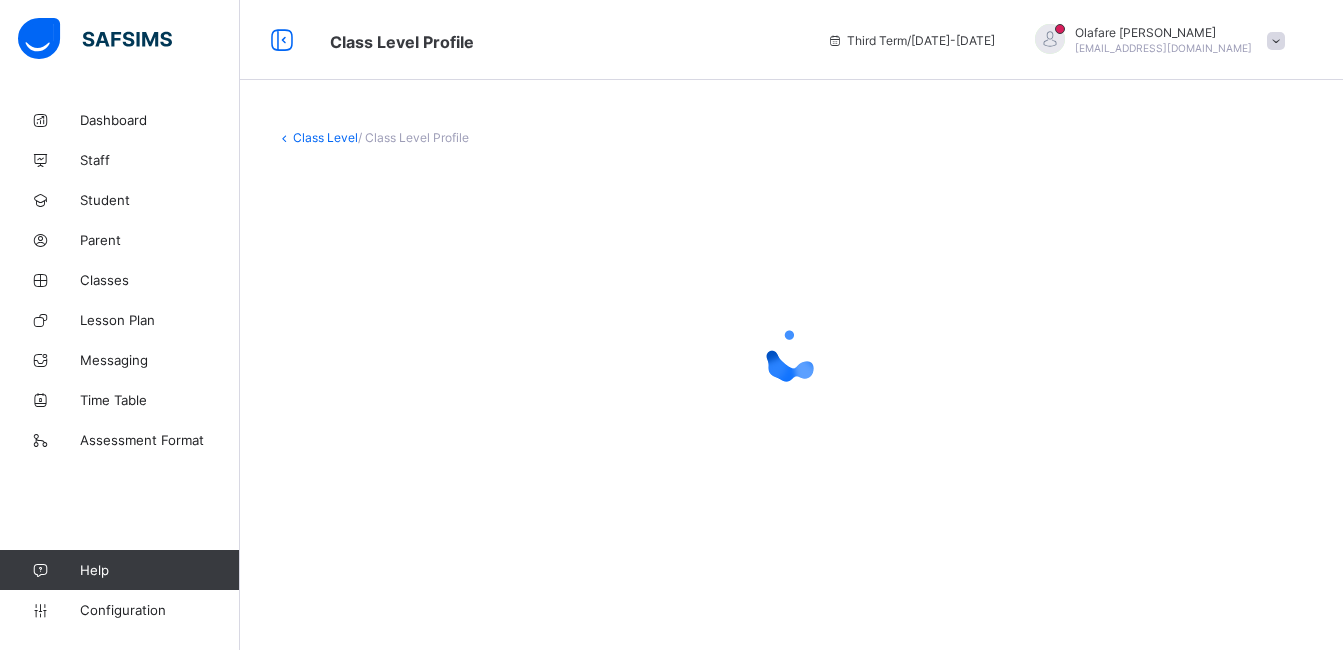 scroll, scrollTop: 0, scrollLeft: 0, axis: both 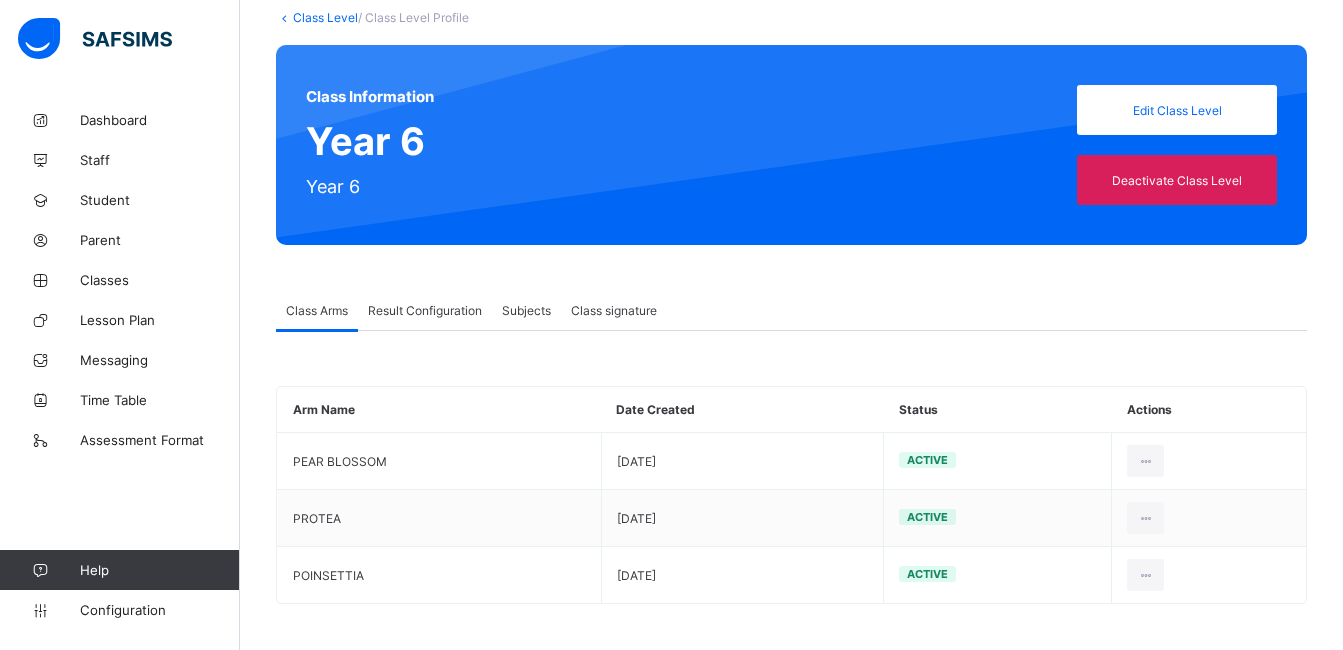 click on "Result Configuration" at bounding box center [425, 310] 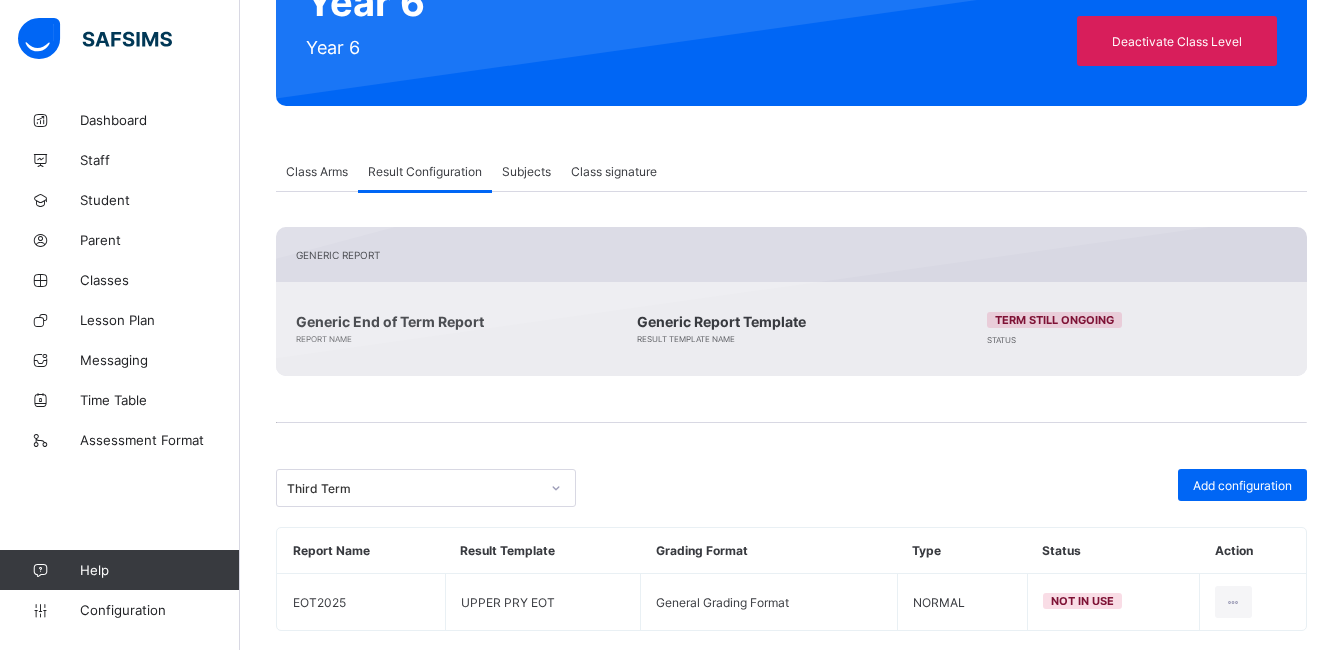 scroll, scrollTop: 270, scrollLeft: 0, axis: vertical 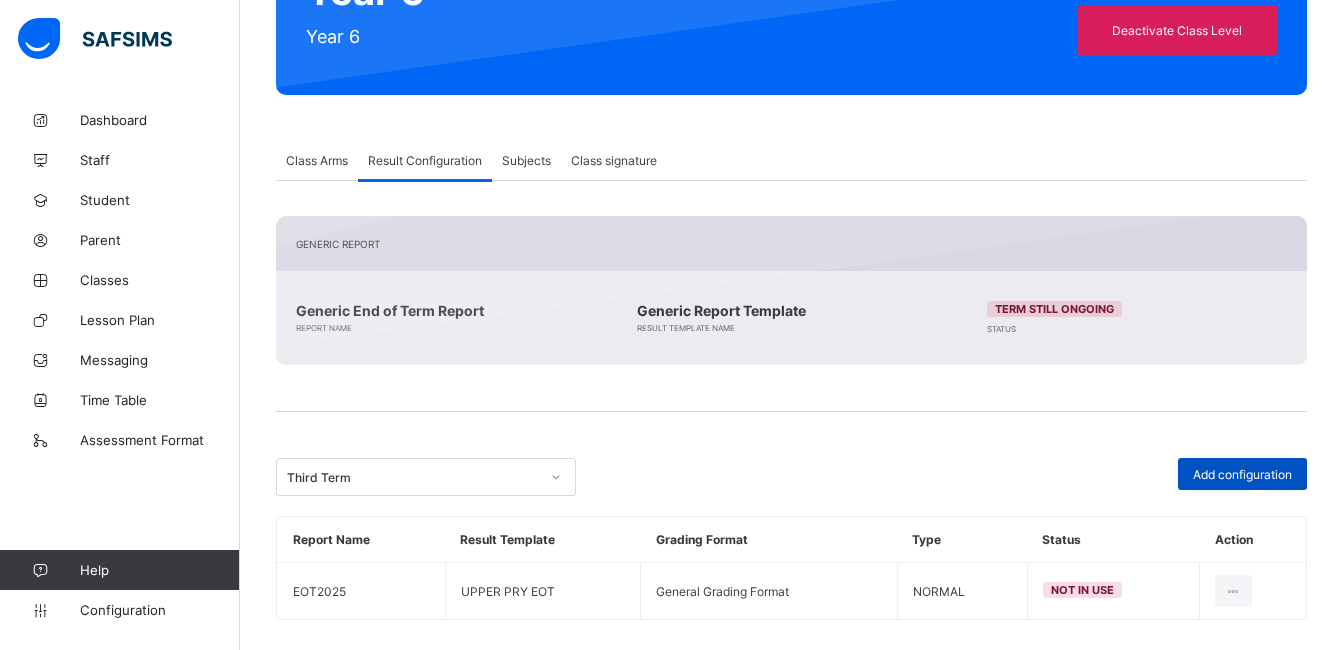 click on "Add configuration" at bounding box center [1242, 474] 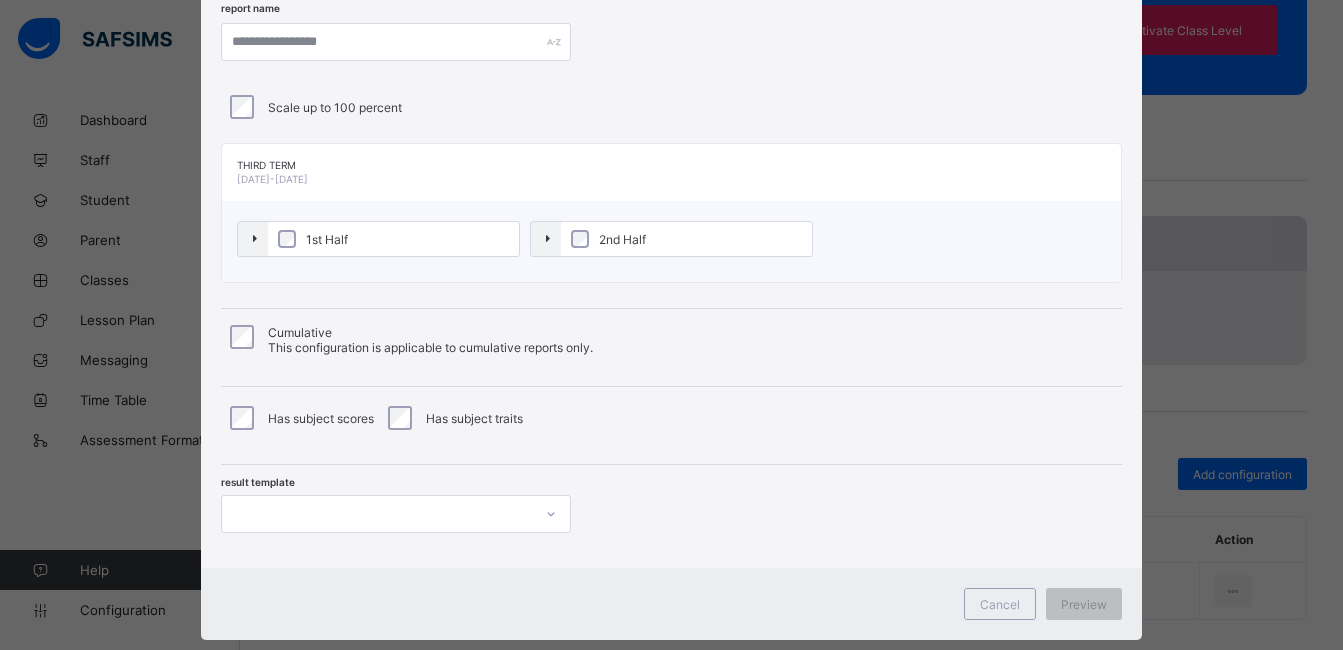 scroll, scrollTop: 142, scrollLeft: 0, axis: vertical 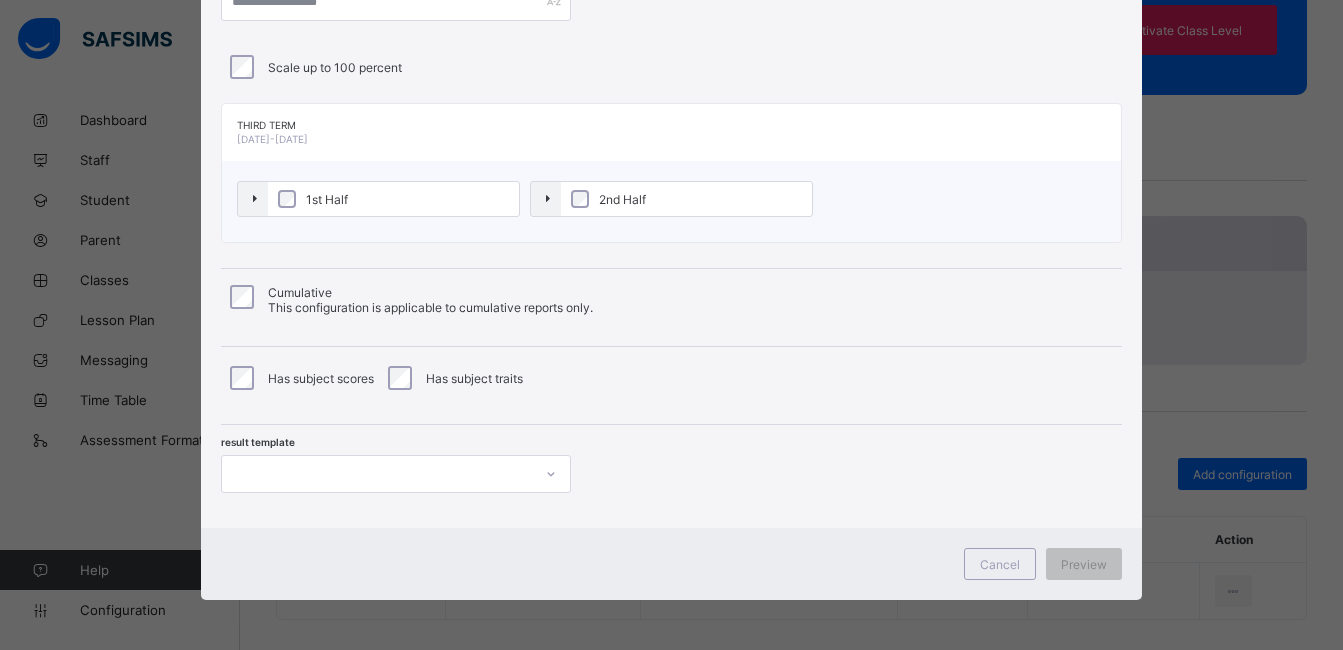 click on "Result Generation Configuration report name Scale up to 100 percent Third Term 2024-2025 1st Half 2nd Half Cumulative This configuration is applicable to cumulative reports only.  Has subject scores Has subject traits result template" at bounding box center [671, 218] 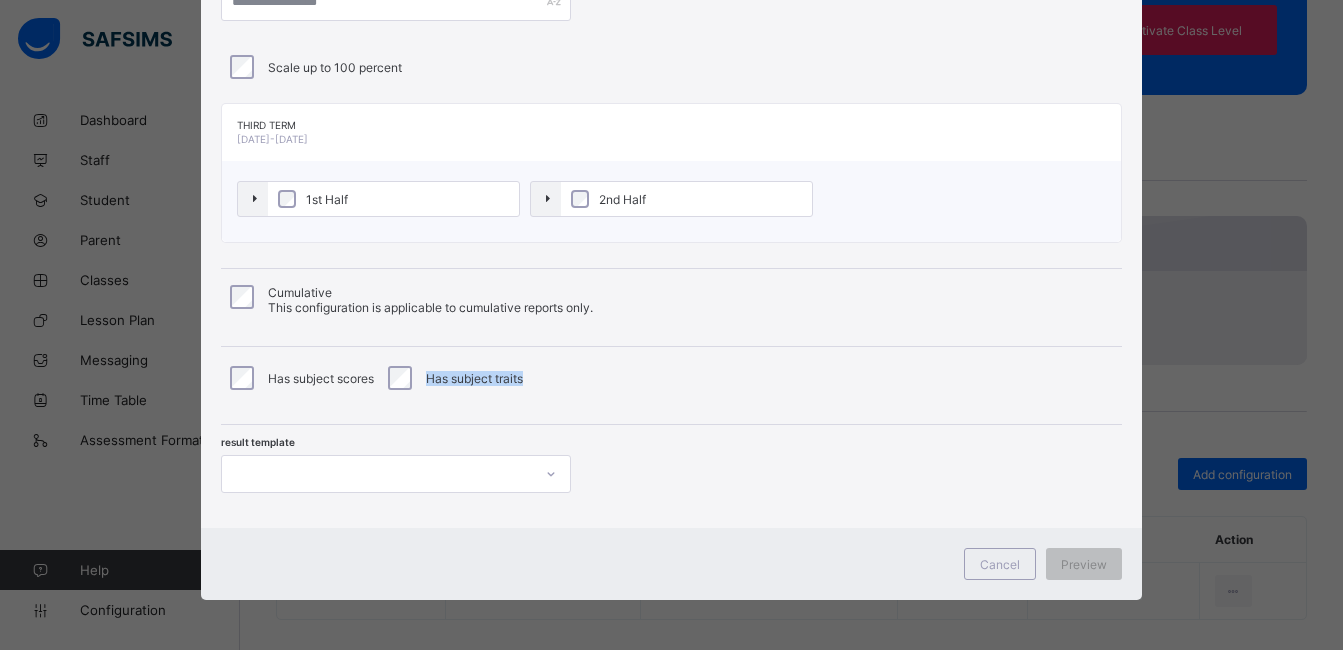 click at bounding box center (396, 474) 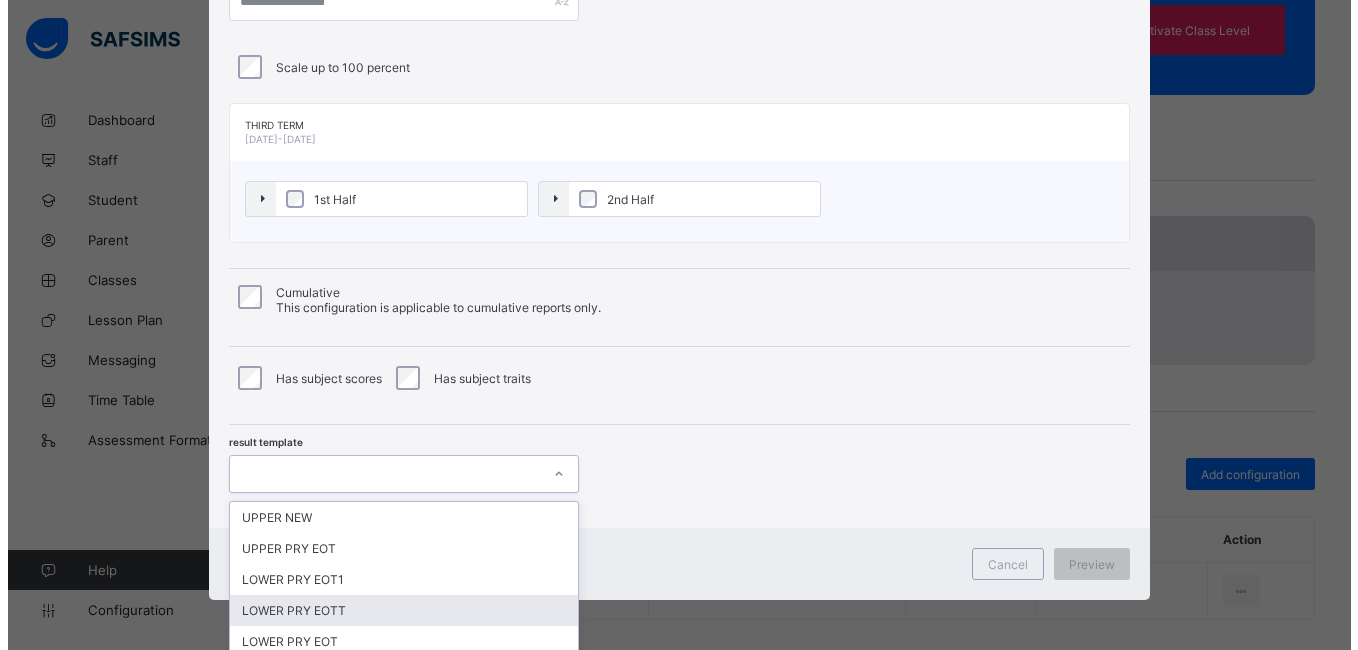 scroll, scrollTop: 295, scrollLeft: 0, axis: vertical 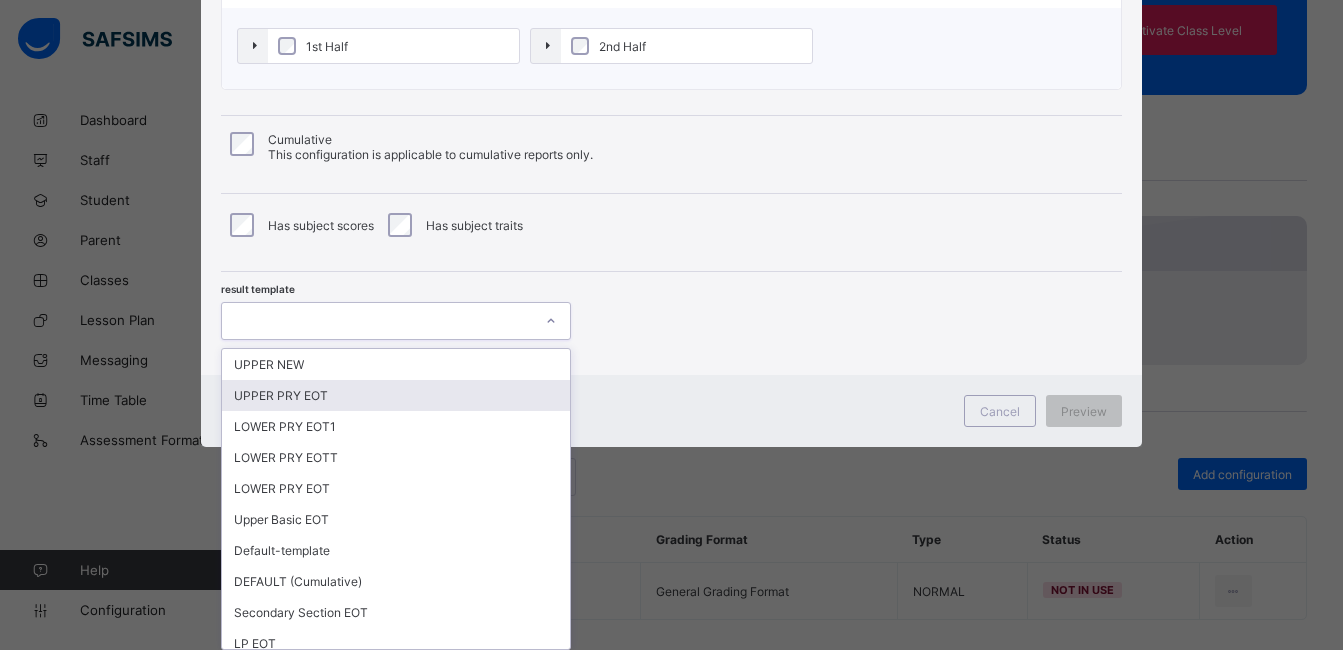 click on "UPPER PRY EOT" at bounding box center (396, 395) 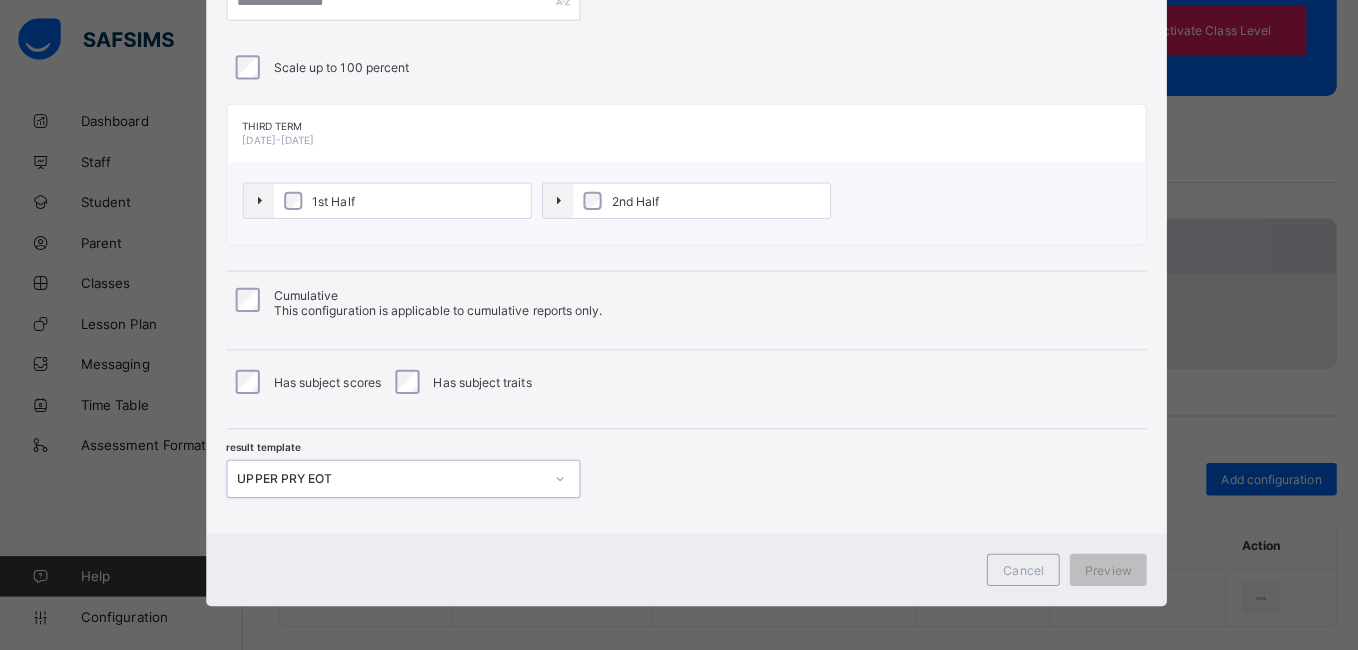 scroll, scrollTop: 142, scrollLeft: 0, axis: vertical 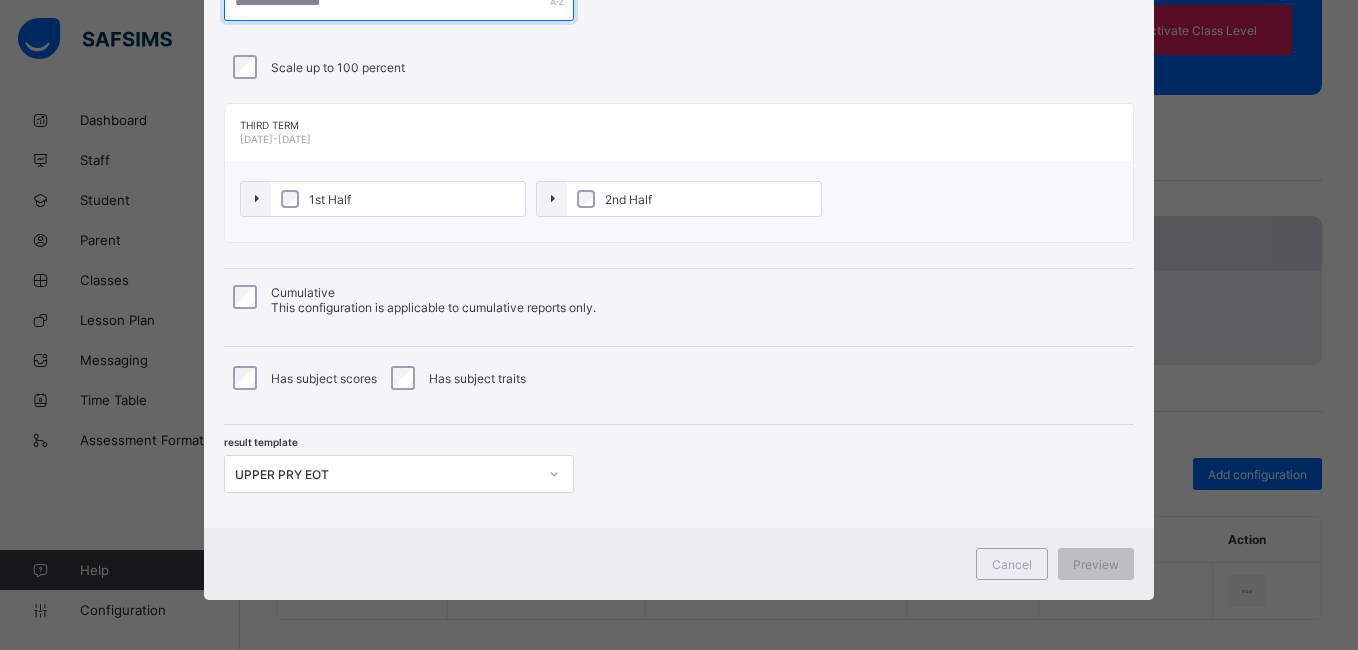 click at bounding box center (399, 2) 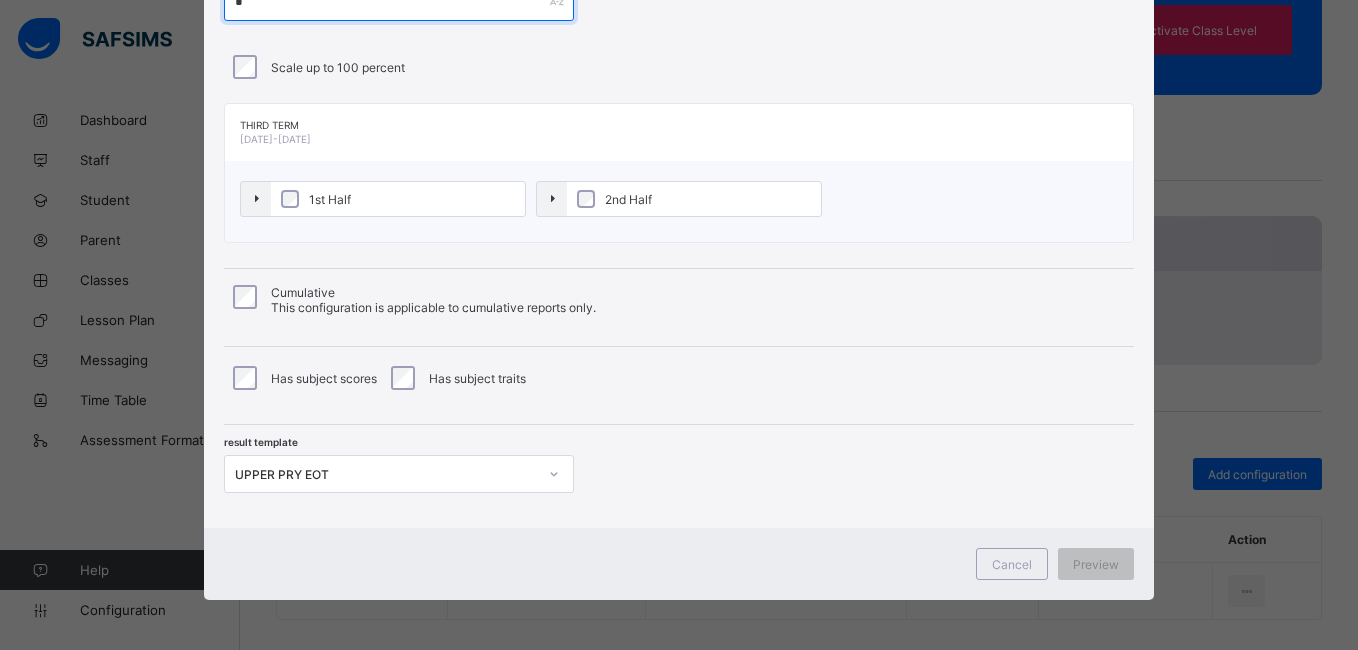 scroll, scrollTop: 137, scrollLeft: 0, axis: vertical 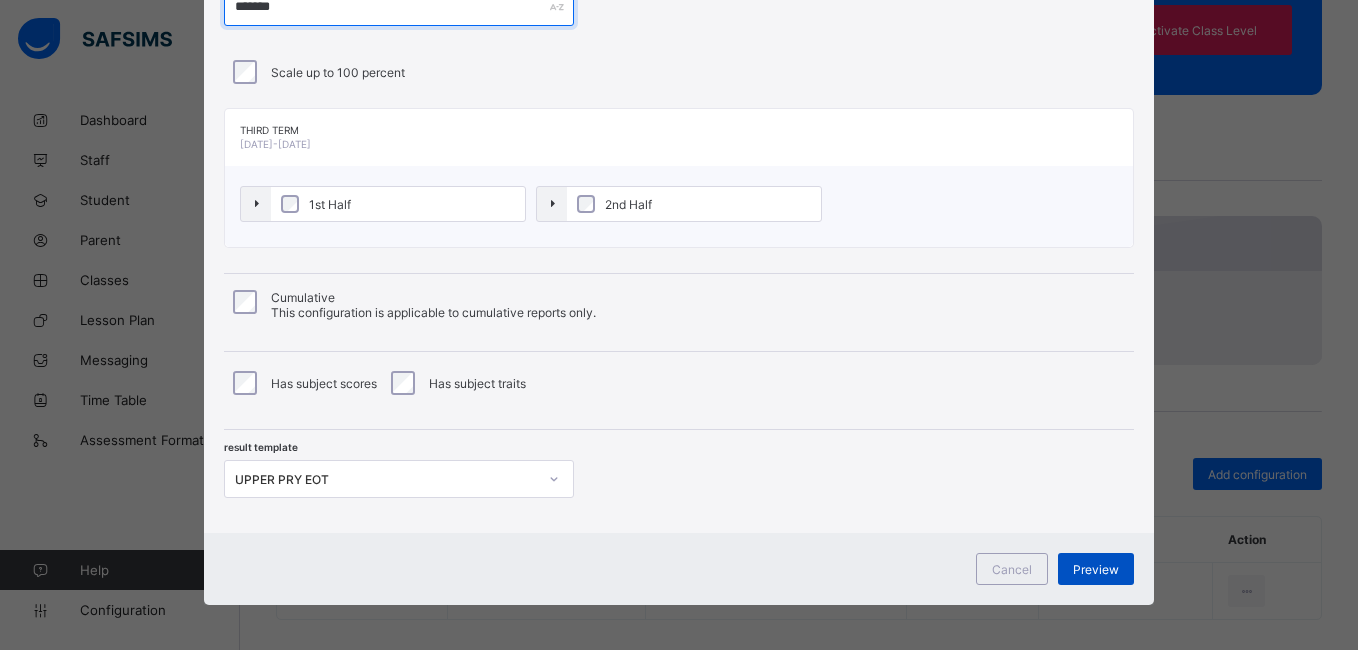 type on "*******" 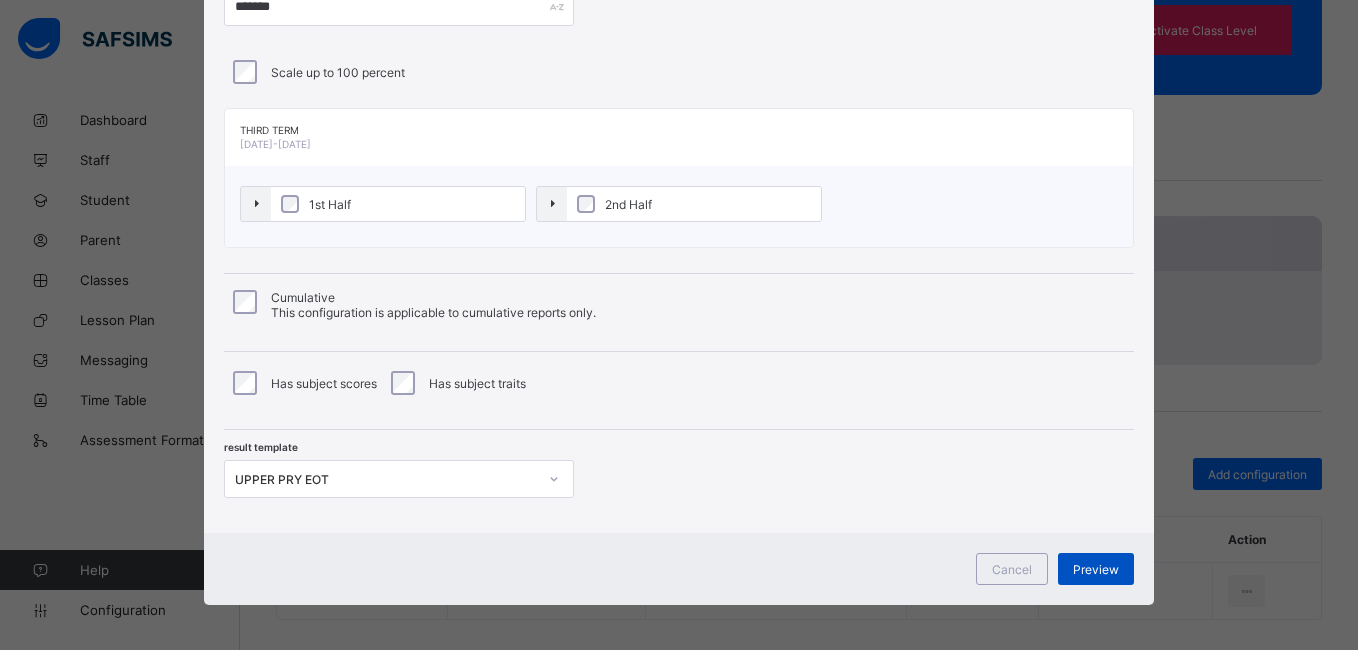 click on "Preview" at bounding box center (1096, 569) 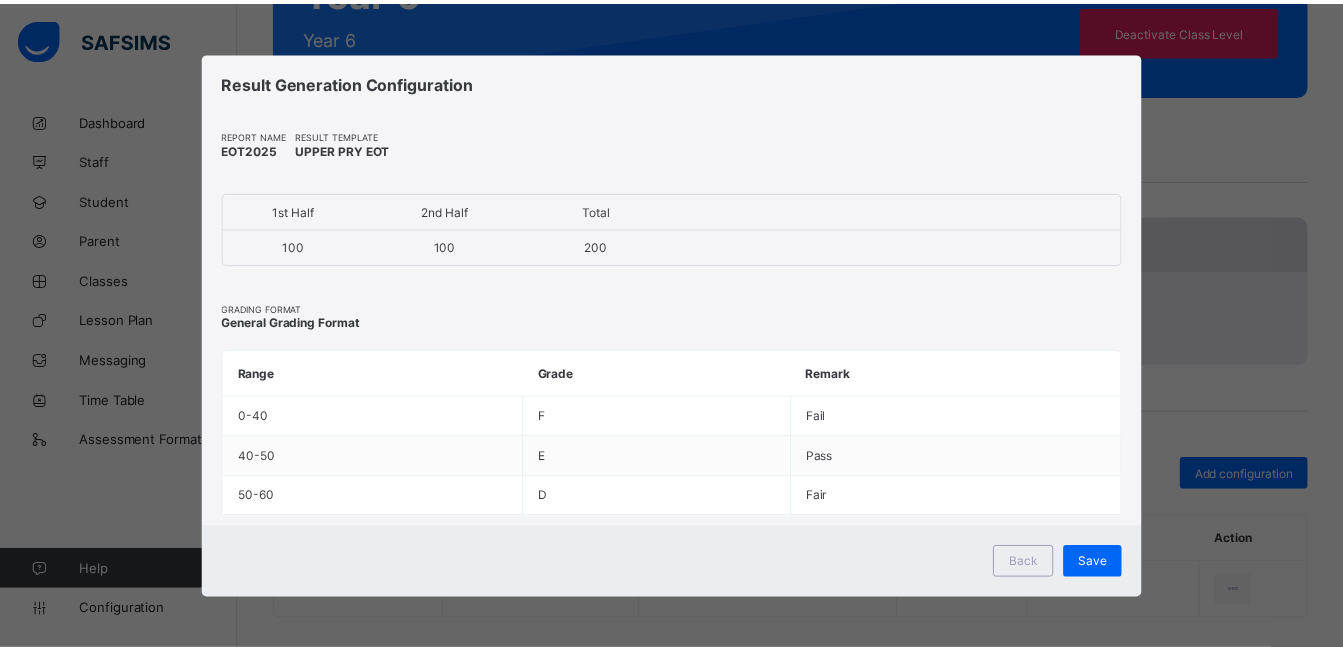 scroll, scrollTop: 0, scrollLeft: 0, axis: both 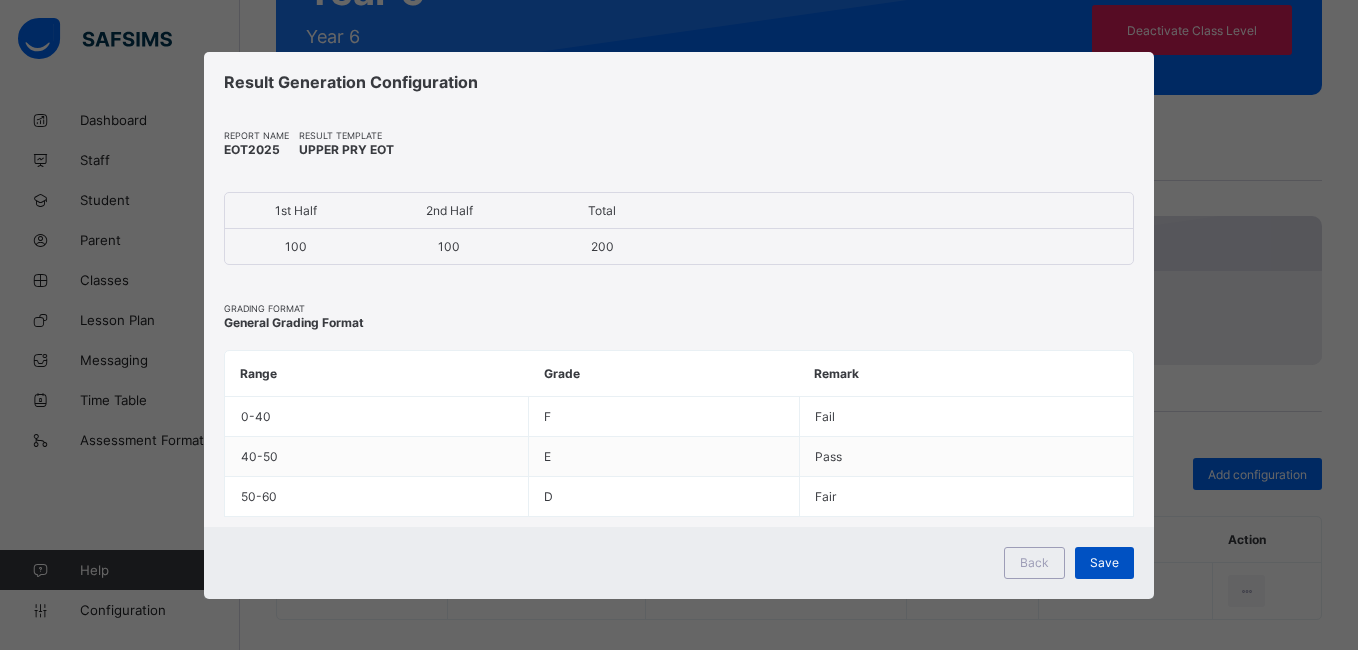click on "Save" at bounding box center (1104, 562) 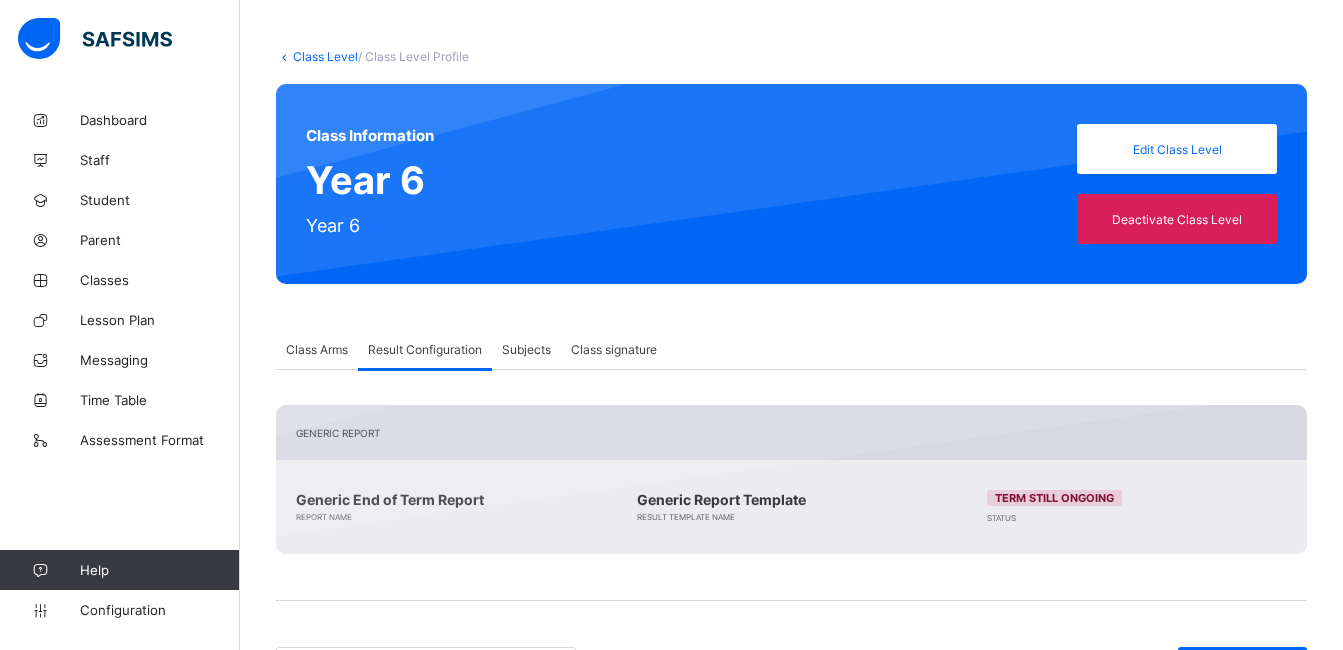 scroll, scrollTop: 96, scrollLeft: 0, axis: vertical 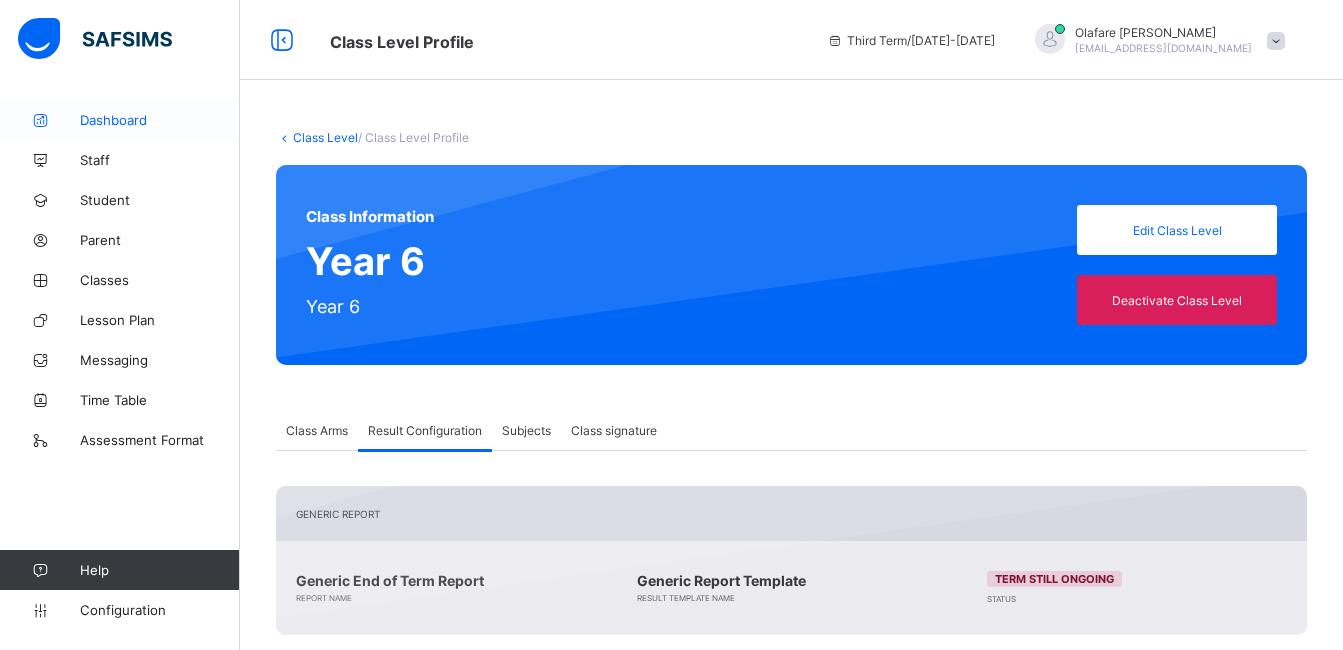 click on "Dashboard" at bounding box center (160, 120) 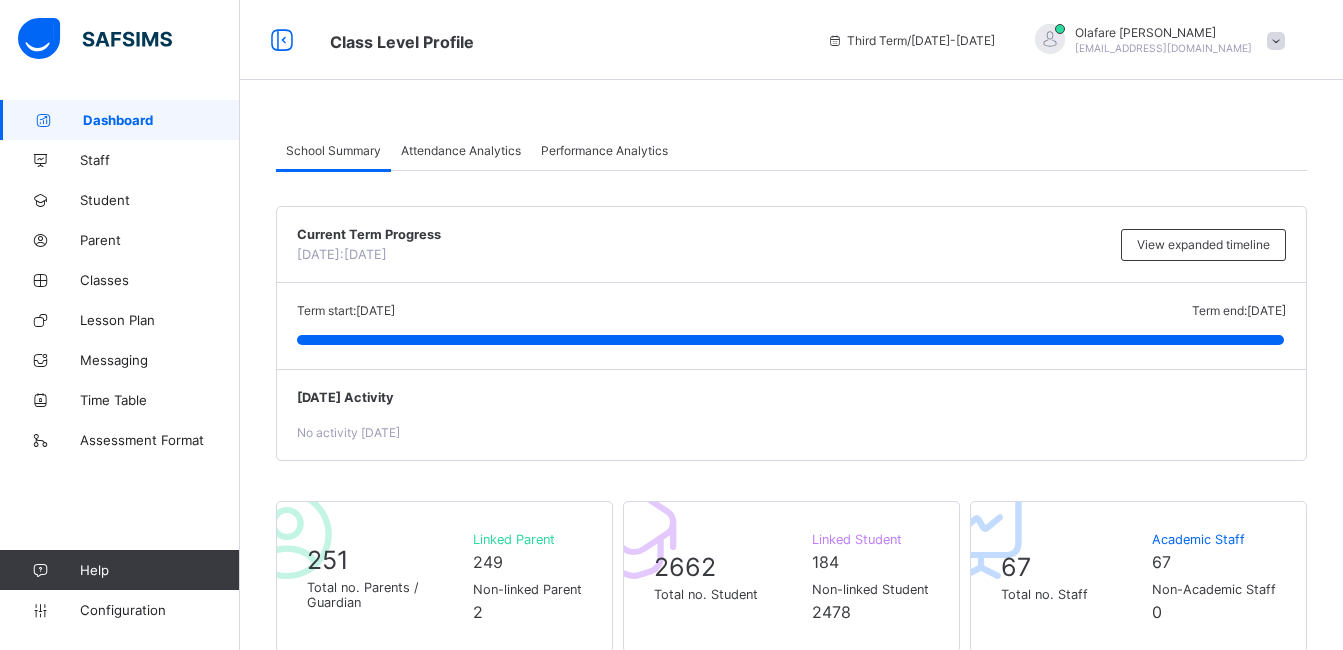 click at bounding box center [1276, 41] 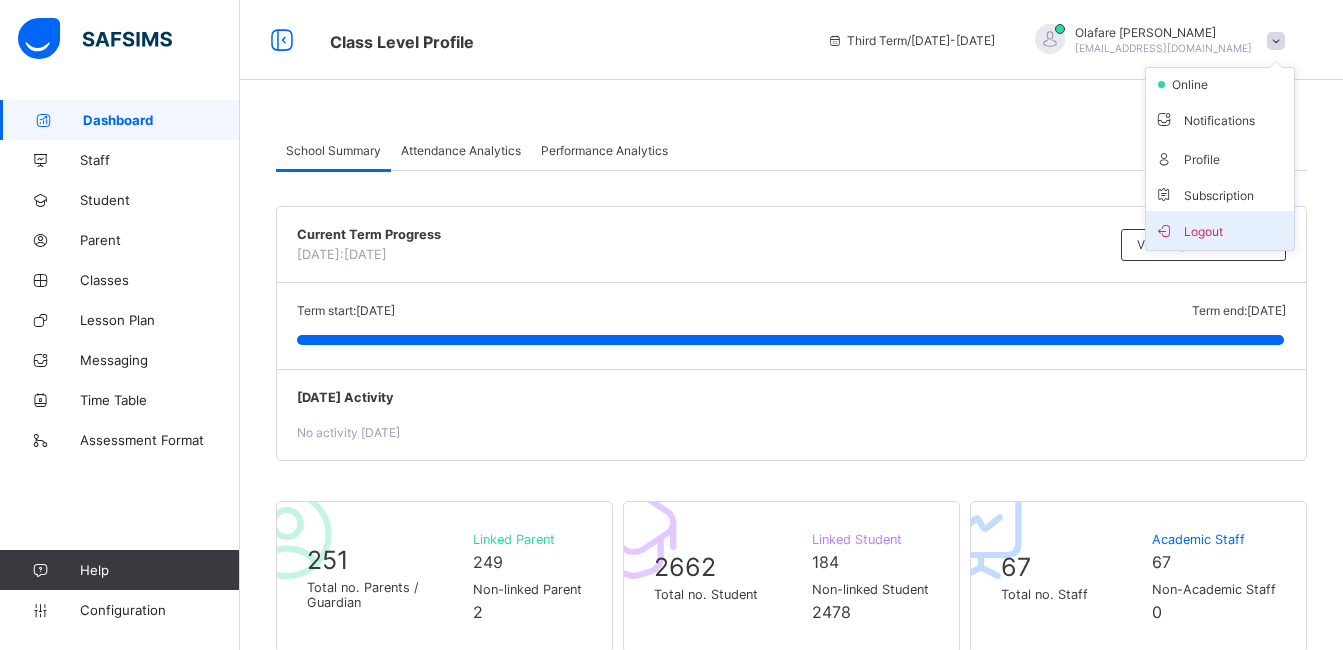 click on "Logout" at bounding box center (1220, 230) 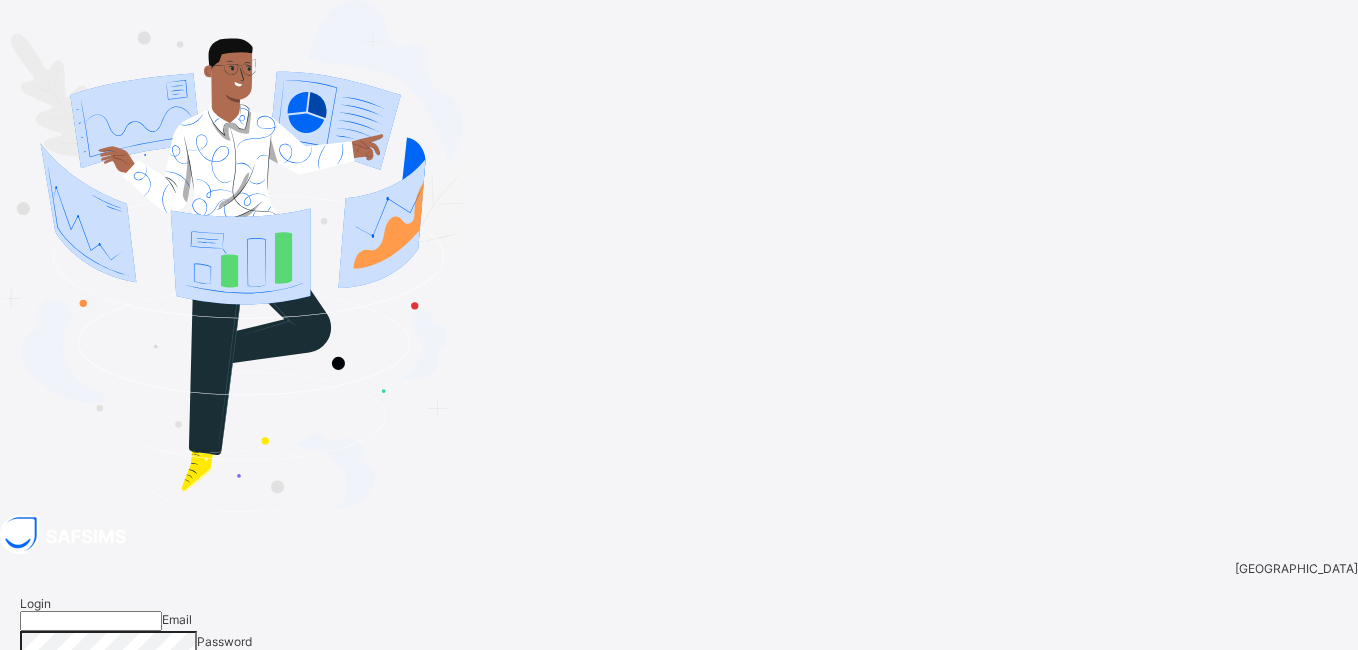 type on "**********" 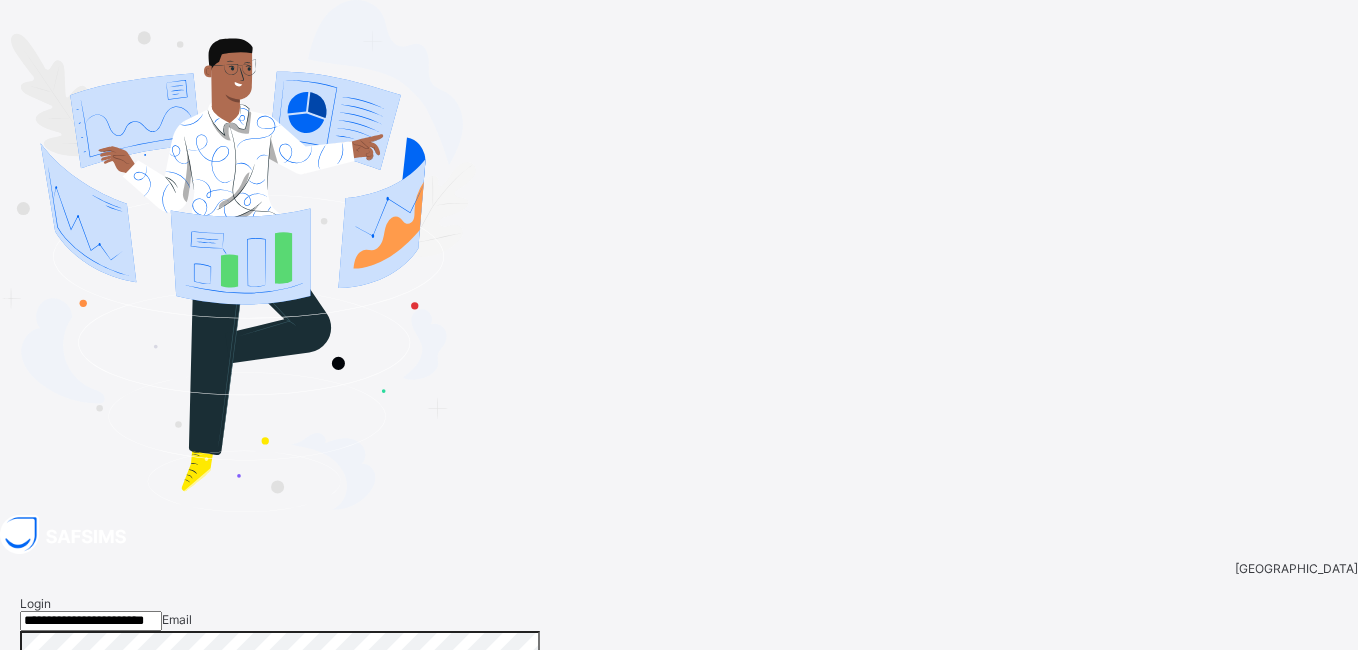 click on "Login" at bounding box center [1305, 750] 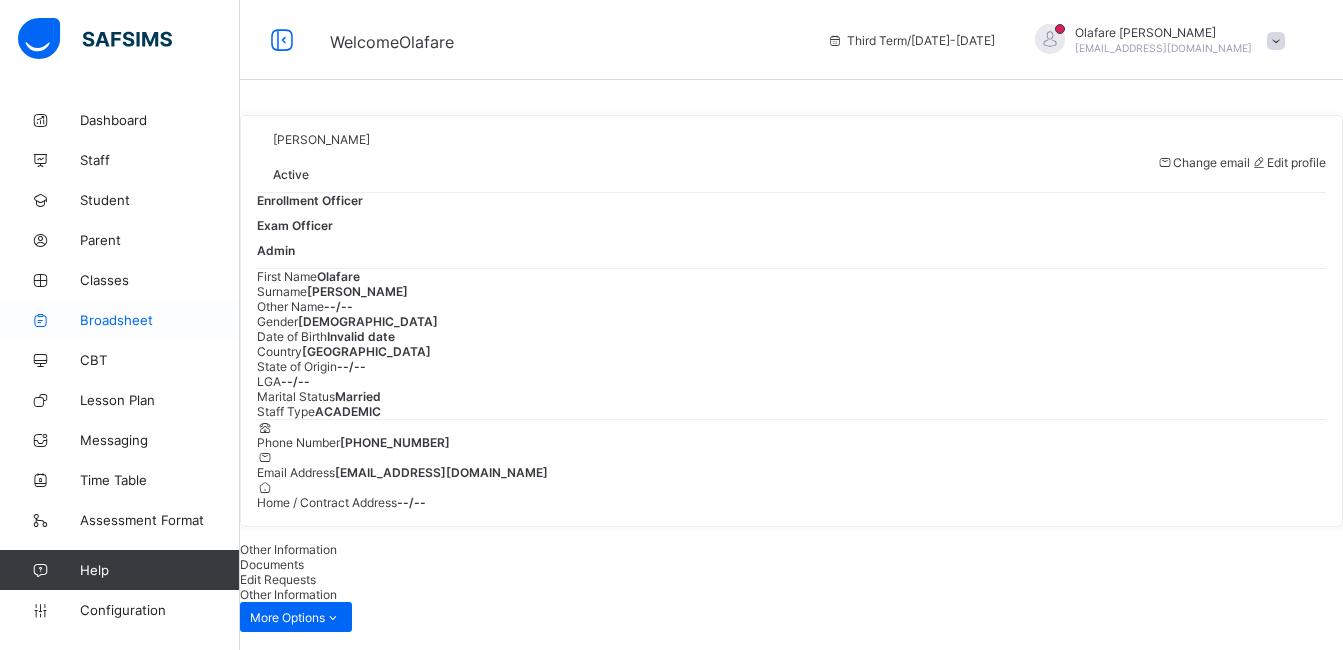 click on "Broadsheet" at bounding box center [160, 320] 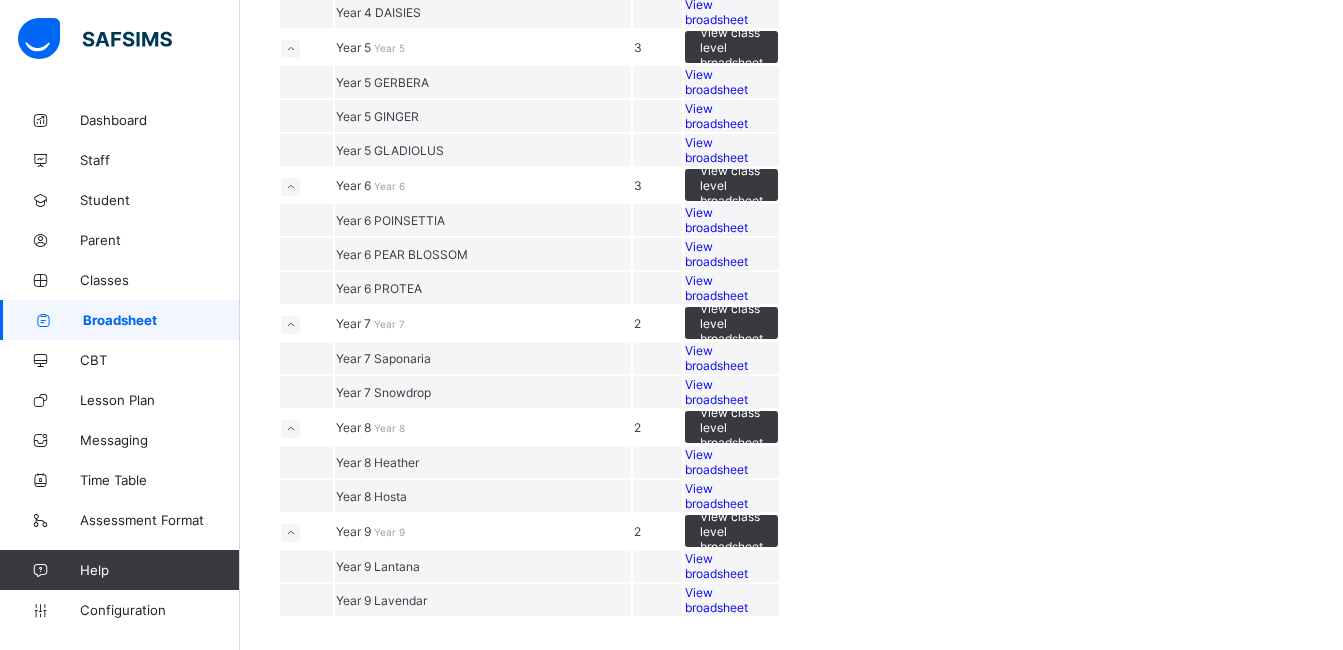 scroll, scrollTop: 1272, scrollLeft: 0, axis: vertical 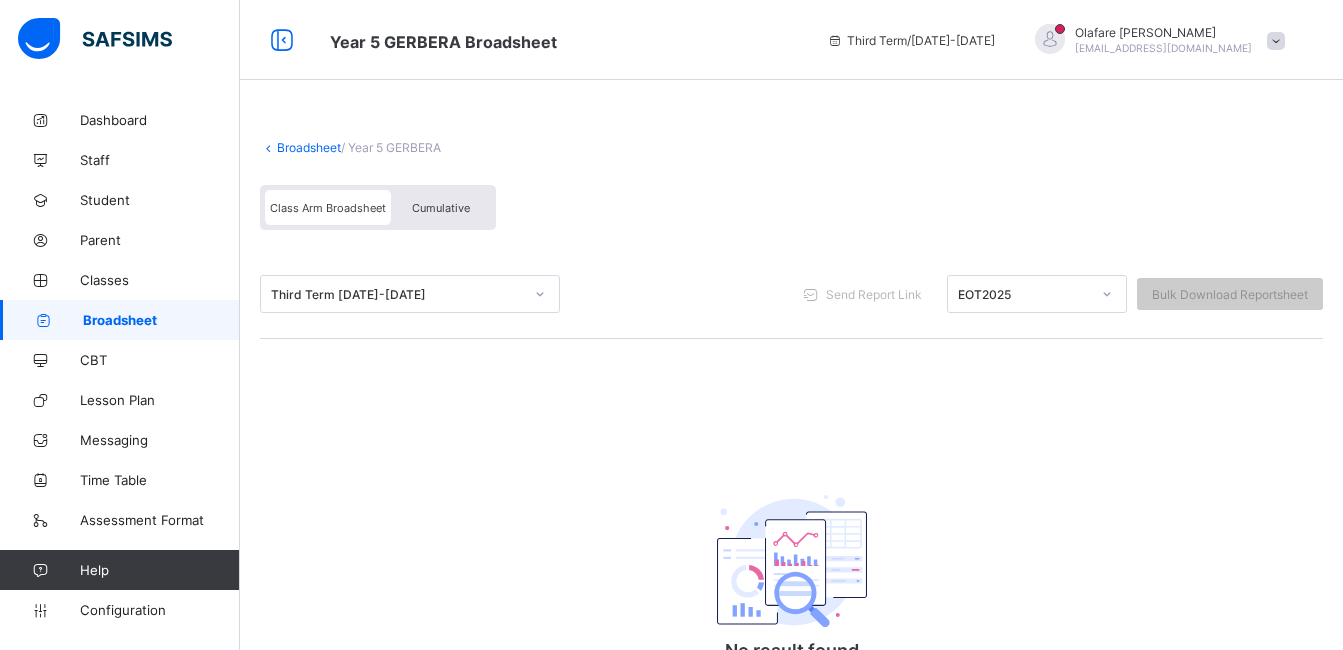 click on "Broadsheet" at bounding box center [309, 147] 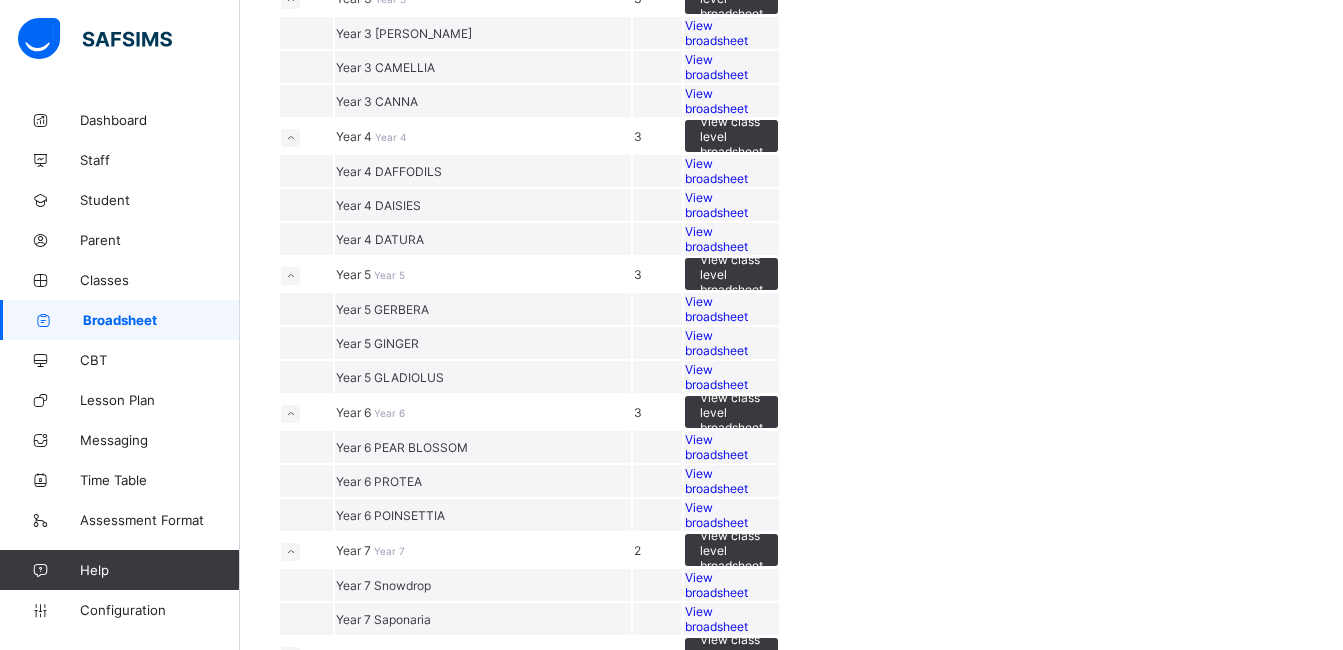 scroll, scrollTop: 498, scrollLeft: 0, axis: vertical 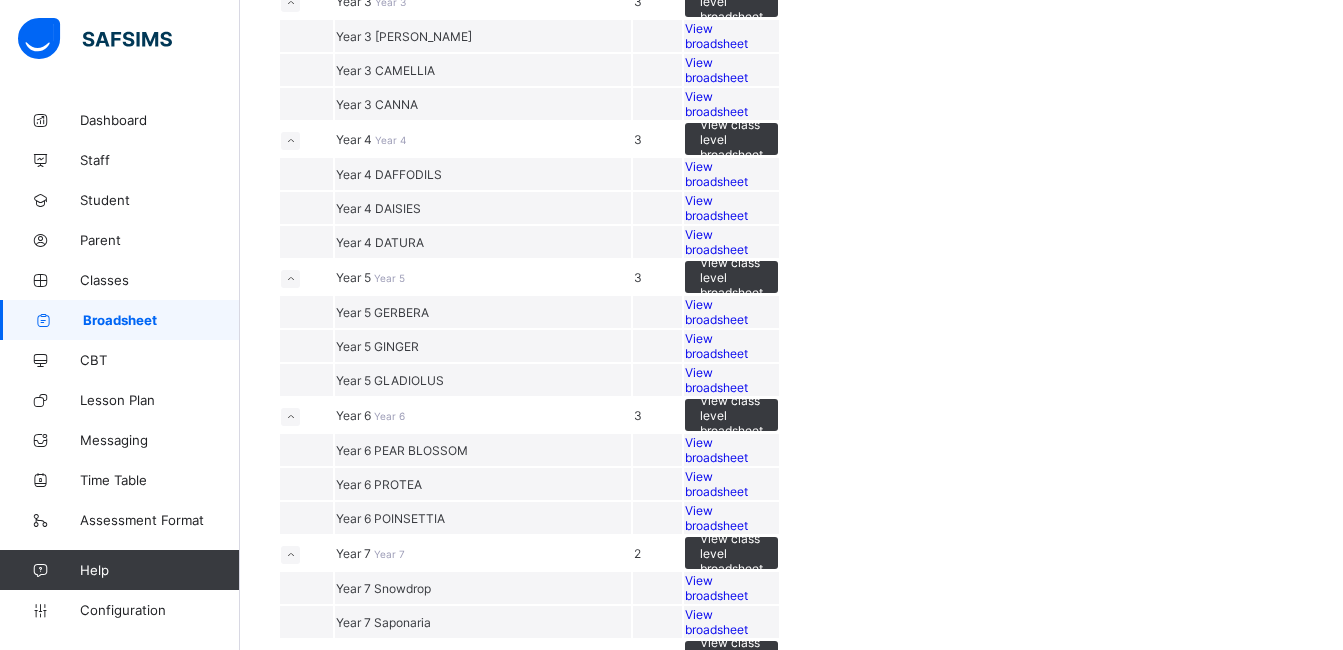 click on "View broadsheet" at bounding box center [716, 36] 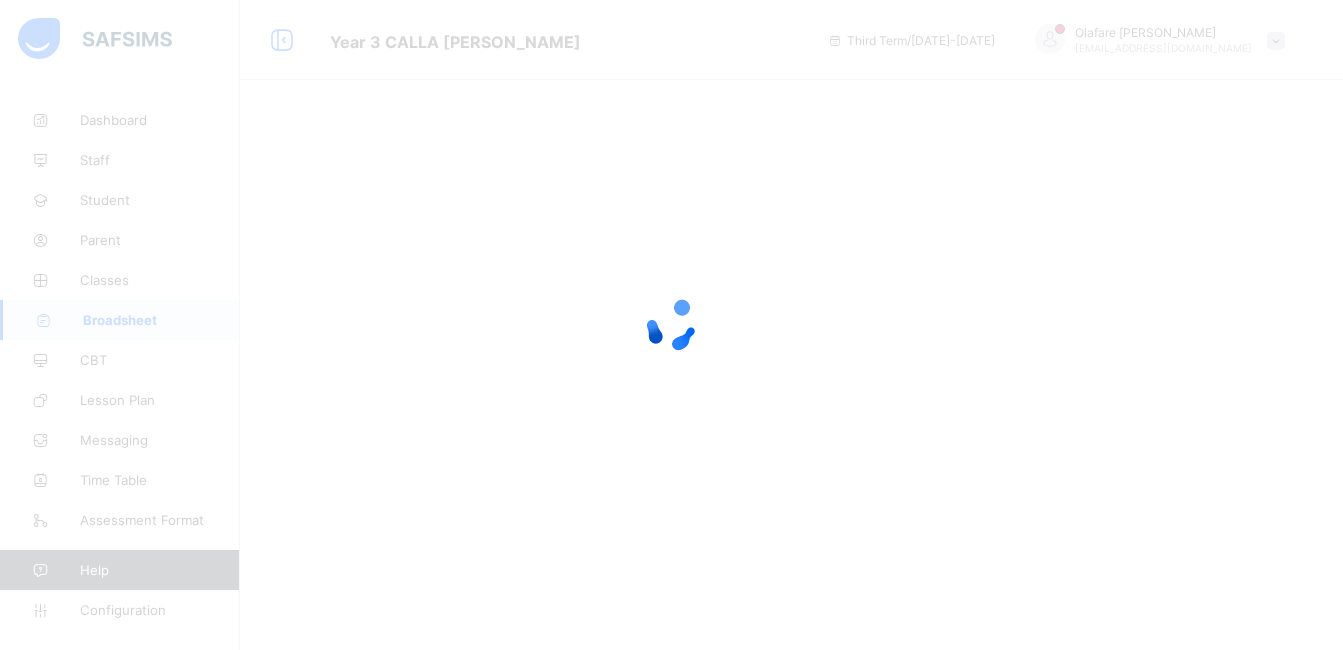 scroll, scrollTop: 0, scrollLeft: 0, axis: both 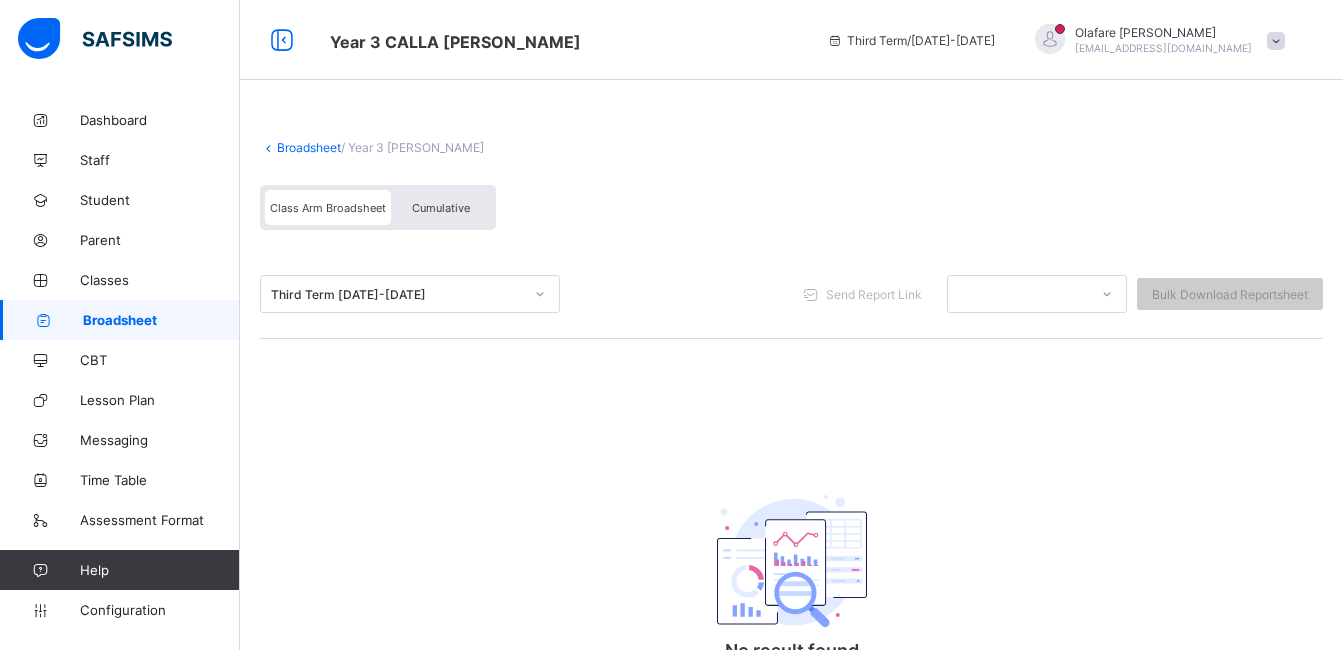 click at bounding box center (540, 294) 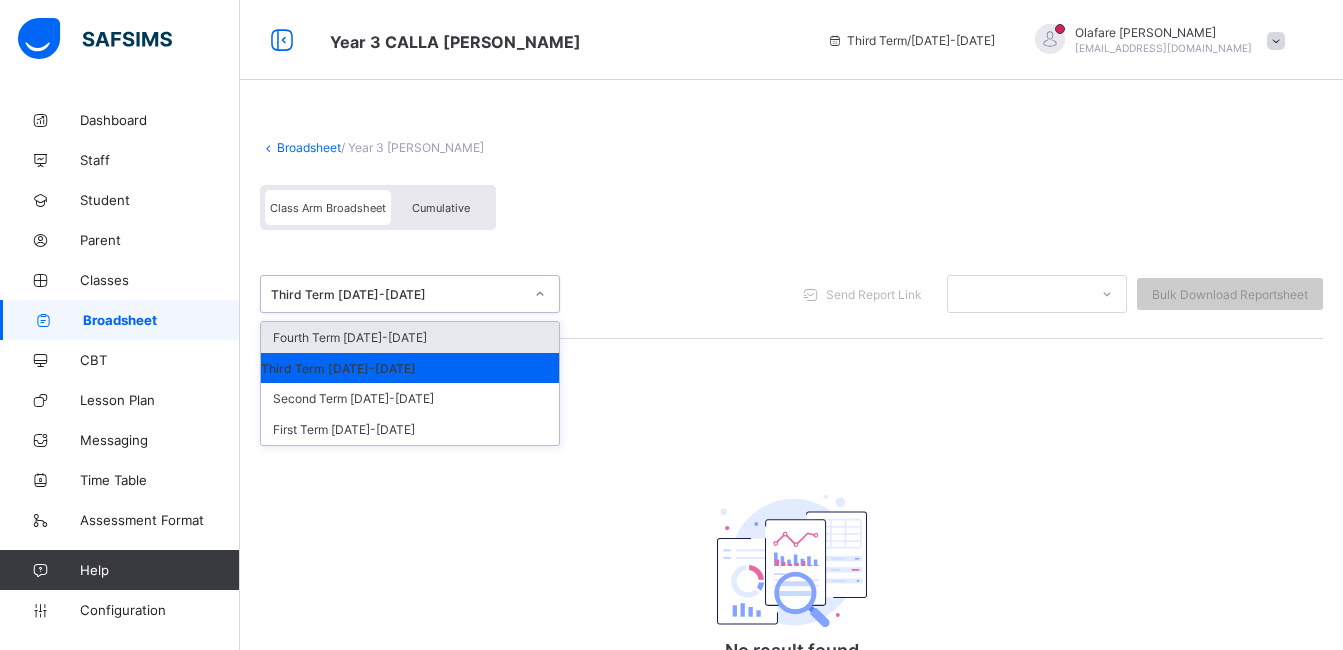 click at bounding box center (540, 294) 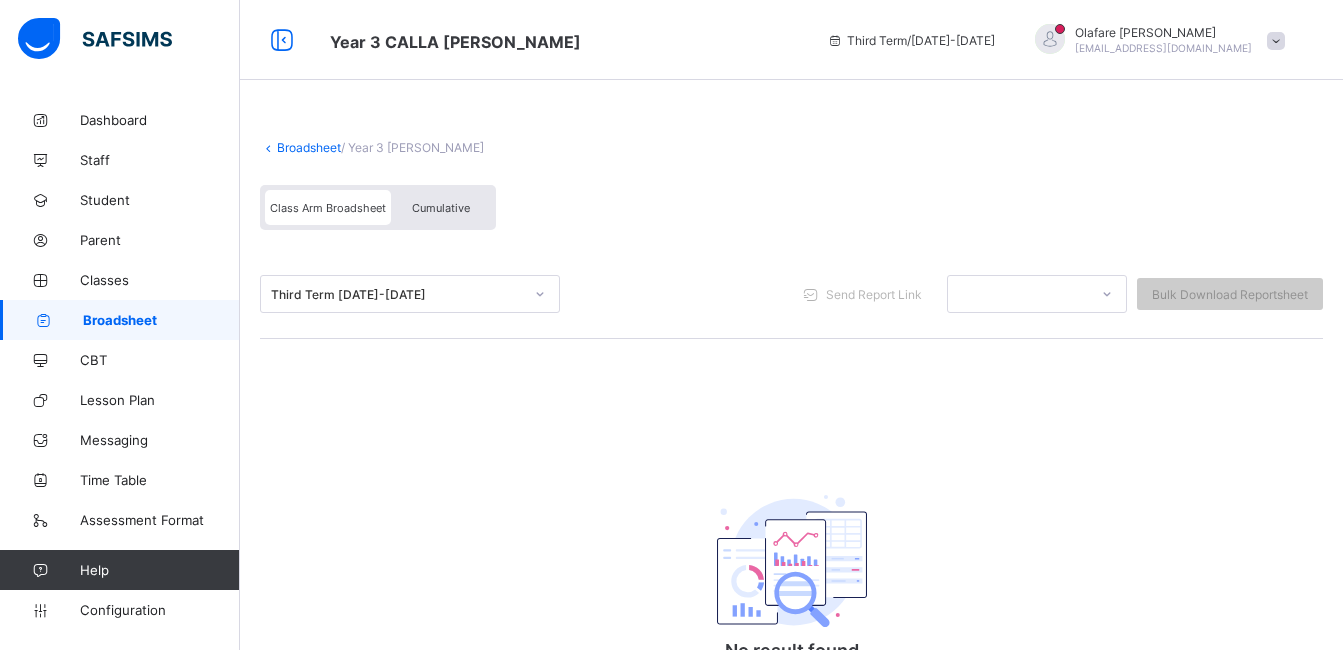 click on "Broadsheet" at bounding box center (309, 147) 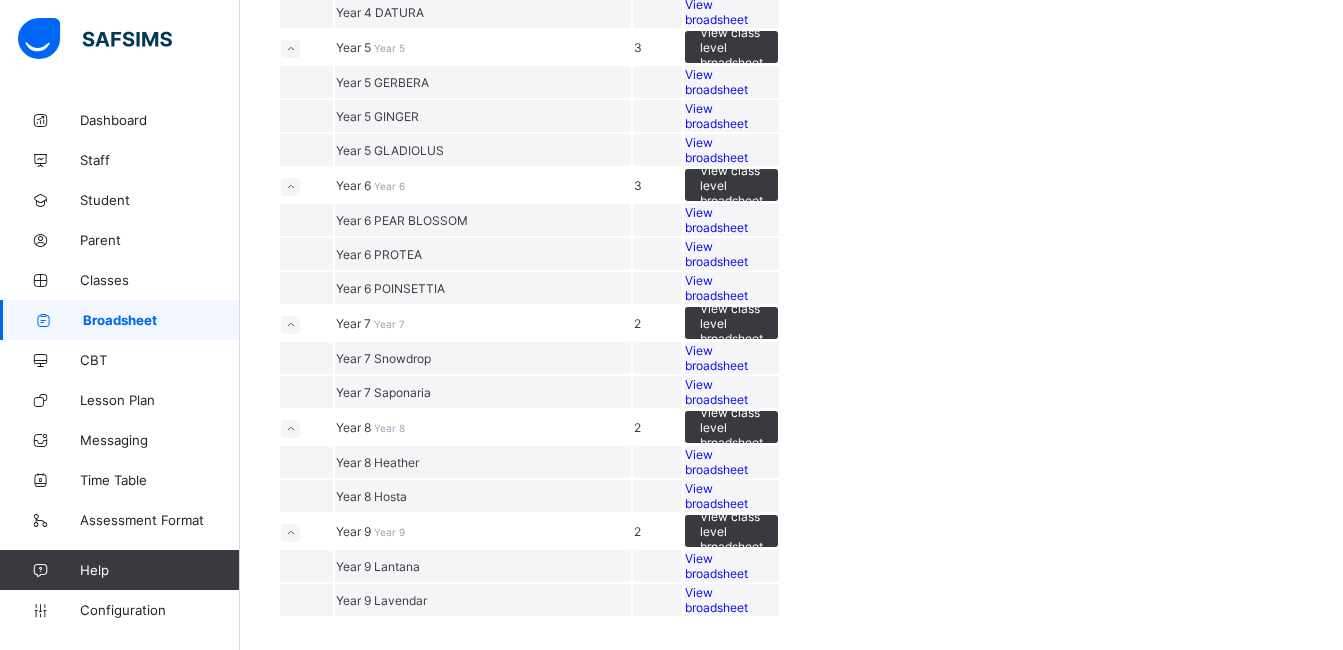 scroll, scrollTop: 953, scrollLeft: 0, axis: vertical 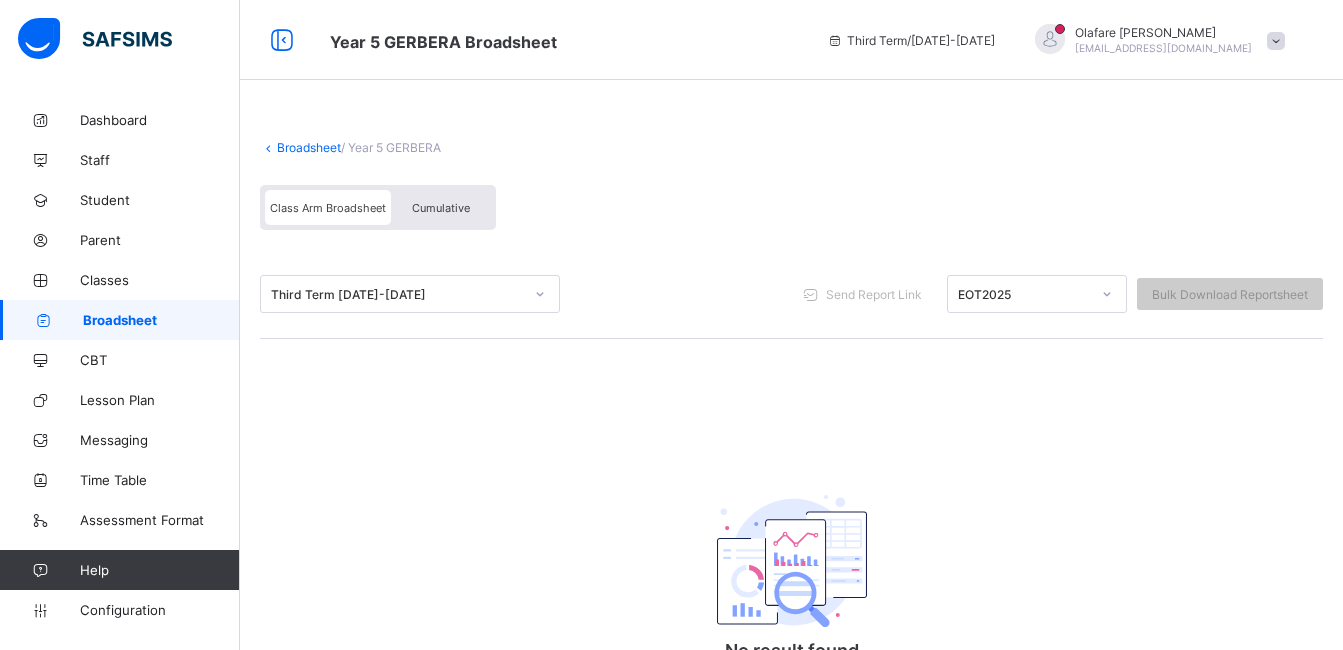 click on "Broadsheet" at bounding box center (309, 147) 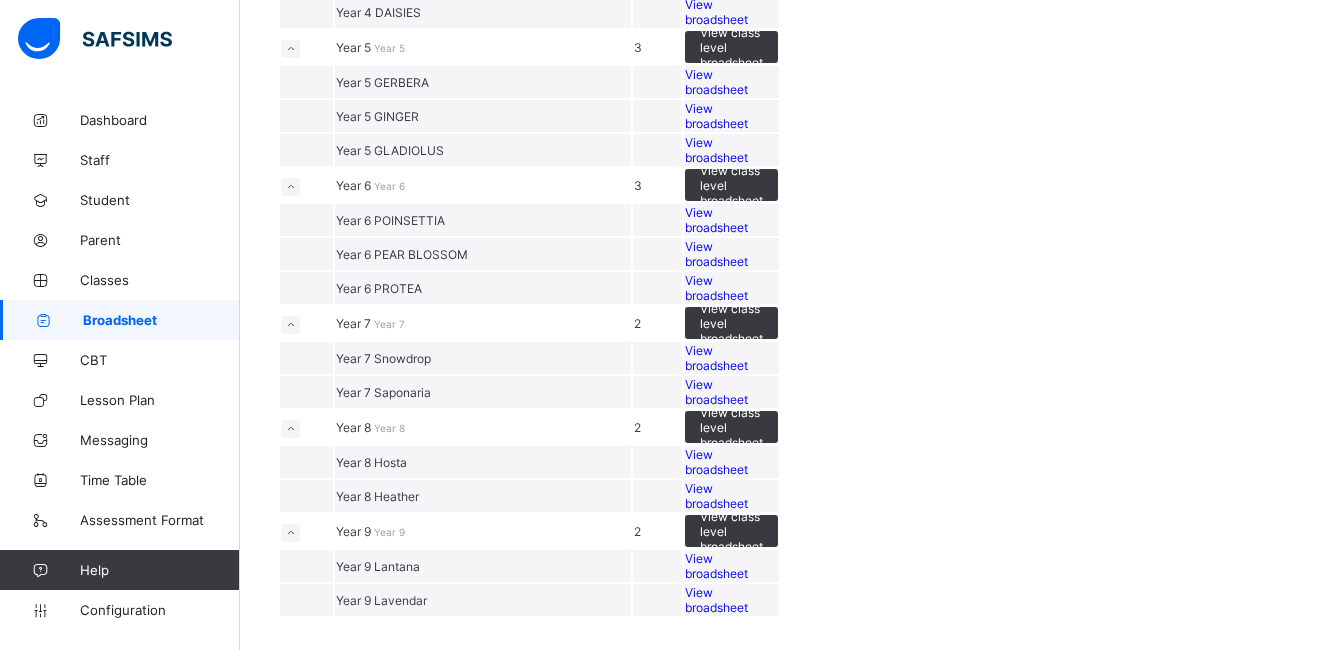scroll, scrollTop: 1202, scrollLeft: 0, axis: vertical 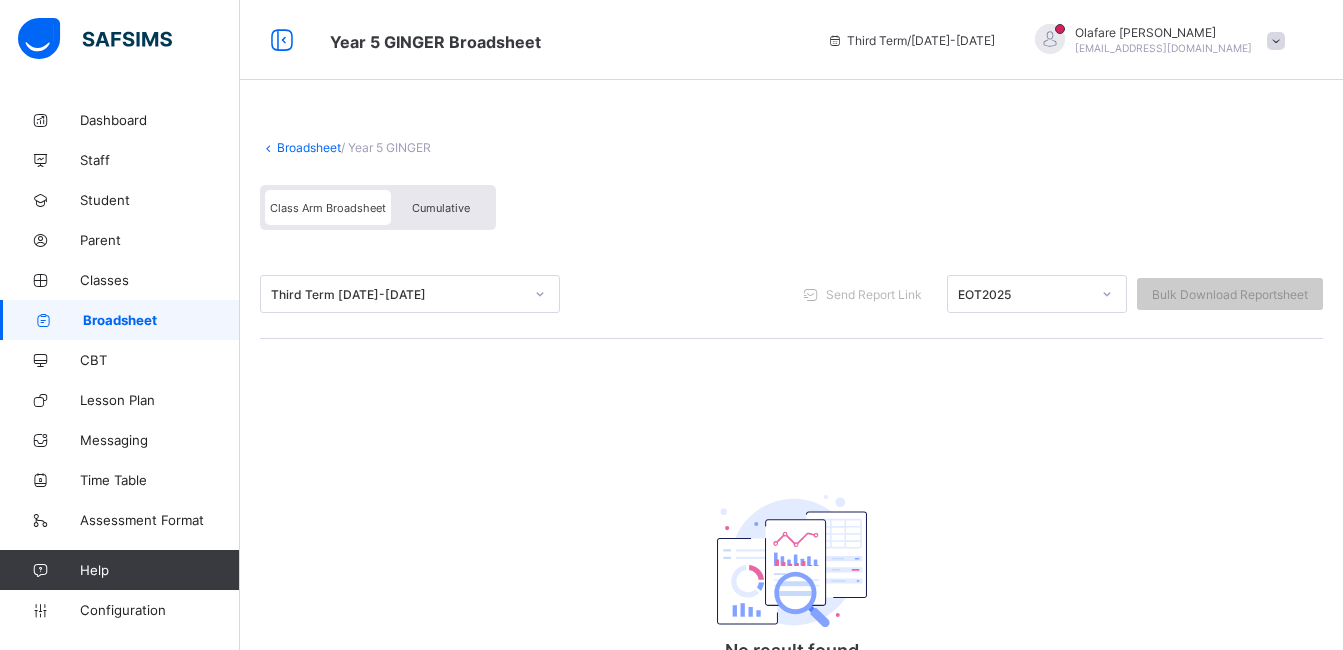 click on "Broadsheet" at bounding box center (309, 147) 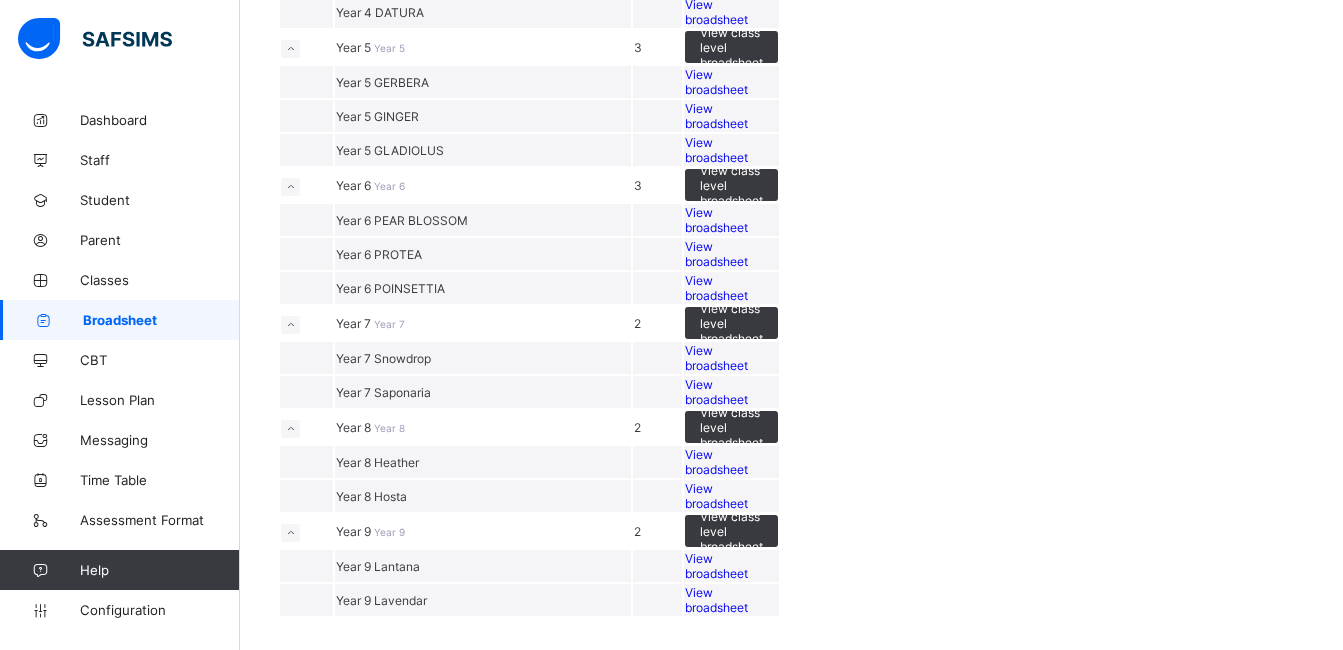 scroll, scrollTop: 876, scrollLeft: 0, axis: vertical 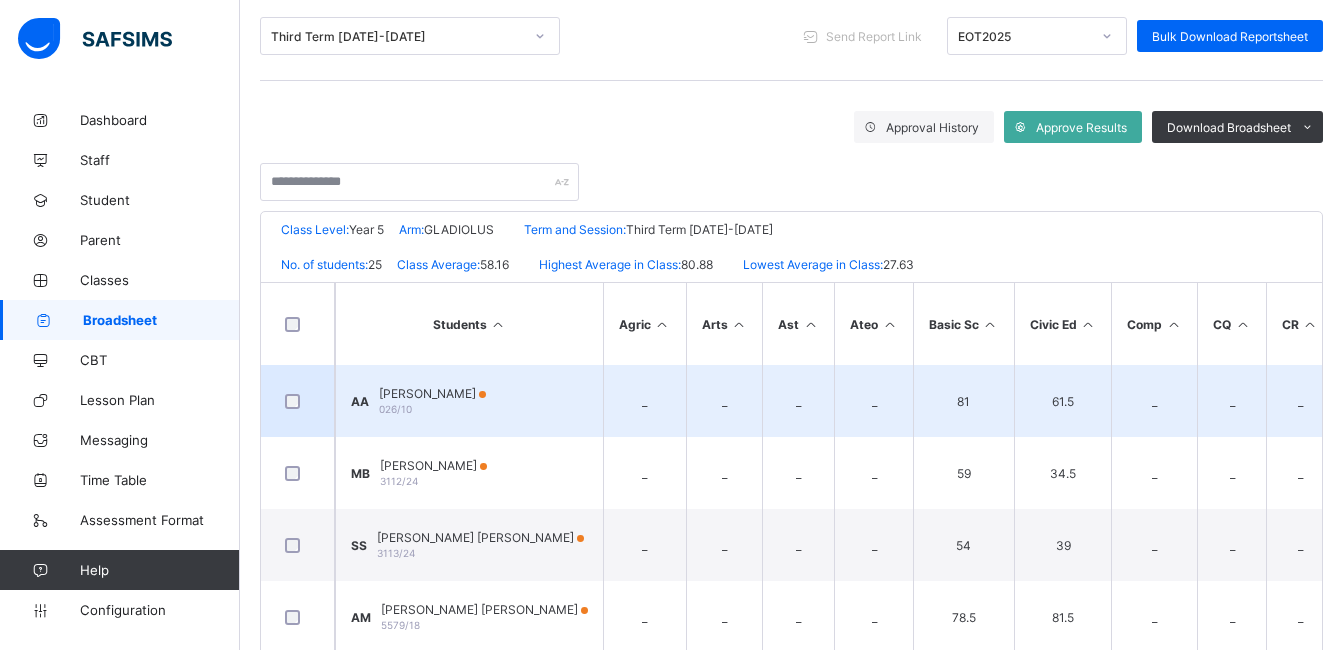 click on "Amina Balarabe ALIYU" at bounding box center [432, 393] 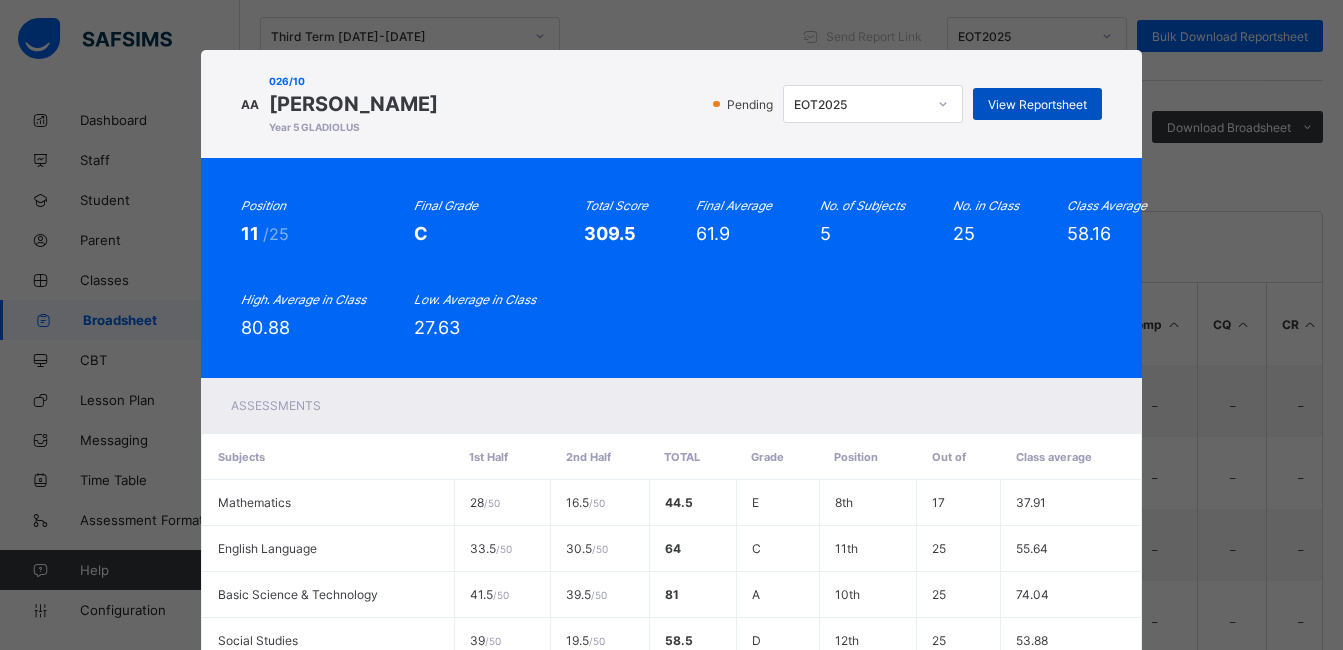 click on "View Reportsheet" at bounding box center (1037, 104) 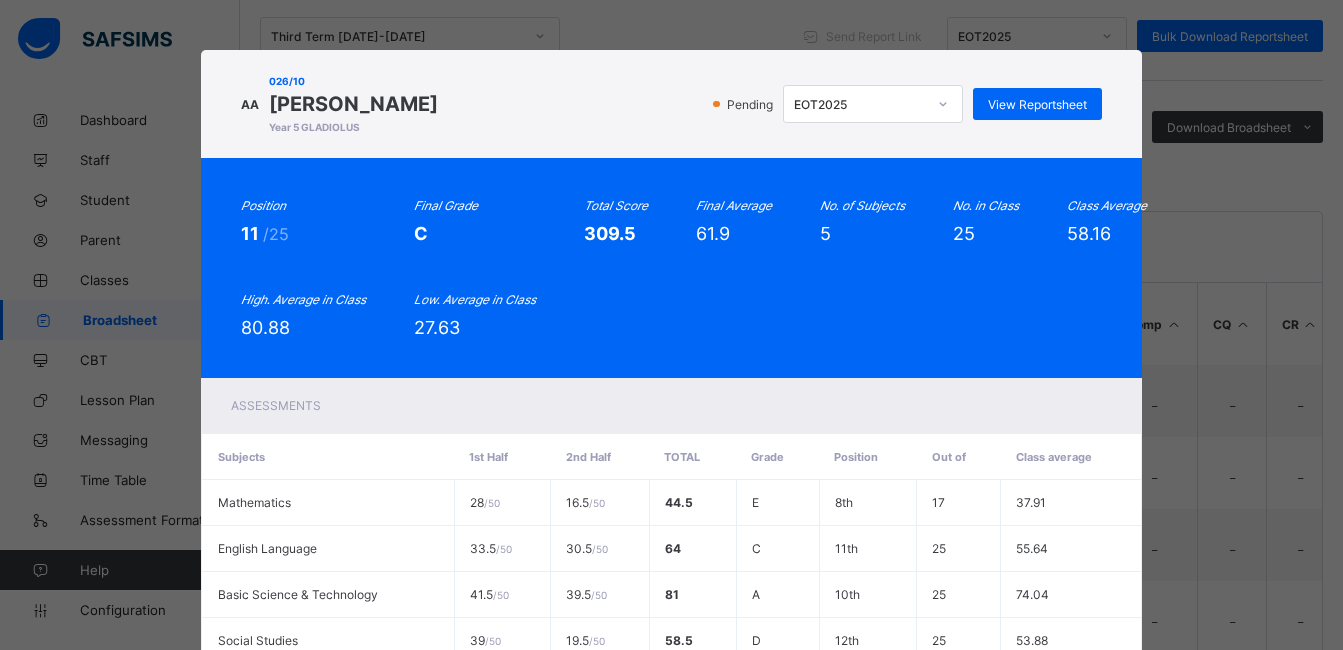 click on "AA   026/10     Amina Balarabe ALIYU     Year 5 GLADIOLUS   Pending EOT2025 View Reportsheet     Position         11       /25         Final Grade         C         Total Score         309.5         Final Average         61.9         No. of Subjects         5         No. in Class         25         Class Average         58.16         High. Average in Class         80.88         Low. Average in Class         27.63     Assessments     Subjects       1st Half     2nd Half       Total         Grade         Position         Out of         Class average       Mathematics     28 / 50     16.5 / 50     44.5     E     8th     17     37.91     English Language     33.5 / 50     30.5 / 50     64     C     11th     25     55.64     Basic Science & Technology     41.5 / 50     39.5 / 50     81     A     10th     25     74.04     Social Studies     39 / 50     19.5 / 50     58.5     D     12th     25     53.88     Civic Education     39 / 50     22.5 / 50     61.5     C     17th     25     64.52   Form Teacher's comment" at bounding box center (671, 325) 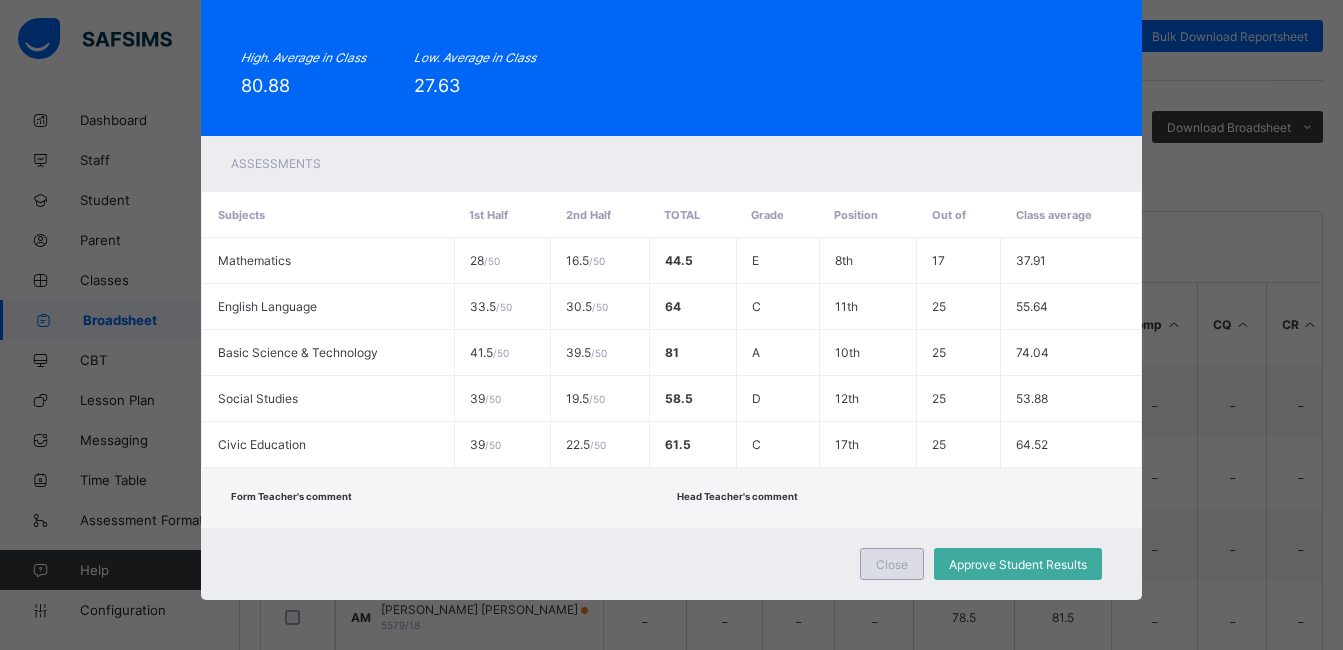 click on "Close" at bounding box center (892, 564) 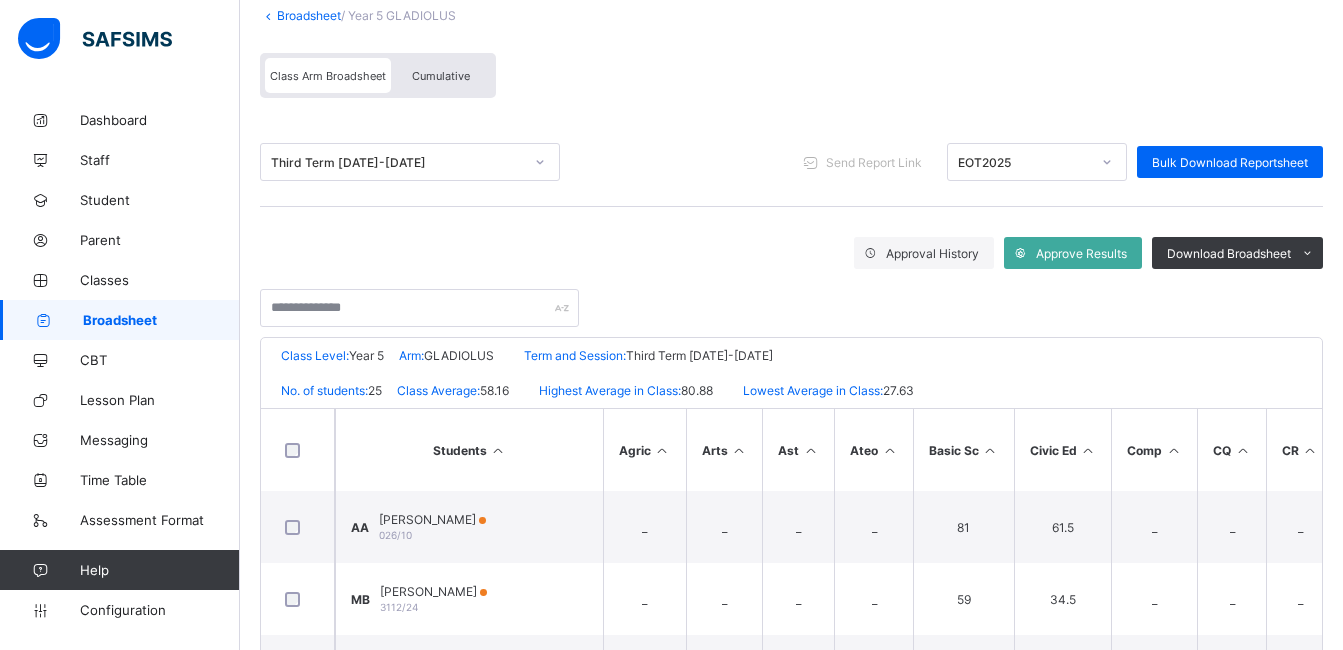 scroll, scrollTop: 0, scrollLeft: 0, axis: both 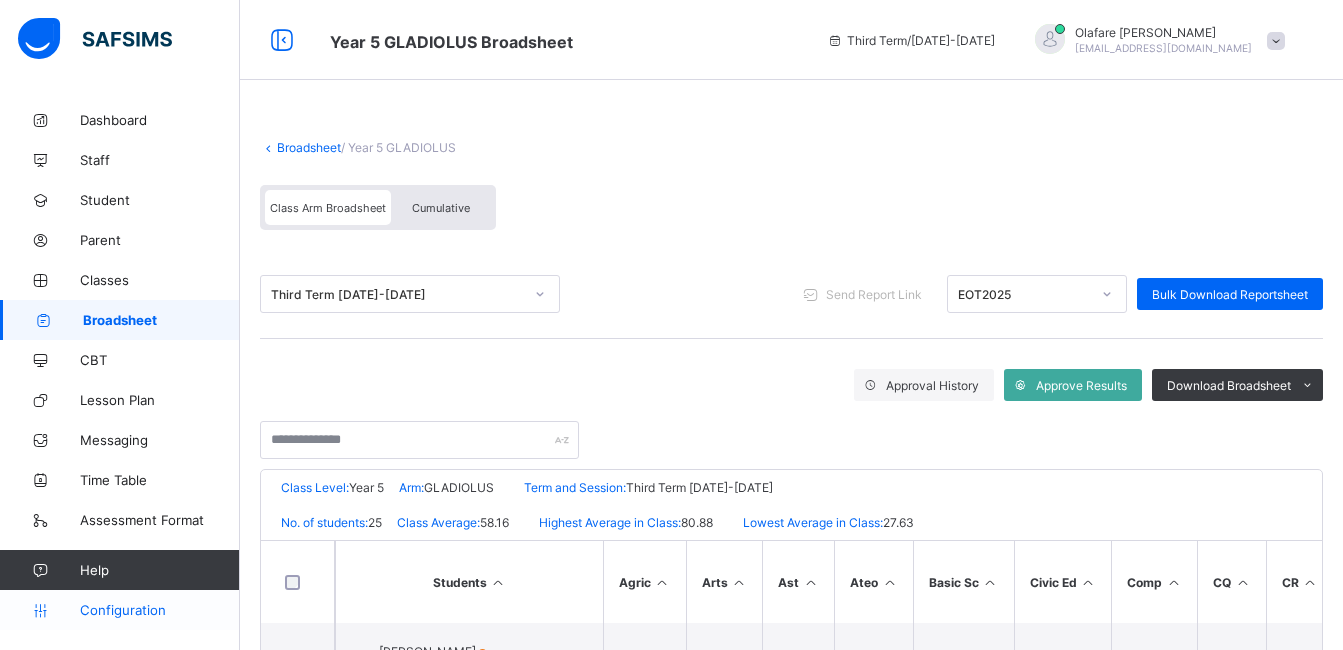 click on "Configuration" at bounding box center [159, 610] 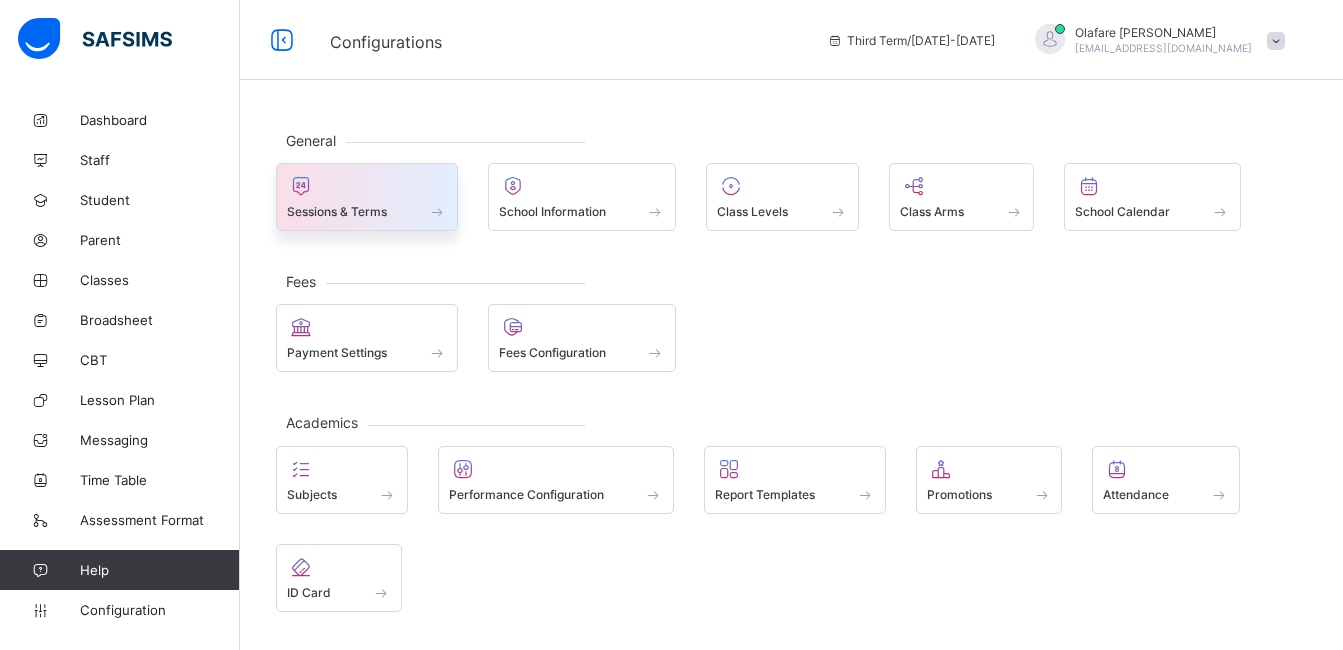 click at bounding box center [367, 200] 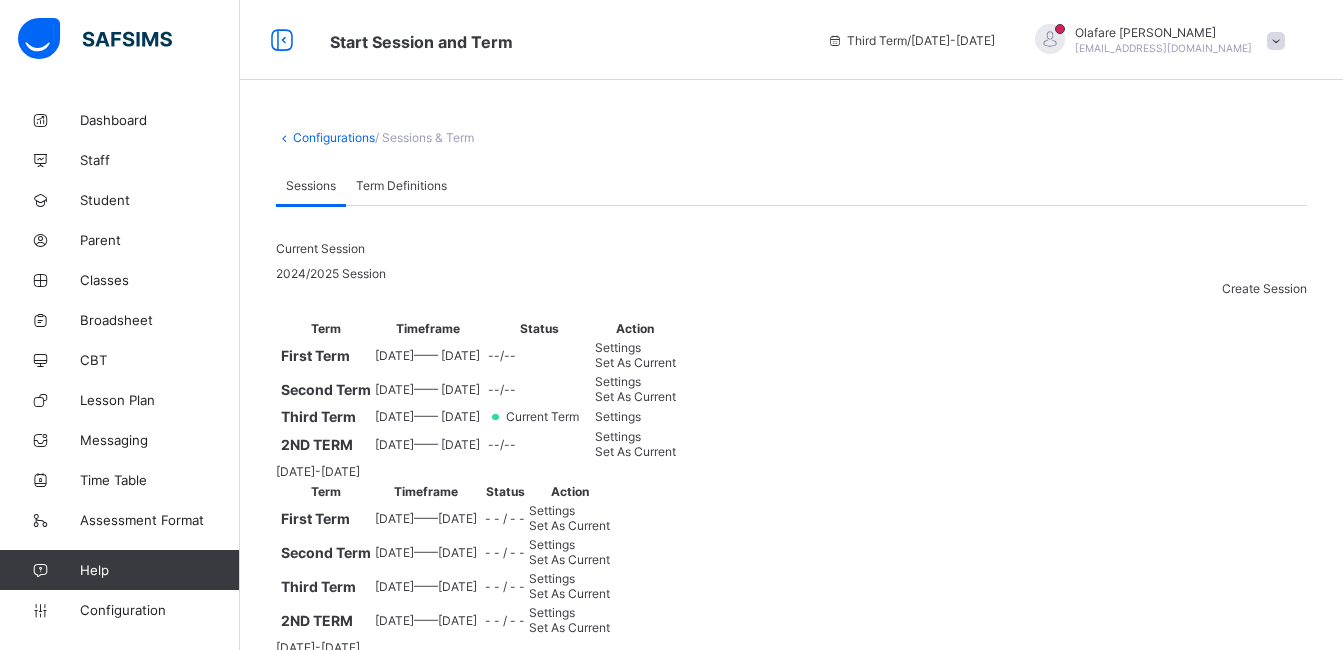 click on "Settings" at bounding box center [618, 416] 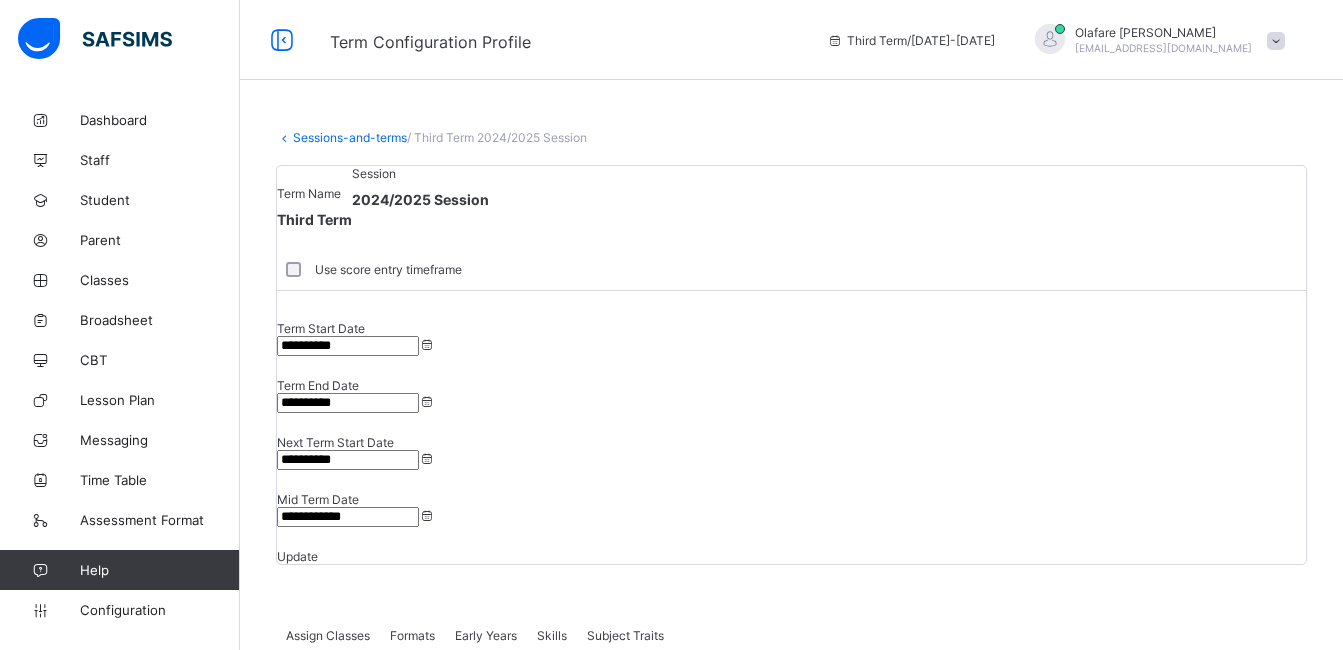 click on "**********" at bounding box center (348, 460) 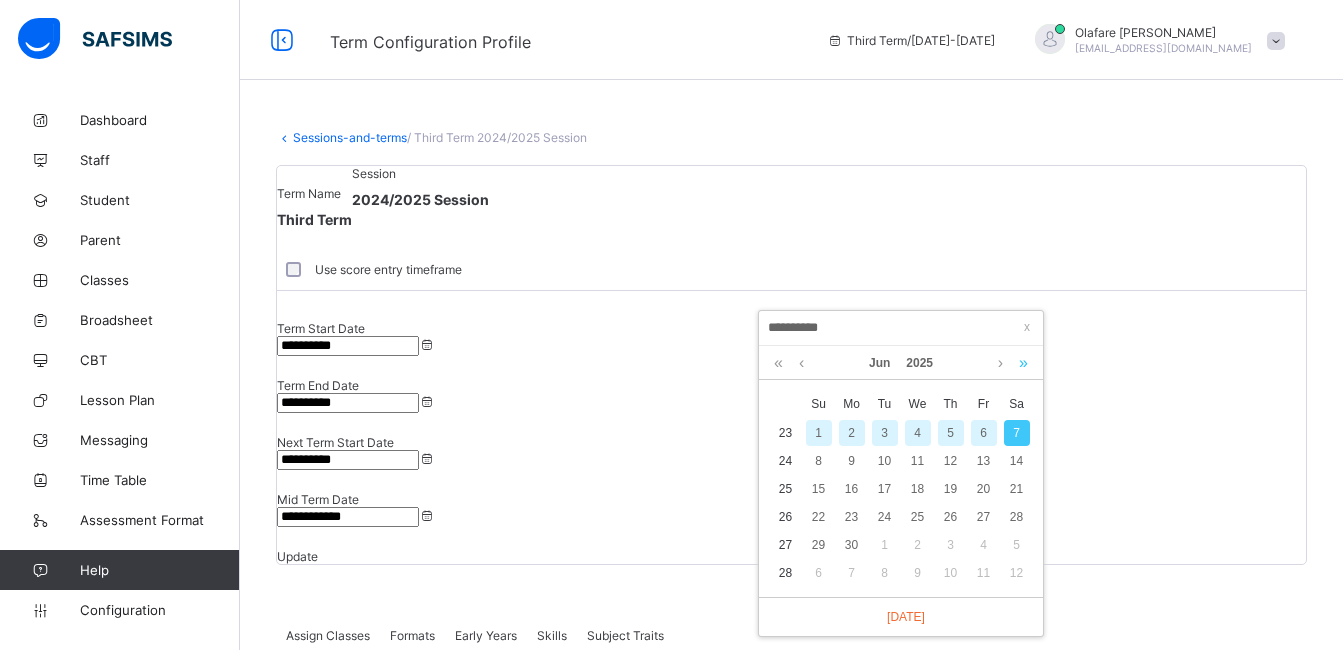 click at bounding box center (1023, 363) 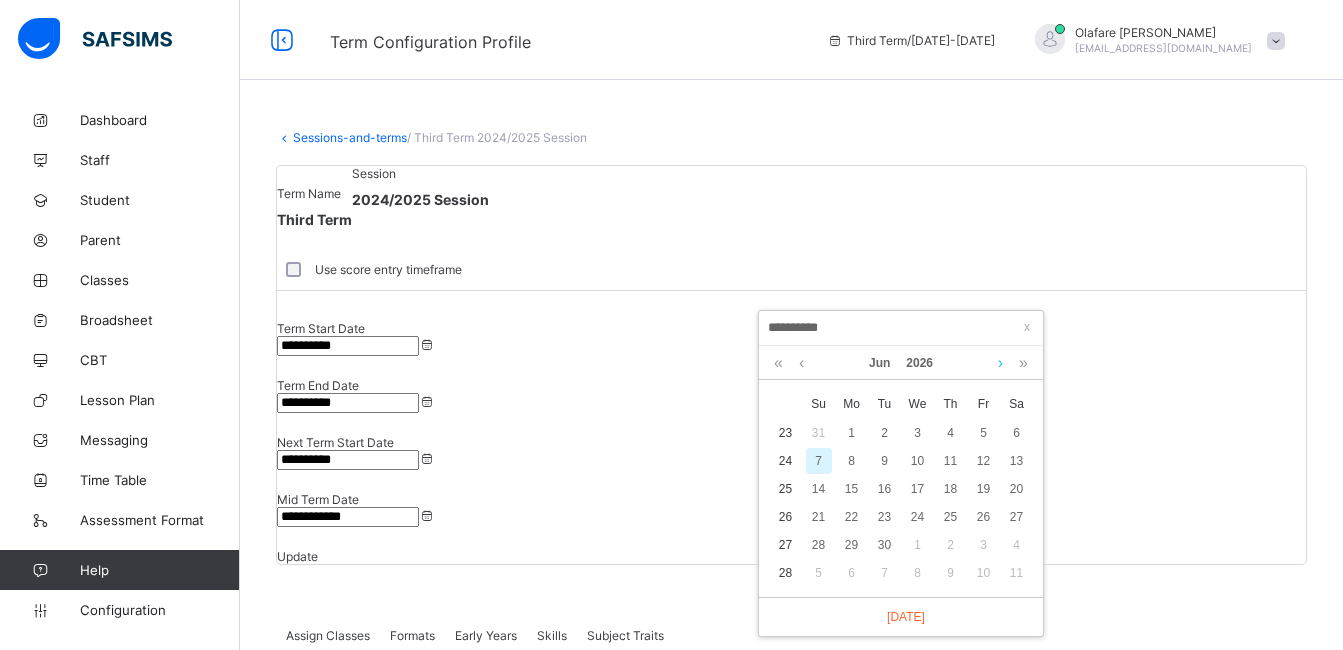 click at bounding box center (1000, 363) 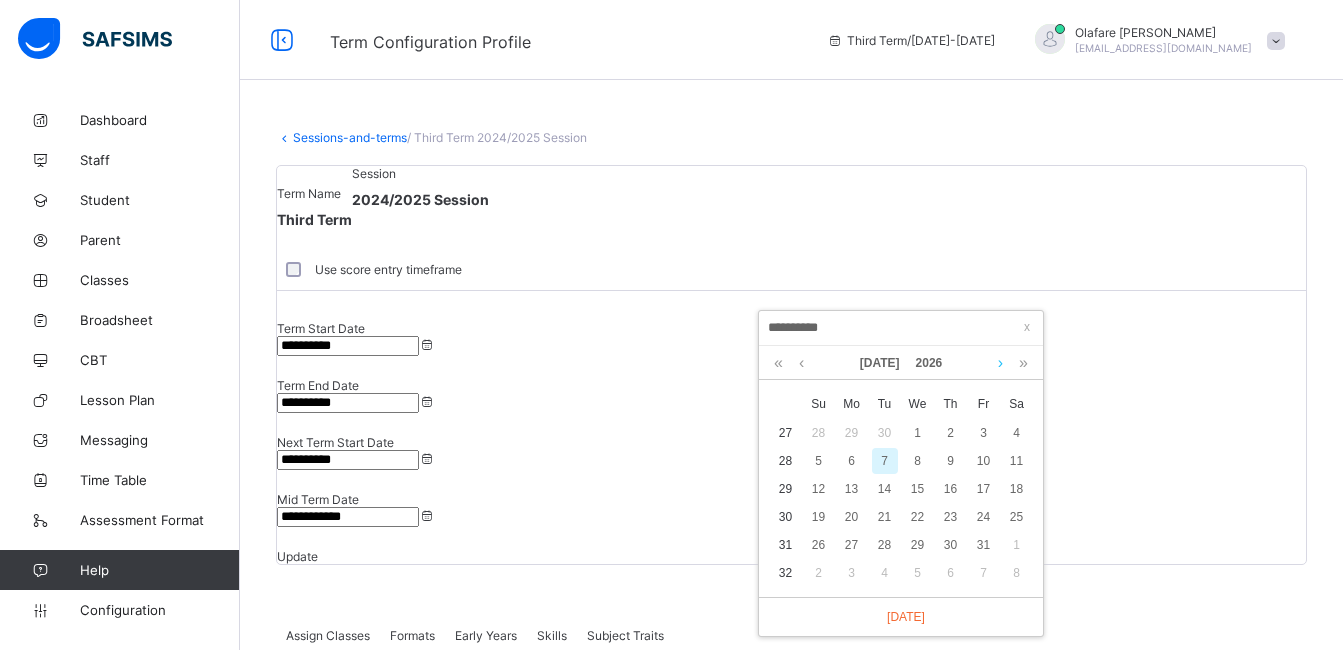click at bounding box center [1000, 363] 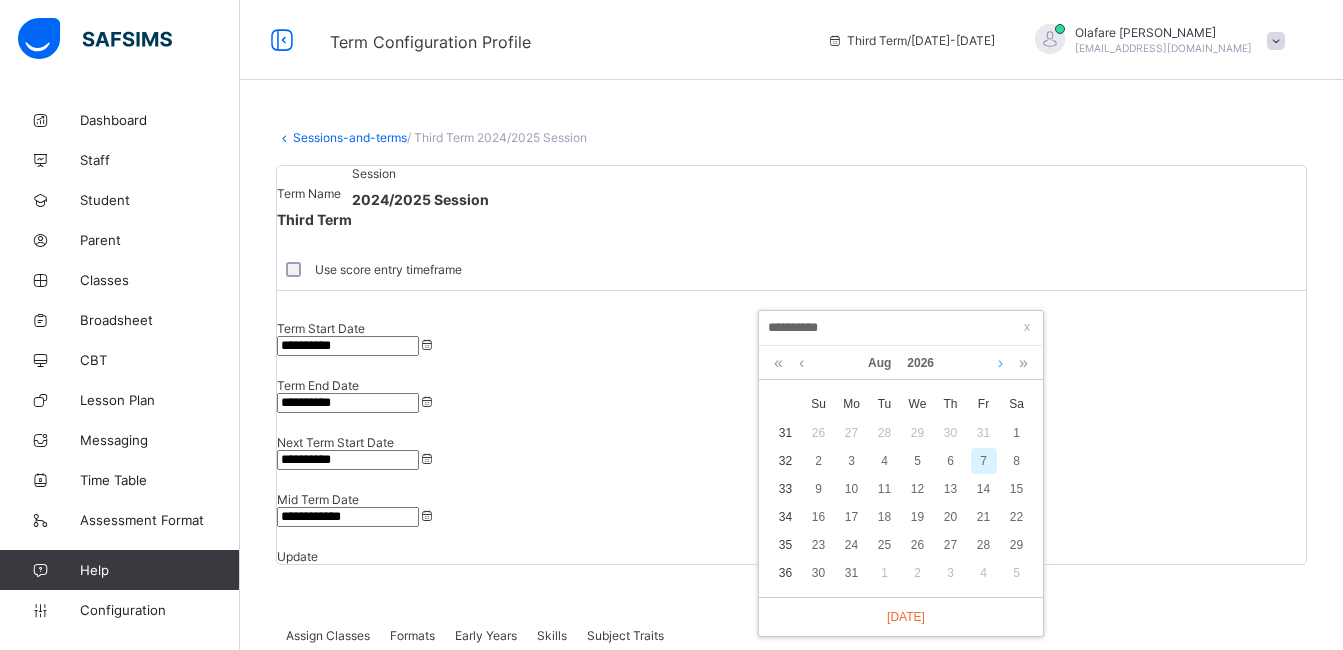 click at bounding box center (1000, 363) 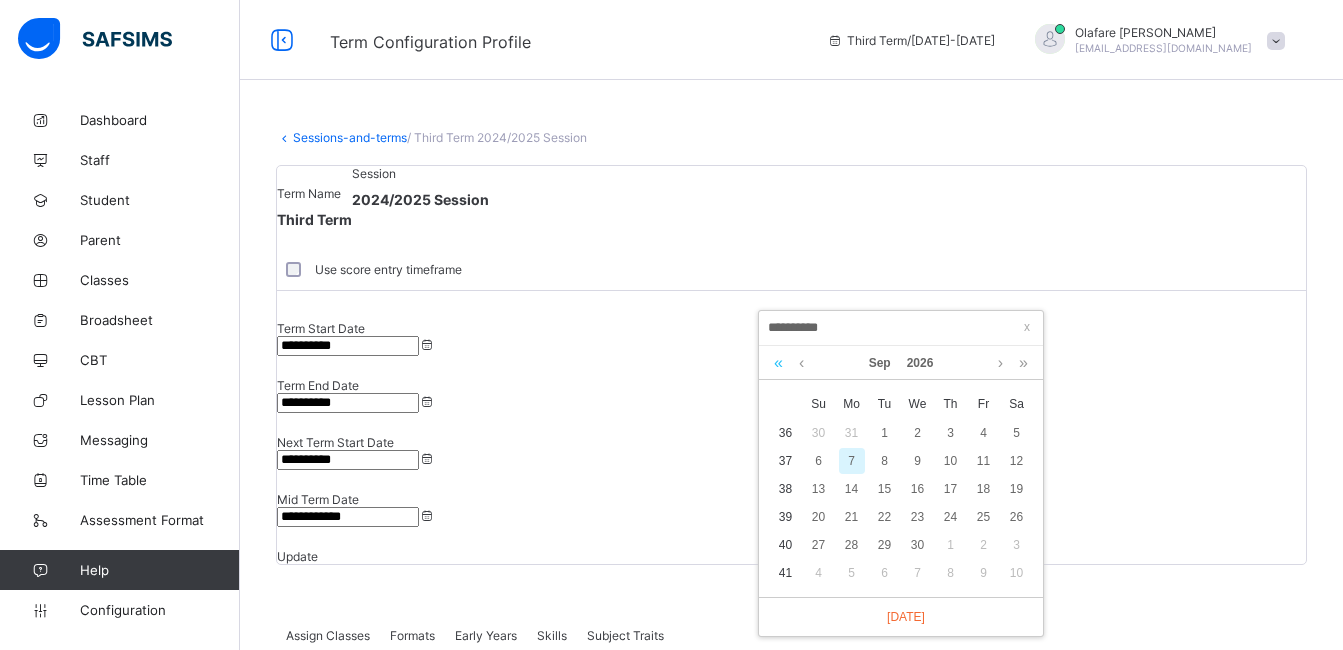 click at bounding box center [778, 363] 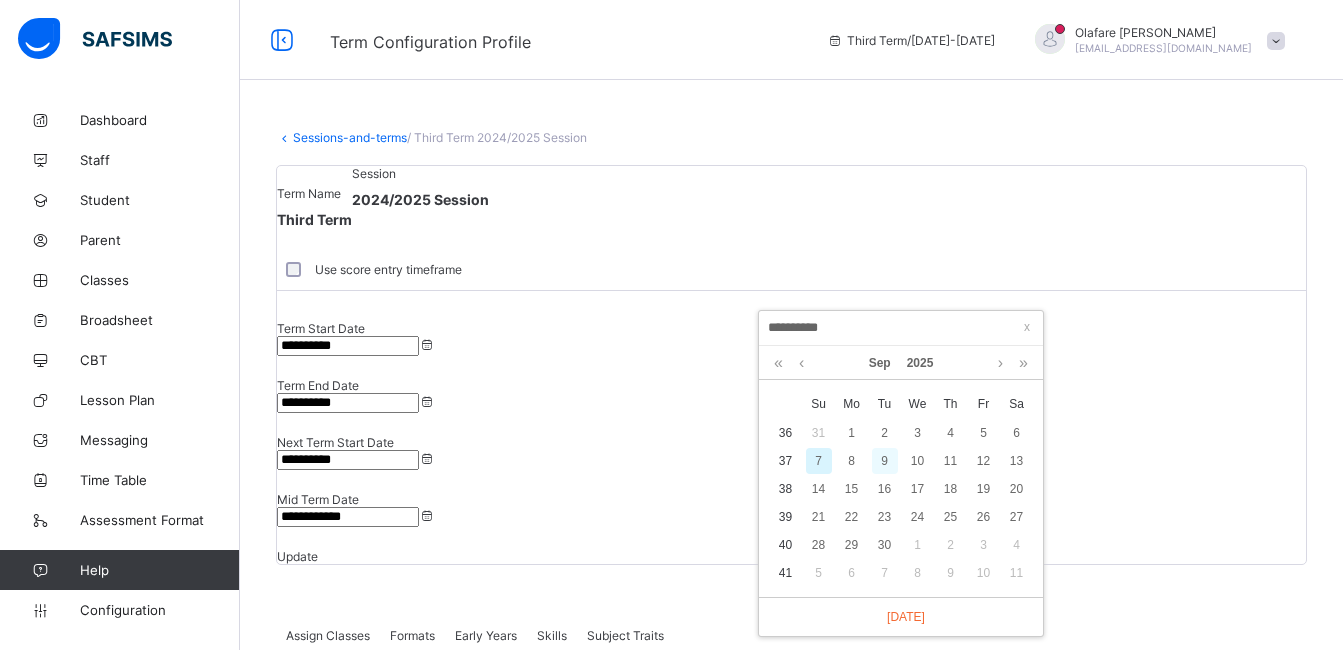 click on "9" at bounding box center [885, 461] 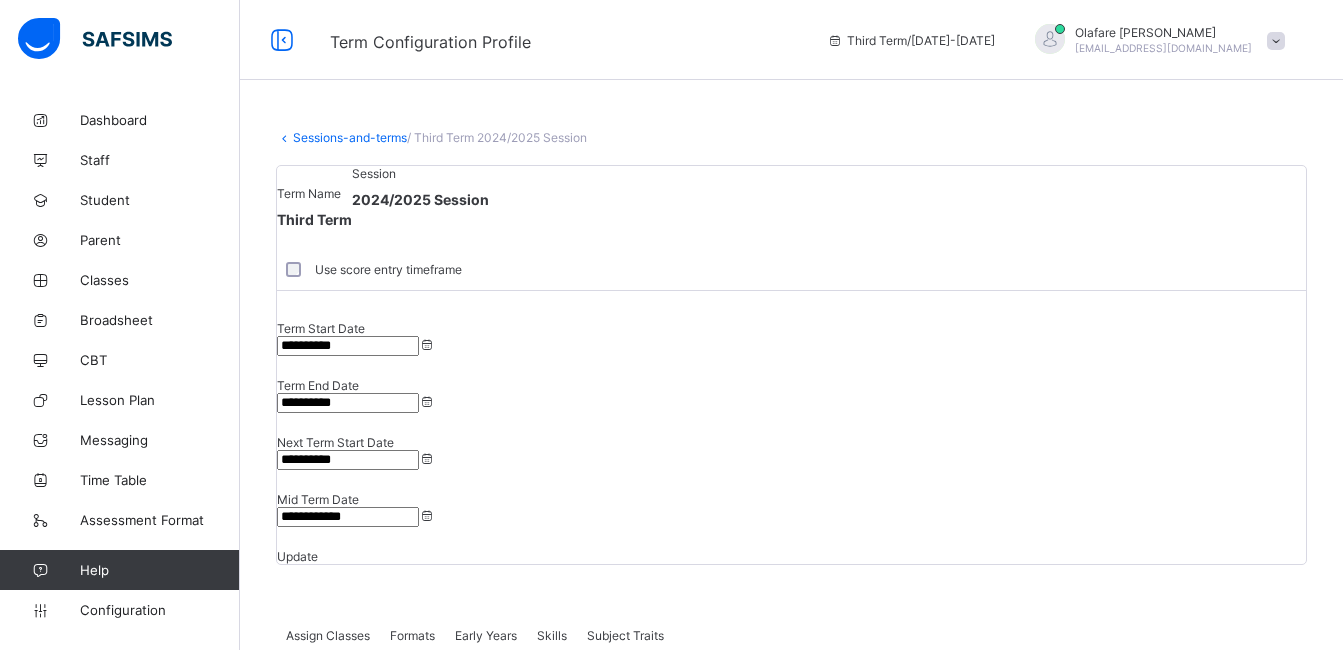 click on "**********" at bounding box center (348, 403) 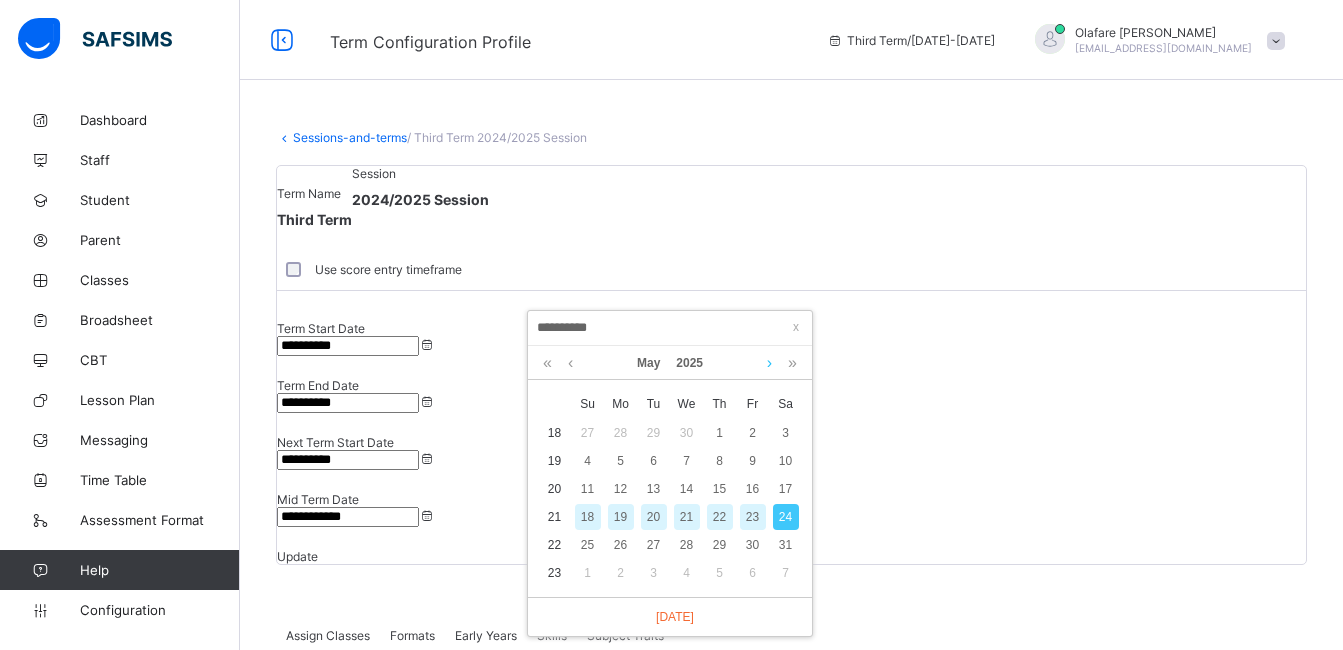 click at bounding box center [769, 363] 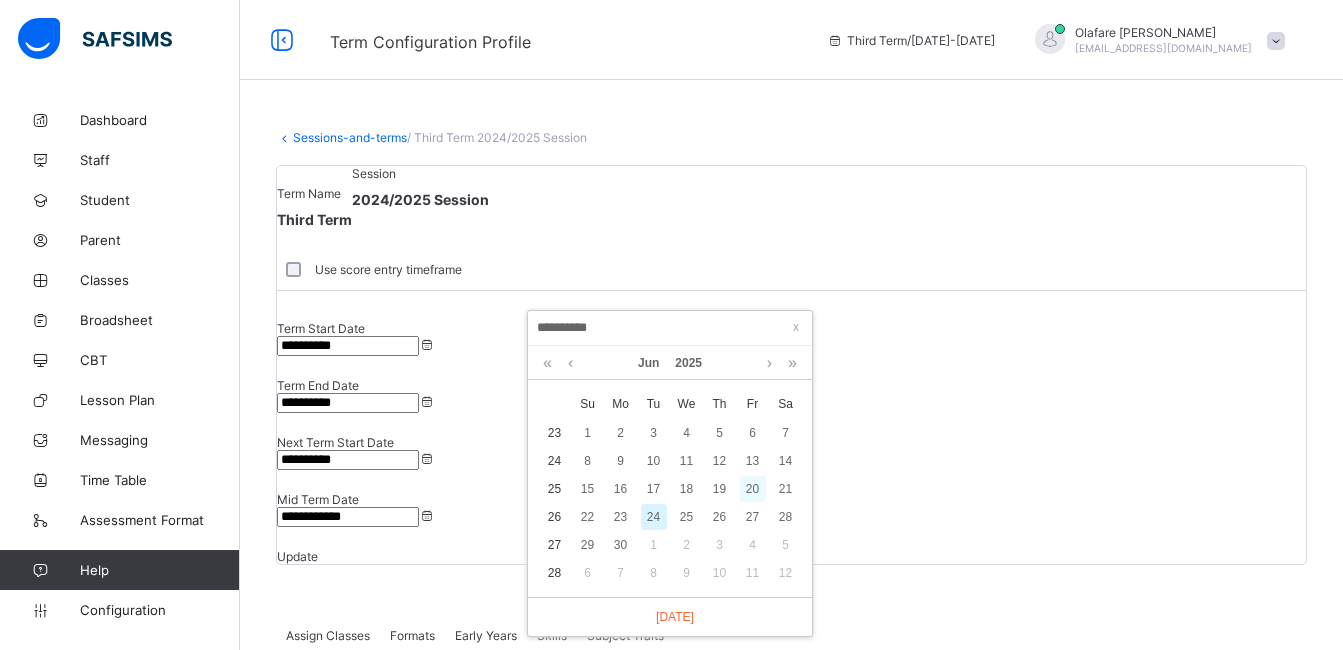 click on "20" at bounding box center [753, 489] 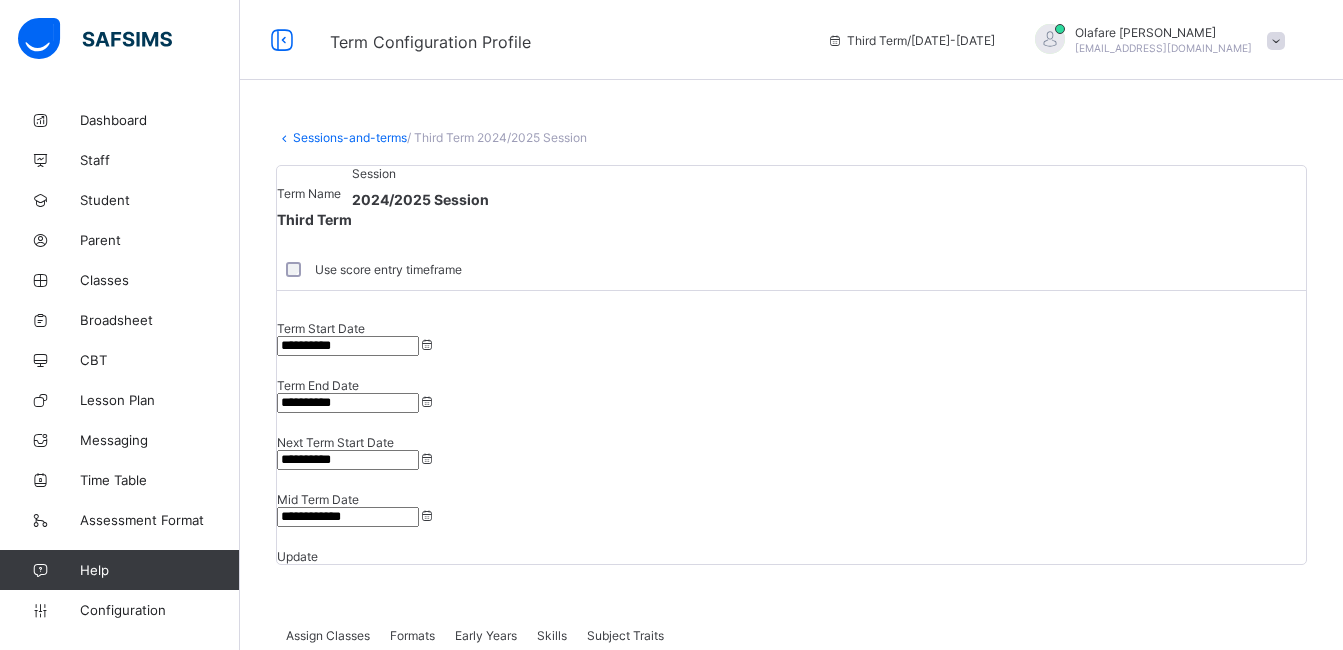 click on "Update" at bounding box center (297, 556) 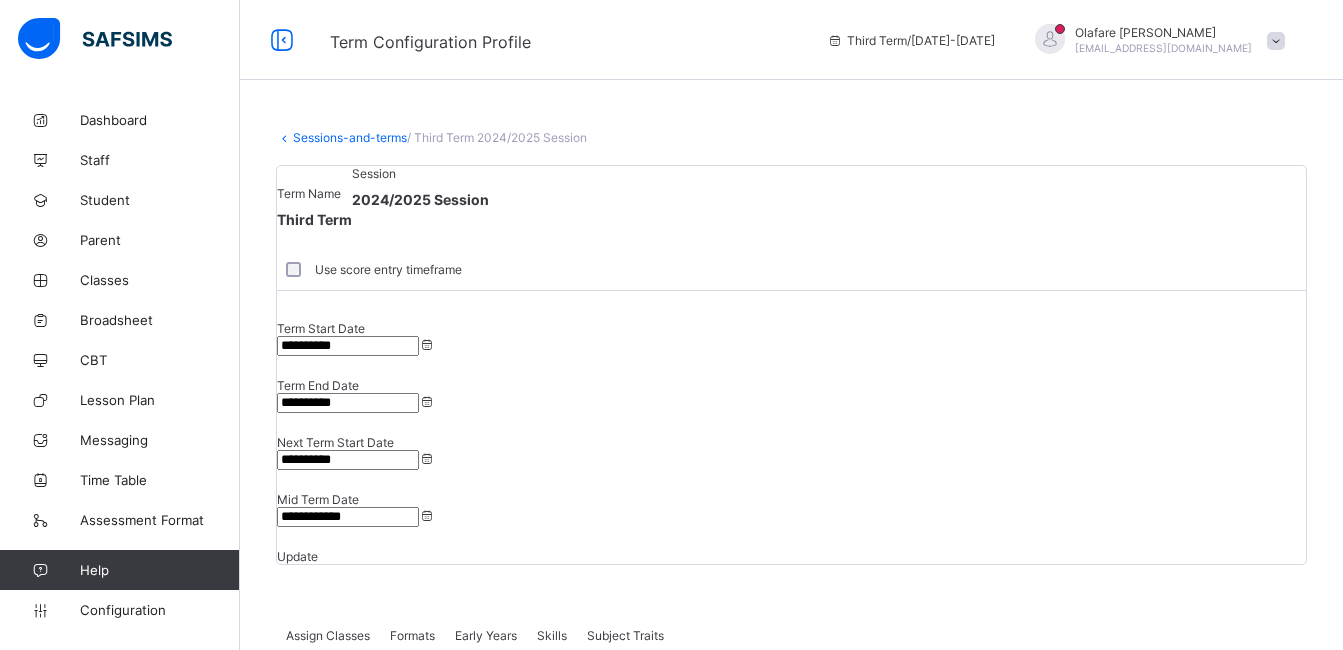 click on "**********" at bounding box center [348, 403] 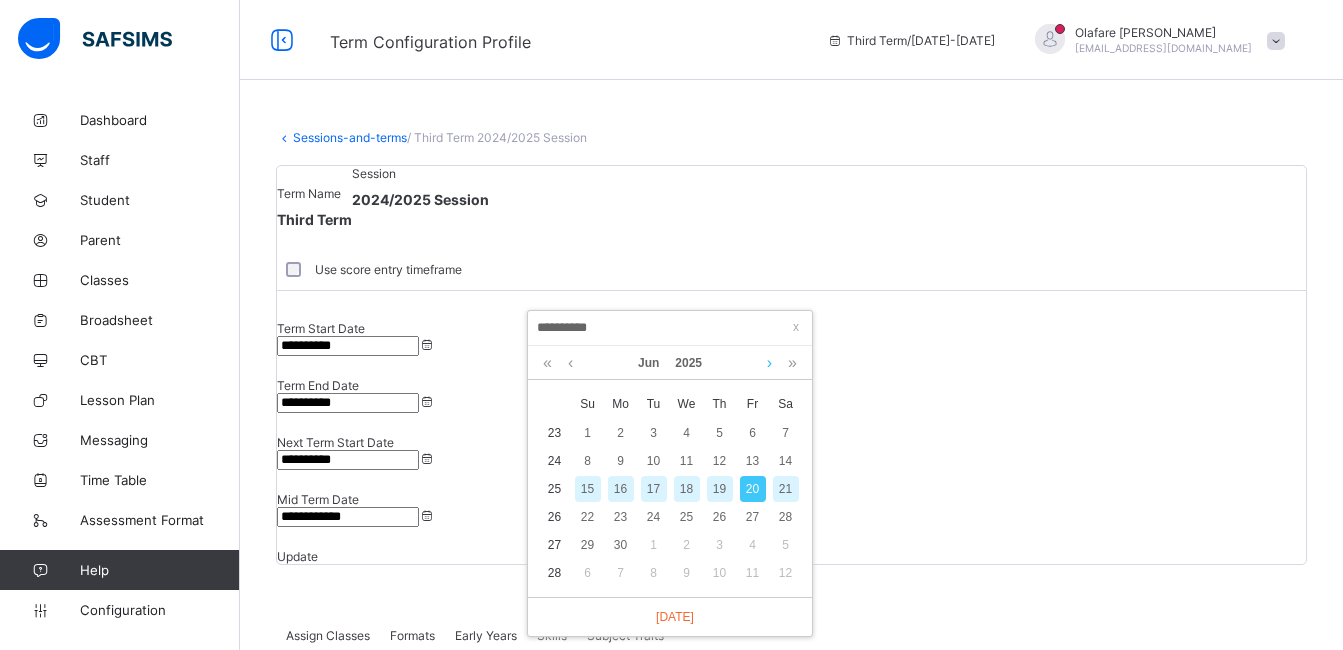 click at bounding box center [769, 363] 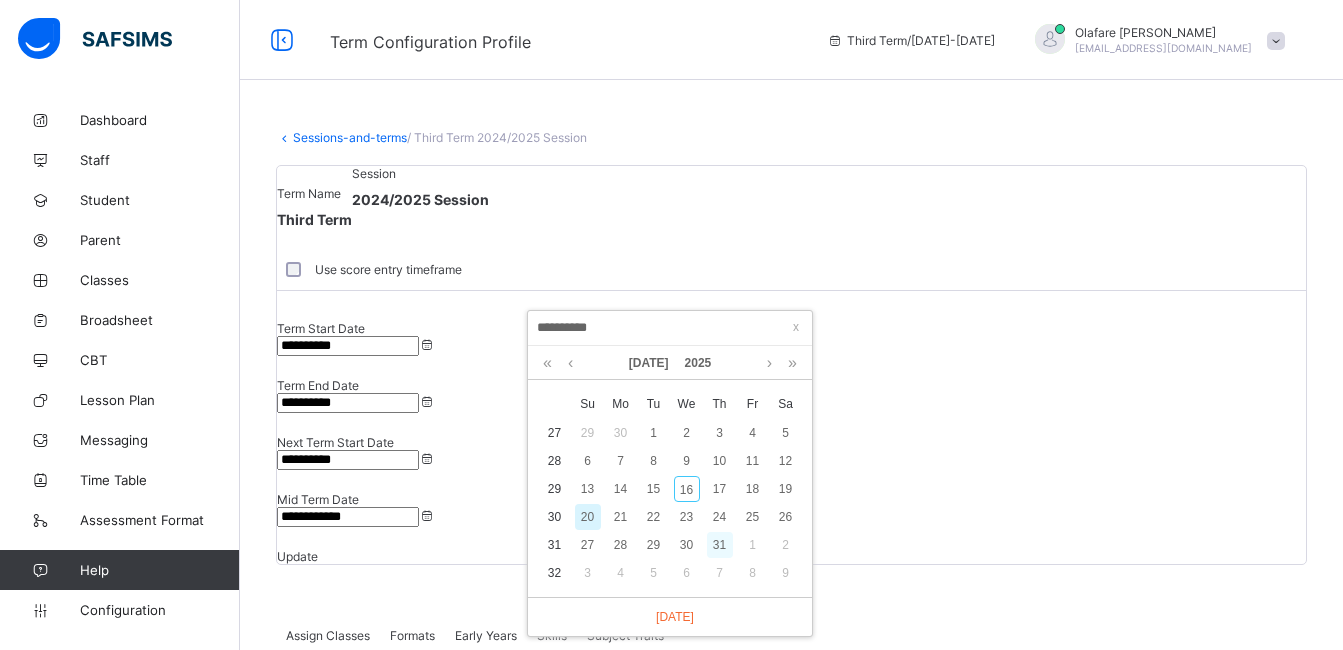 click on "31" at bounding box center (720, 545) 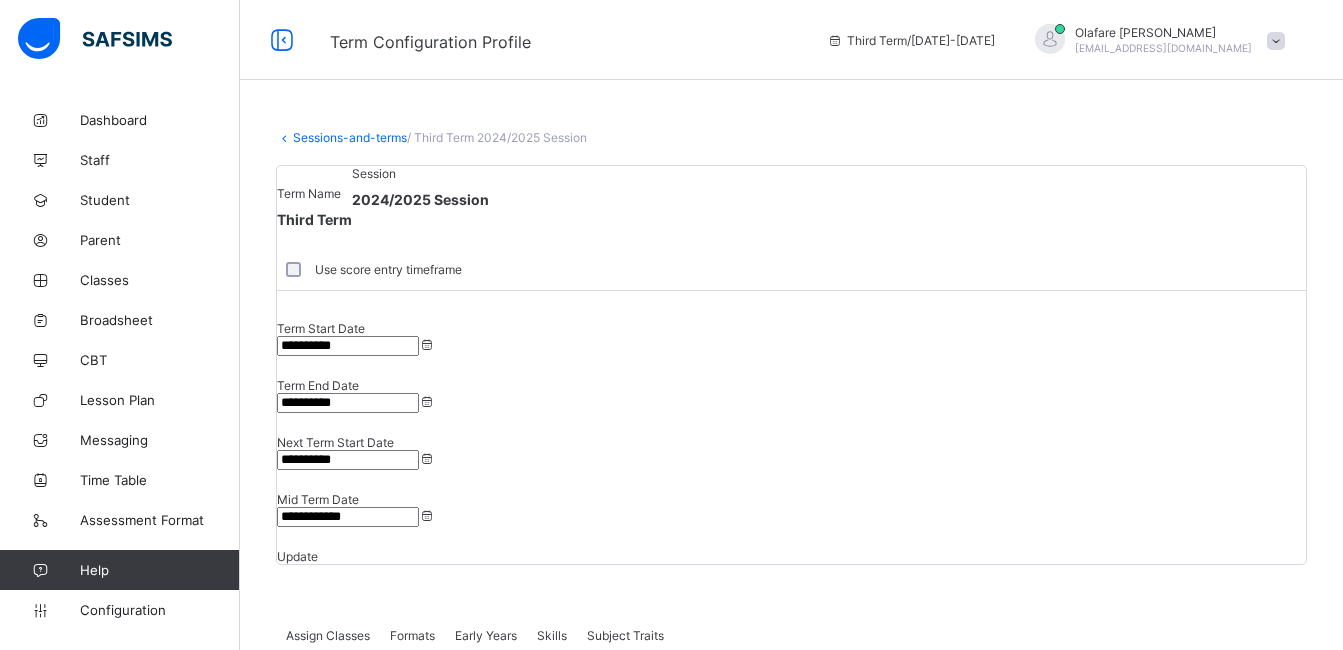 click on "Update" at bounding box center (297, 556) 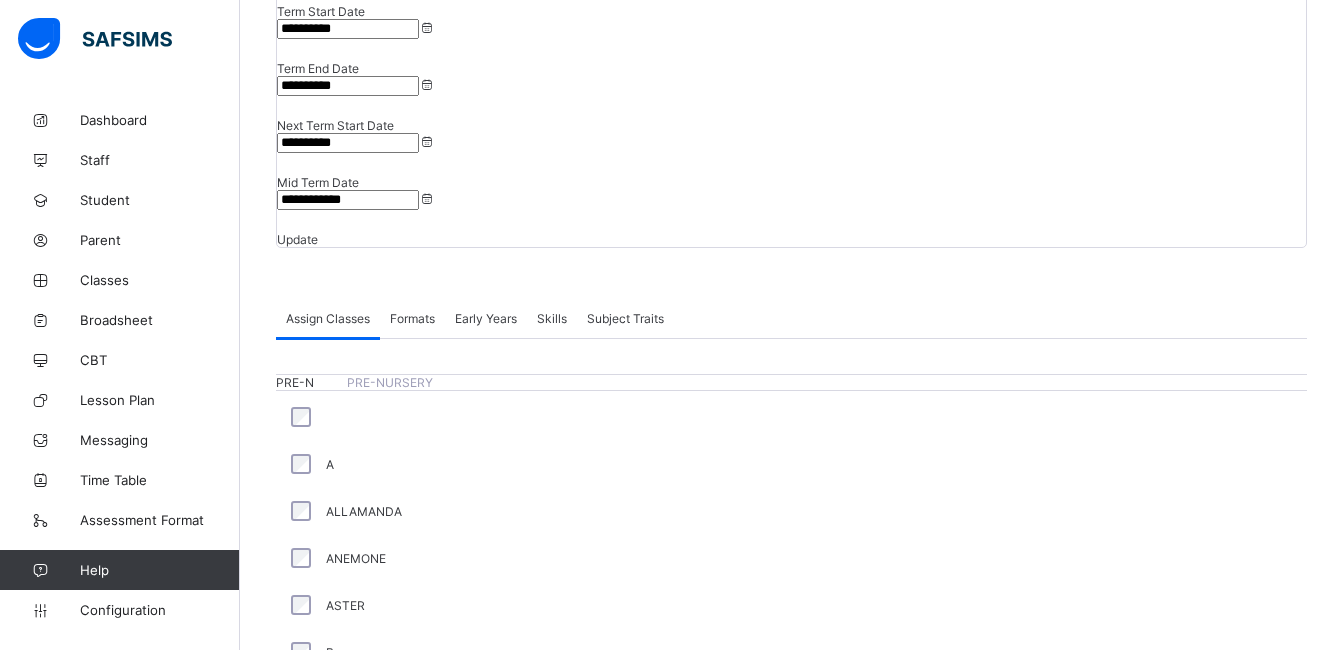 scroll, scrollTop: 328, scrollLeft: 0, axis: vertical 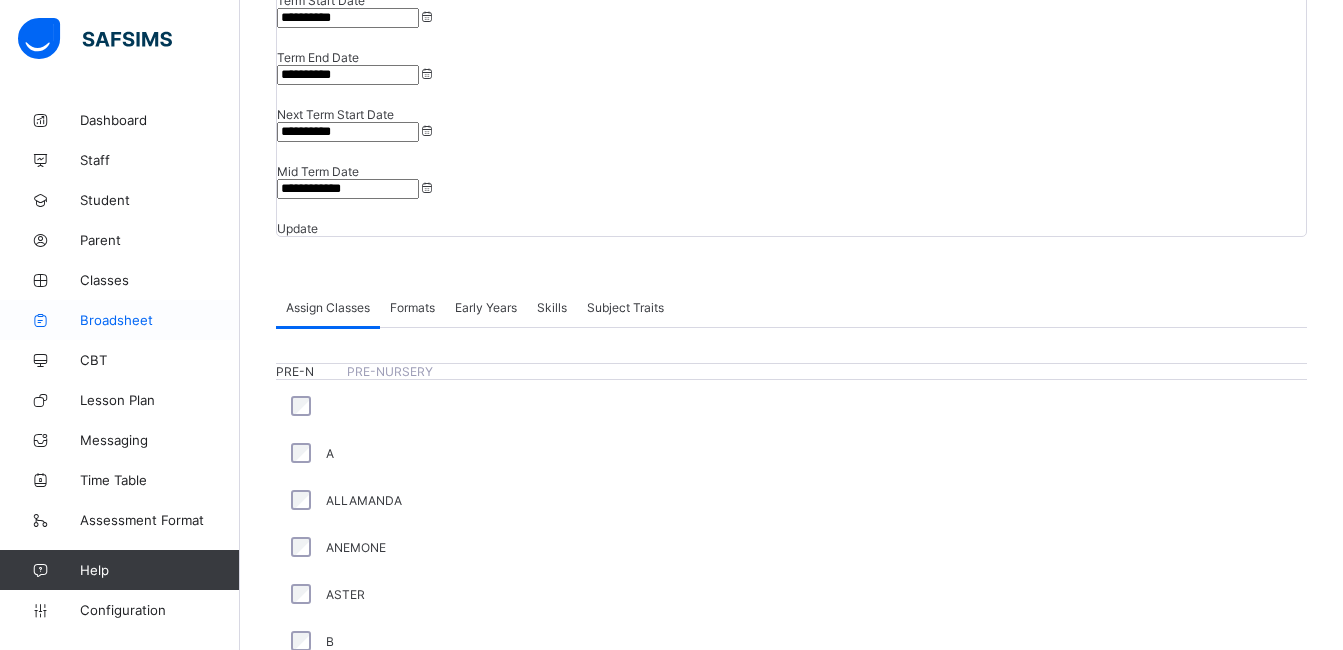 click on "Broadsheet" at bounding box center [160, 320] 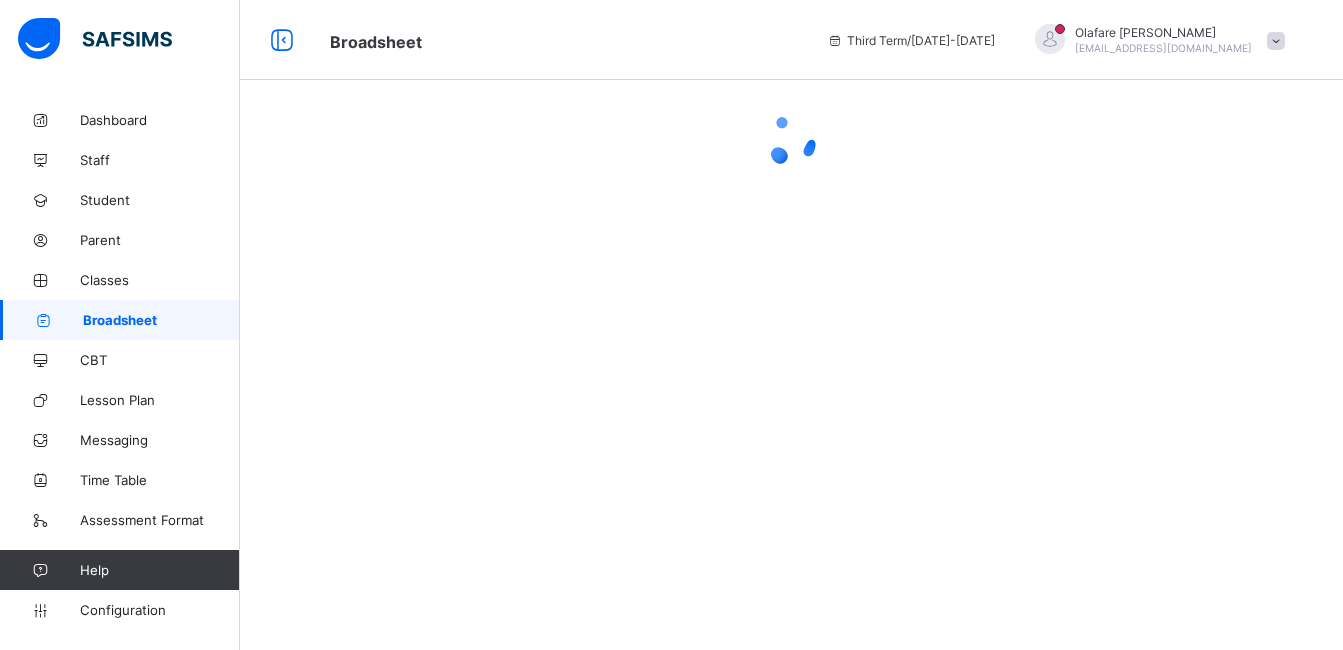 scroll, scrollTop: 0, scrollLeft: 0, axis: both 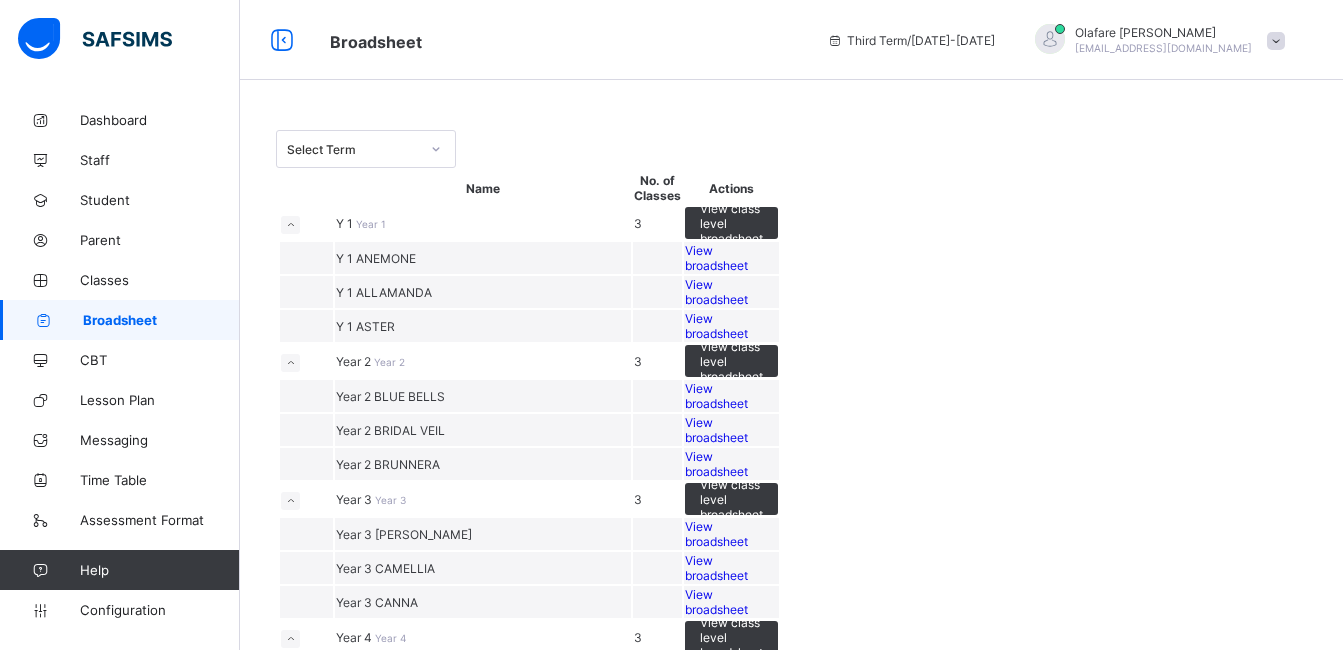 click on "View broadsheet" at bounding box center (731, 292) 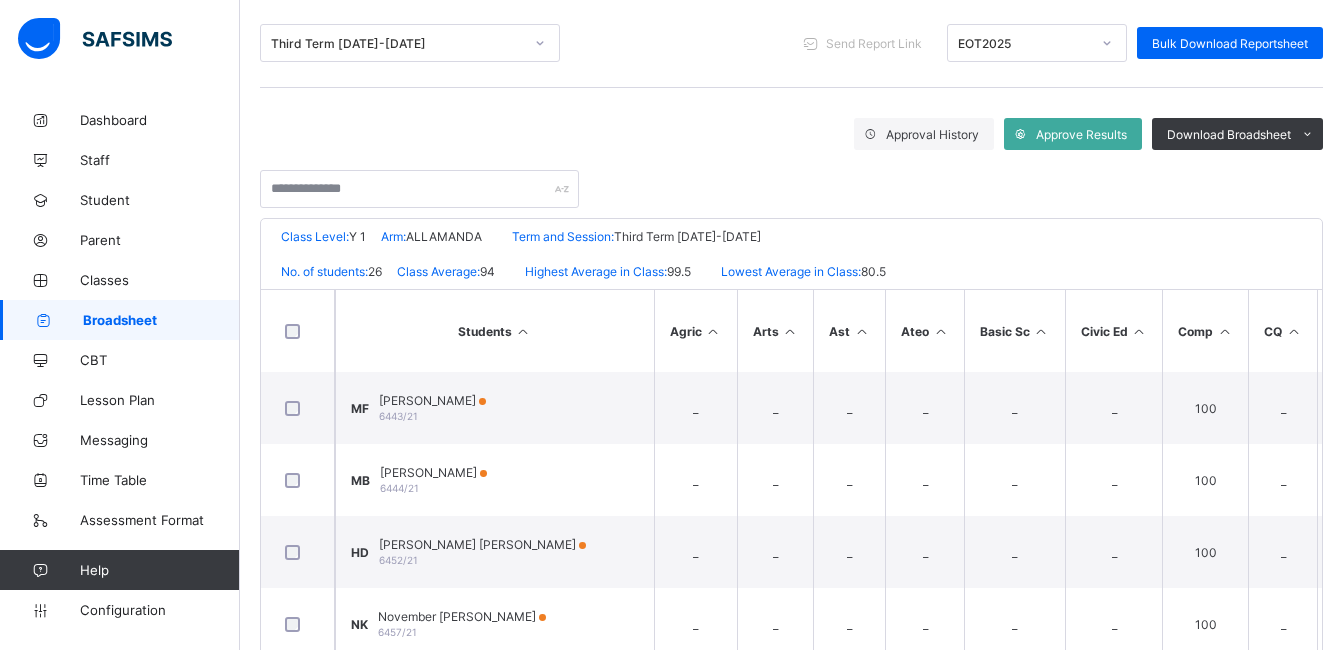 scroll, scrollTop: 280, scrollLeft: 0, axis: vertical 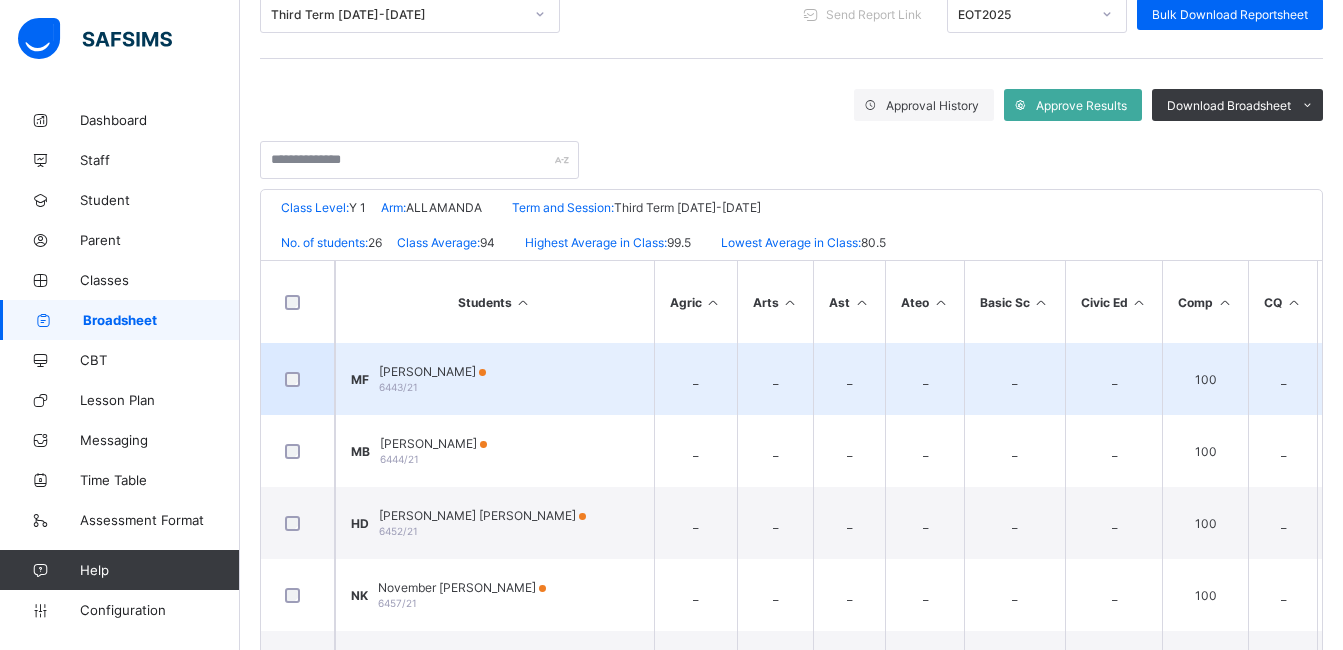 click on "Muhammad  FARI" at bounding box center [432, 371] 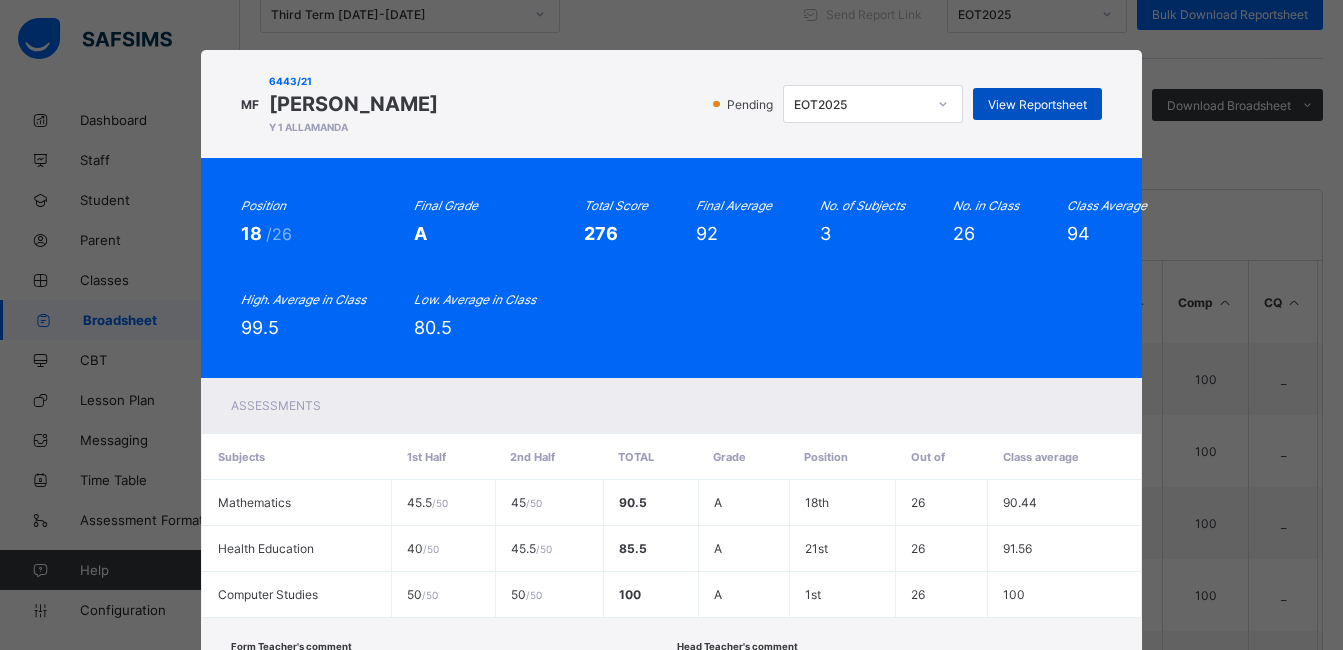 click on "View Reportsheet" at bounding box center (1037, 104) 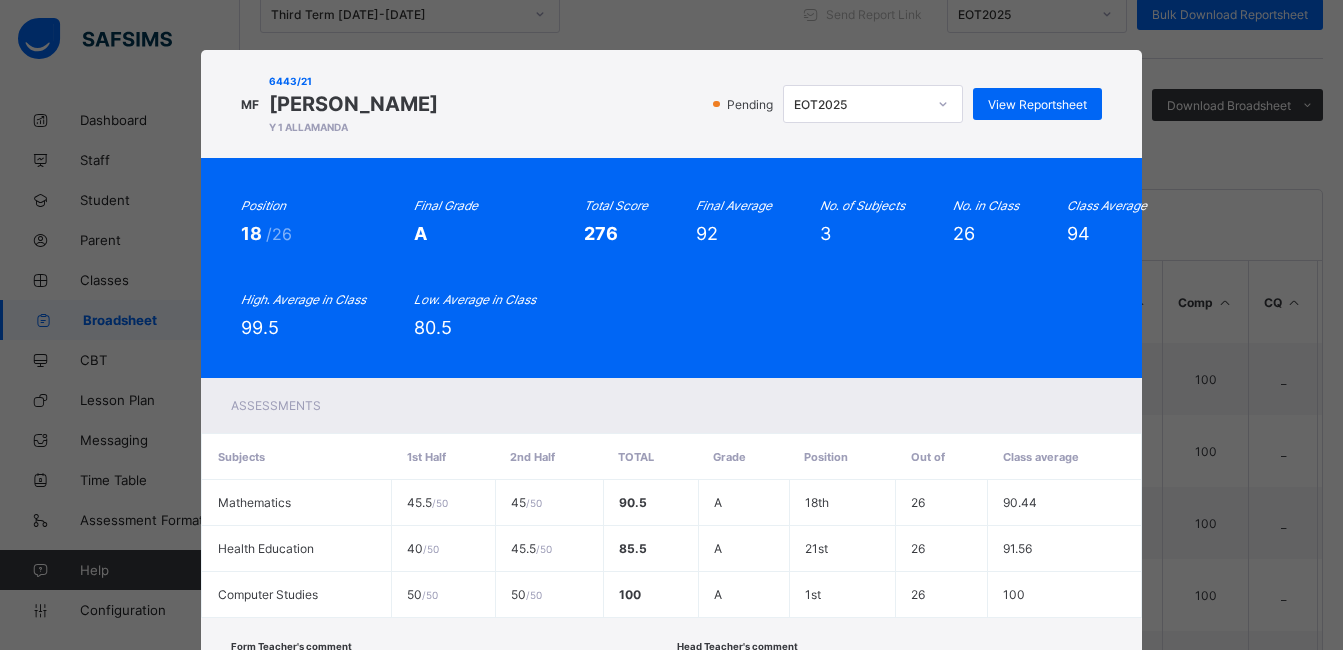 scroll, scrollTop: 150, scrollLeft: 0, axis: vertical 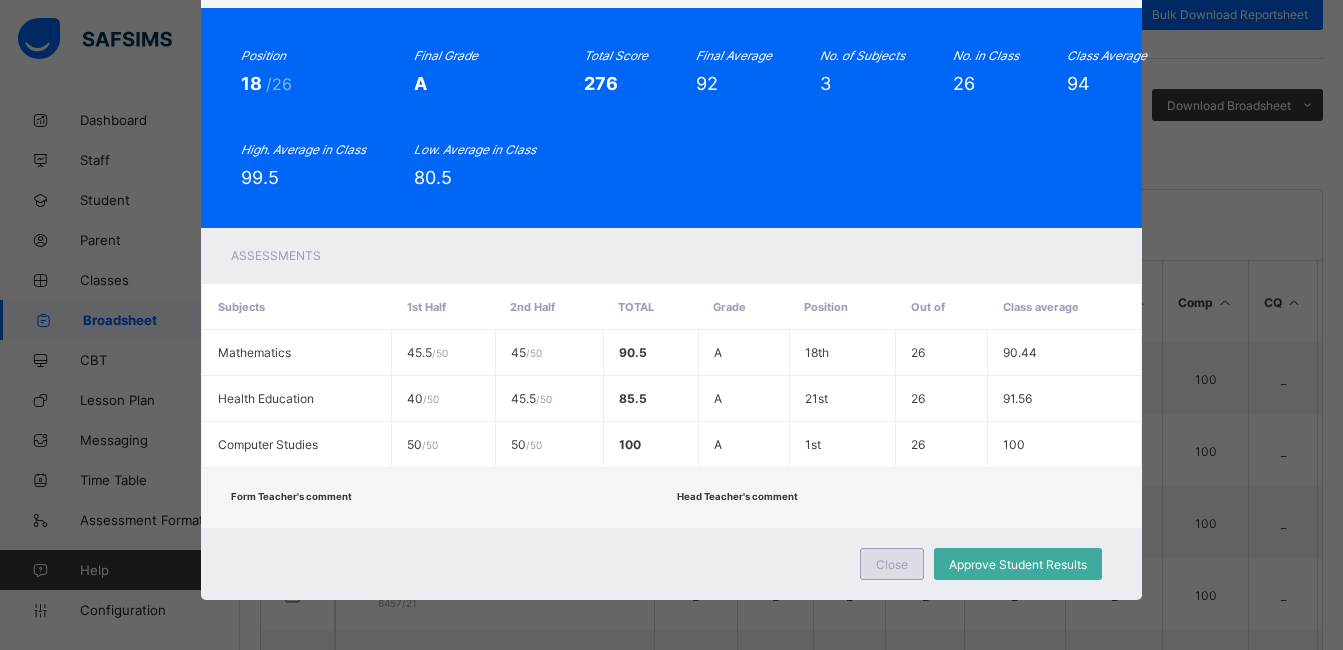 click on "Close" at bounding box center (892, 564) 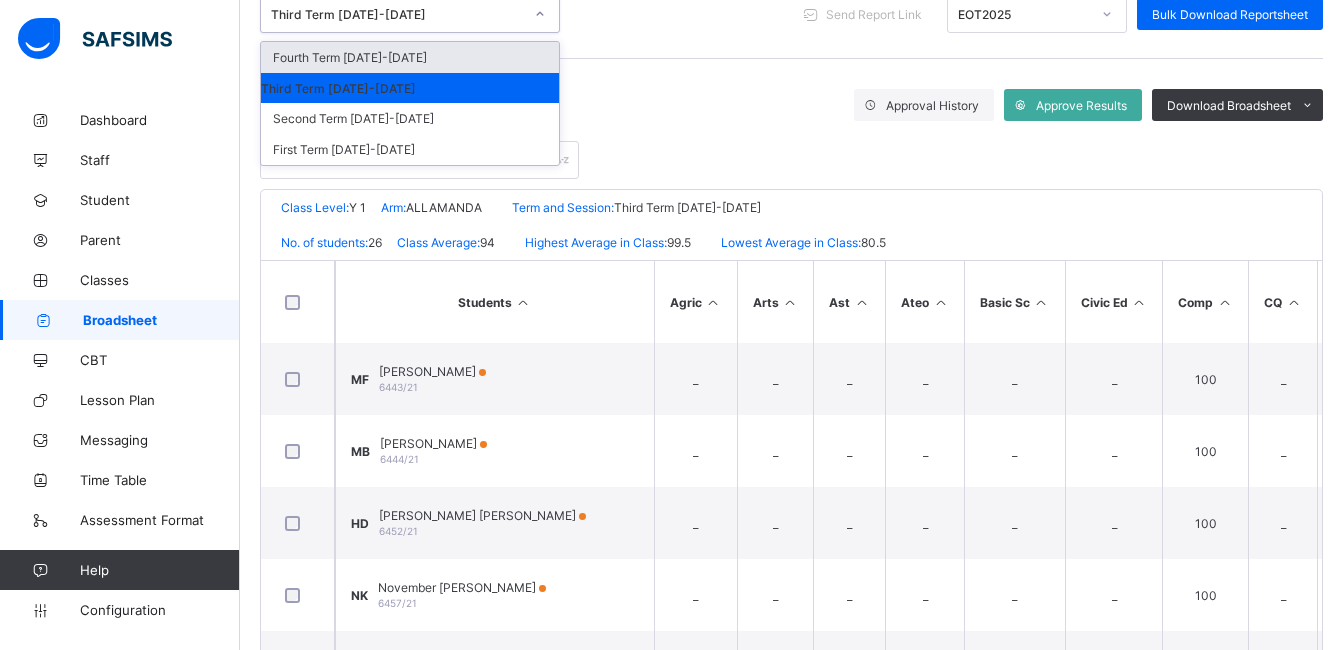 click on "Third Term 2024-2025" at bounding box center [397, 14] 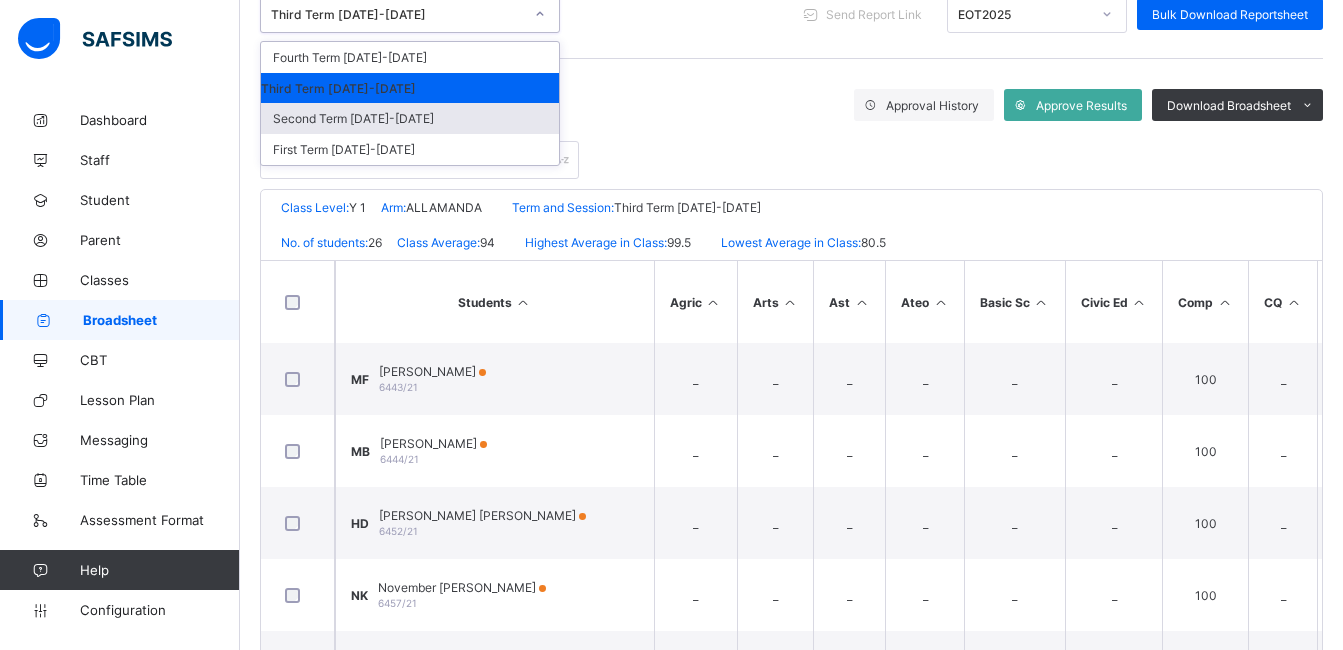 click on "Second Term 2024-2025" at bounding box center (410, 118) 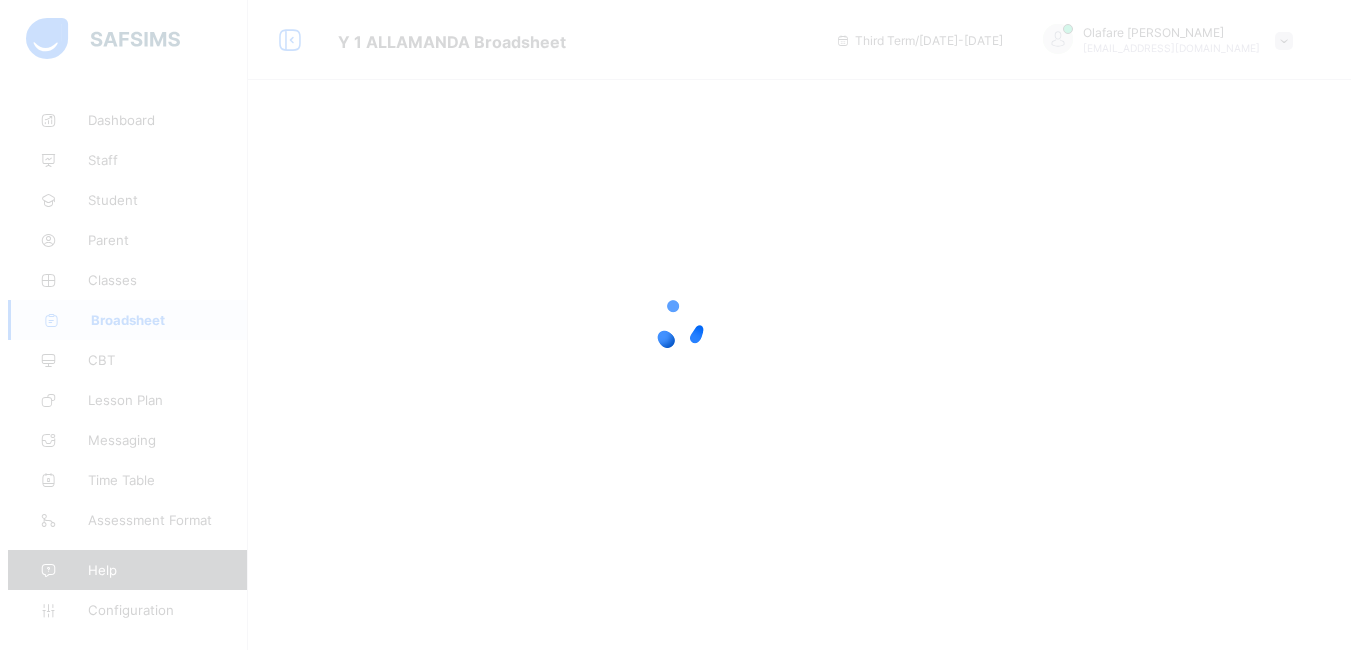 scroll, scrollTop: 0, scrollLeft: 0, axis: both 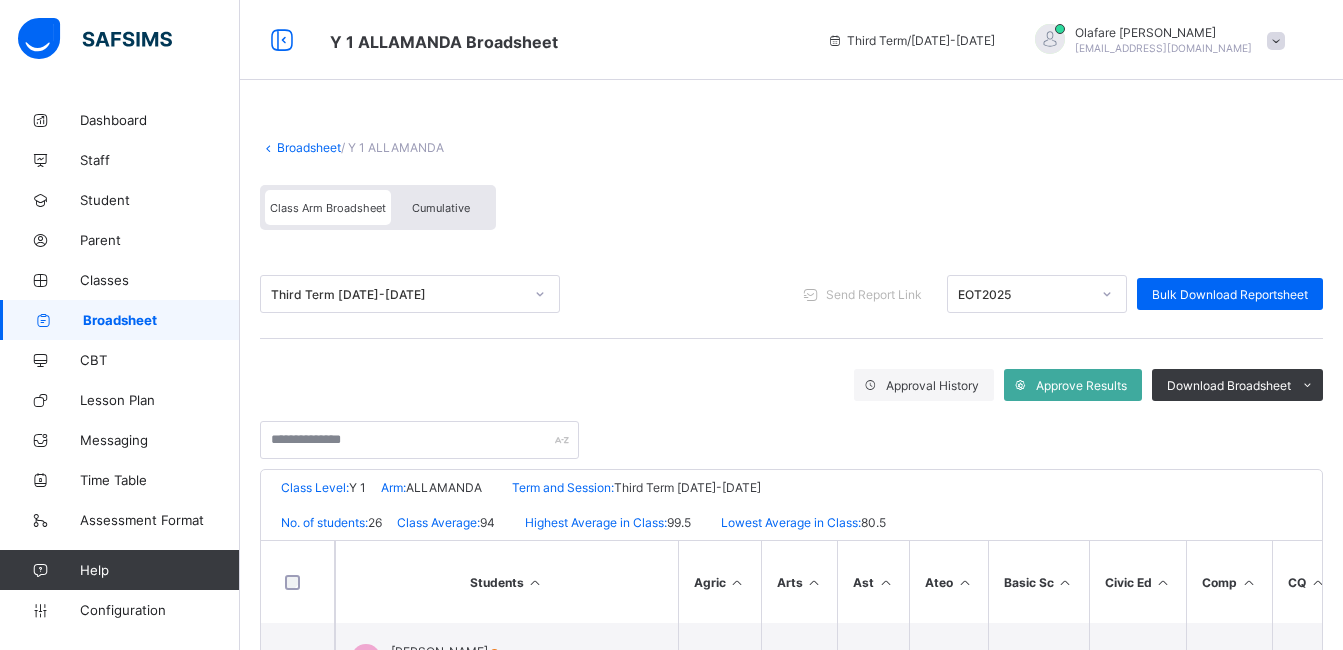 click on "Third Term [DATE]-[DATE]" at bounding box center [397, 294] 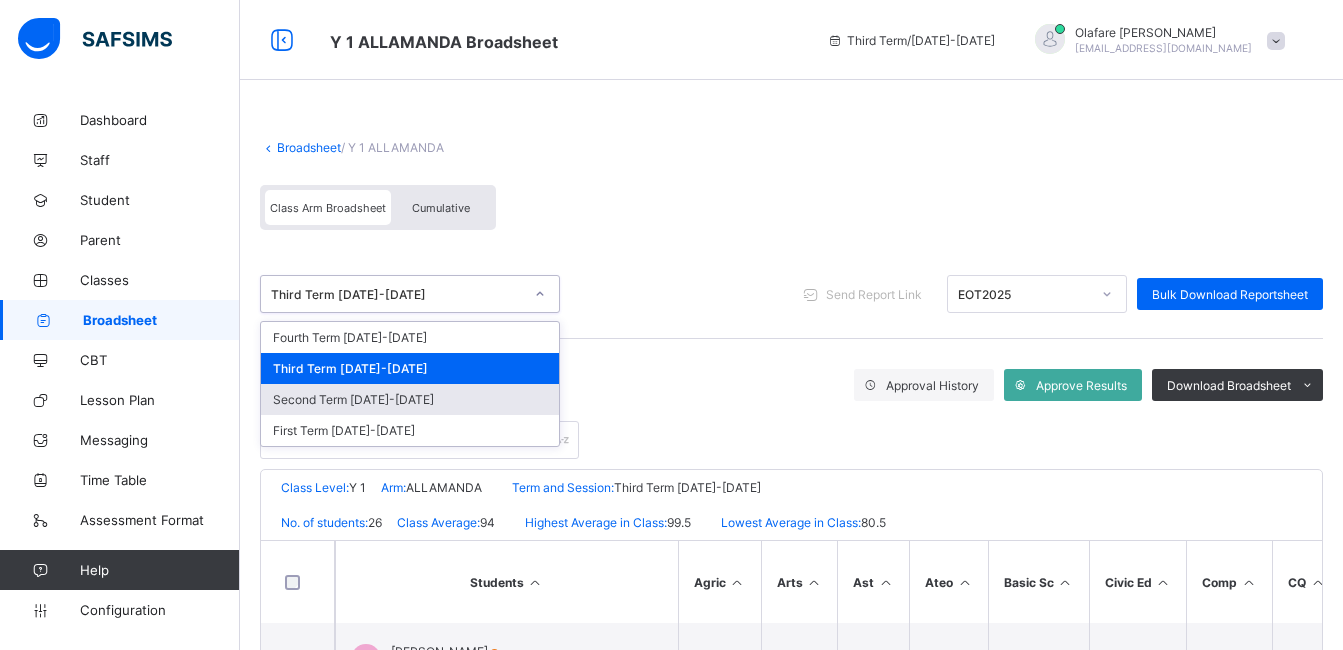 click on "Second Term 2024-2025" at bounding box center [410, 399] 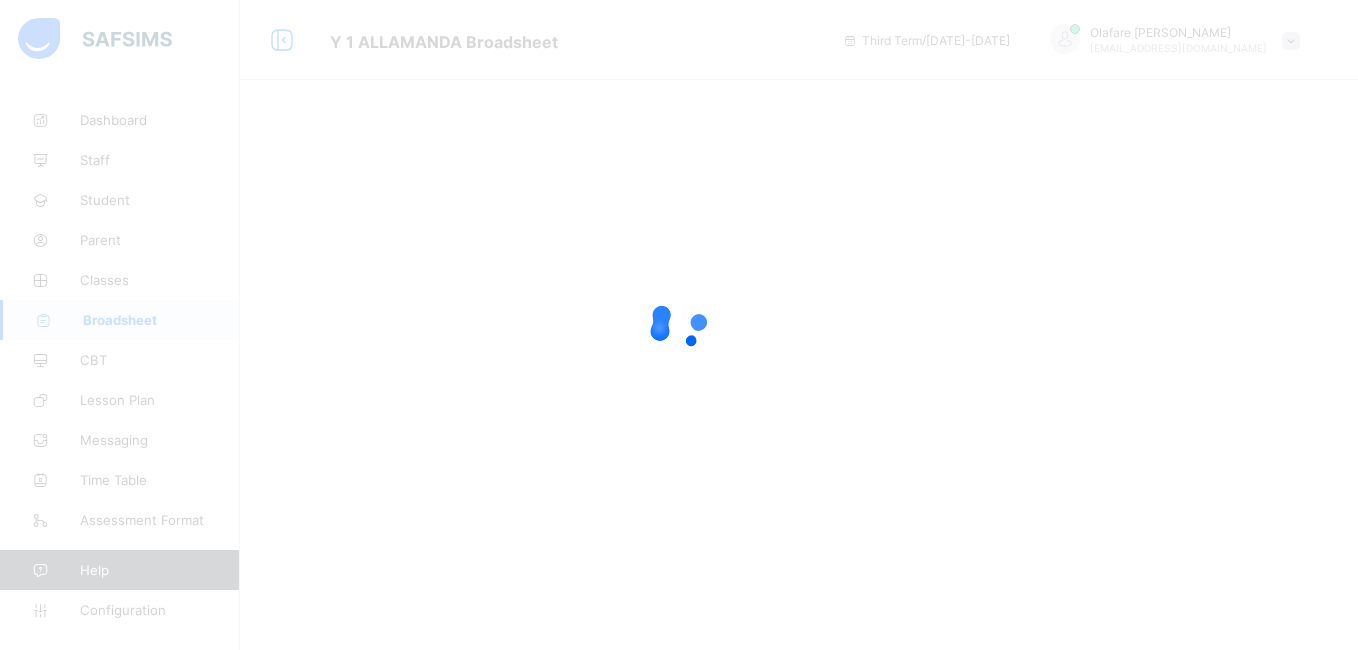 click at bounding box center [679, 325] 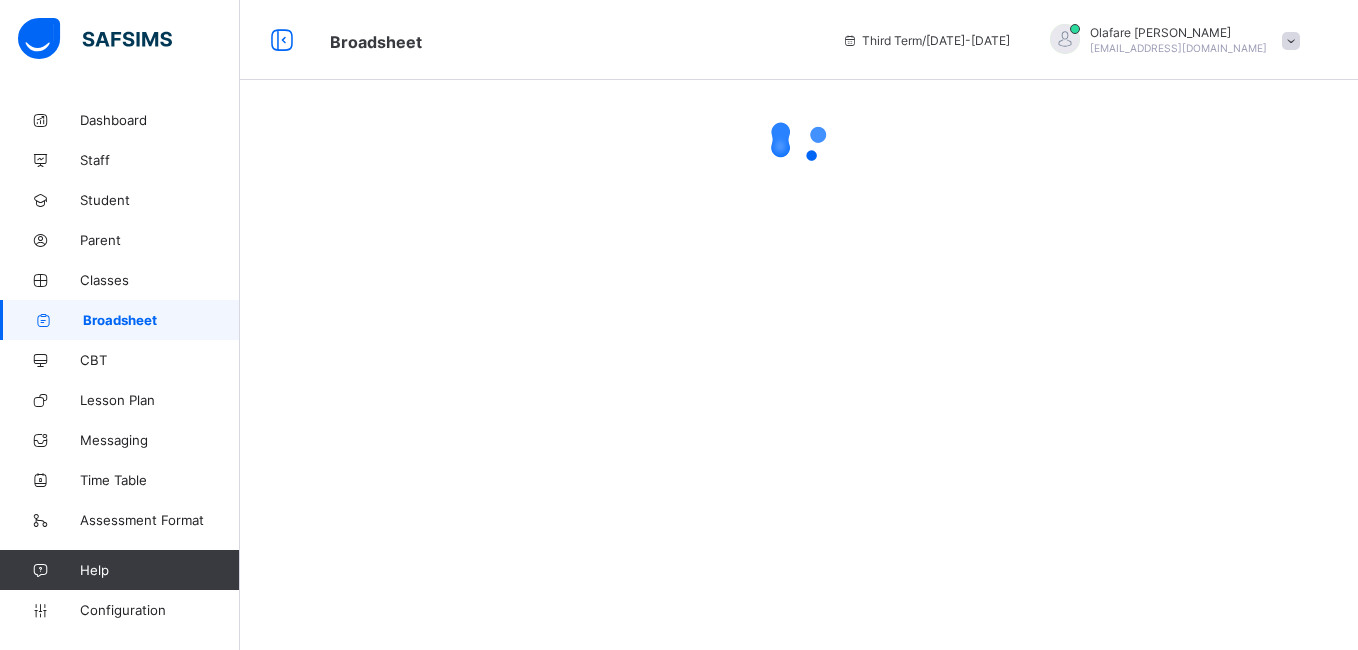 click at bounding box center [799, 325] 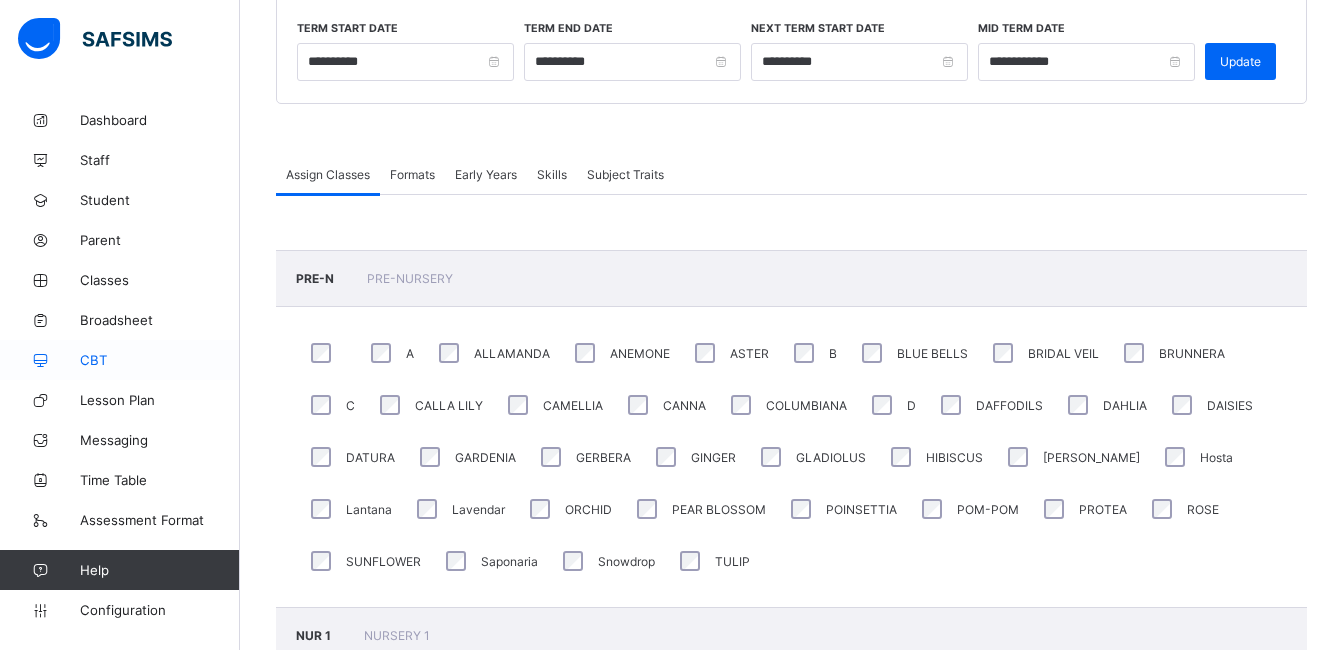 scroll, scrollTop: 328, scrollLeft: 0, axis: vertical 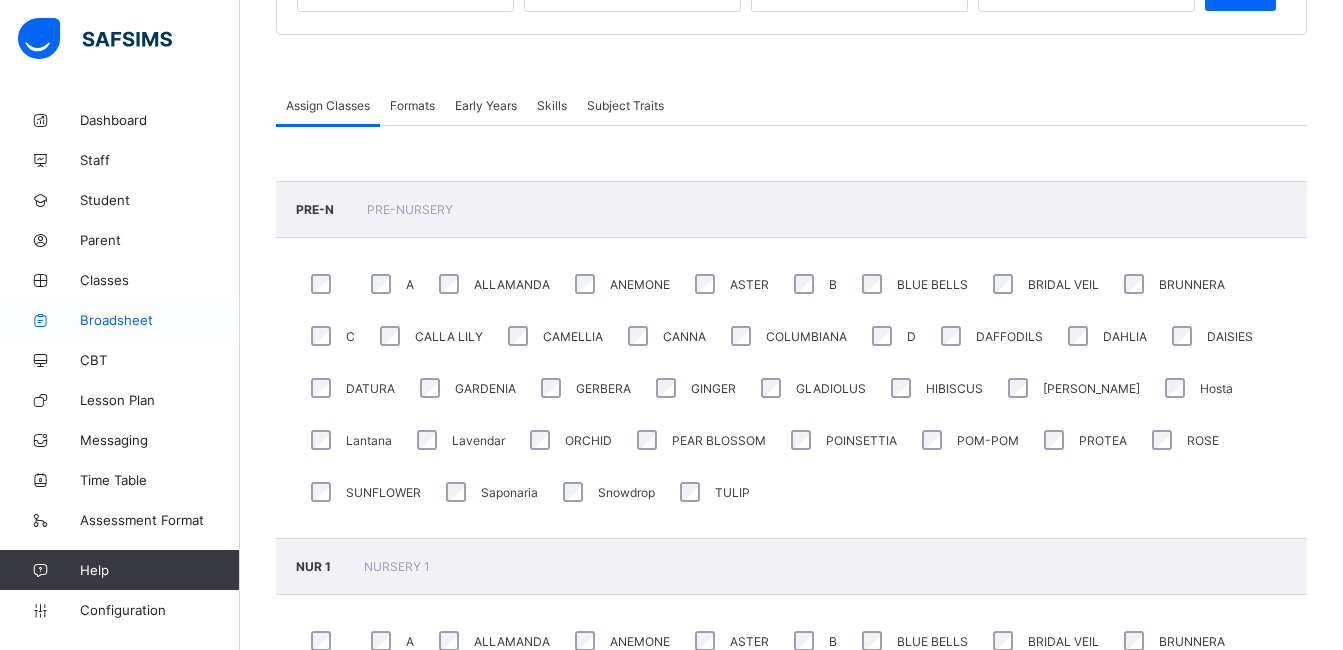 click on "Broadsheet" at bounding box center (160, 320) 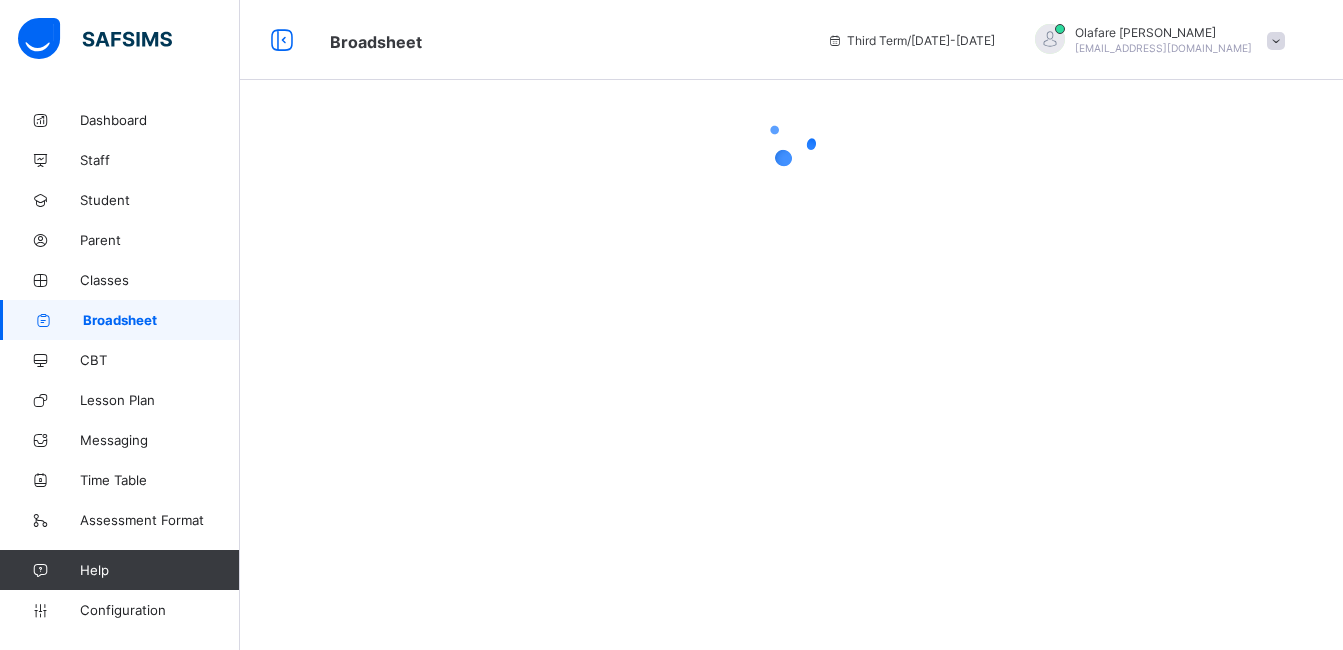 scroll, scrollTop: 0, scrollLeft: 0, axis: both 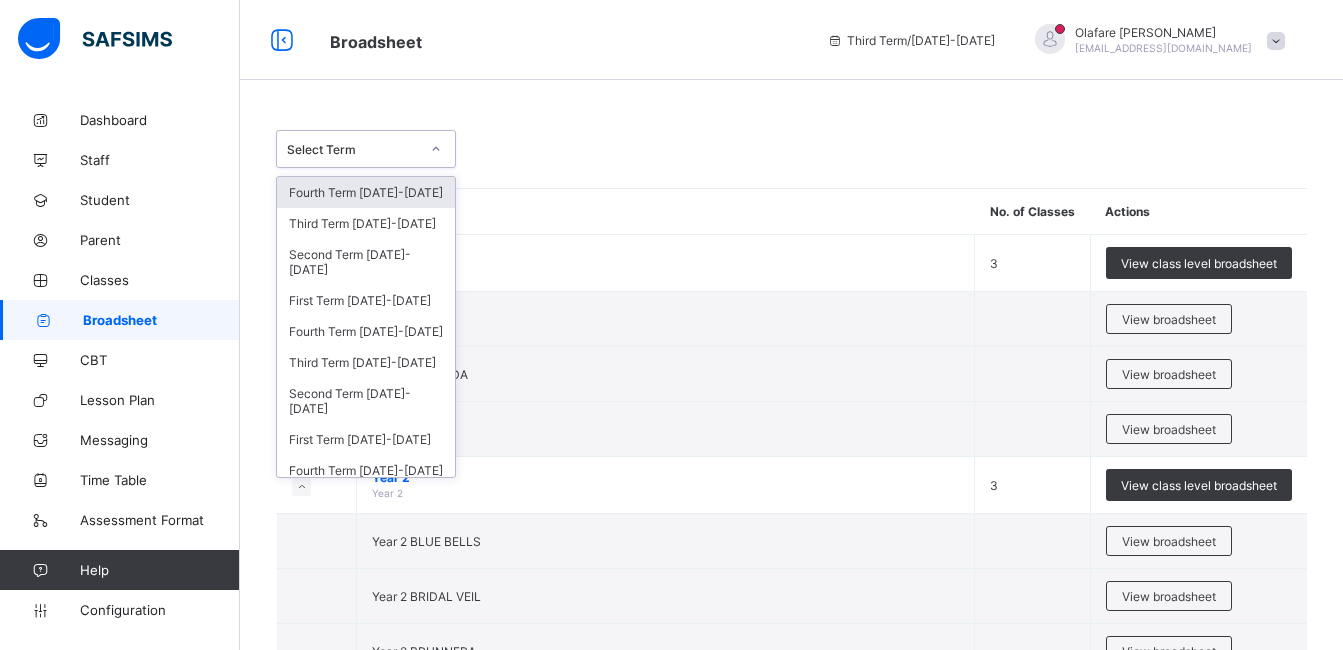 click on "Select Term" at bounding box center [353, 149] 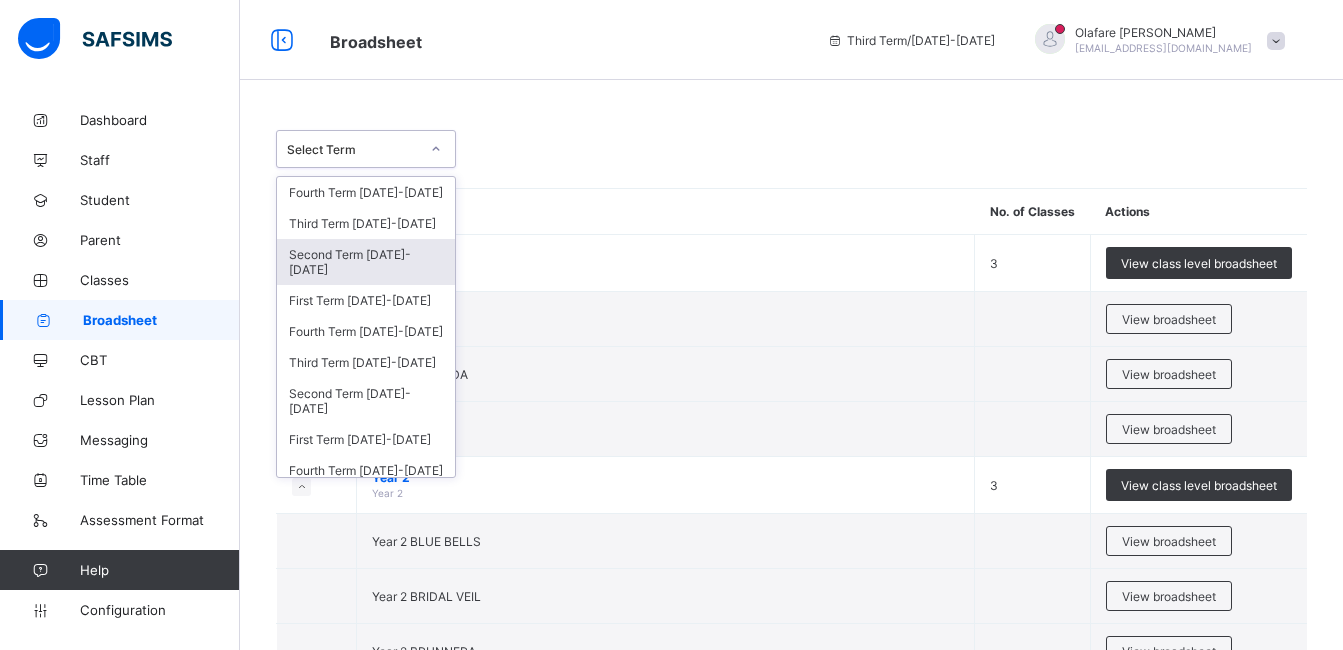 click on "Second Term 2024-2025" at bounding box center (366, 262) 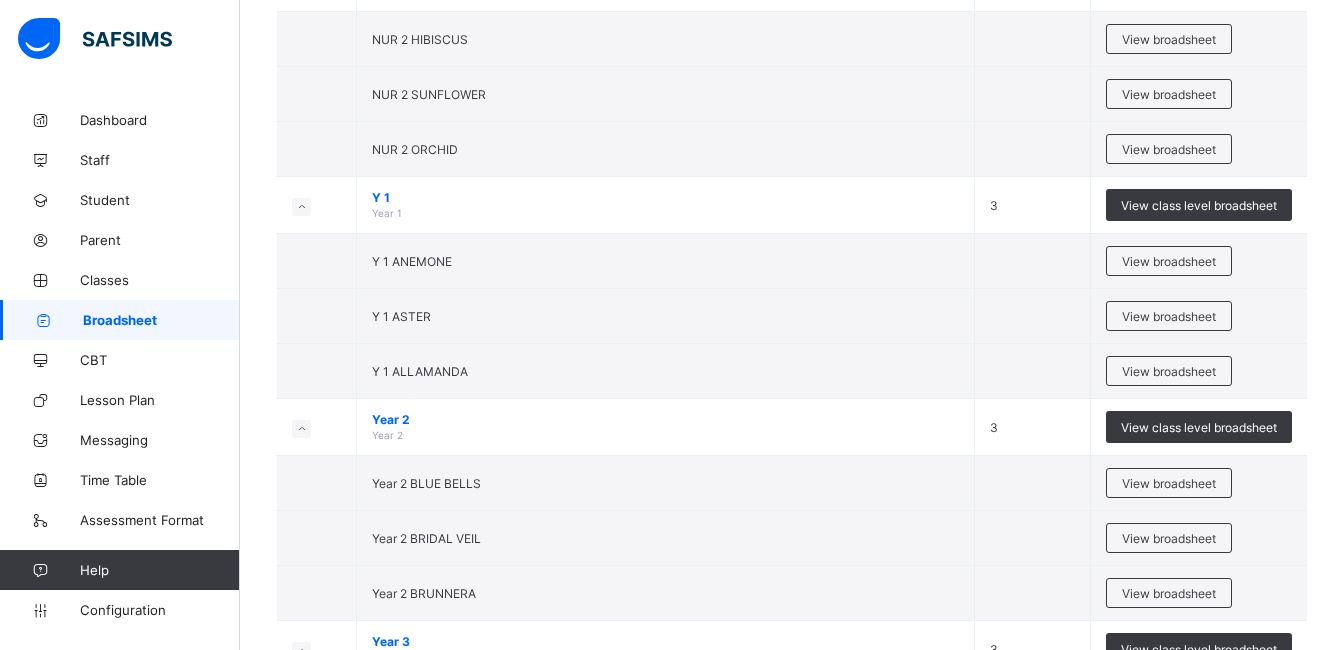 scroll, scrollTop: 1136, scrollLeft: 0, axis: vertical 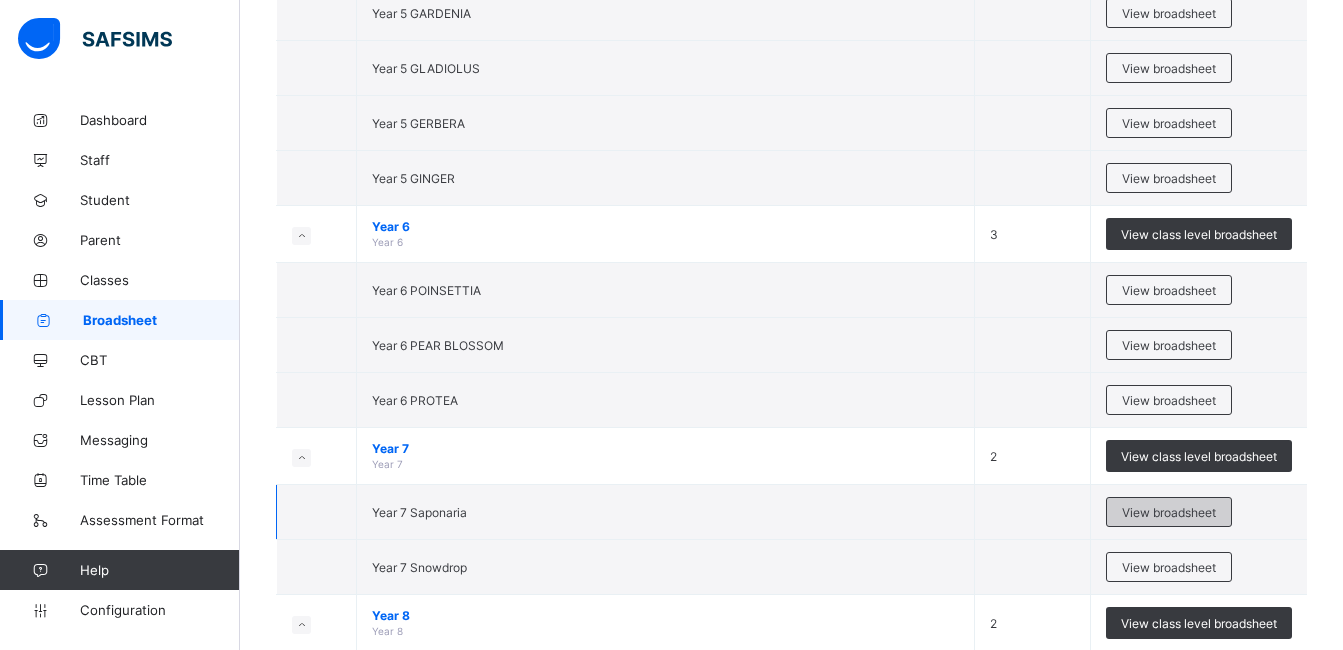 click on "View broadsheet" at bounding box center (1169, 512) 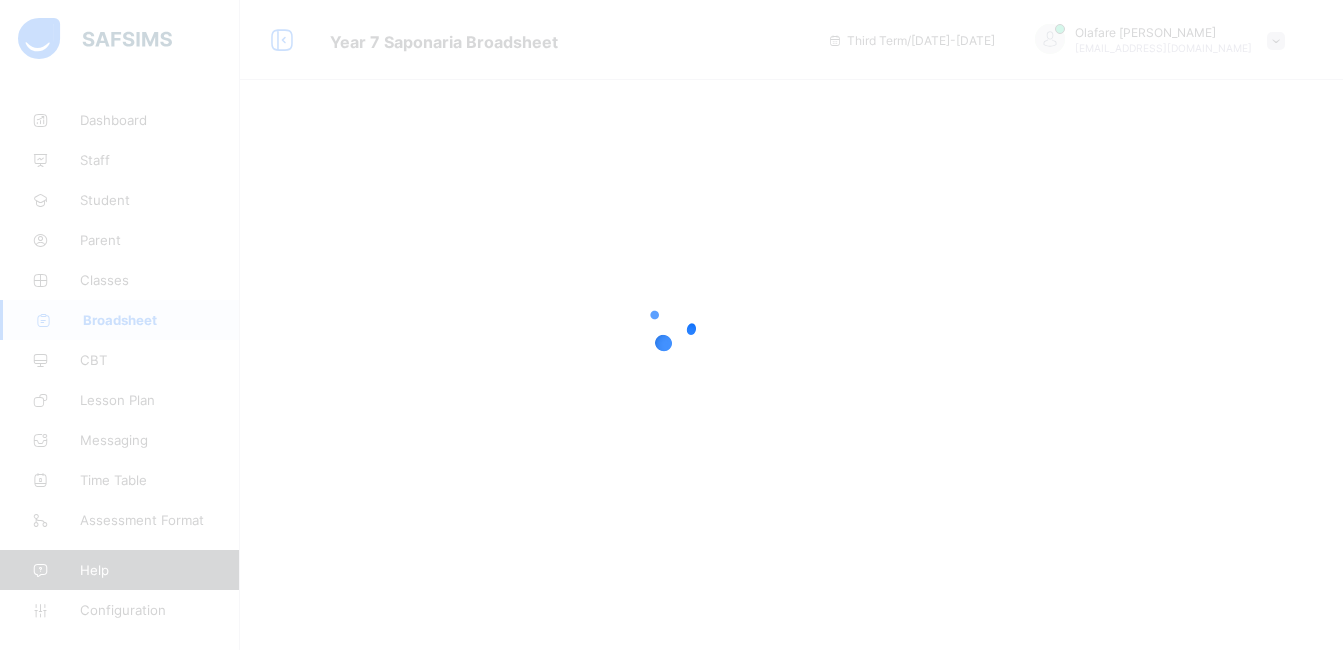 scroll, scrollTop: 0, scrollLeft: 0, axis: both 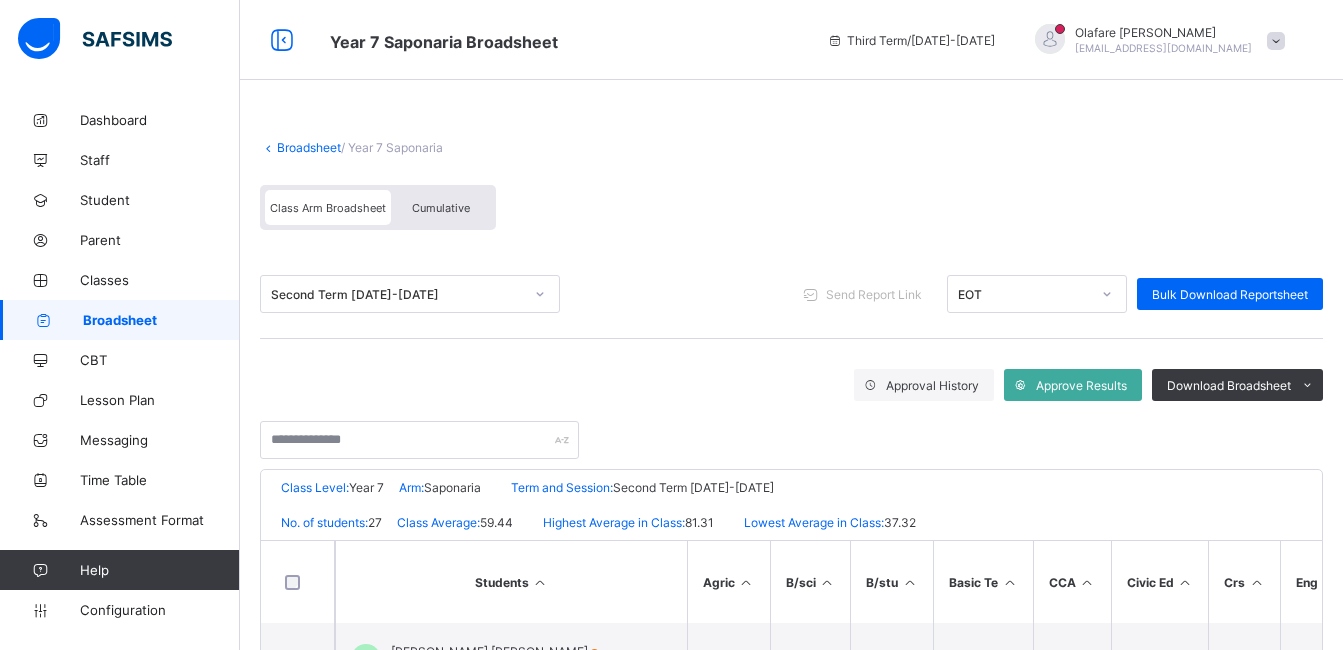 click 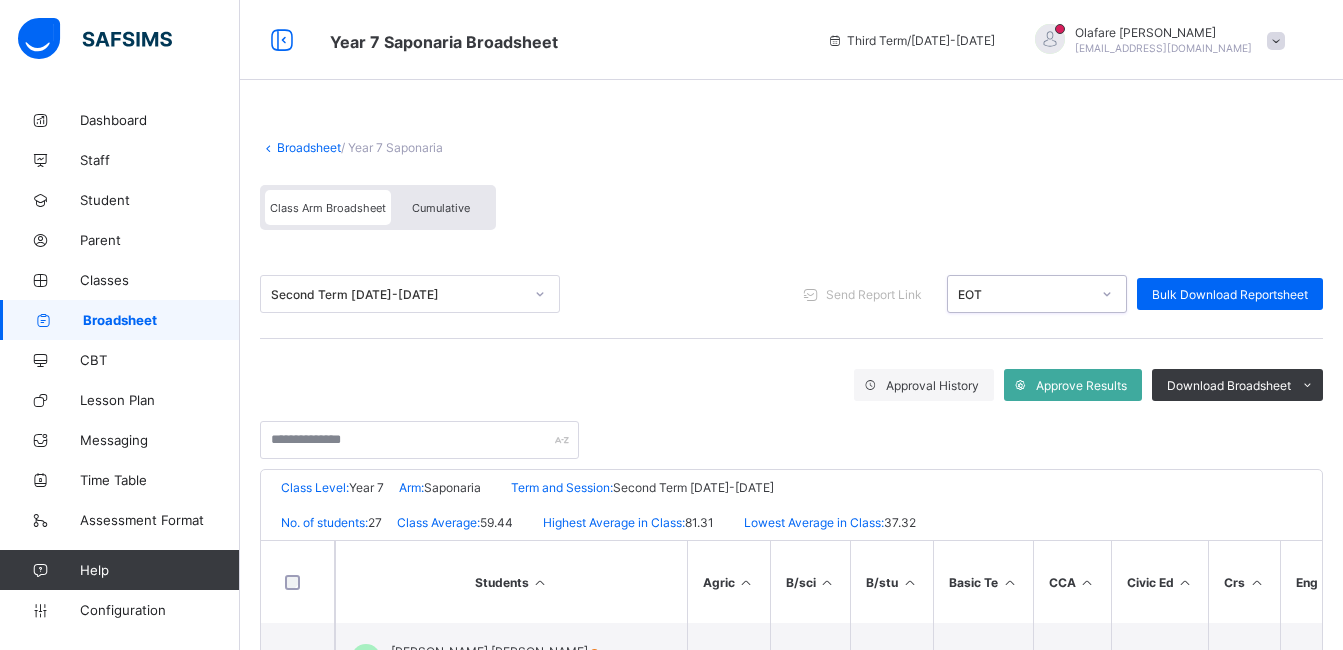 click 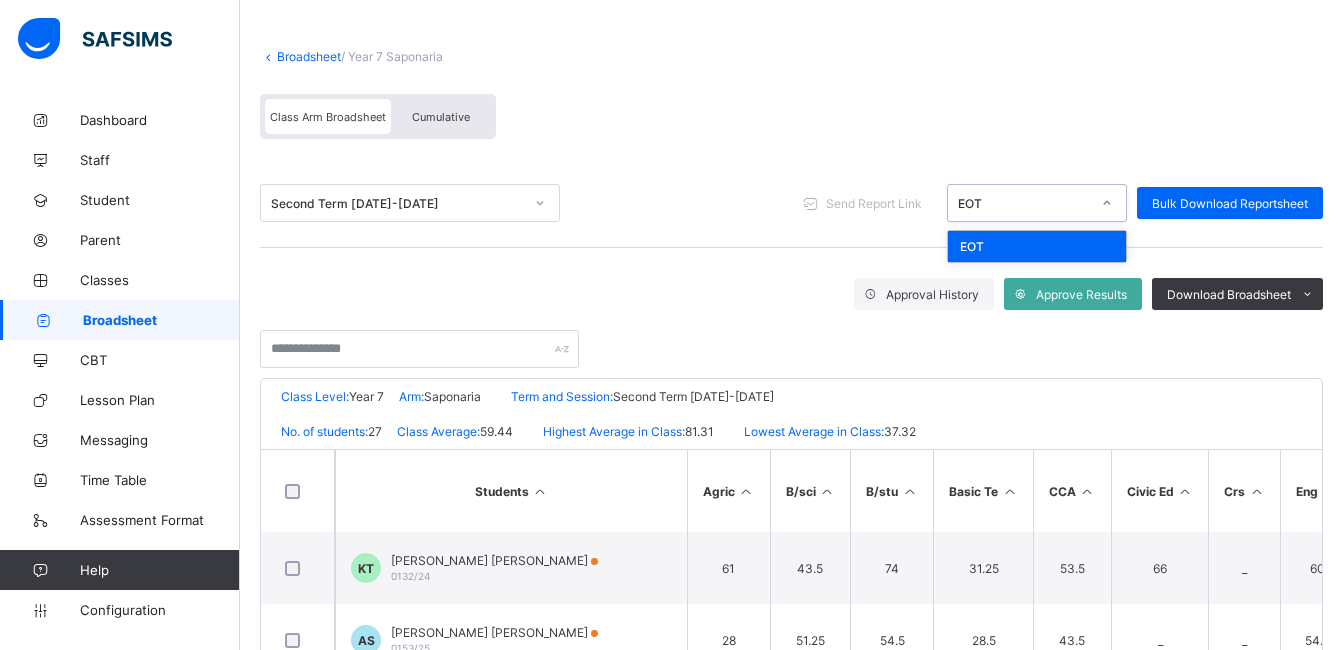 scroll, scrollTop: 114, scrollLeft: 0, axis: vertical 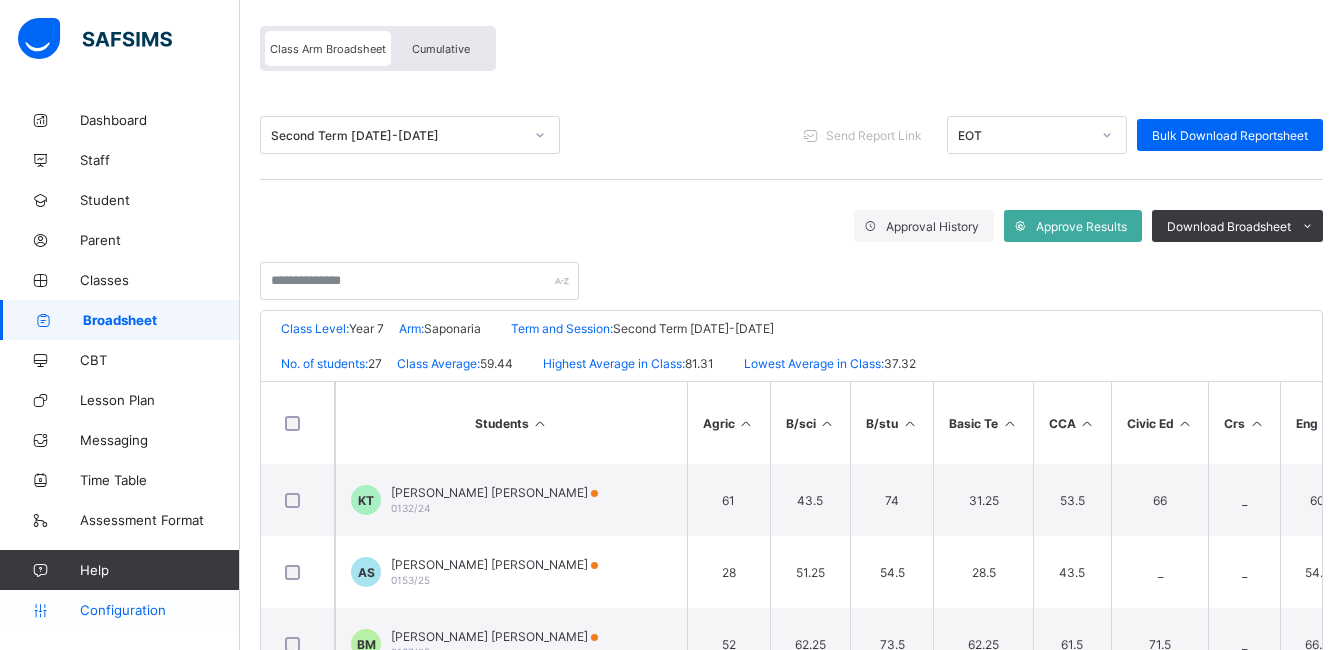 click on "Configuration" at bounding box center [159, 610] 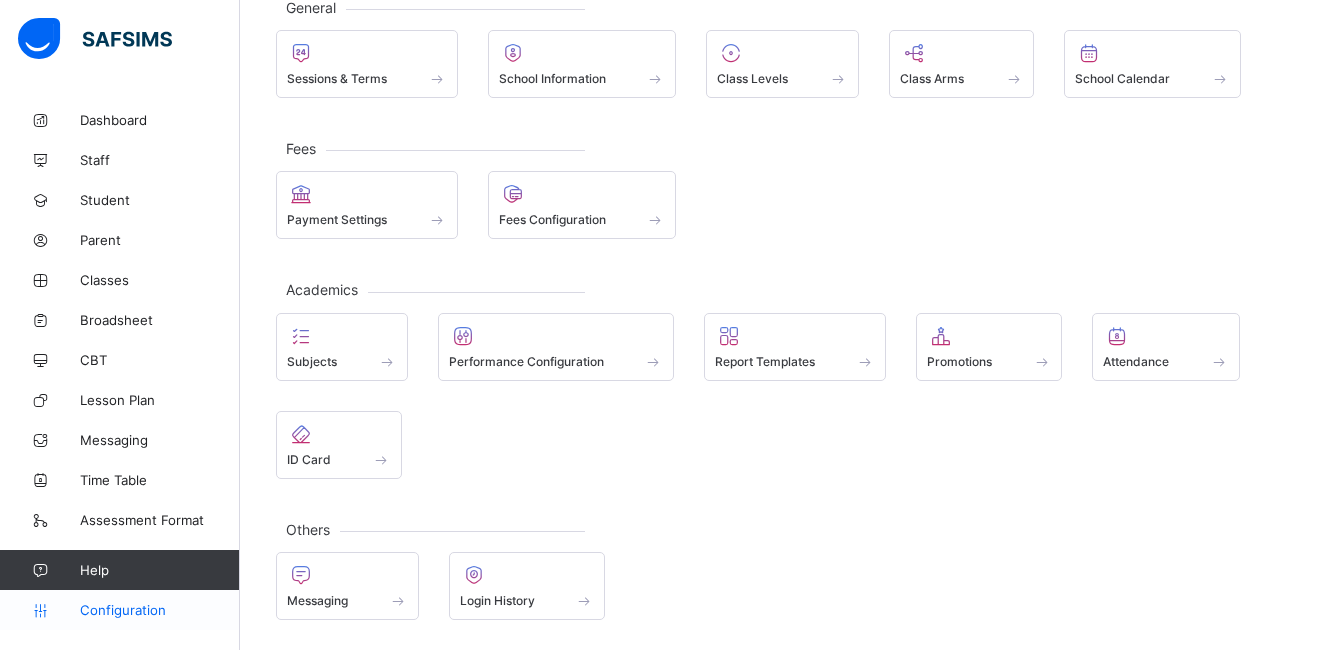 scroll, scrollTop: 133, scrollLeft: 0, axis: vertical 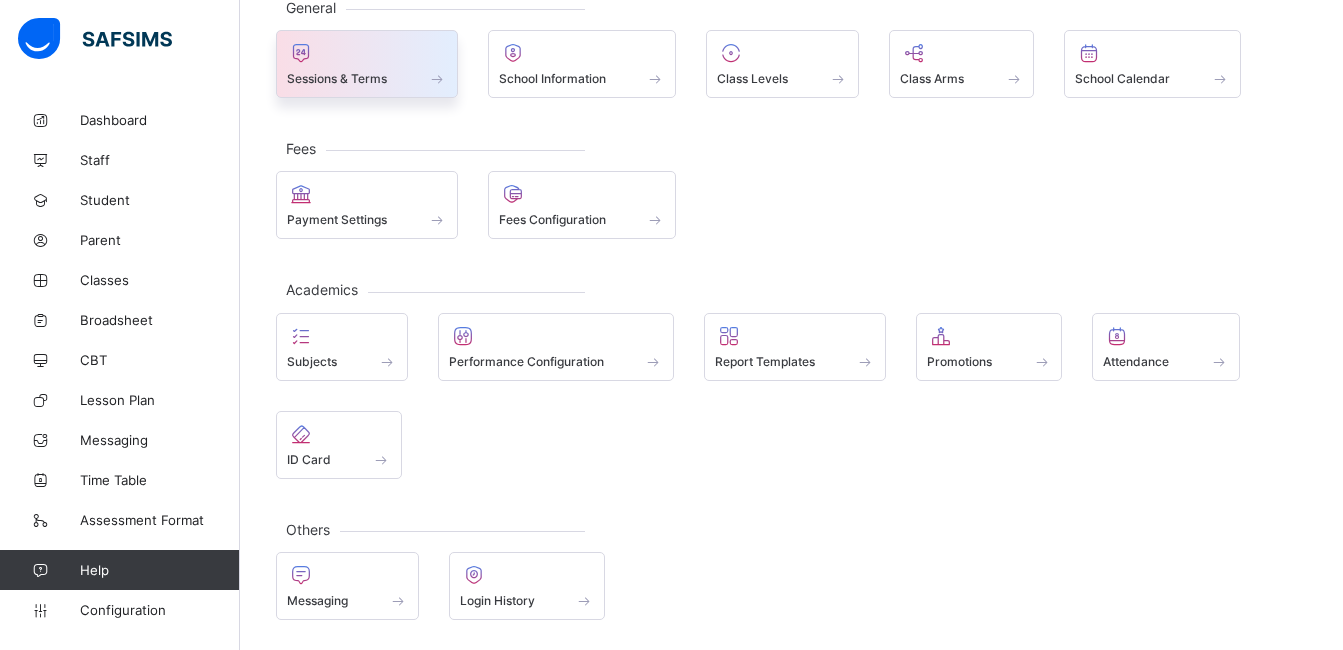 click on "Sessions & Terms" at bounding box center [337, 78] 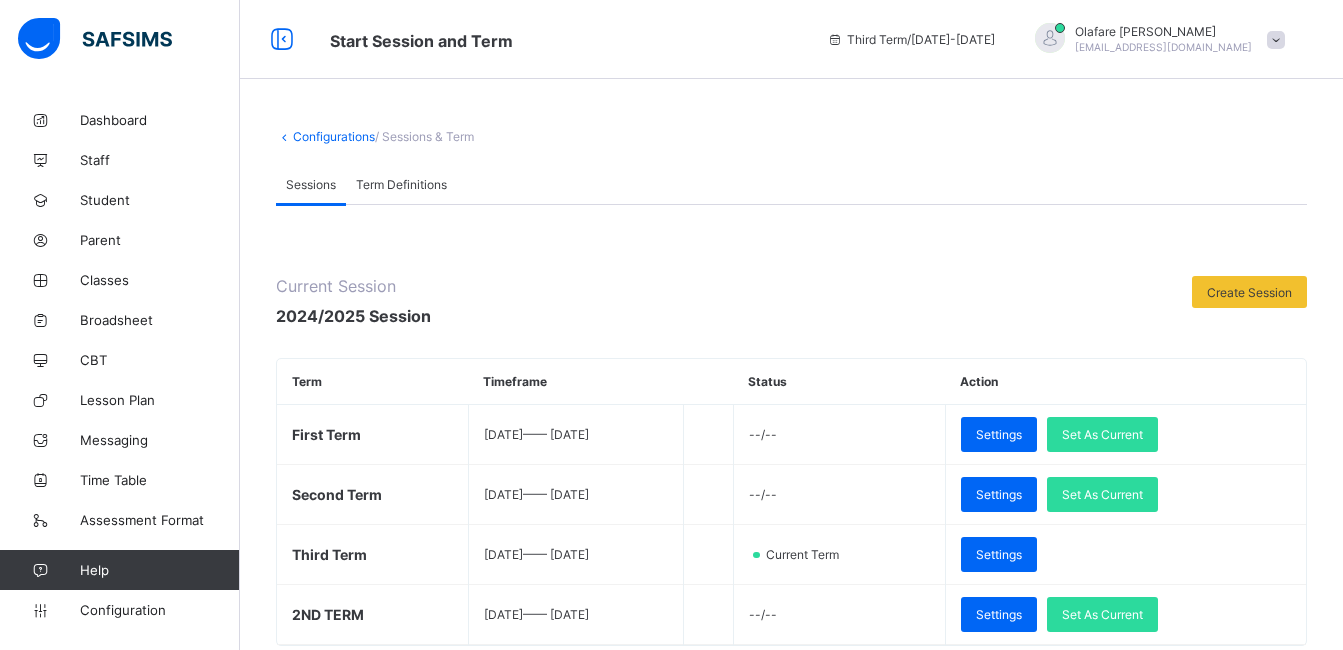 scroll, scrollTop: 159, scrollLeft: 0, axis: vertical 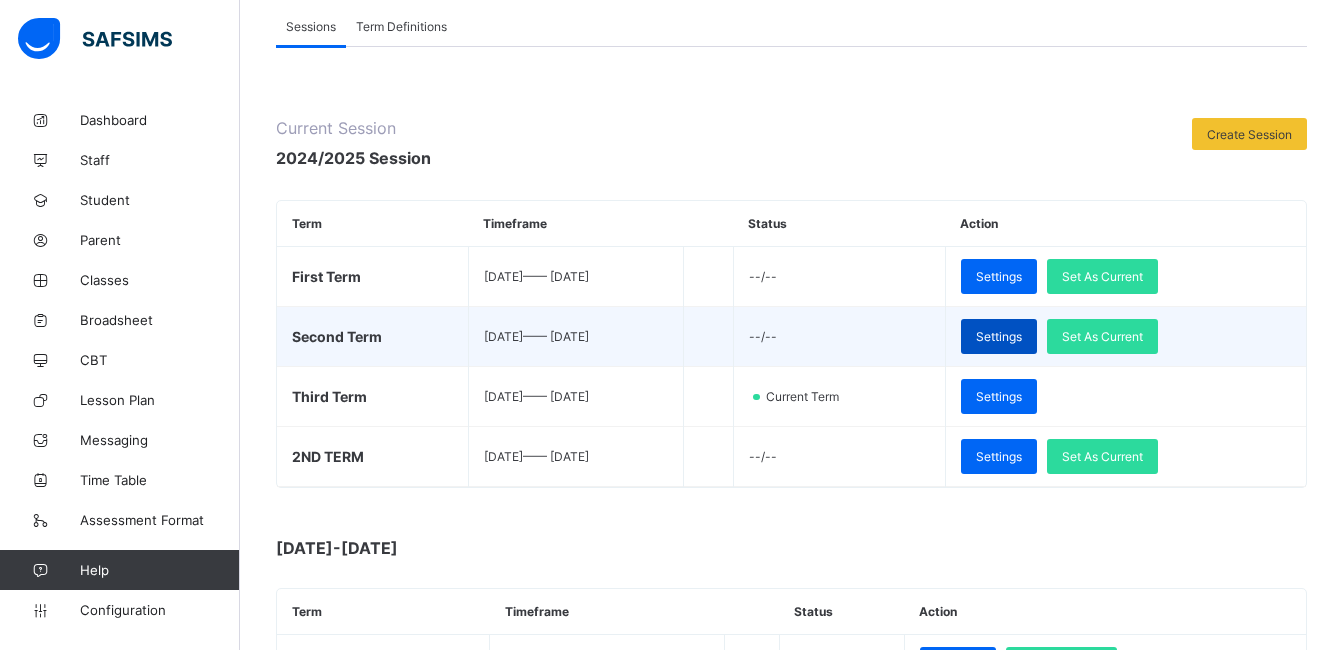 click on "Settings" at bounding box center (999, 336) 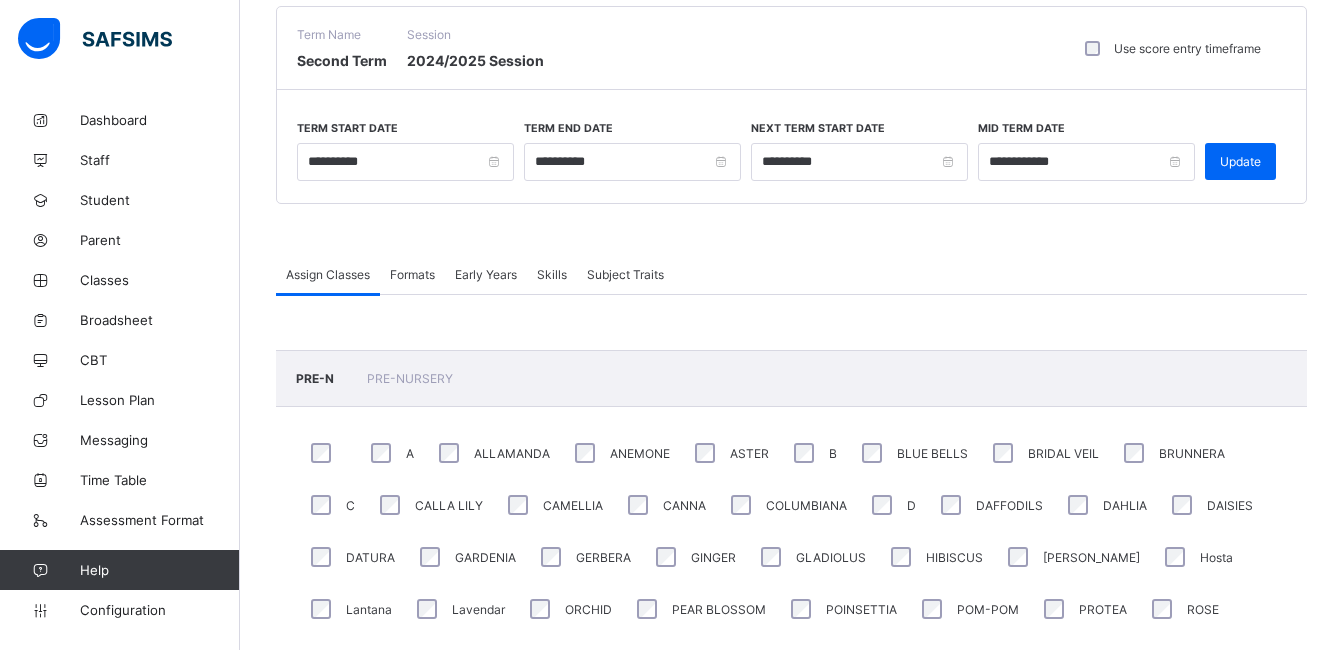 scroll, scrollTop: 0, scrollLeft: 0, axis: both 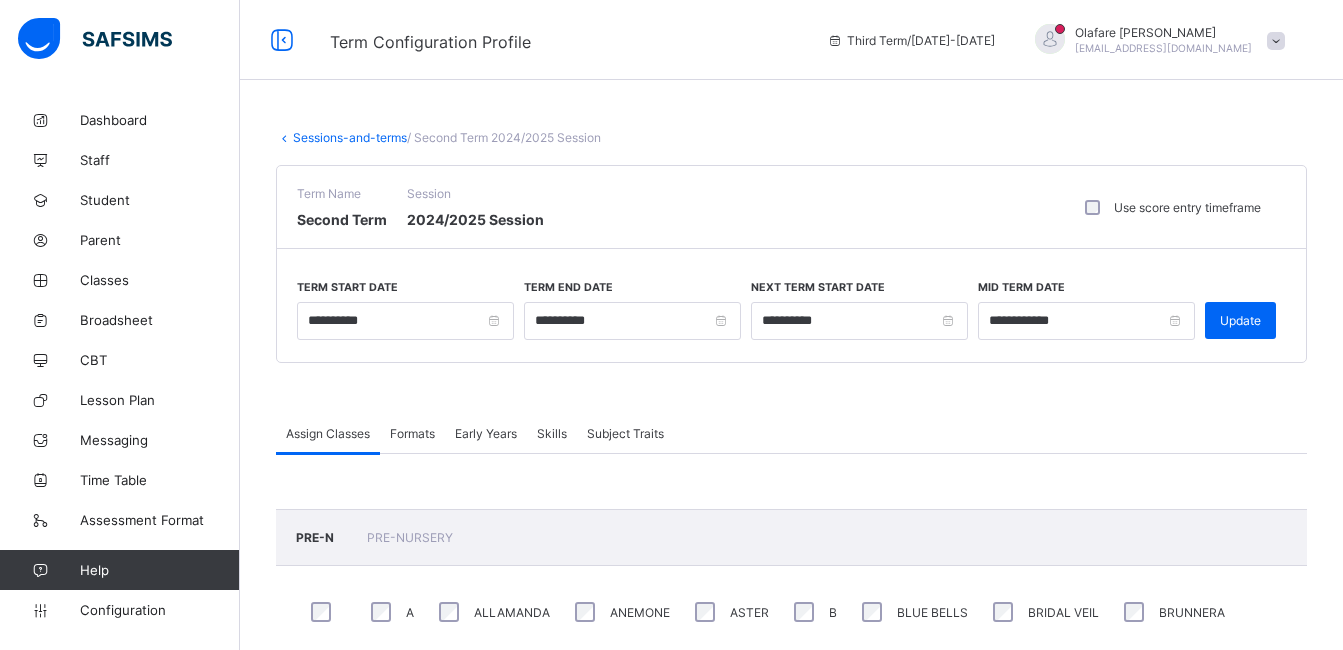 click on "Sessions-and-terms" at bounding box center [350, 137] 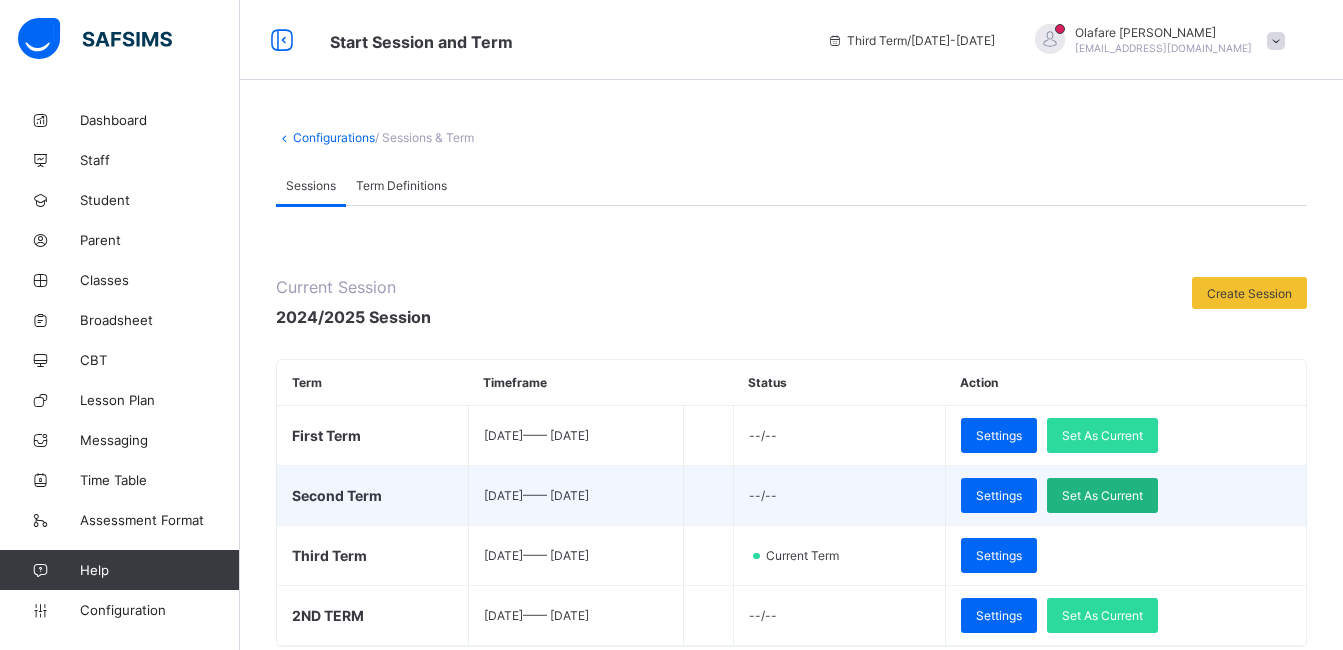click on "Set As Current" at bounding box center [1102, 495] 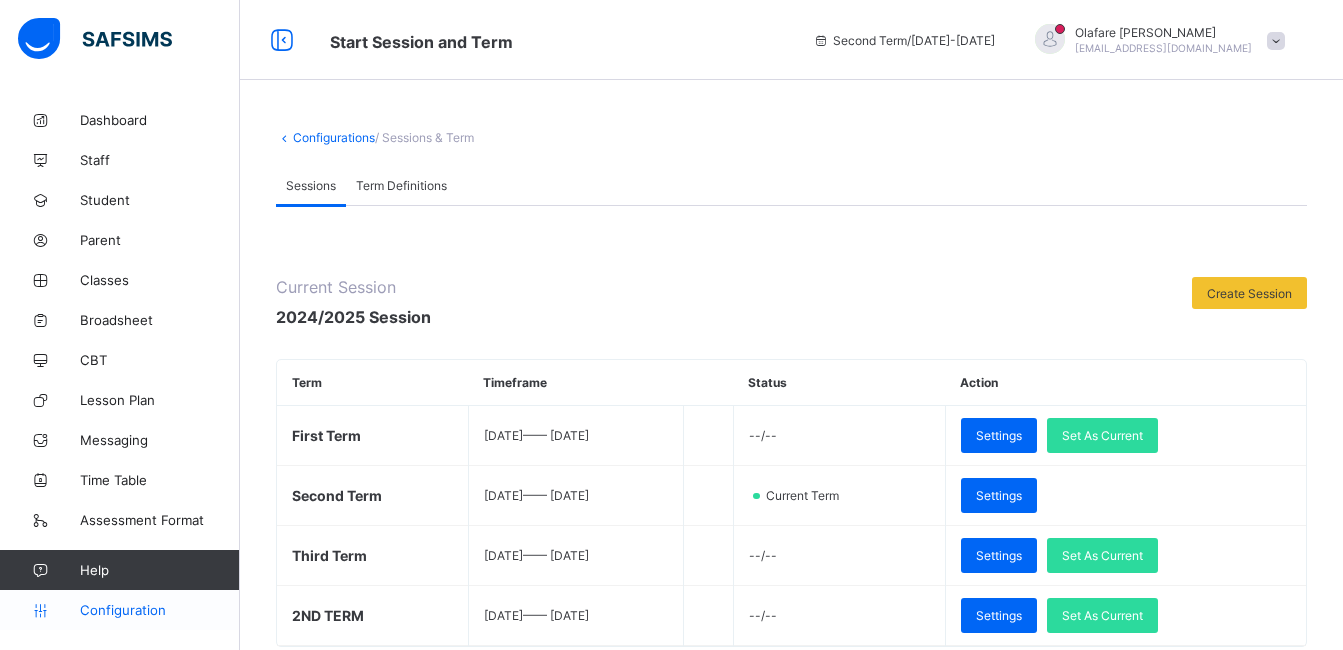 click on "Configuration" at bounding box center (119, 610) 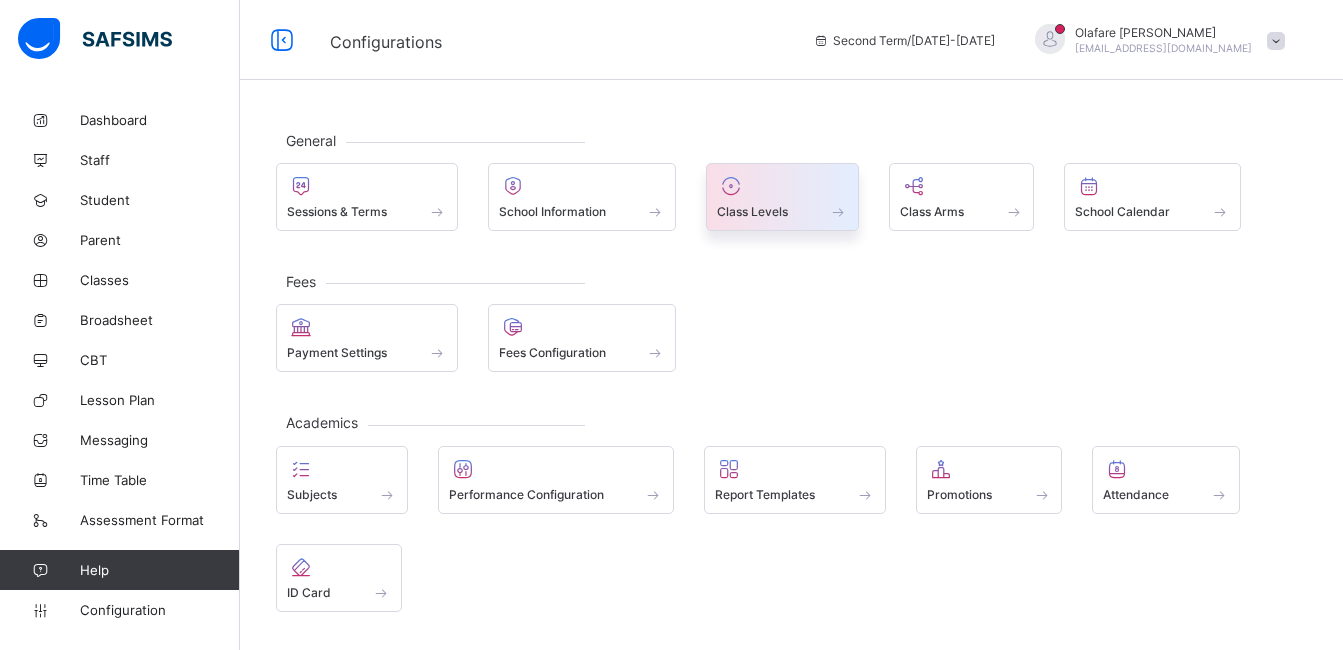 click at bounding box center (782, 200) 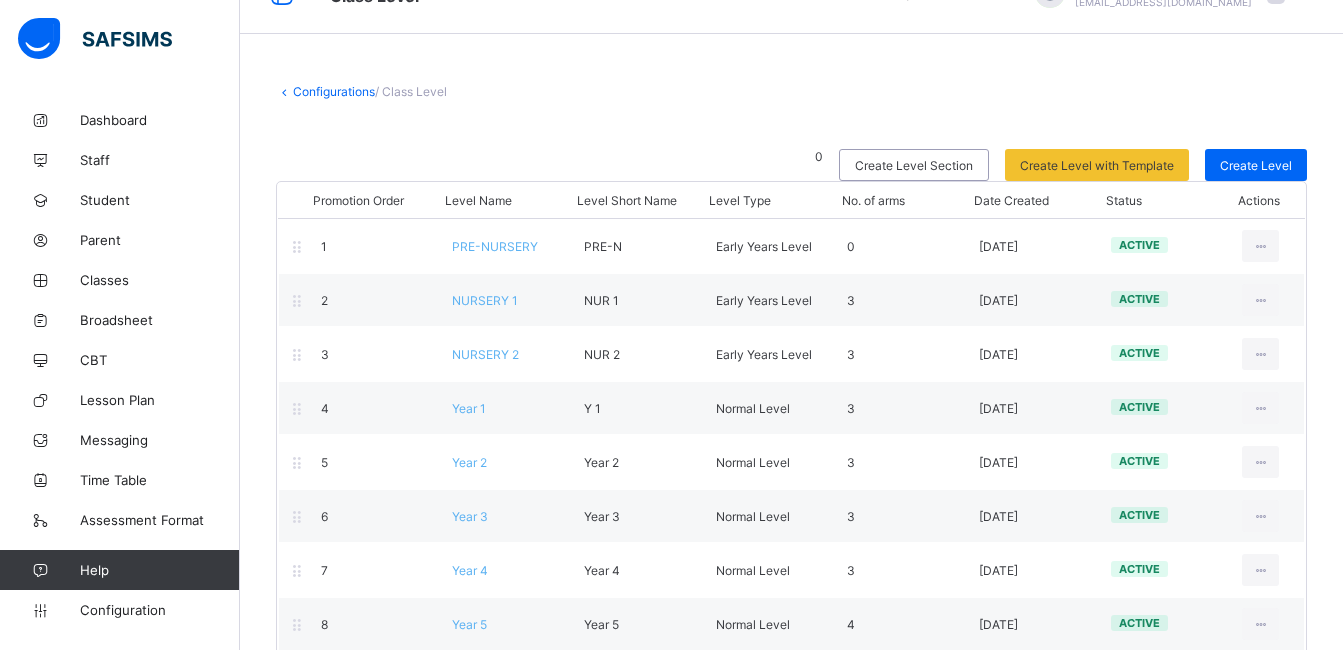 scroll, scrollTop: 0, scrollLeft: 0, axis: both 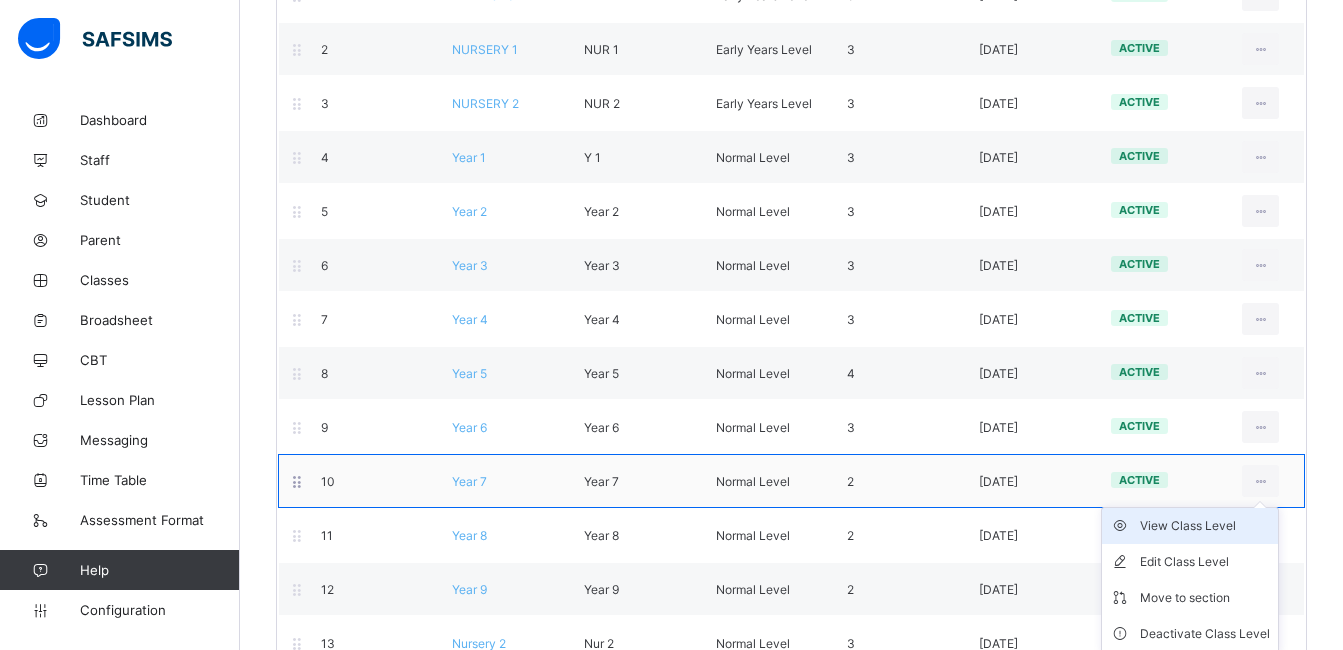click on "View Class Level" at bounding box center [1205, 526] 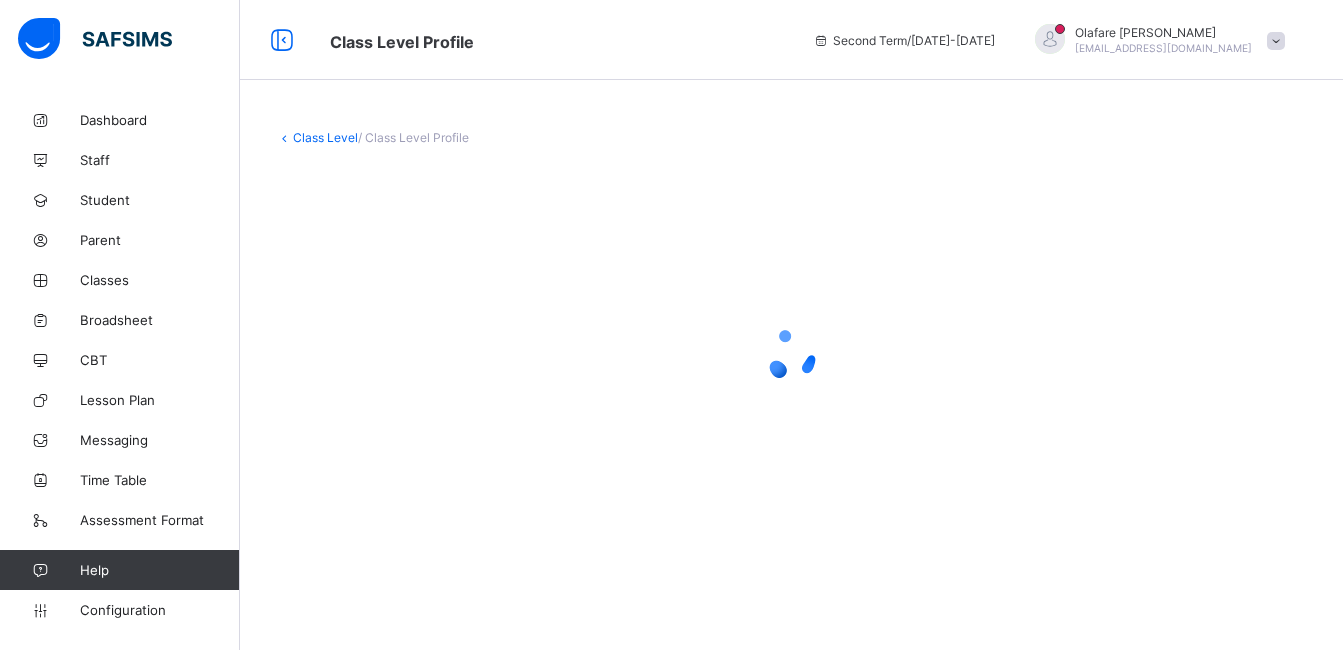 scroll, scrollTop: 0, scrollLeft: 0, axis: both 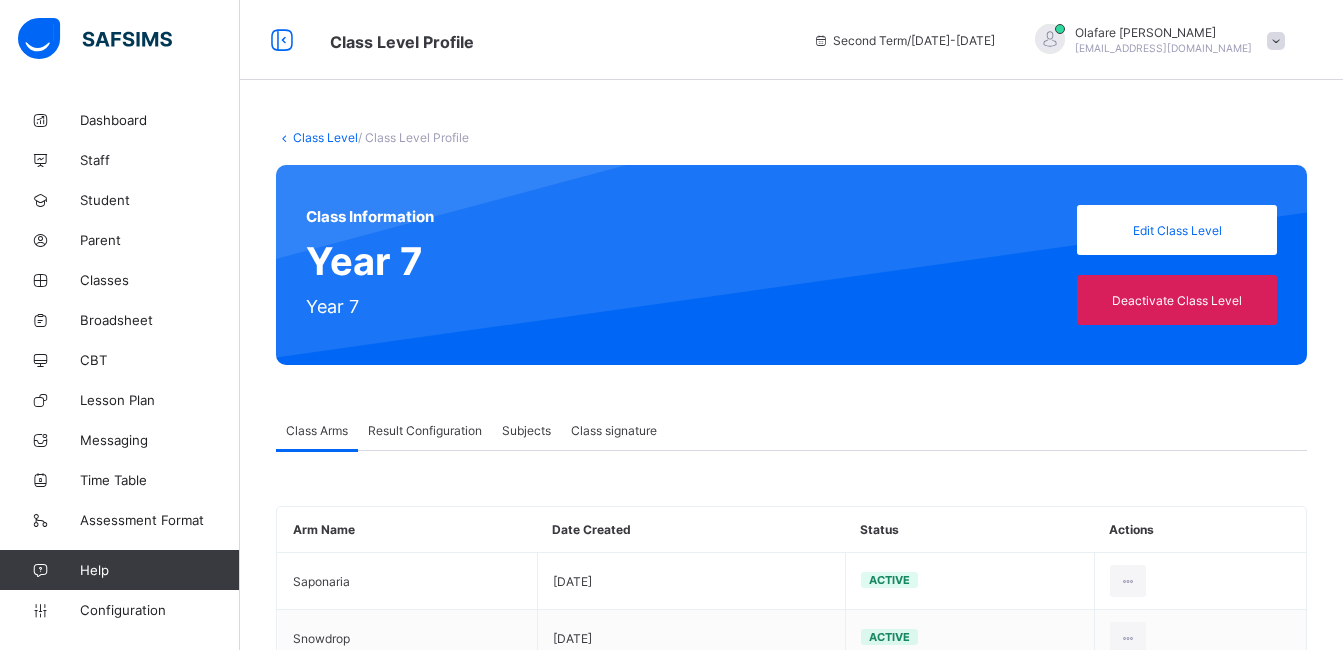click on "Result Configuration" at bounding box center [425, 430] 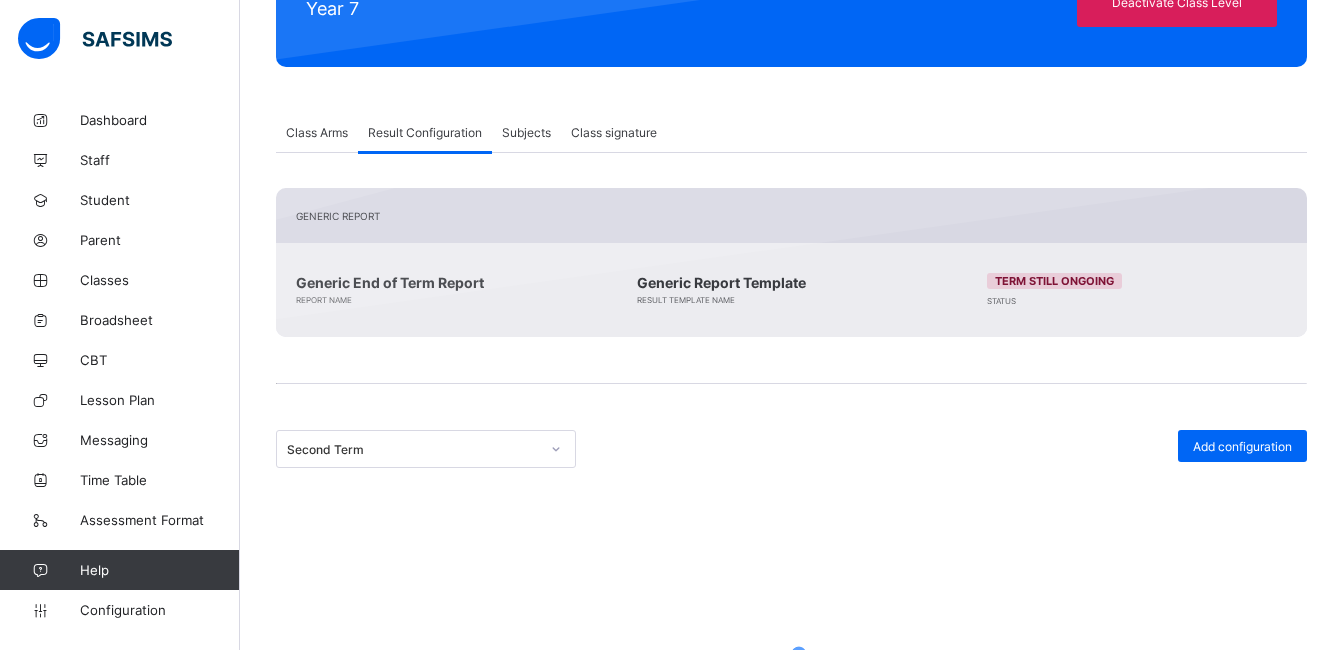 scroll, scrollTop: 300, scrollLeft: 0, axis: vertical 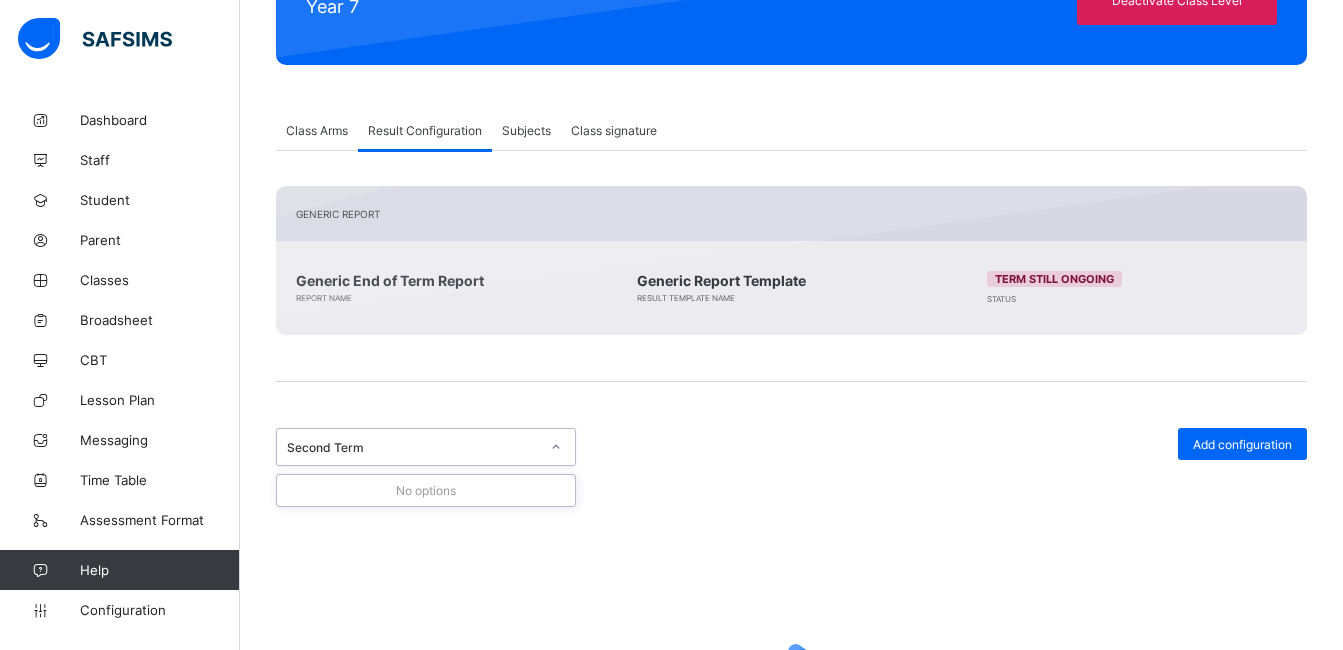 click 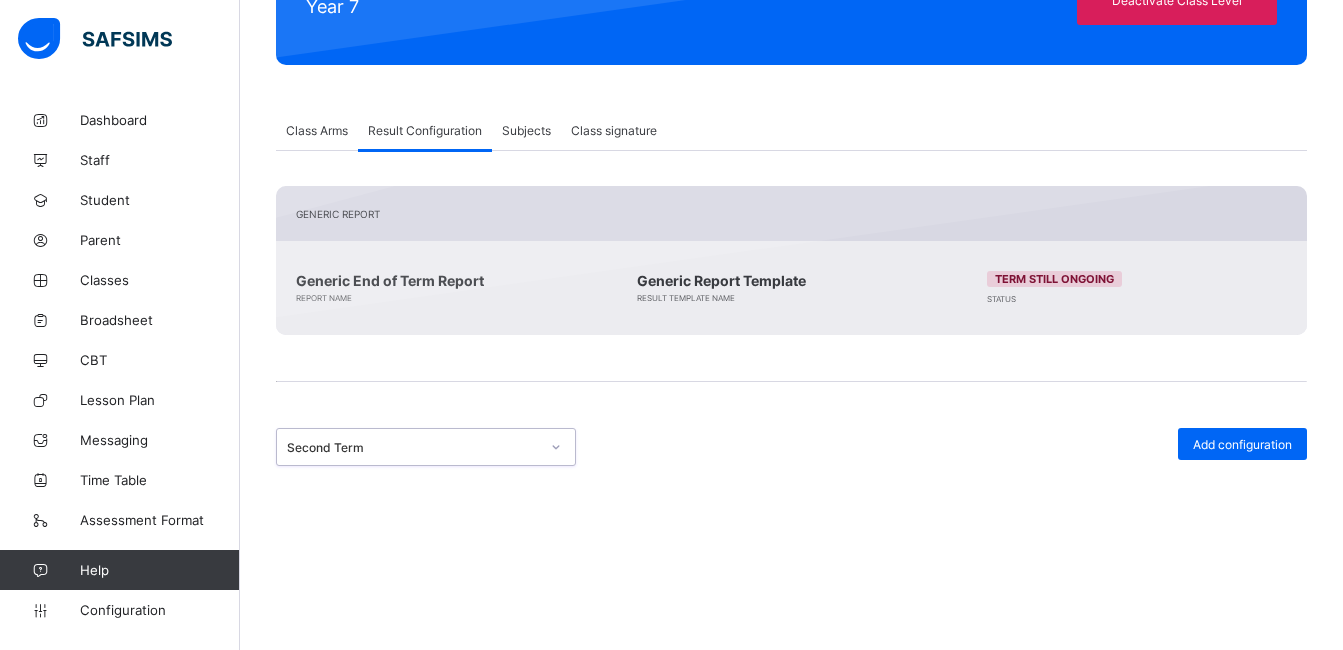 click 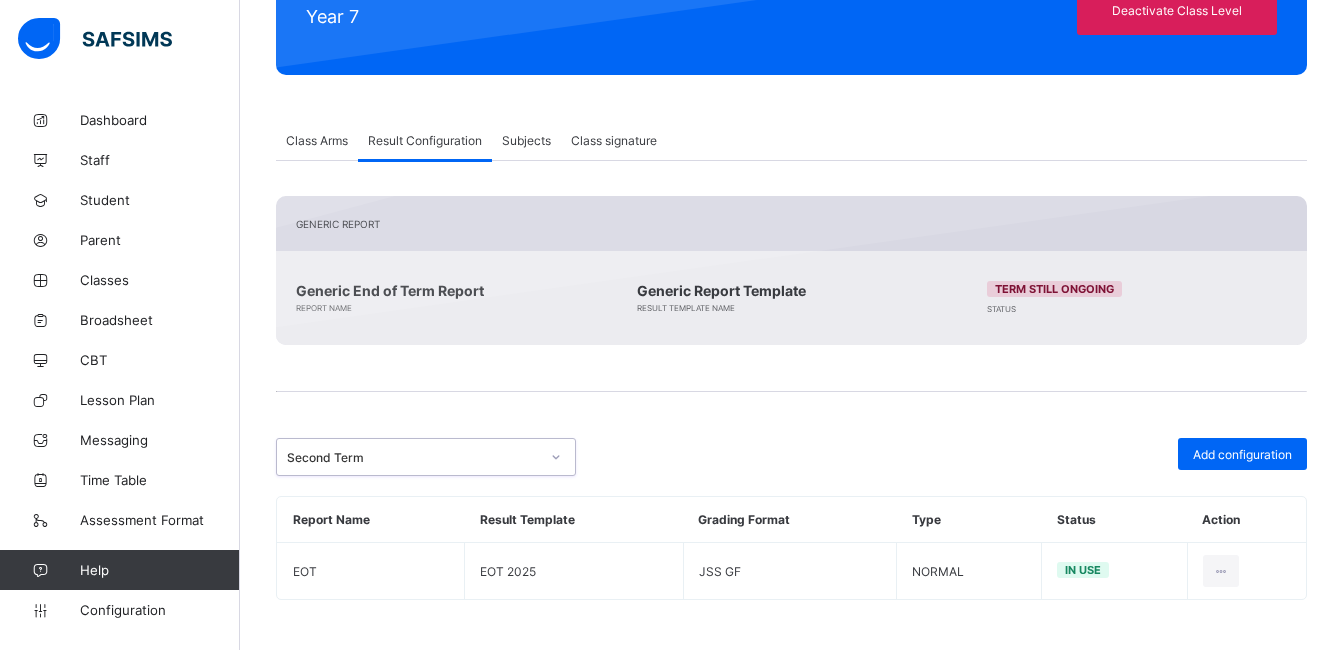 scroll, scrollTop: 290, scrollLeft: 0, axis: vertical 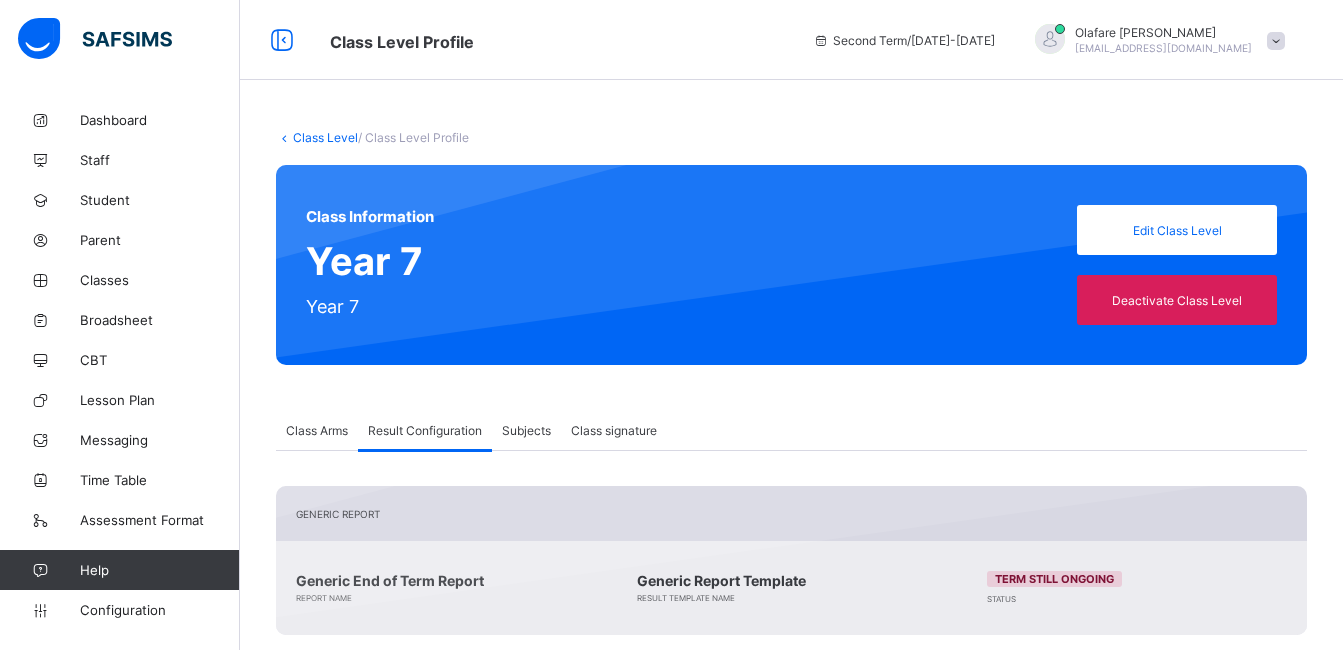 click on "Class Level" at bounding box center [325, 137] 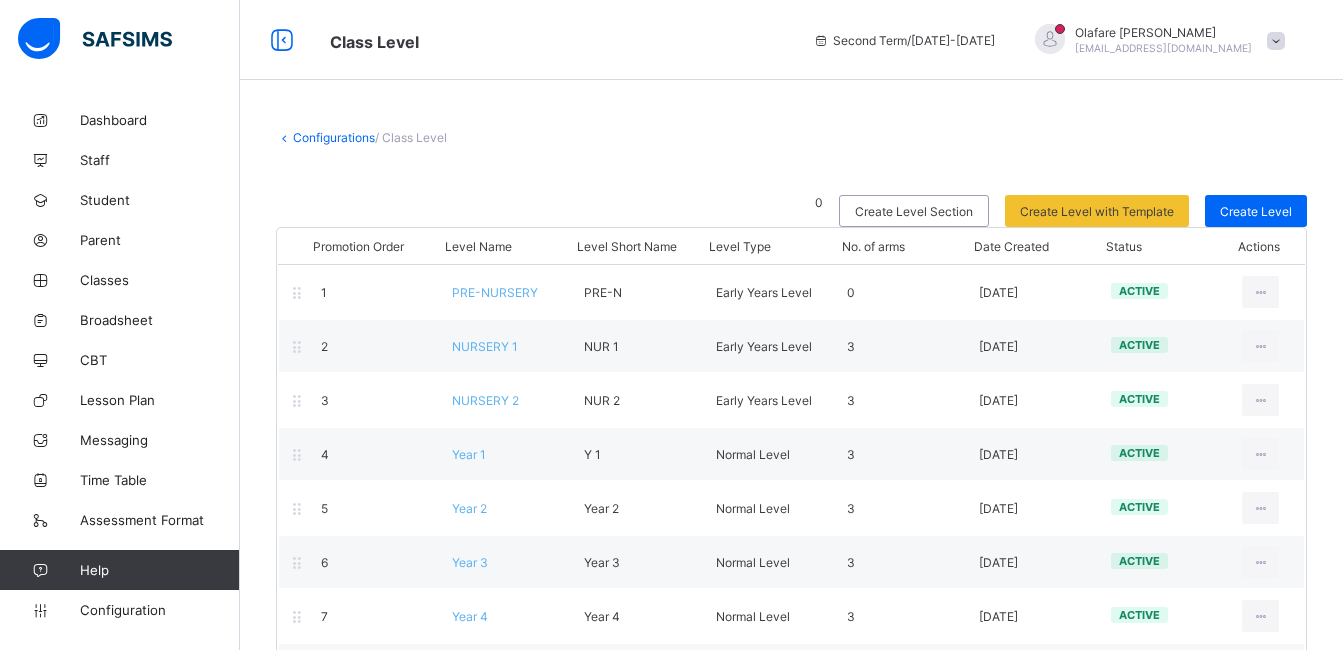 click on "Configurations" at bounding box center (334, 137) 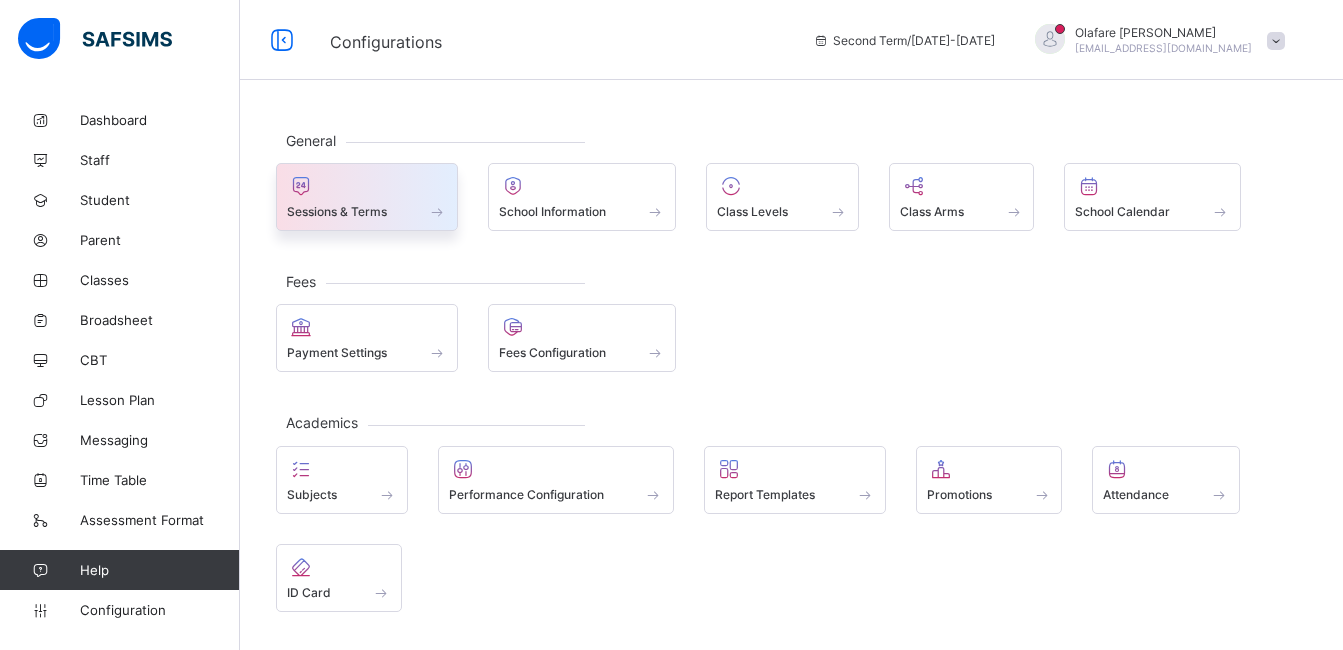 click at bounding box center (367, 186) 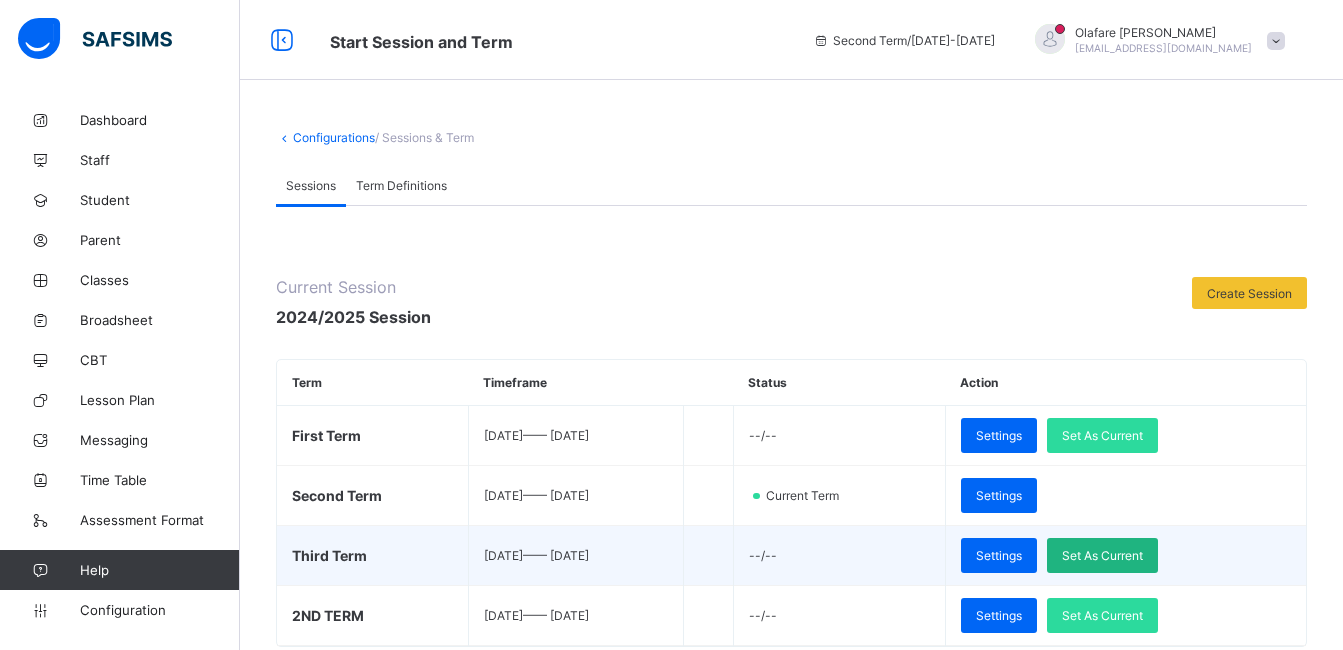 click on "Set As Current" at bounding box center [1102, 555] 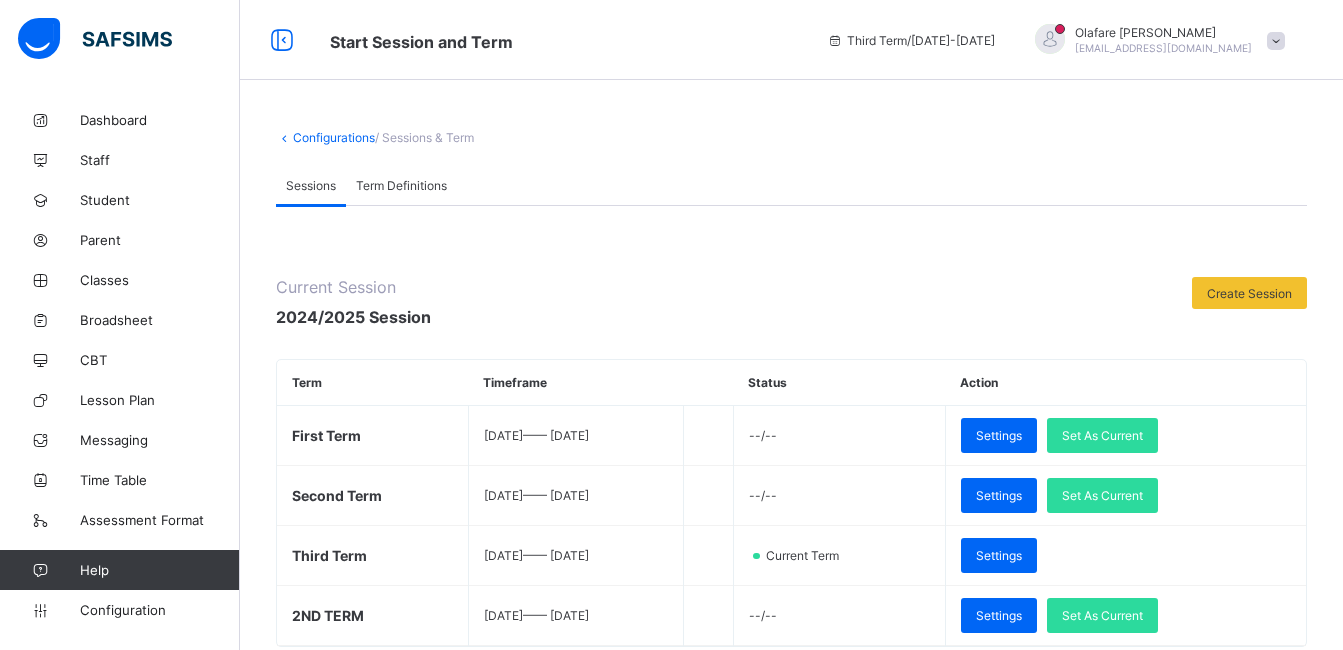 click on "Configurations" at bounding box center (334, 137) 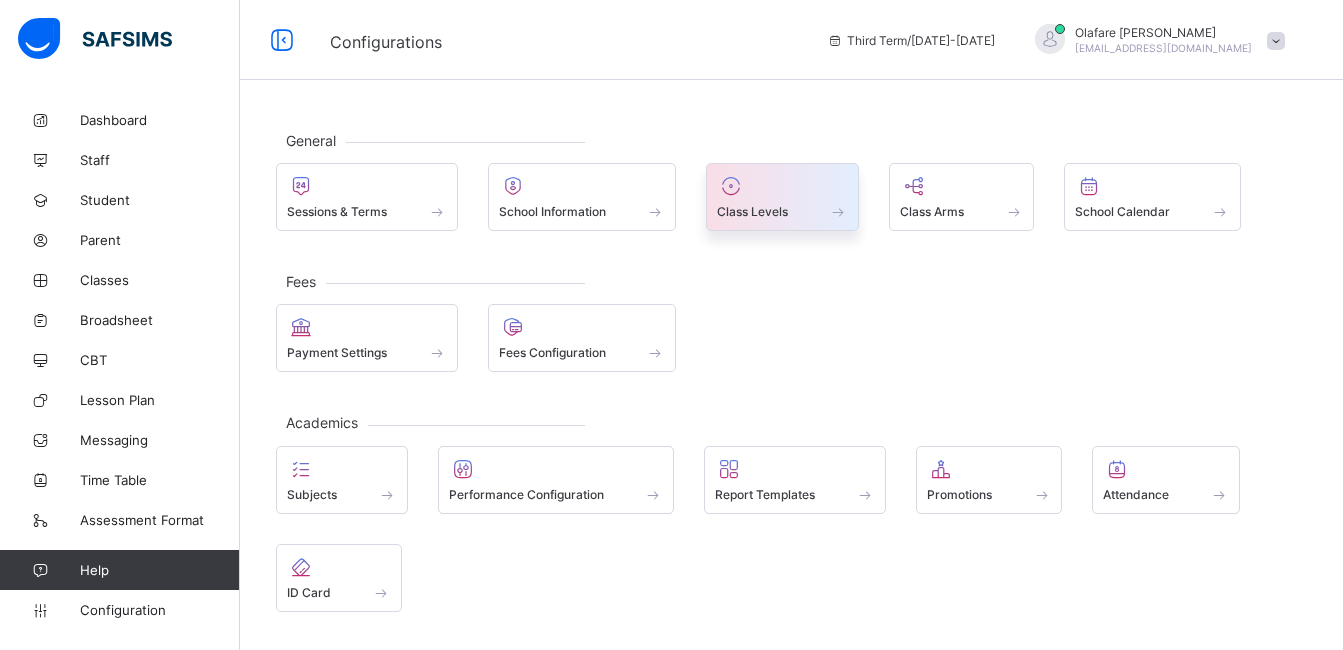 click on "Class Levels" at bounding box center [752, 211] 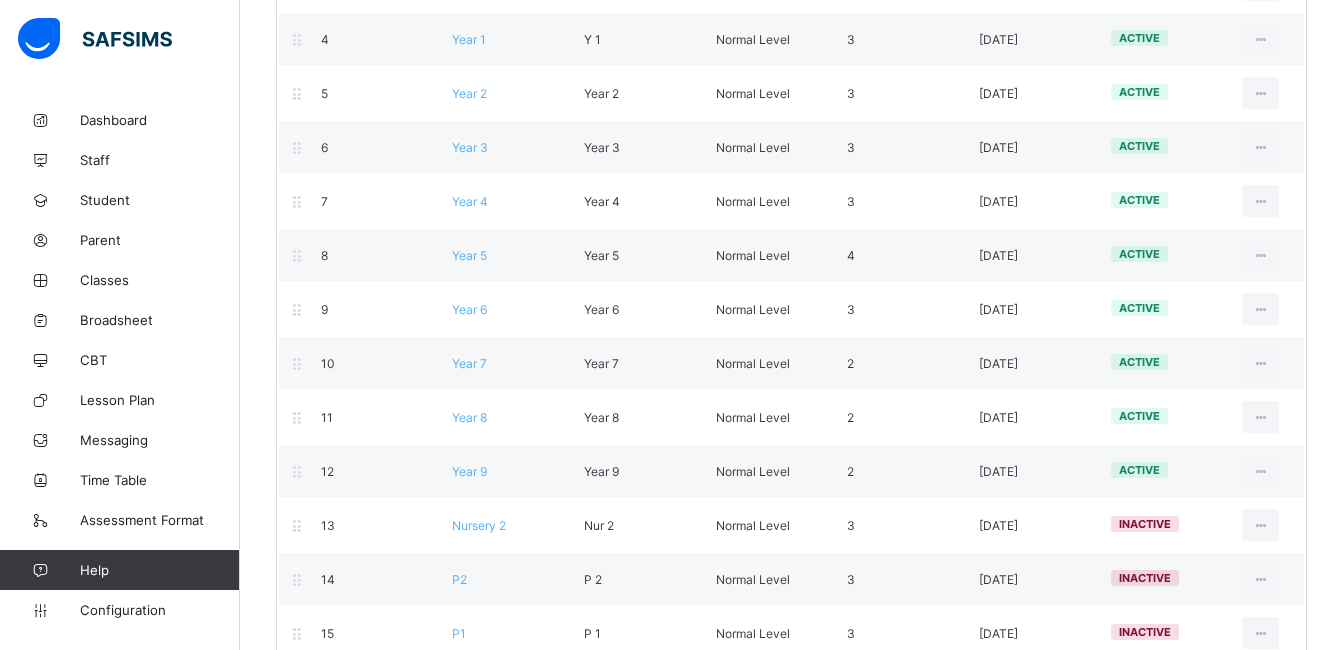 scroll, scrollTop: 417, scrollLeft: 0, axis: vertical 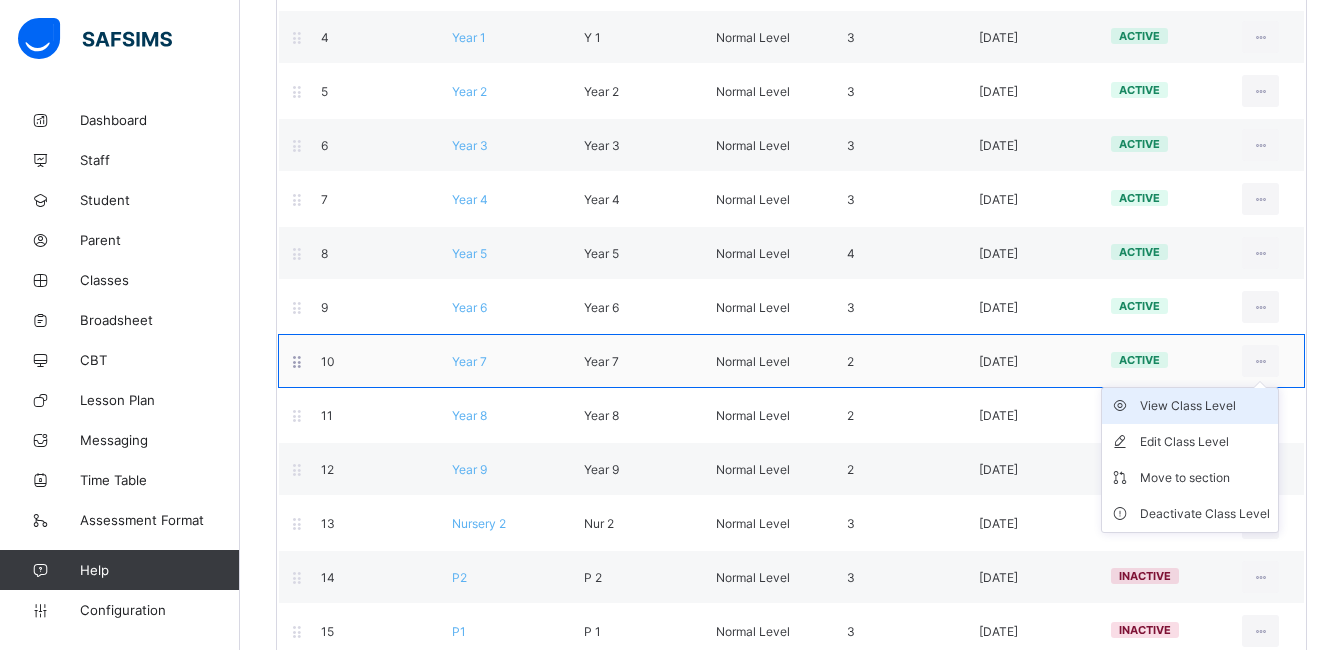 click on "View Class Level" at bounding box center [1205, 406] 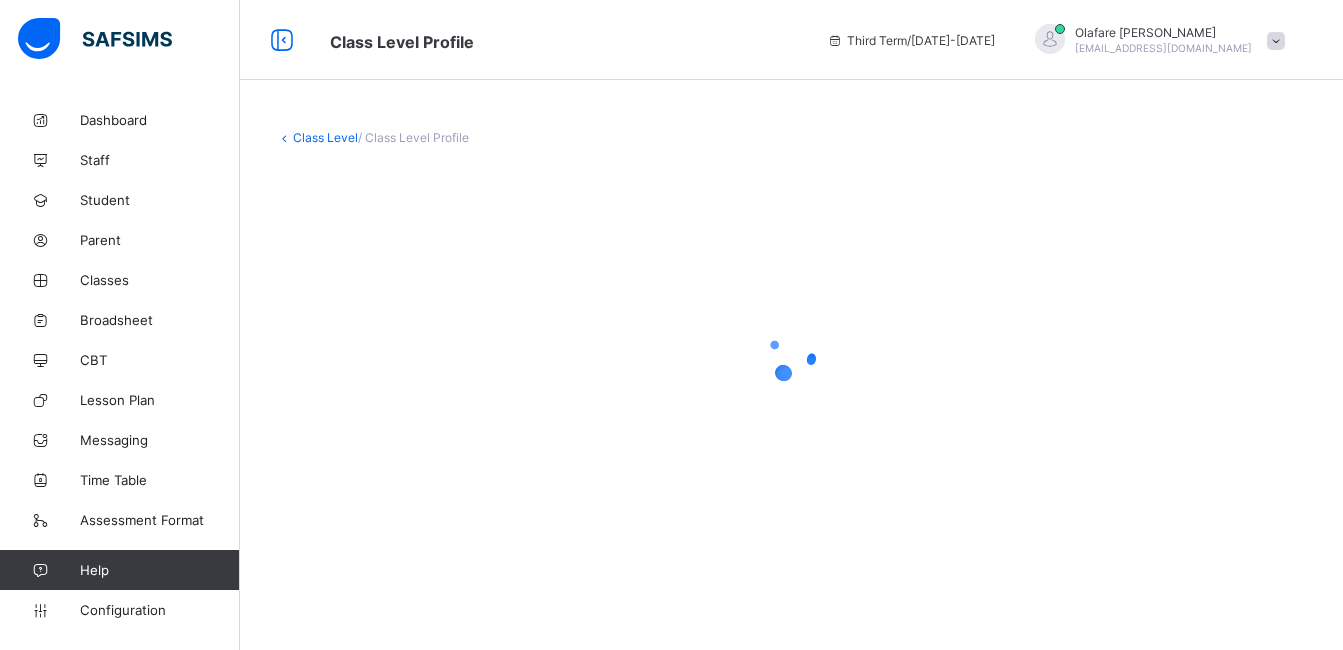 scroll, scrollTop: 0, scrollLeft: 0, axis: both 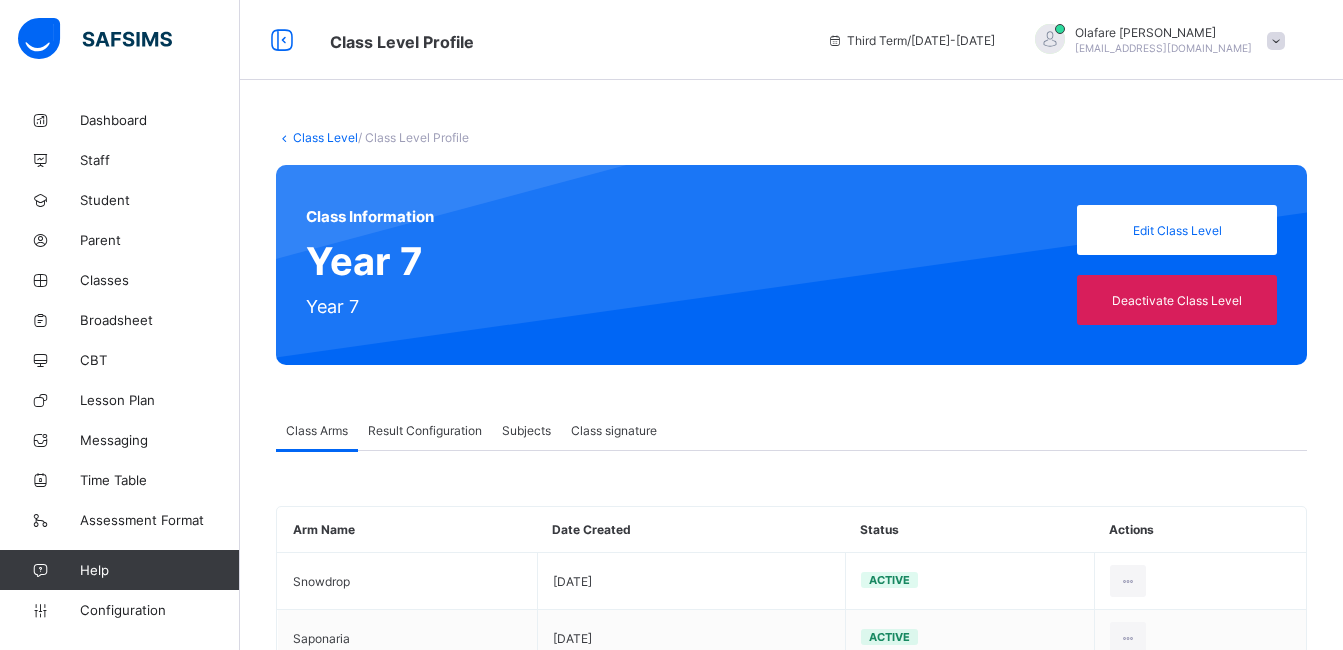 click on "Result Configuration" at bounding box center (425, 430) 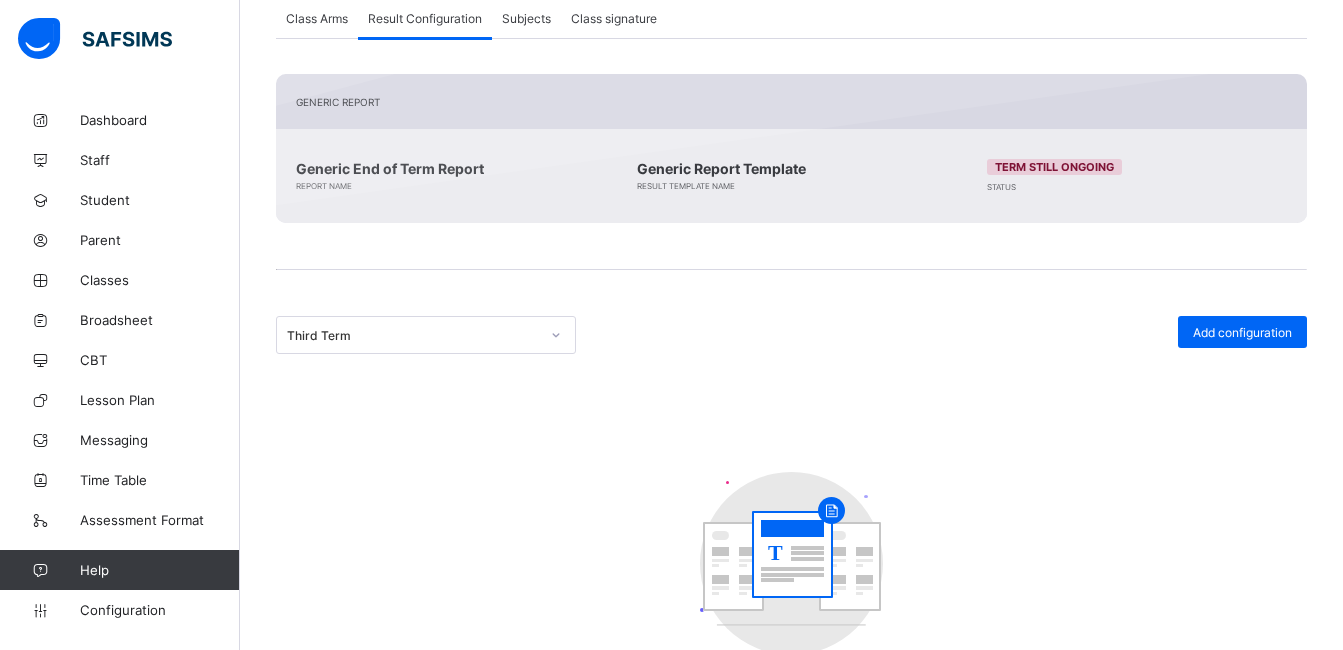 scroll, scrollTop: 414, scrollLeft: 0, axis: vertical 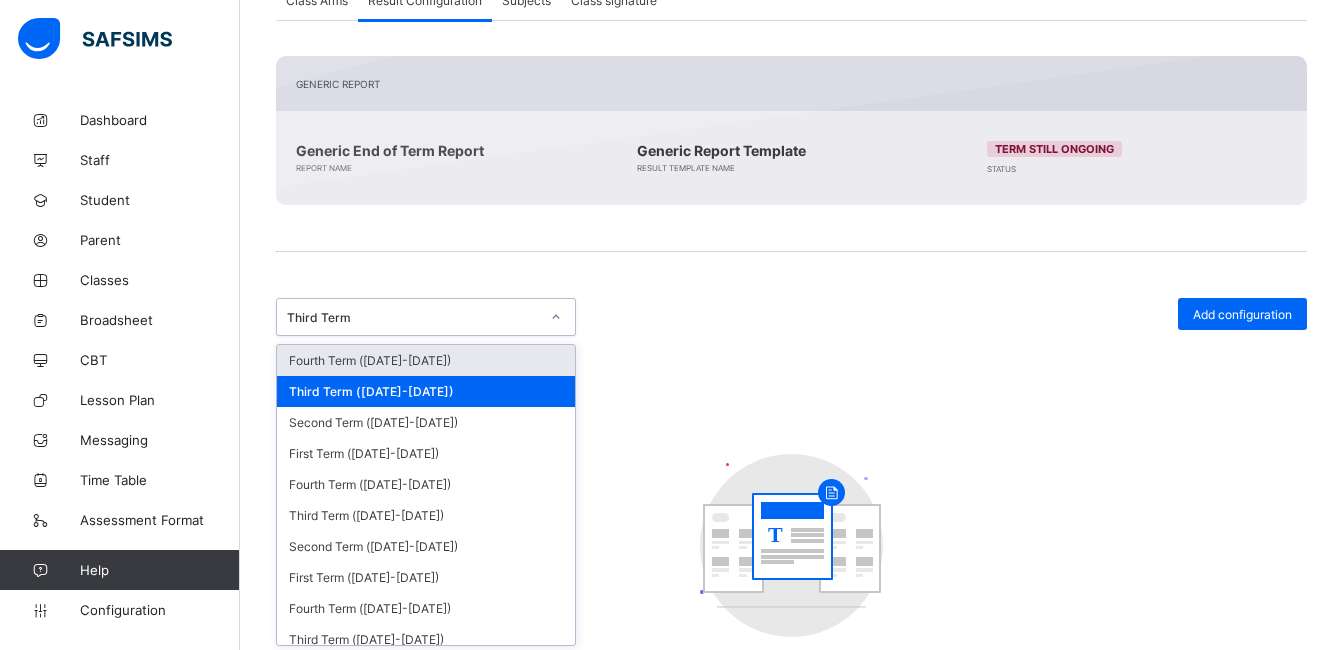click at bounding box center (556, 317) 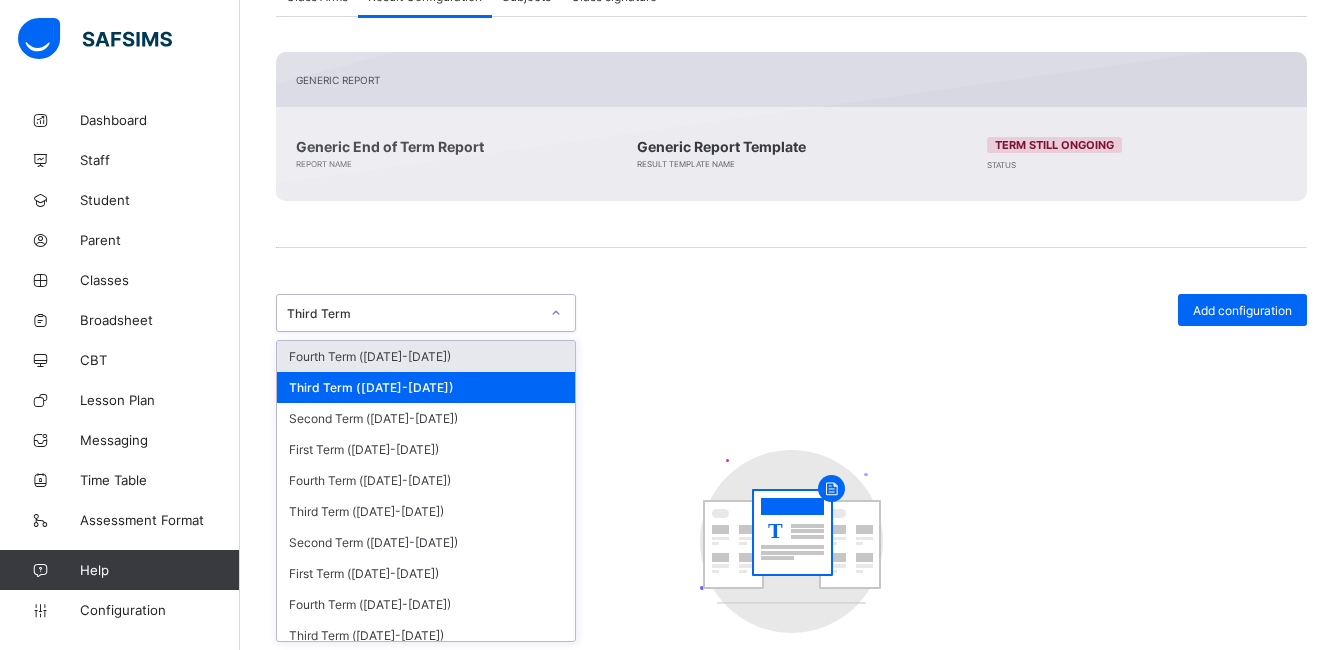 click on "option Fourth Term (2024-2025) focused, 1 of 47. 47 results available. Use Up and Down to choose options, press Enter to select the currently focused option, press Escape to exit the menu, press Tab to select the option and exit the menu. Third Term Fourth Term (2024-2025) Third Term (2024-2025) Second Term (2024-2025) First Term (2024-2025) Fourth Term (2023-2024) Third Term (2023-2024) Second Term (2023-2024) First Term (2023-2024) Fourth Term (2022-2023) Third Term (2022-2023) Second Term (2022-2023) First Term (2022-2023) Fourth Term (2021-2022) Third Term (2021-2022) Second Term (2021-2022) First Term (2021-2022) Third Term (2020-2021) Second Term (2020-2021) First Term (2020-2021) Fourth Term (2019-2020) Third Term (2019-2020) Second Term (2019-2020) First Term (2019-2020) Fourth Term (2018-2019) Third Term (2018-2019) Second Term (2018-2019) First Term (2018-2019) Fourth Term (2017-2018) Third Term (2017-2018) Second Term (2017-2018) First Term (2017-2018) Fourth Term (2016-2017) T" at bounding box center [791, 507] 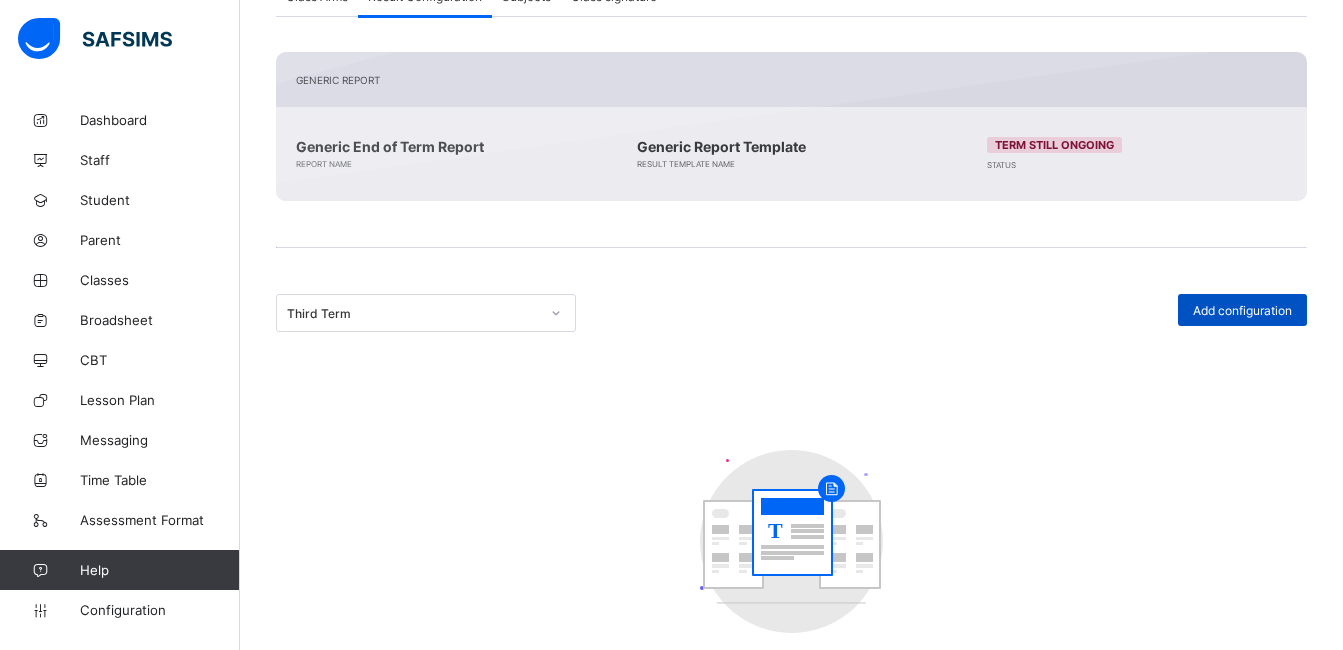 click on "Add configuration" at bounding box center (1242, 310) 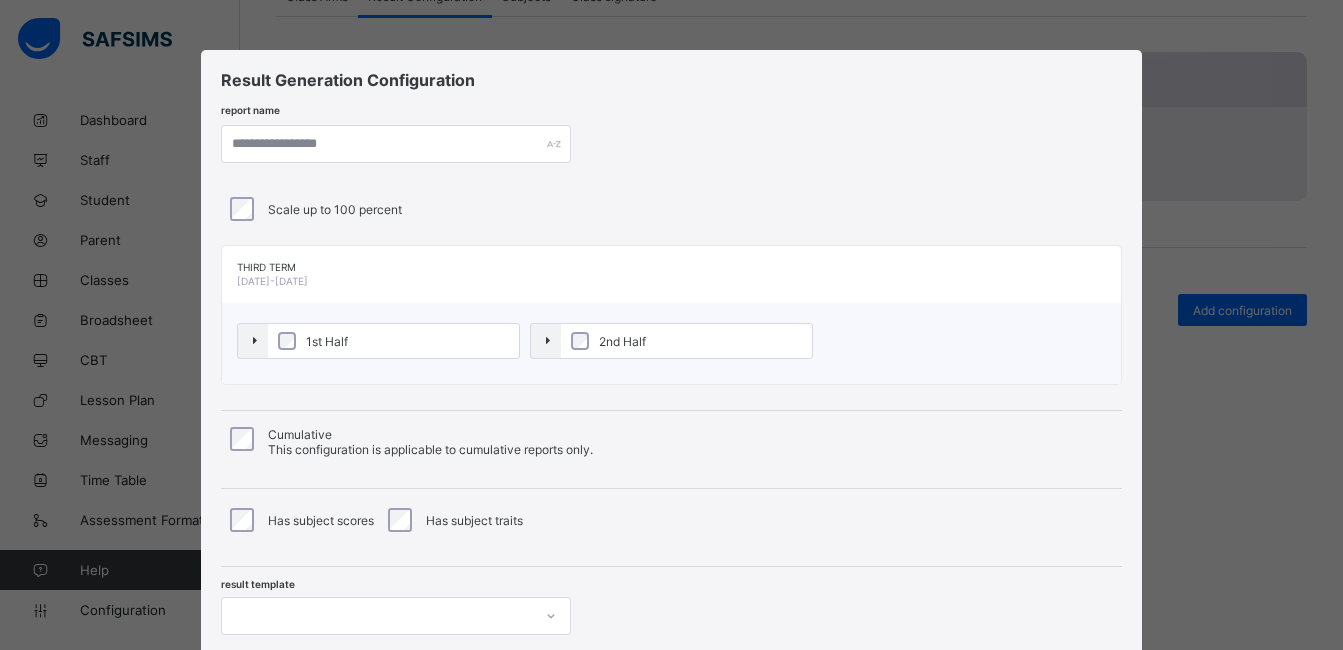 scroll, scrollTop: 142, scrollLeft: 0, axis: vertical 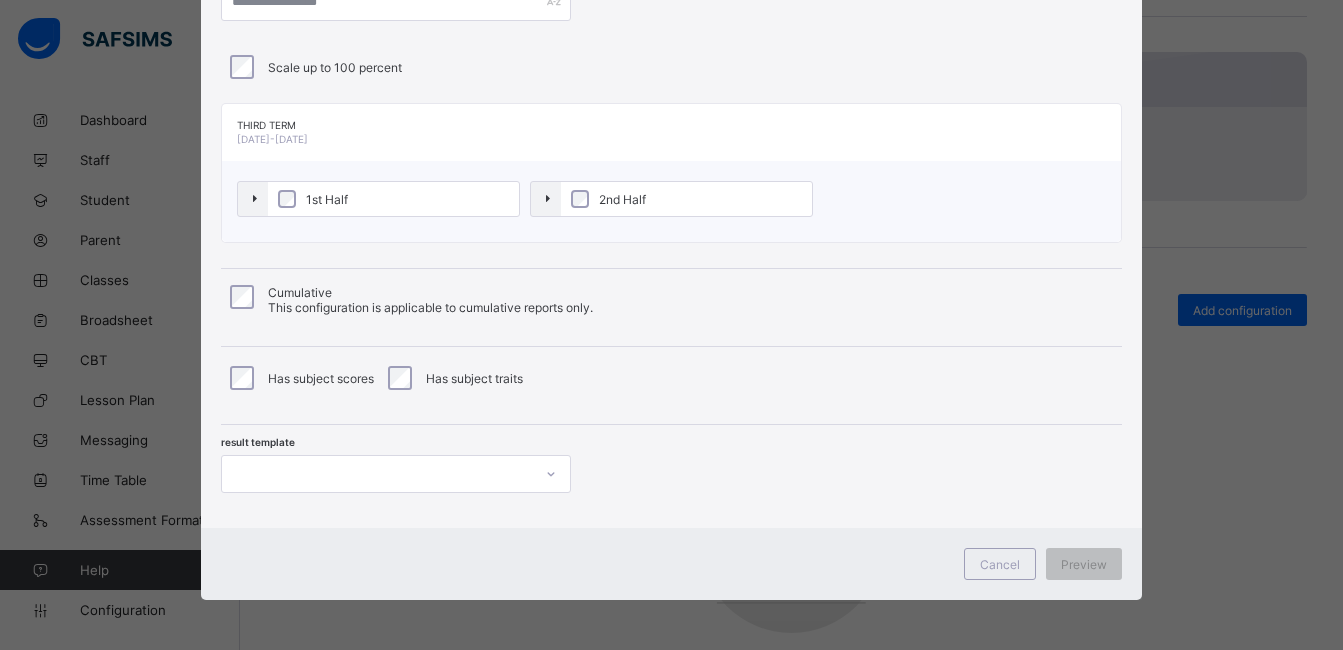 click at bounding box center [396, 474] 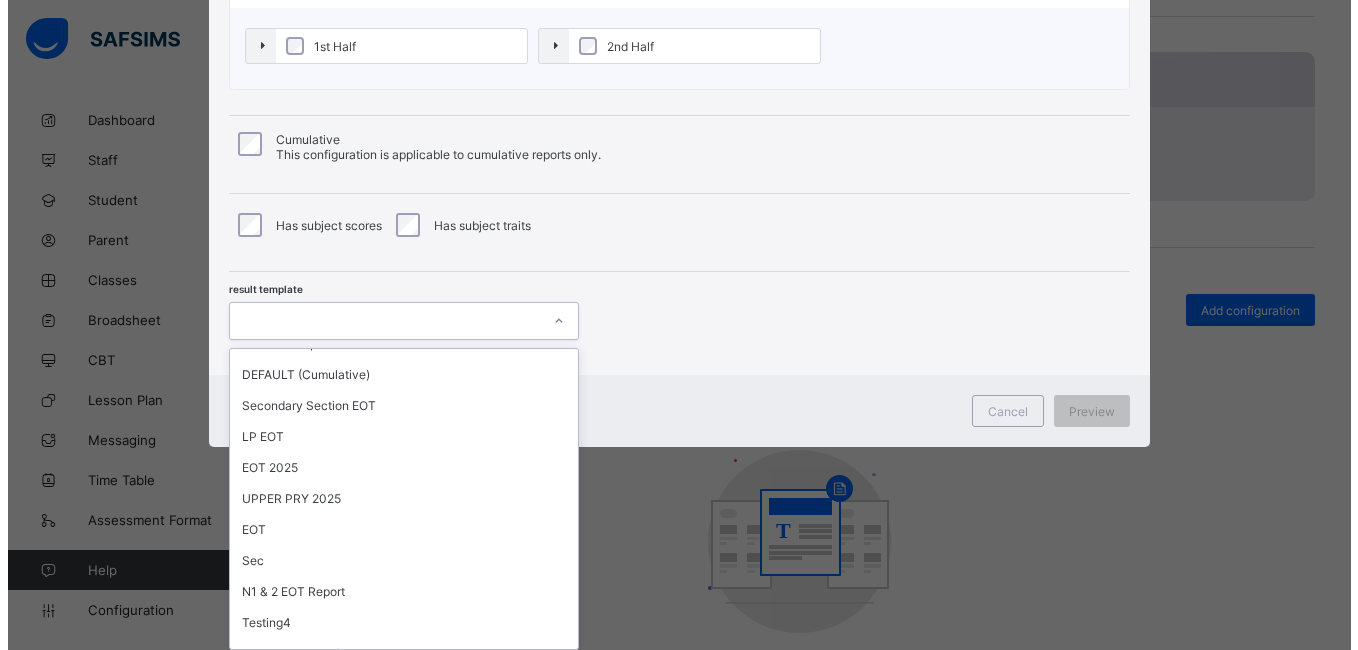 scroll, scrollTop: 210, scrollLeft: 0, axis: vertical 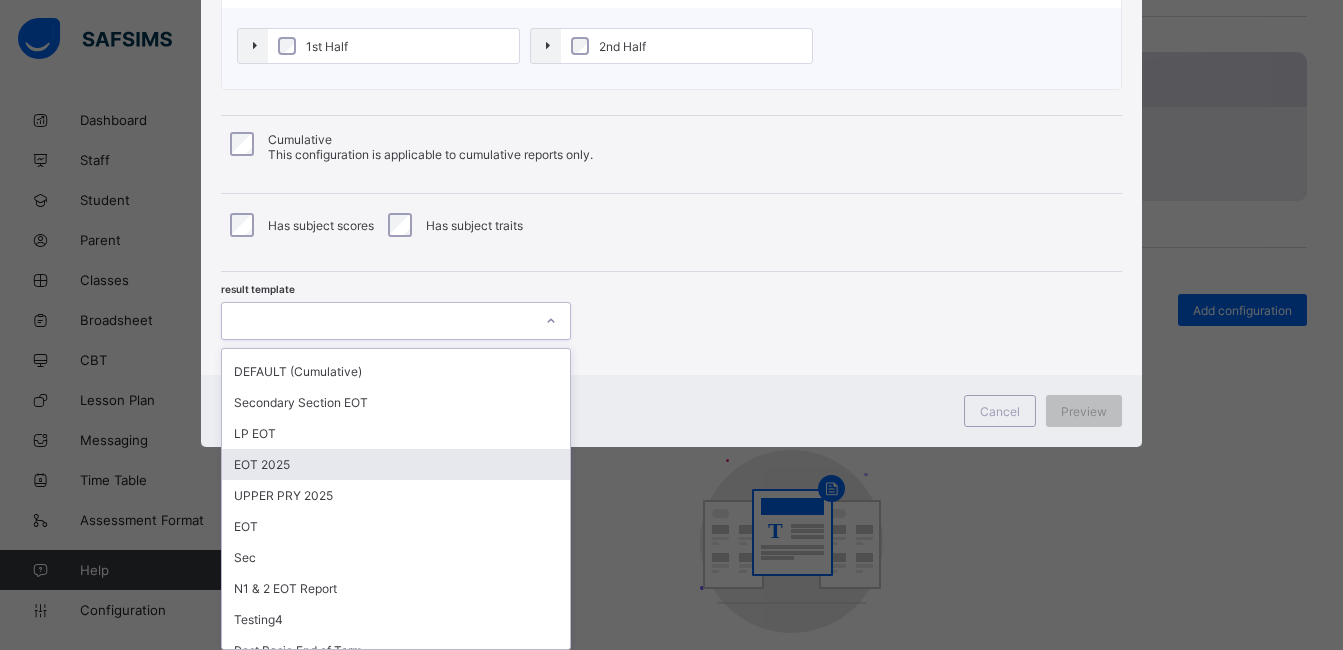 click on "EOT 2025" at bounding box center (396, 464) 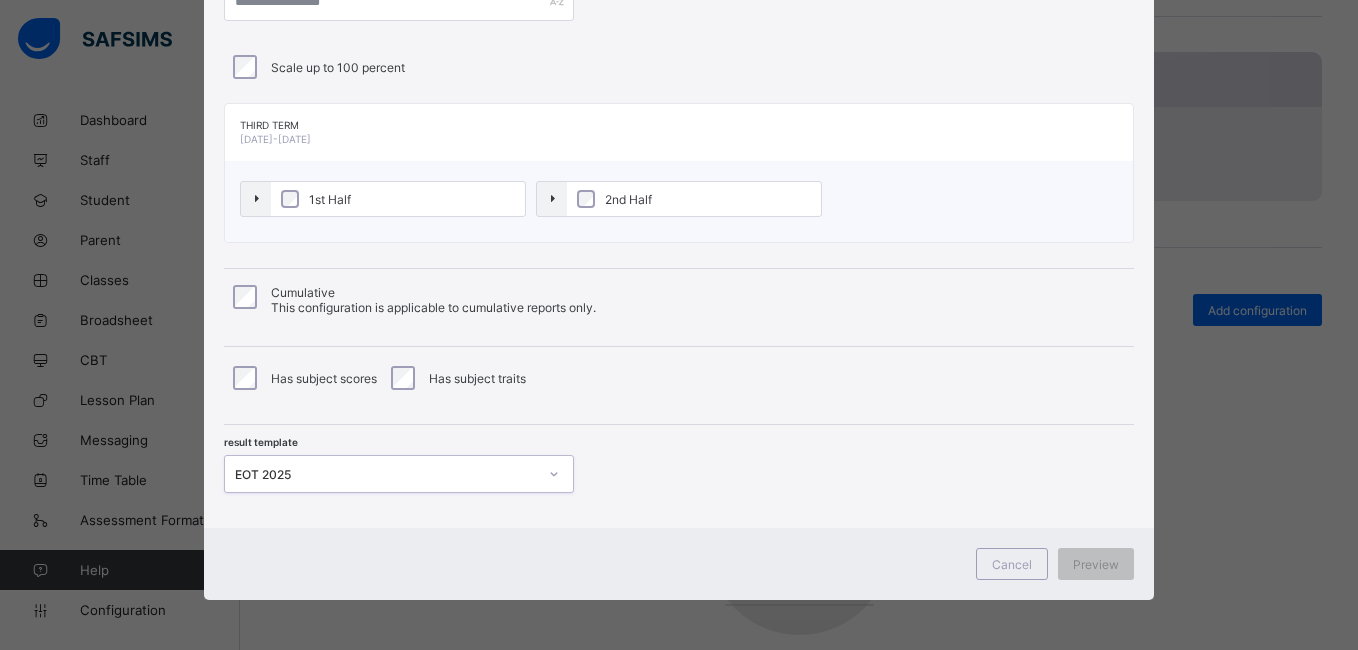 scroll, scrollTop: 142, scrollLeft: 0, axis: vertical 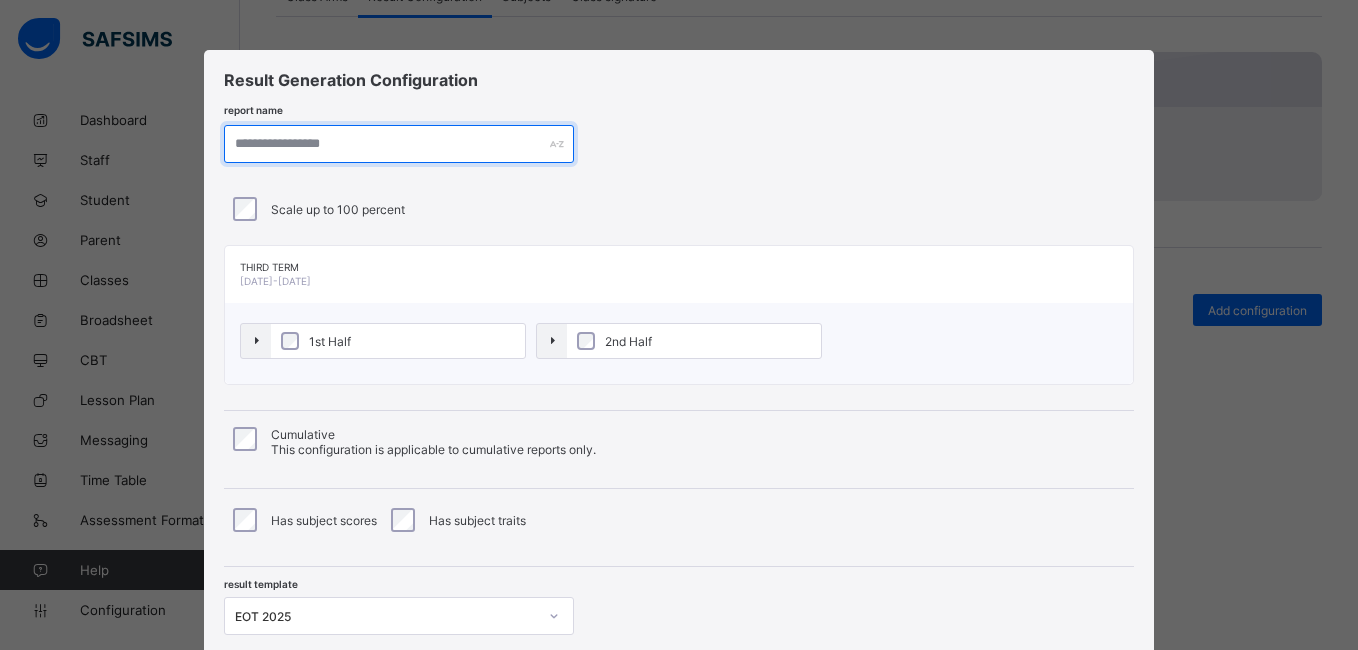click at bounding box center (399, 144) 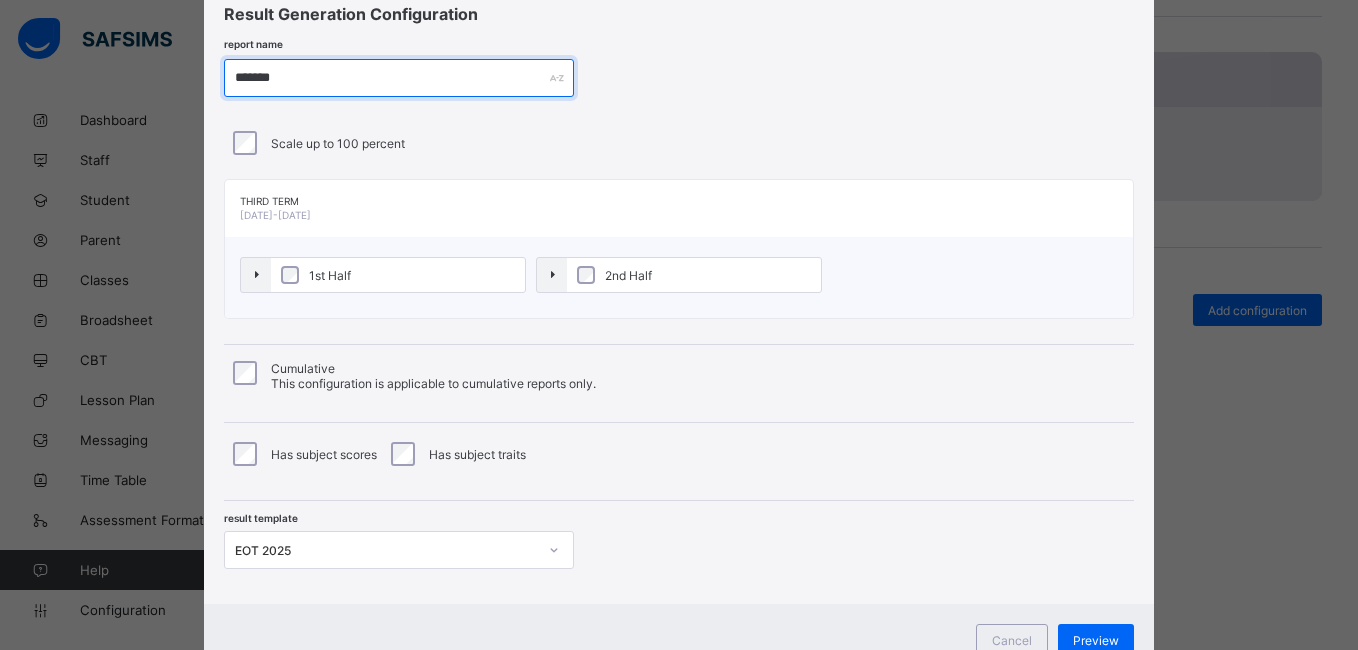 scroll, scrollTop: 142, scrollLeft: 0, axis: vertical 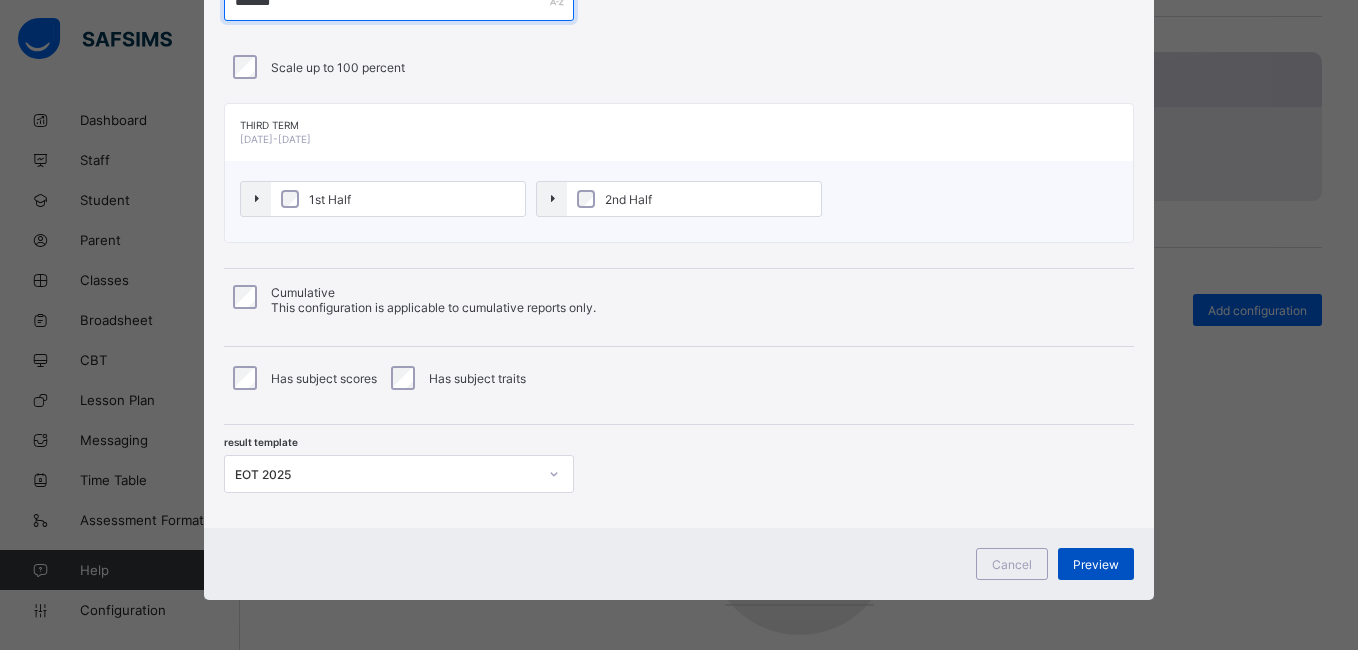 type on "*******" 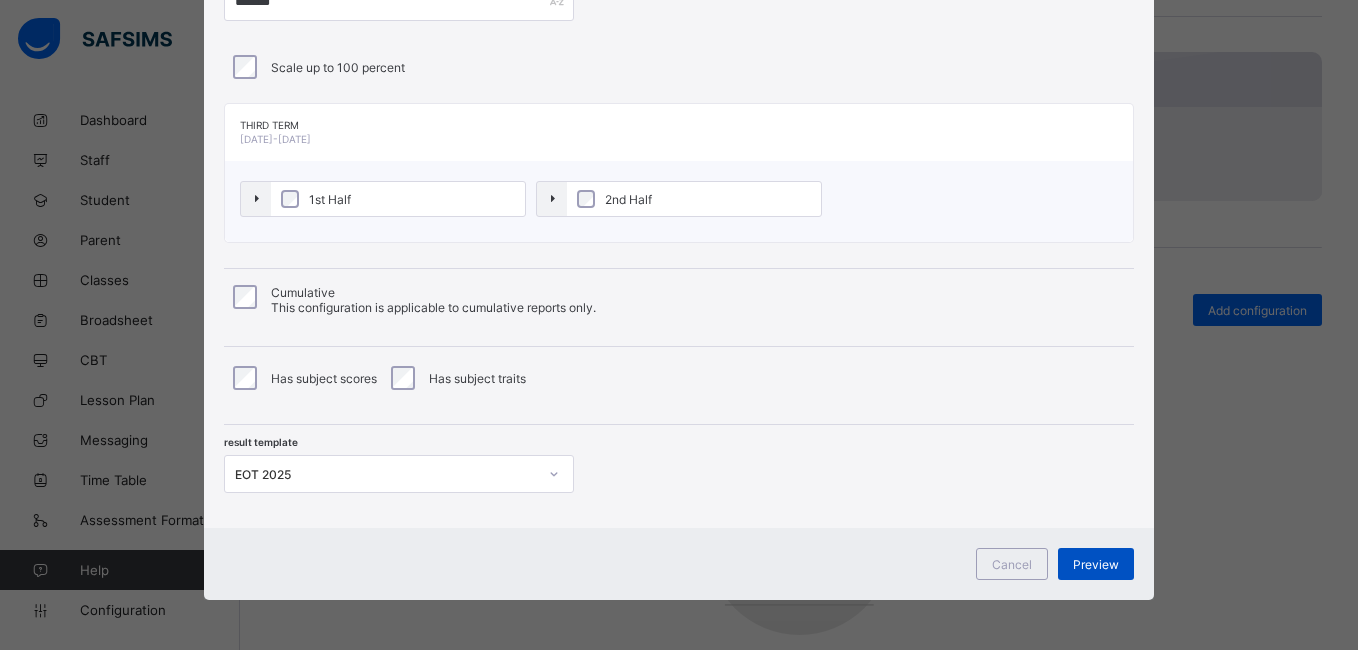 click on "Preview" at bounding box center [1096, 564] 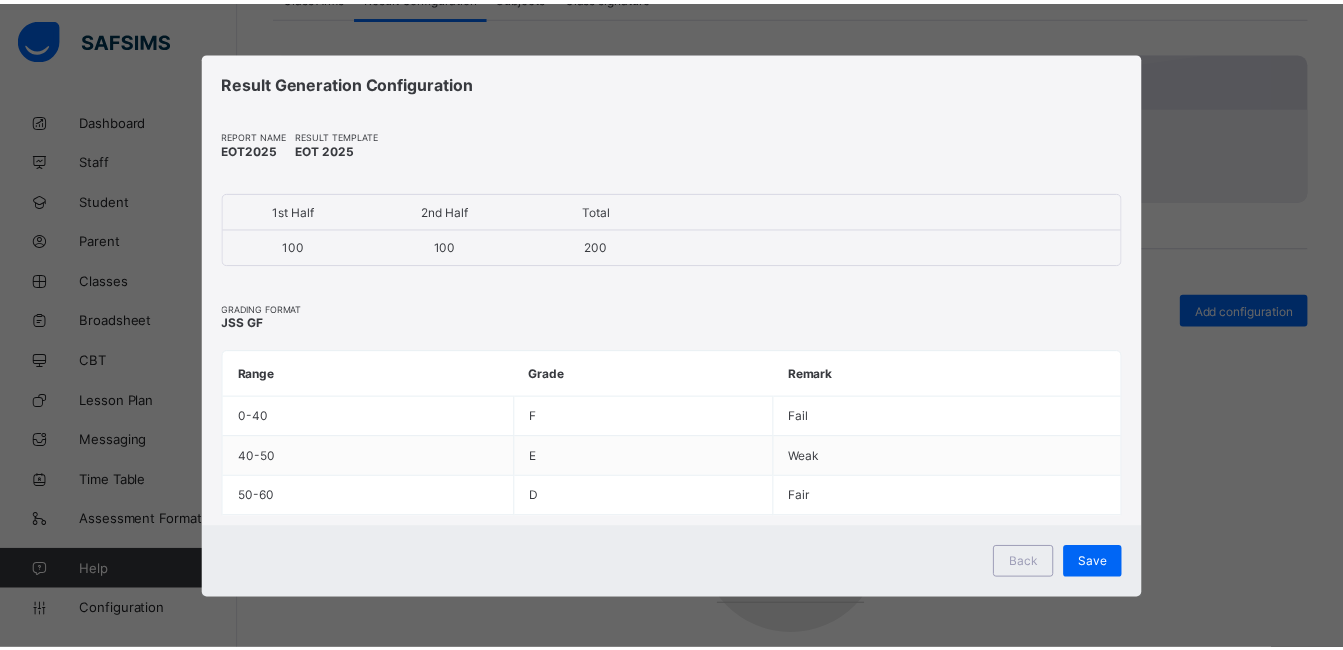 scroll, scrollTop: 0, scrollLeft: 0, axis: both 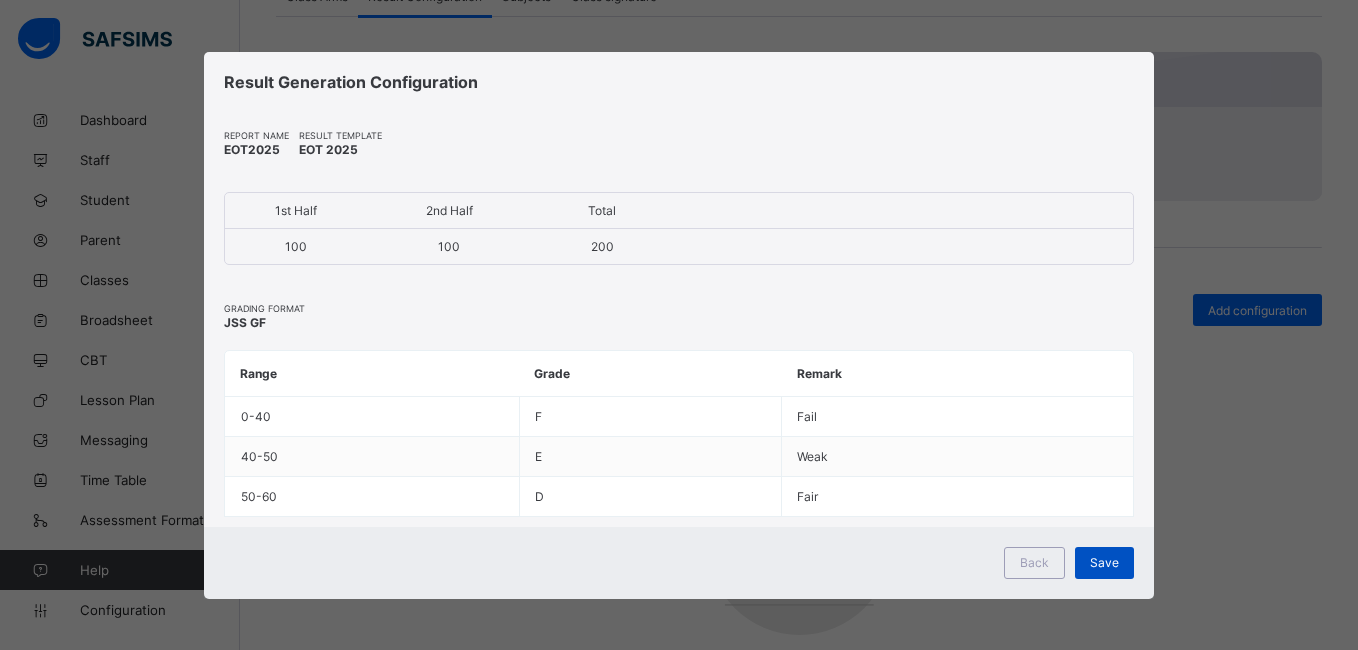 click on "Save" at bounding box center [1104, 562] 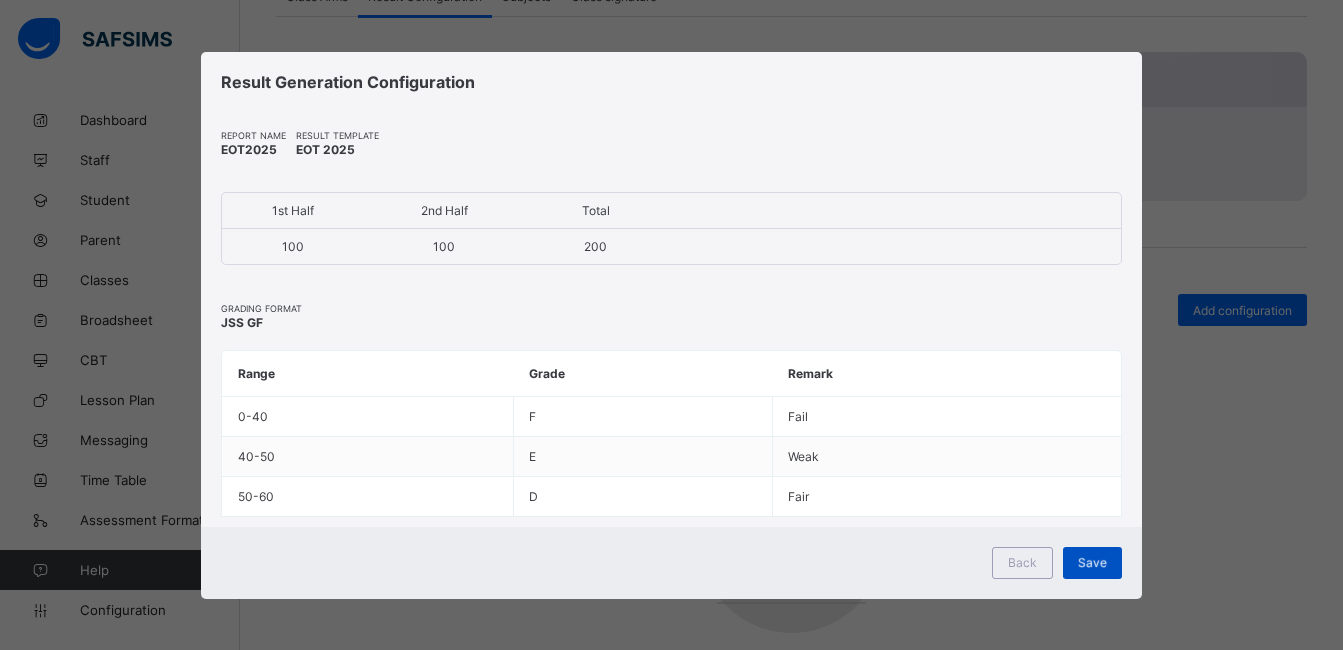 click on "Save" at bounding box center (1092, 563) 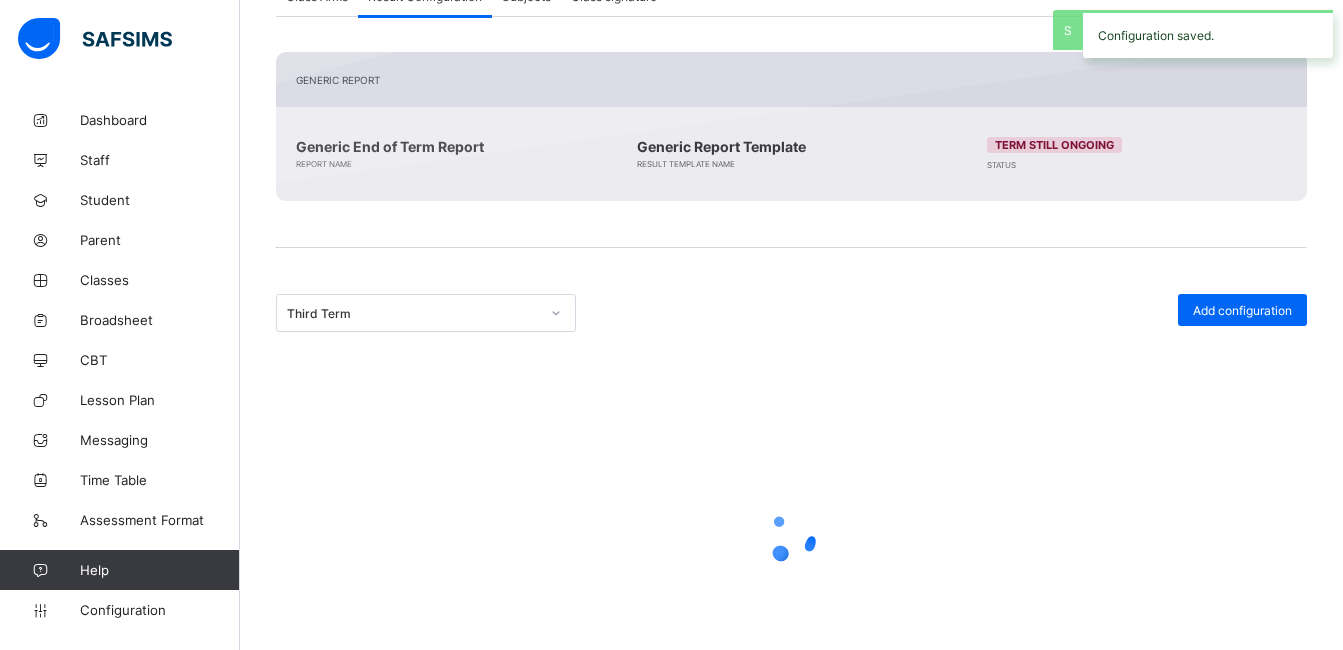 scroll, scrollTop: 290, scrollLeft: 0, axis: vertical 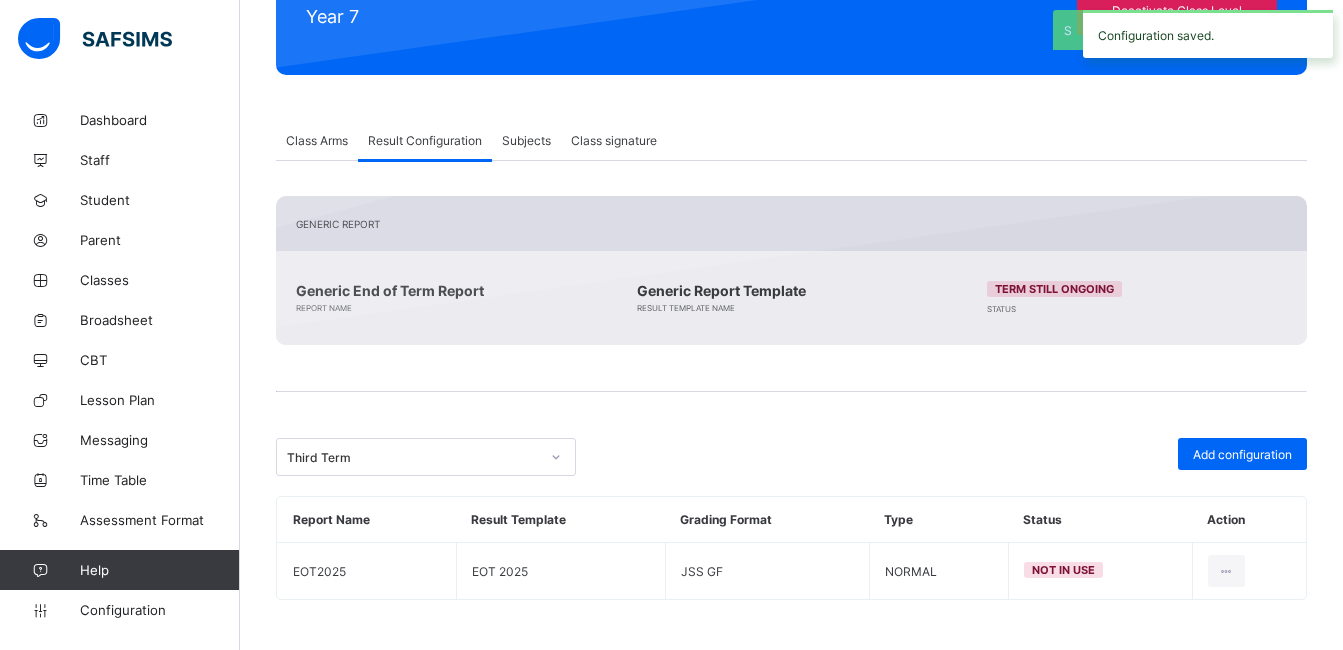 click on "Class Arms Result Configuration Subjects Class signature" at bounding box center (791, 140) 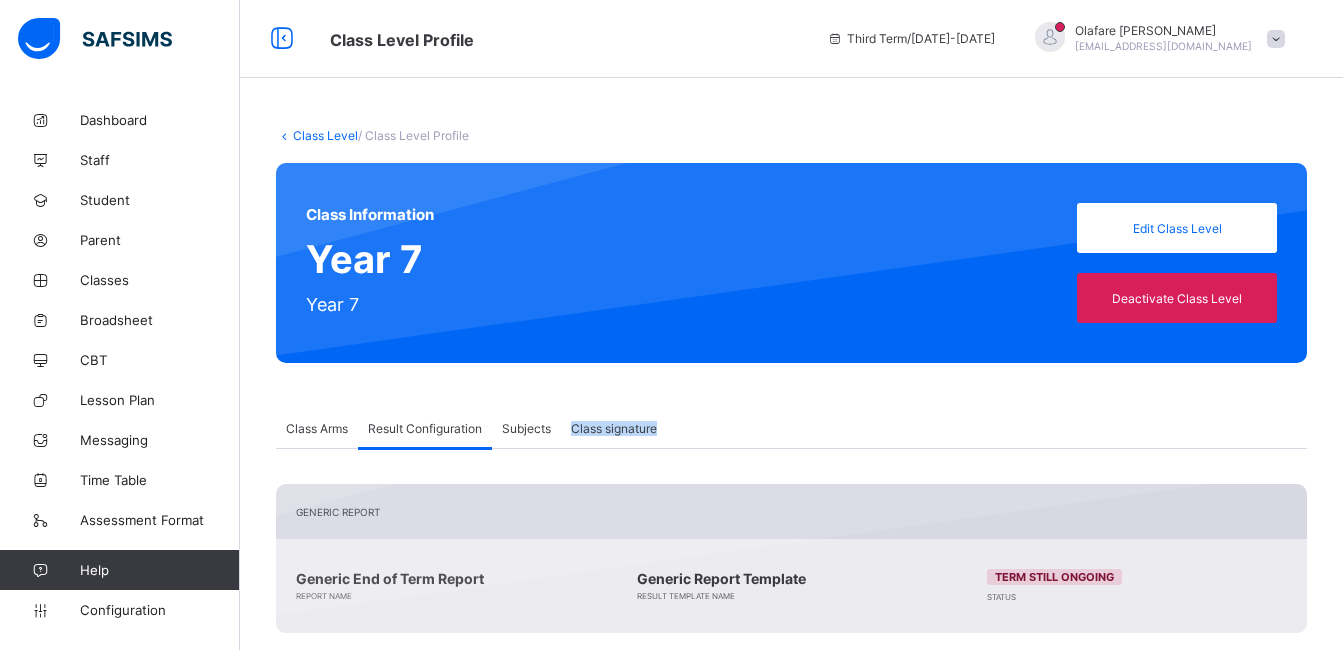 scroll, scrollTop: 0, scrollLeft: 0, axis: both 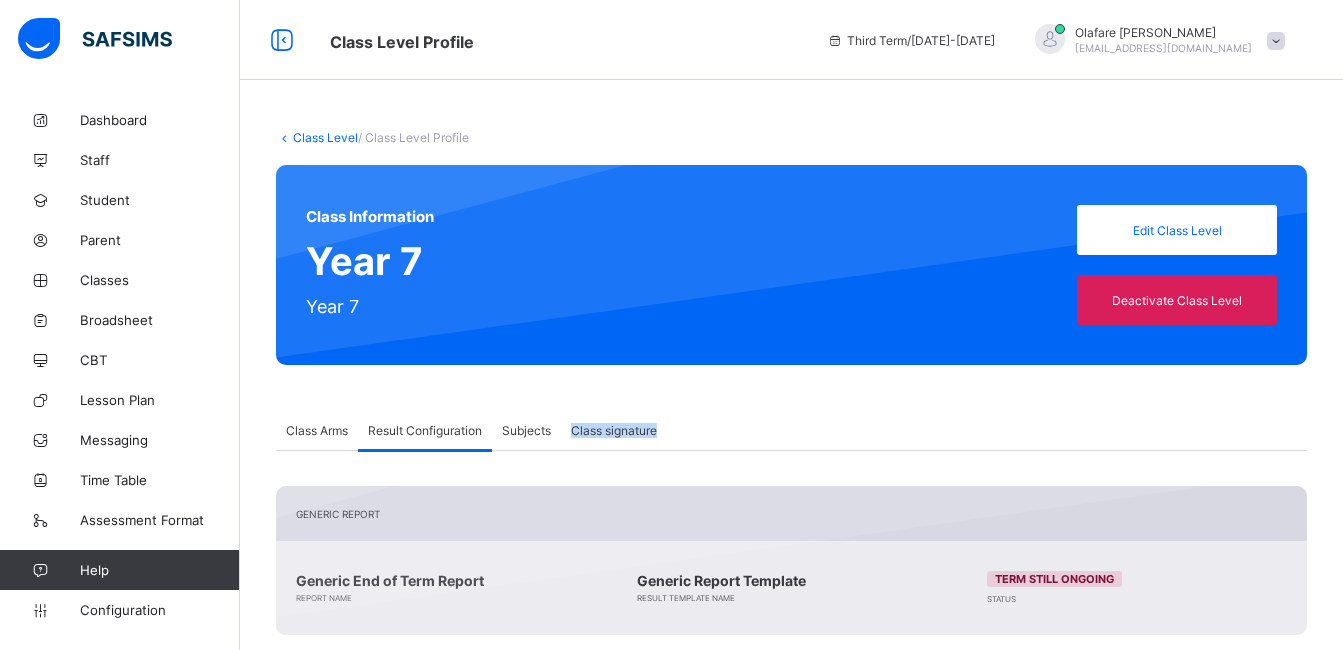 click on "Class Level" at bounding box center (325, 137) 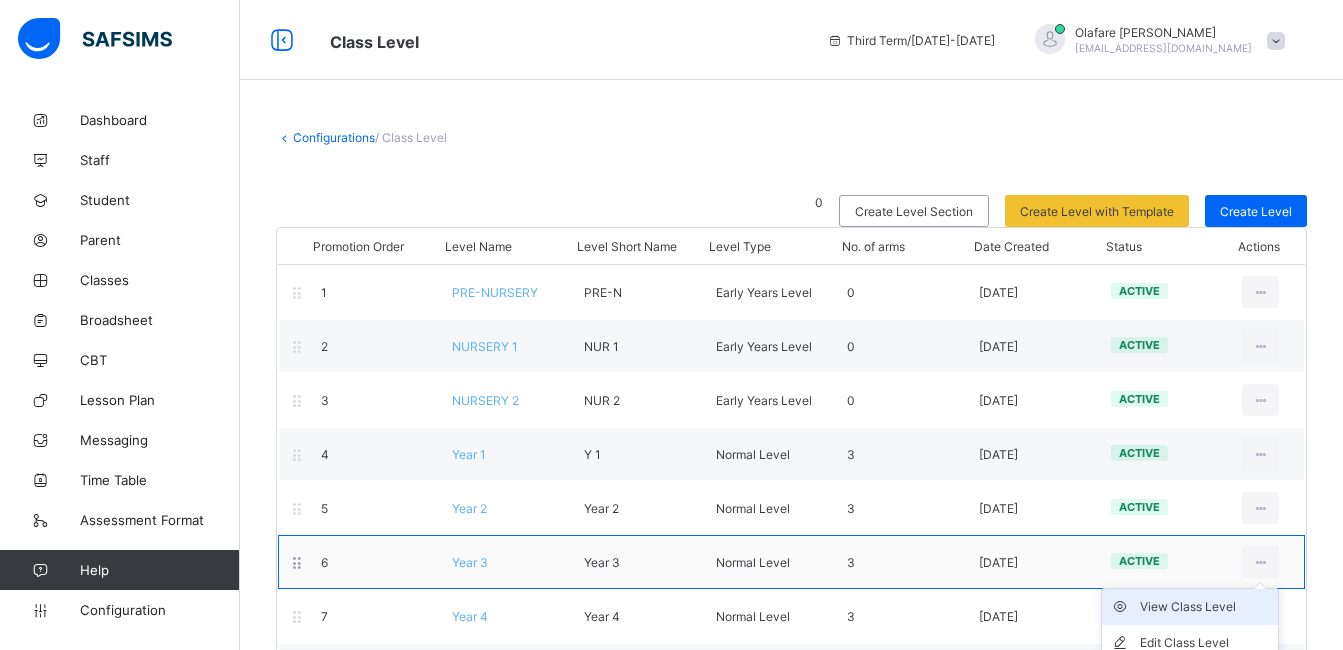 click on "View Class Level" at bounding box center [1205, 607] 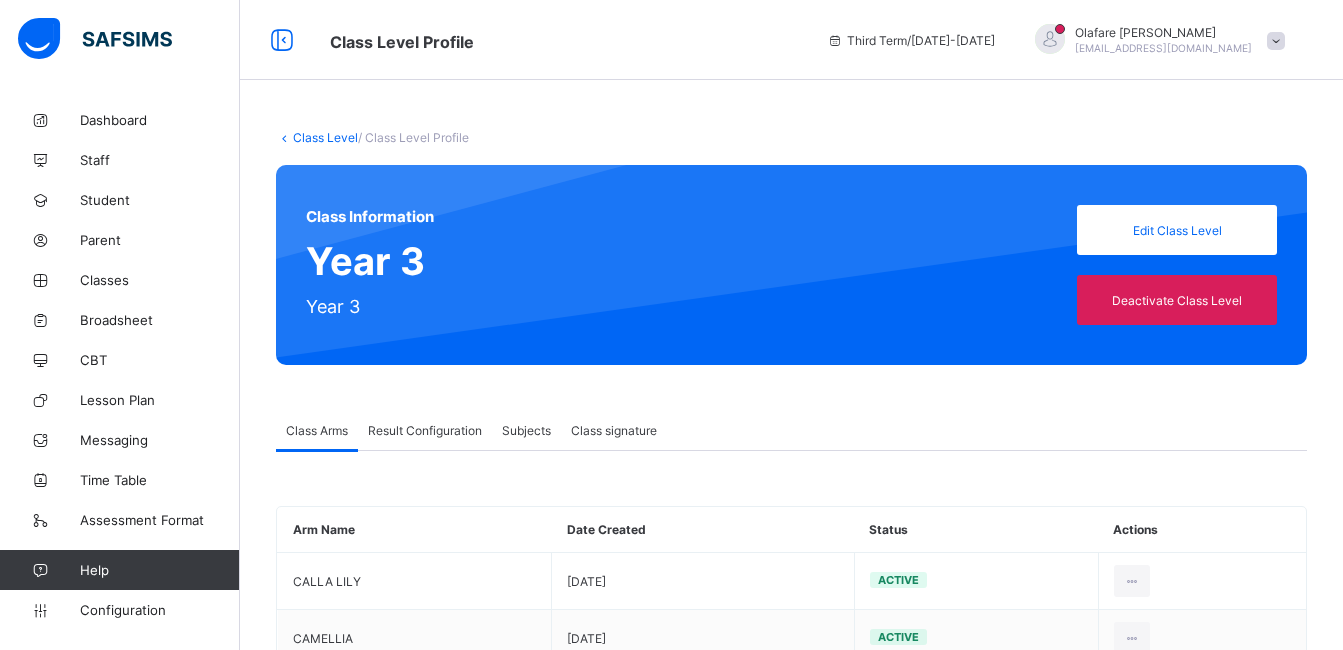 scroll, scrollTop: 0, scrollLeft: 0, axis: both 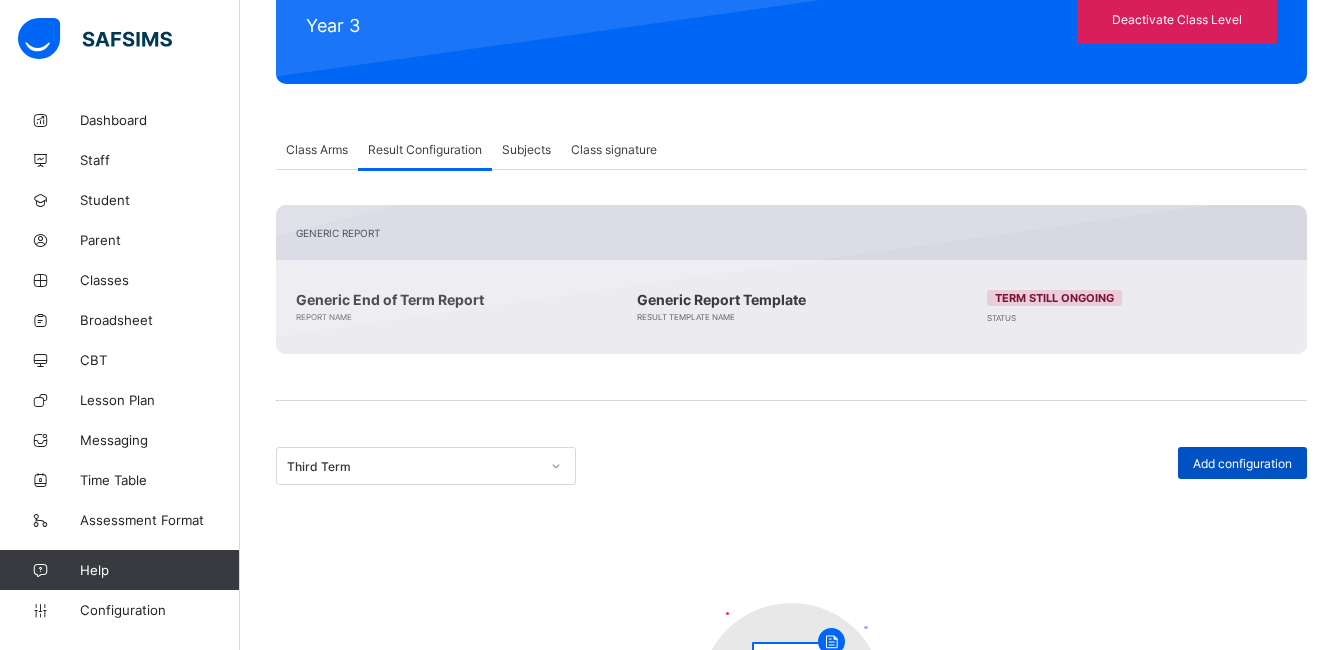 click on "Add configuration" at bounding box center (1242, 463) 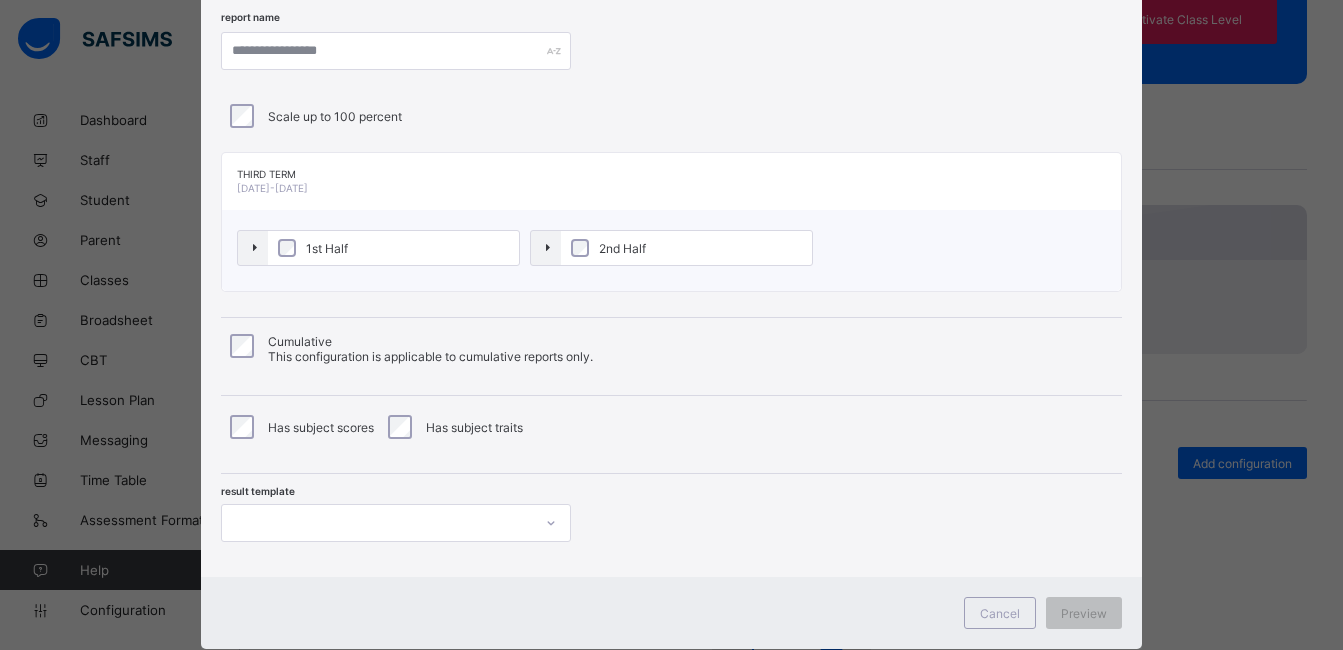 scroll, scrollTop: 122, scrollLeft: 0, axis: vertical 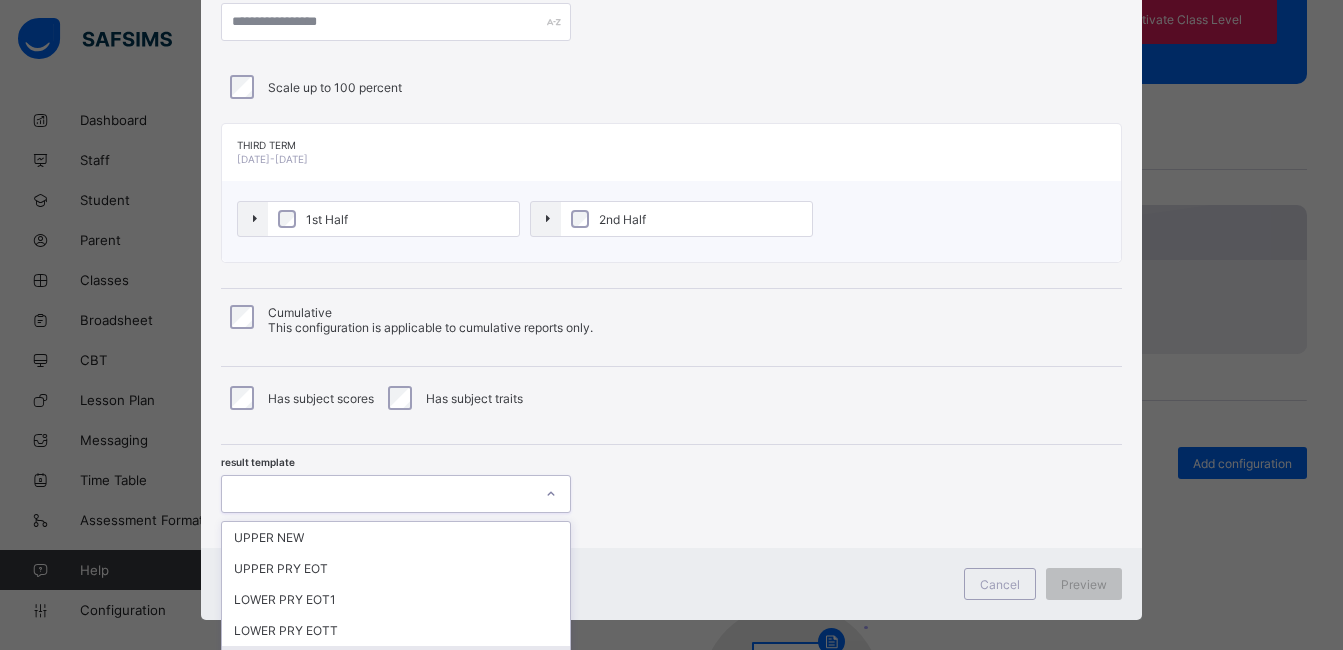 click on "option LOWER PRY EOT focused, 5 of 26. 26 results available. Use Up and Down to choose options, press Enter to select the currently focused option, press Escape to exit the menu, press Tab to select the option and exit the menu. UPPER NEW UPPER PRY EOT LOWER PRY EOT1 LOWER PRY EOTT LOWER PRY EOT Upper Basic EOT Default-template DEFAULT (Cumulative) Secondary Section EOT  LP EOT EOT 2025 UPPER PRY 2025 EOT Sec N1 & 2 EOT Report Testing4 Post Basic End of Term Secondary End of Term LP EOT UP EOT Upper Primary EOT New Sec FORMATIVE FORMATIVE_v2 UPdated formative UPPER PRY 25" at bounding box center (396, 494) 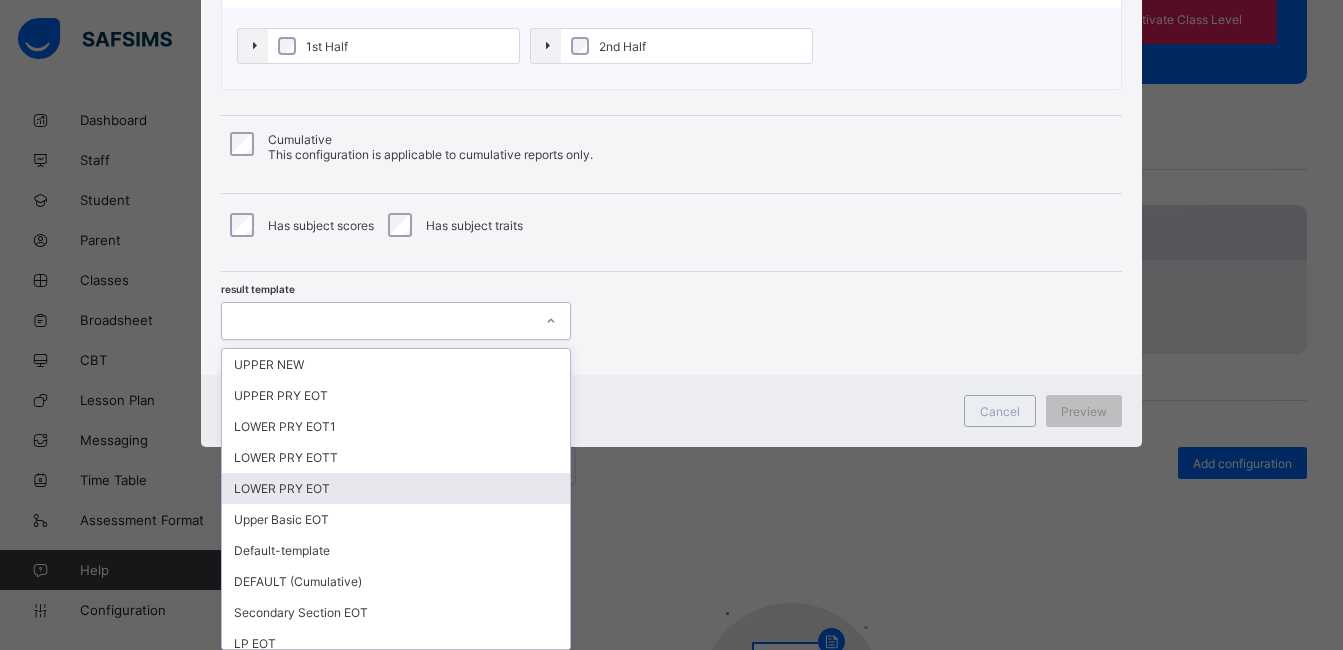 click on "LOWER PRY EOT" at bounding box center [396, 488] 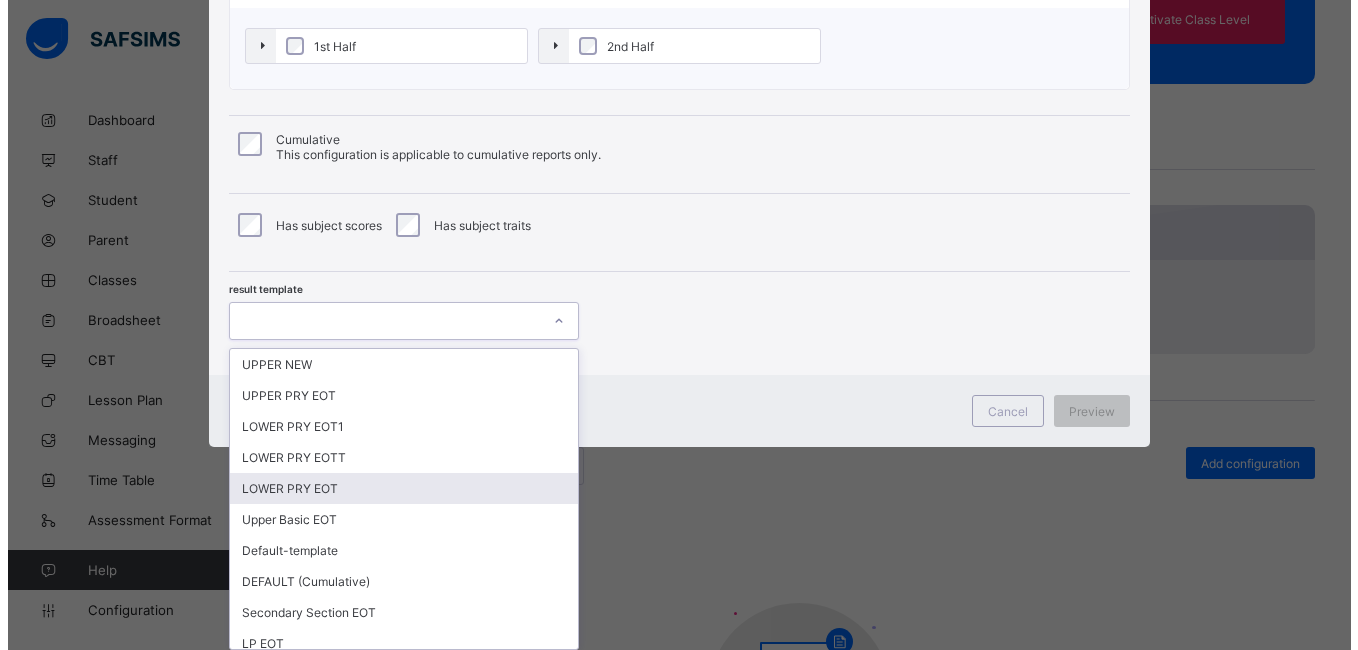 scroll, scrollTop: 142, scrollLeft: 0, axis: vertical 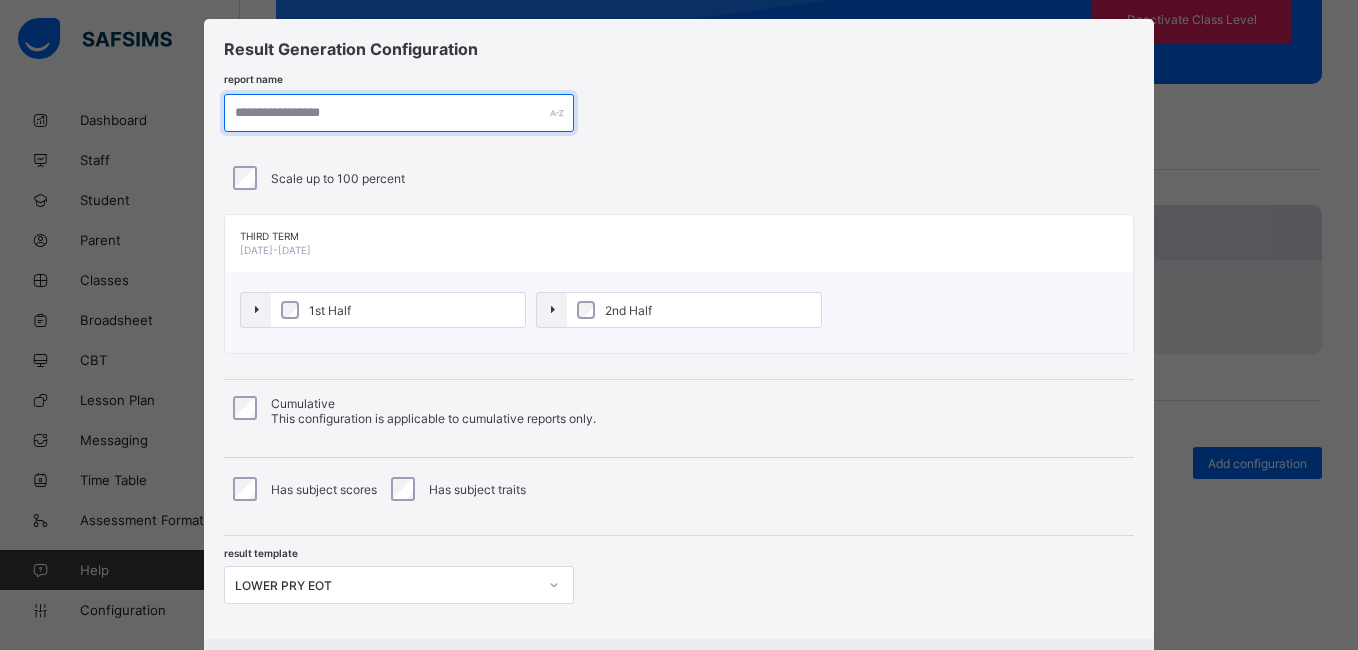 click at bounding box center [399, 113] 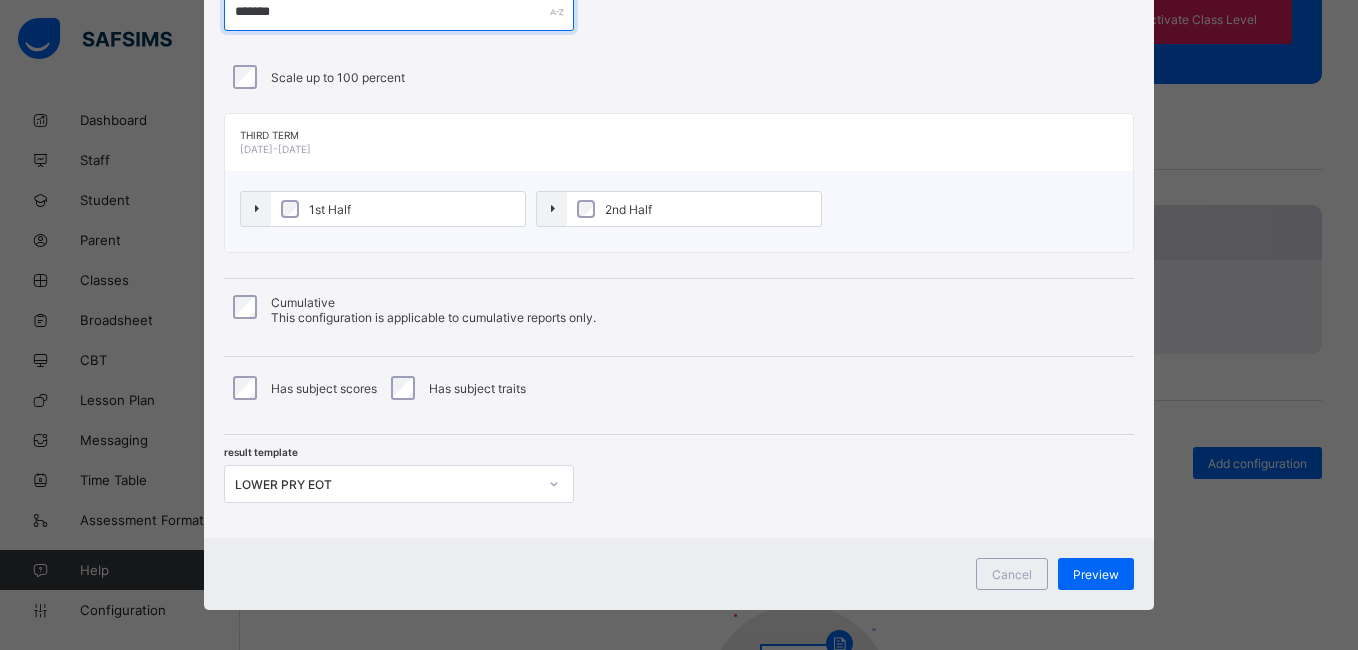 scroll, scrollTop: 137, scrollLeft: 0, axis: vertical 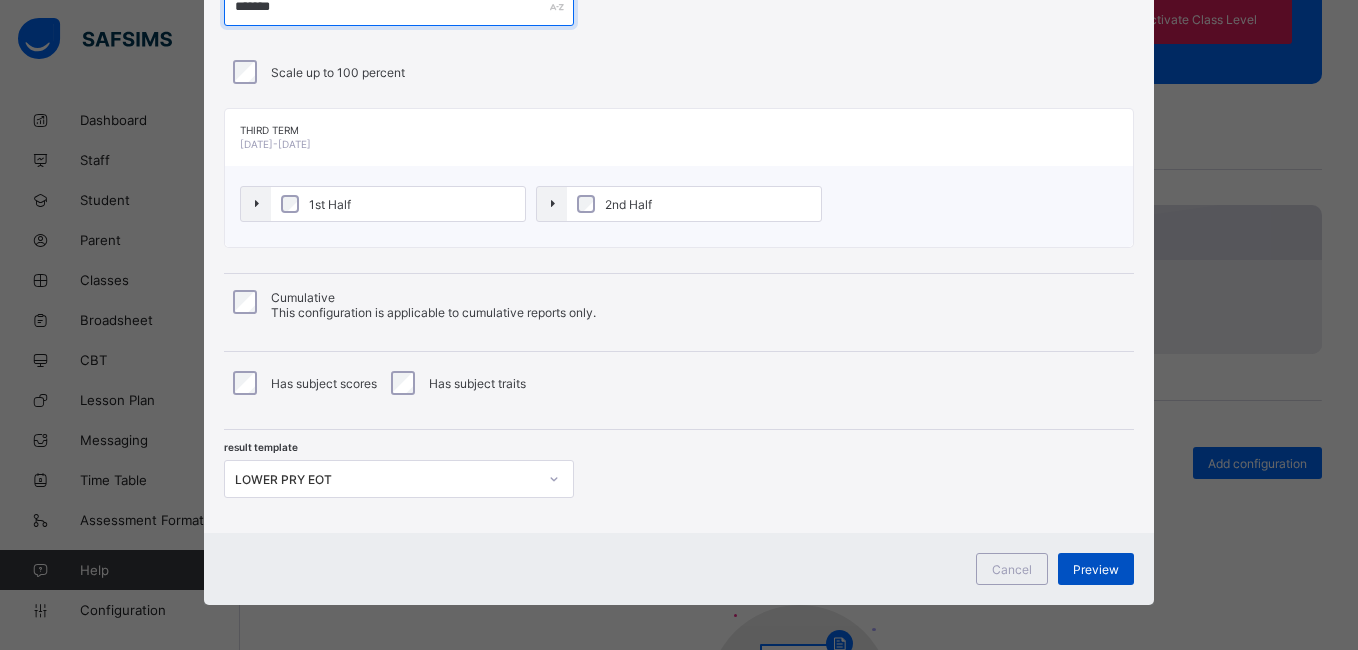 type on "*******" 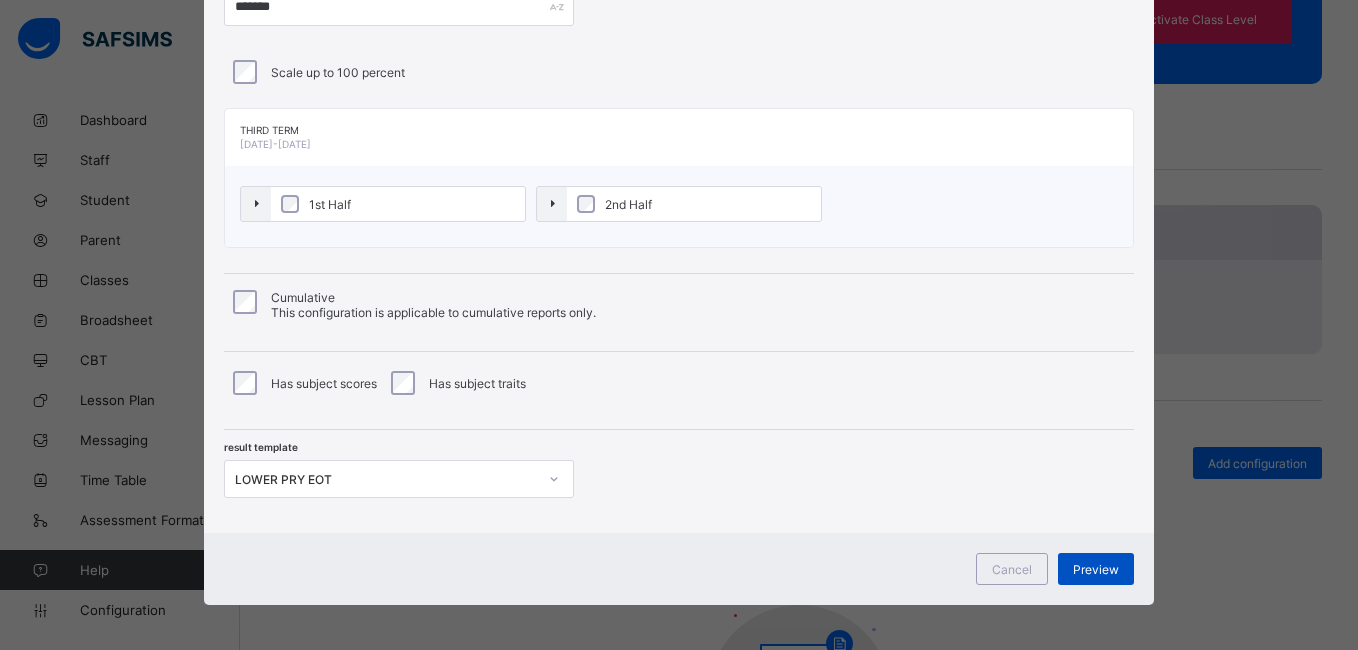 click on "Preview" at bounding box center (1096, 569) 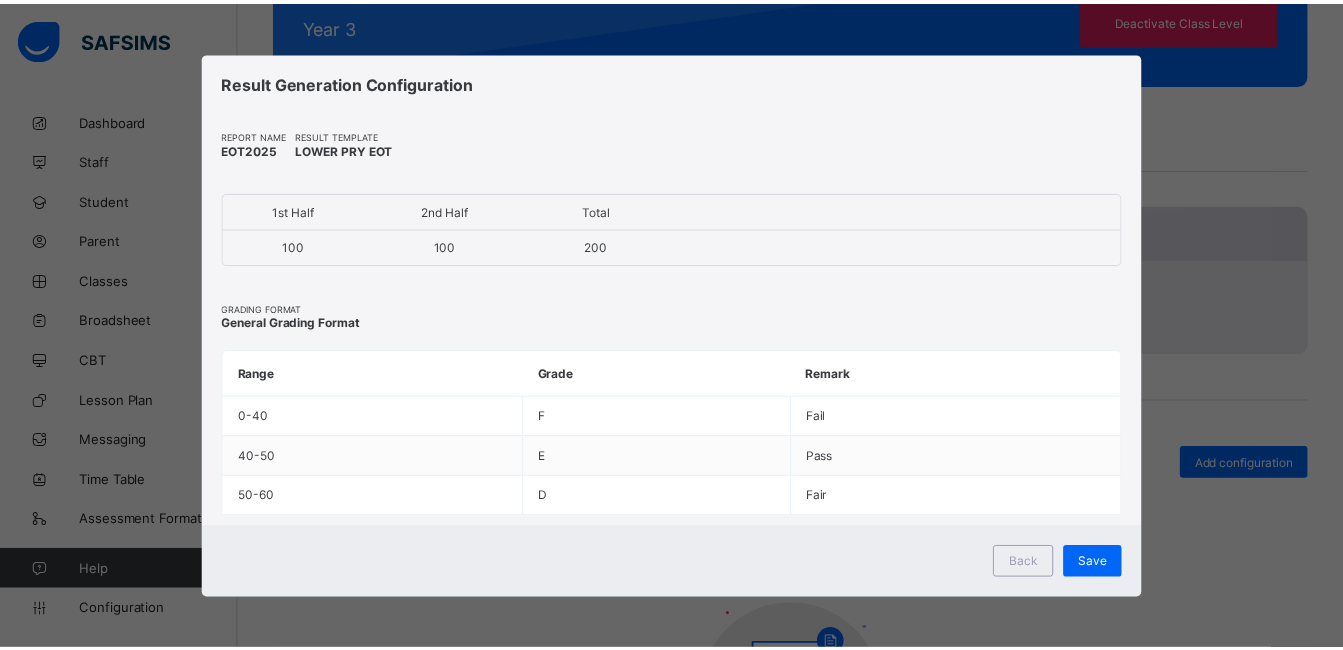 scroll, scrollTop: 0, scrollLeft: 0, axis: both 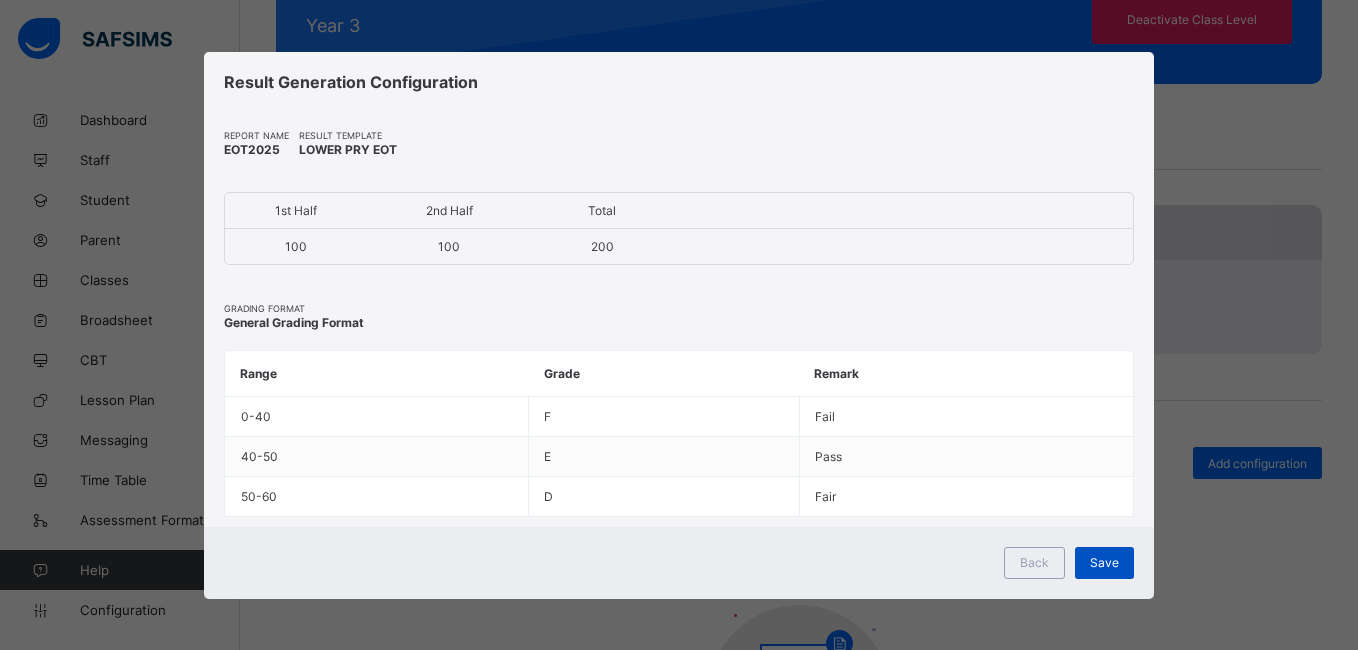click on "Save" at bounding box center [1104, 562] 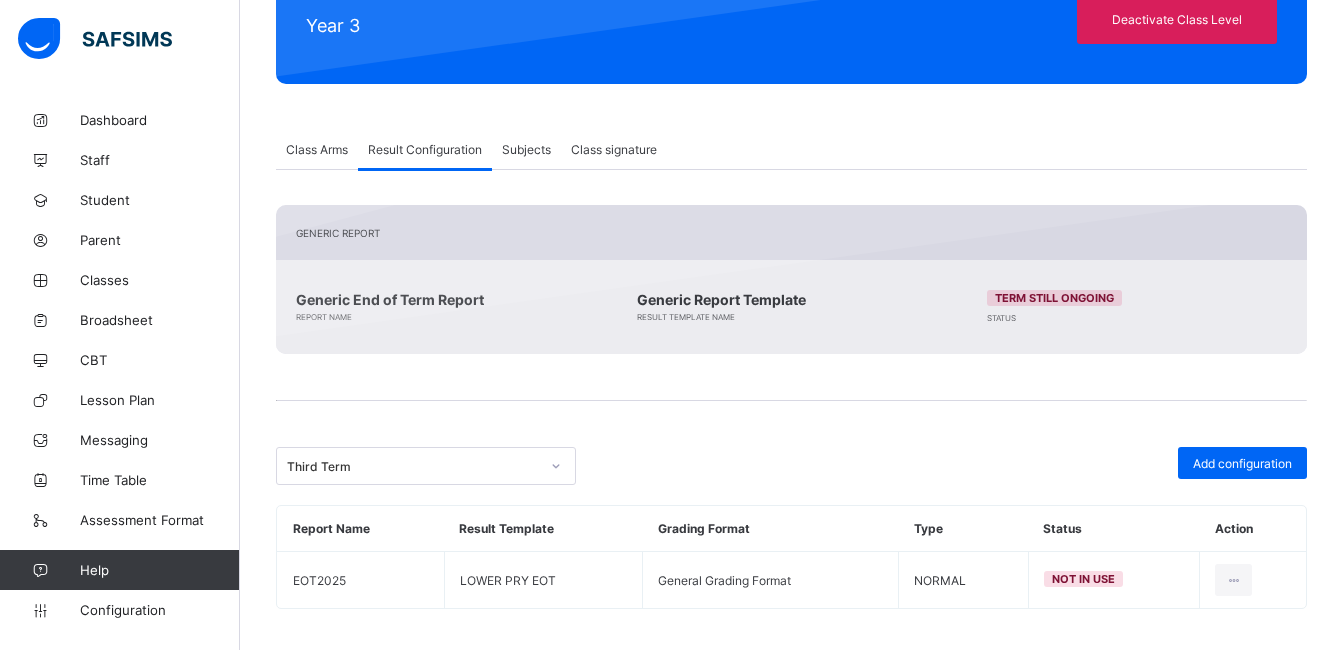scroll, scrollTop: 184, scrollLeft: 0, axis: vertical 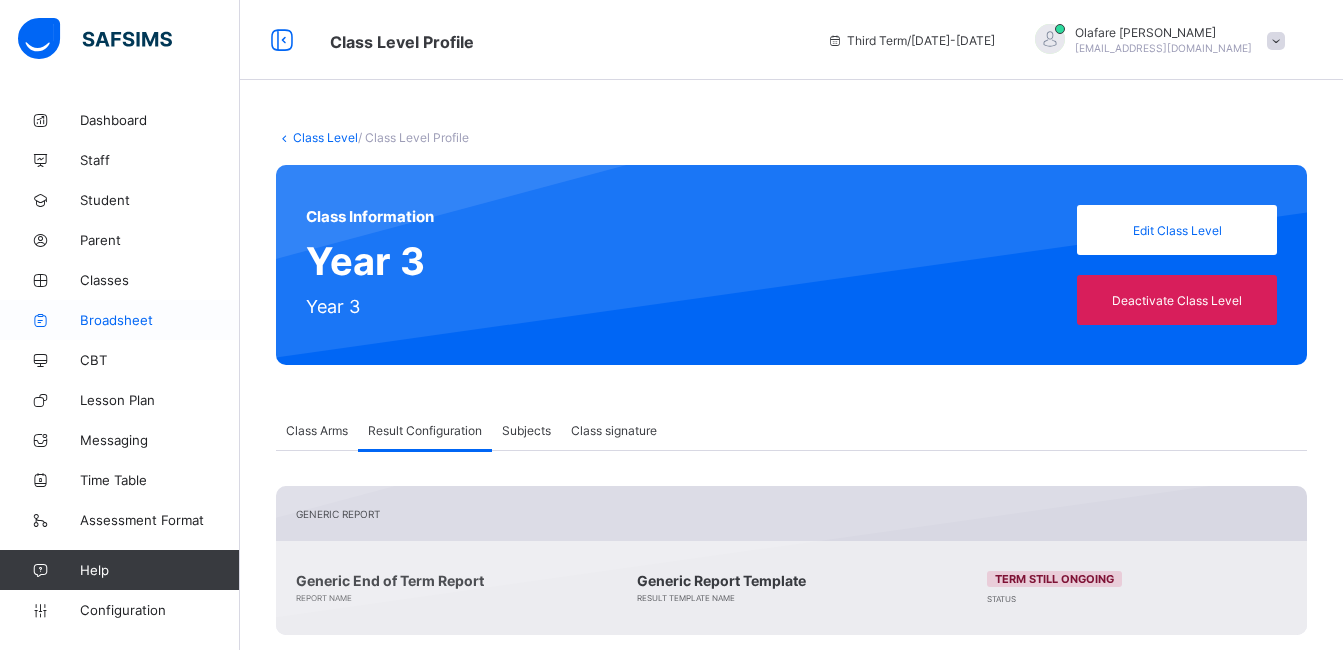 click on "Broadsheet" at bounding box center (160, 320) 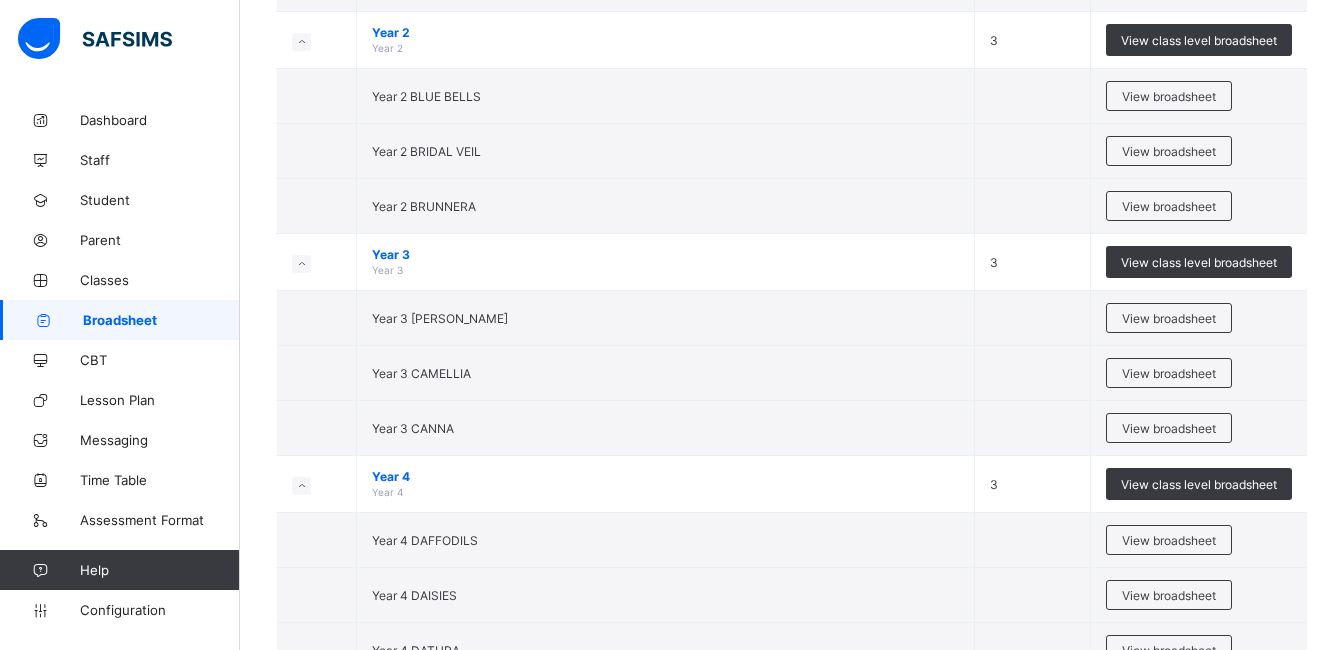 scroll, scrollTop: 519, scrollLeft: 0, axis: vertical 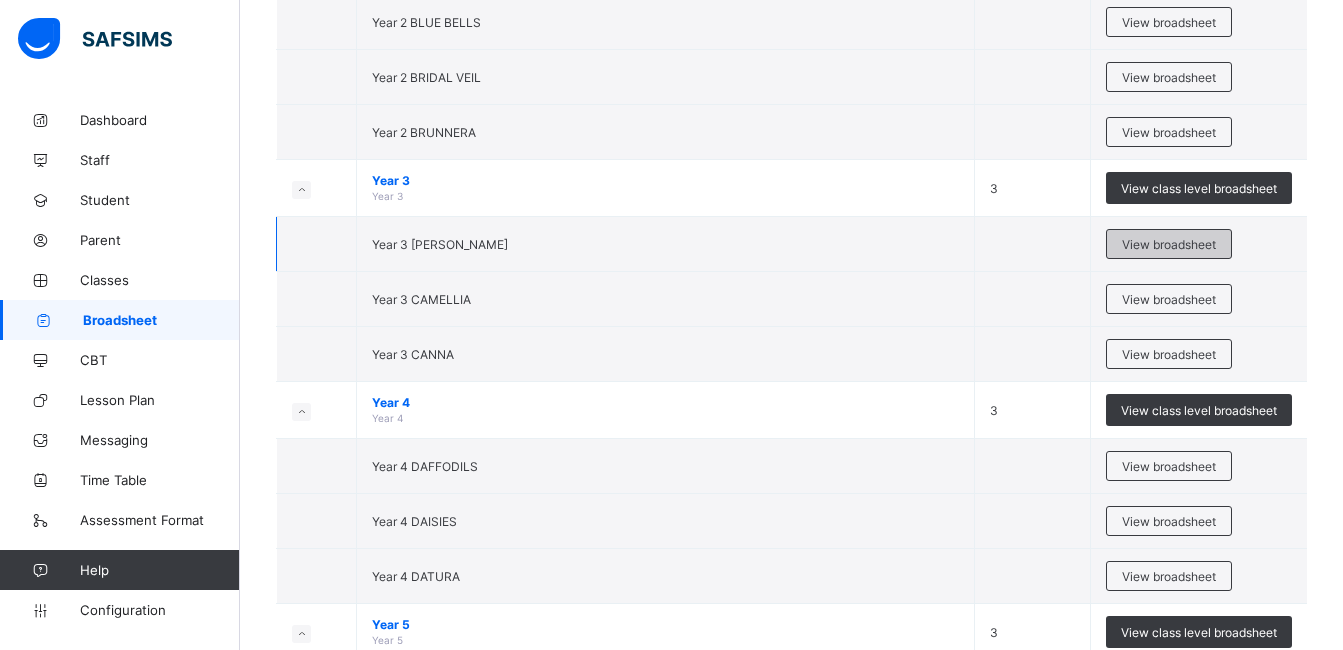 click on "View broadsheet" at bounding box center (1169, 244) 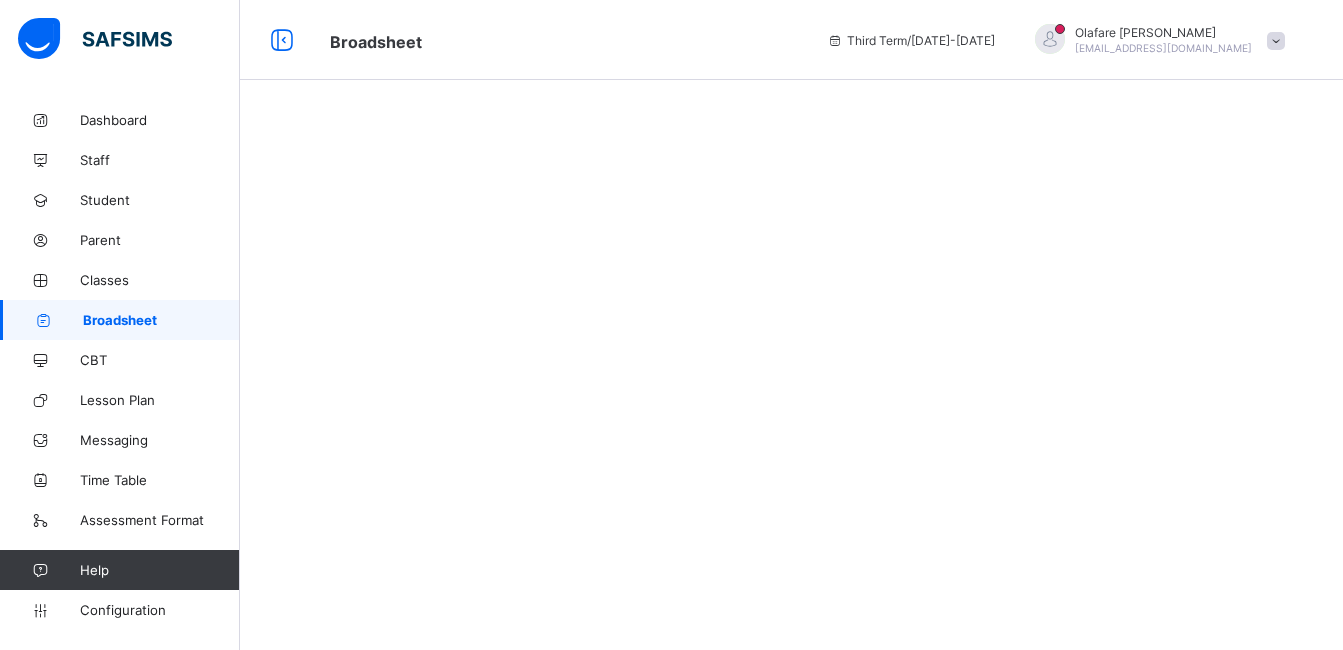 scroll, scrollTop: 0, scrollLeft: 0, axis: both 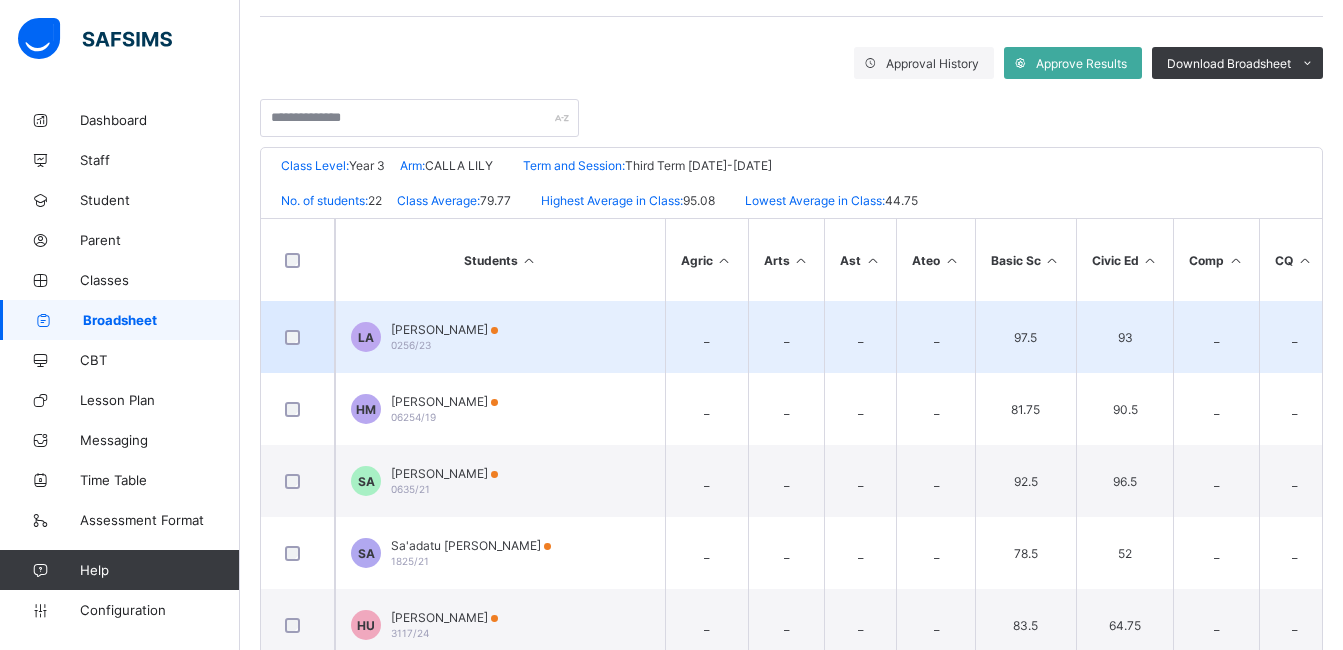 click on "Lawal Jalal AMINU" at bounding box center [444, 329] 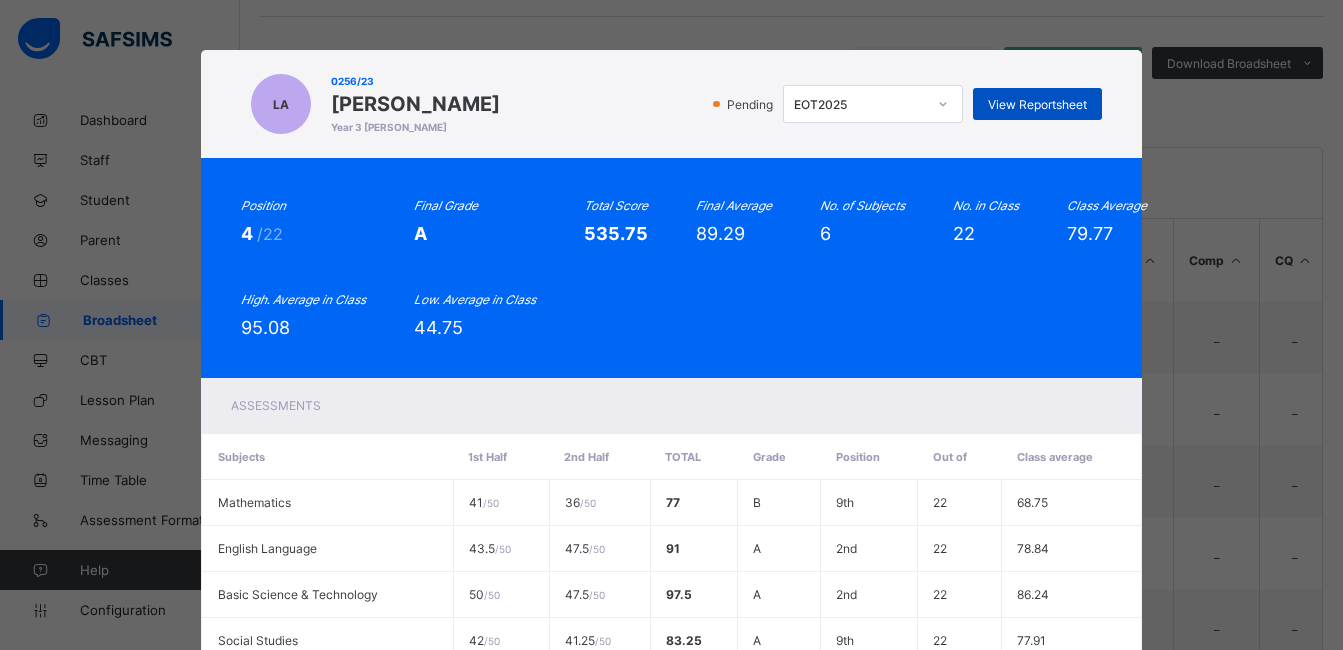 click on "View Reportsheet" at bounding box center (1037, 104) 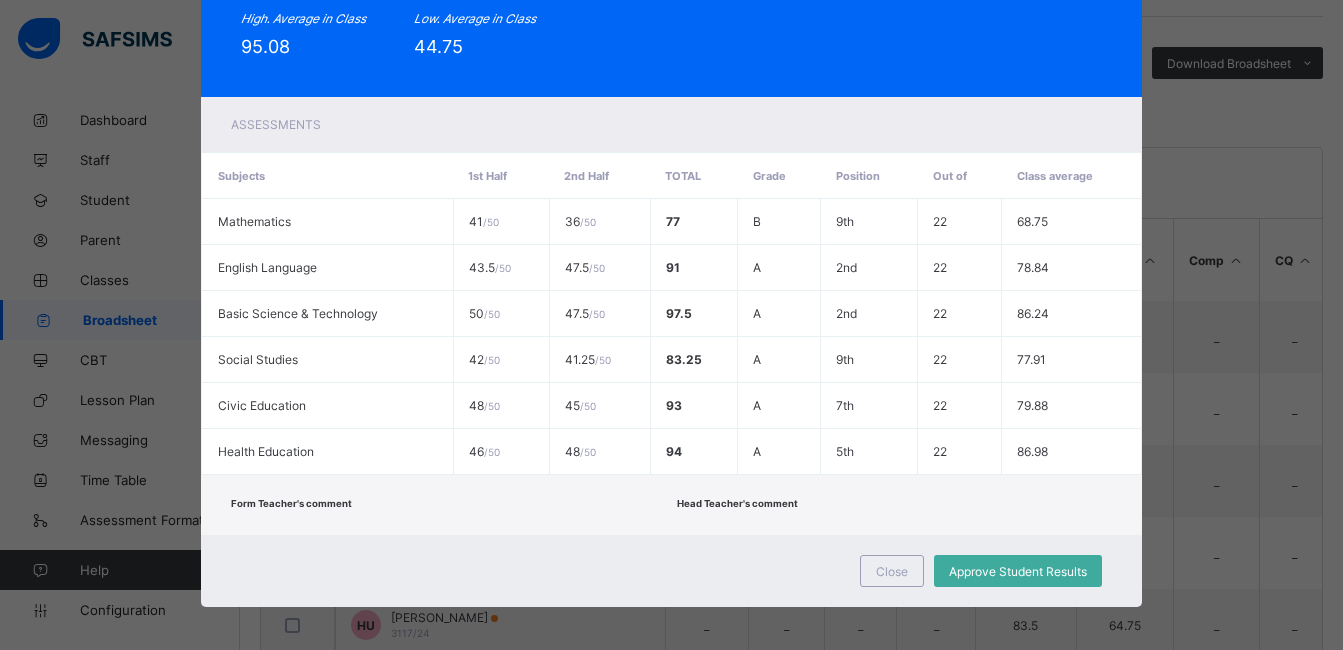 scroll, scrollTop: 288, scrollLeft: 0, axis: vertical 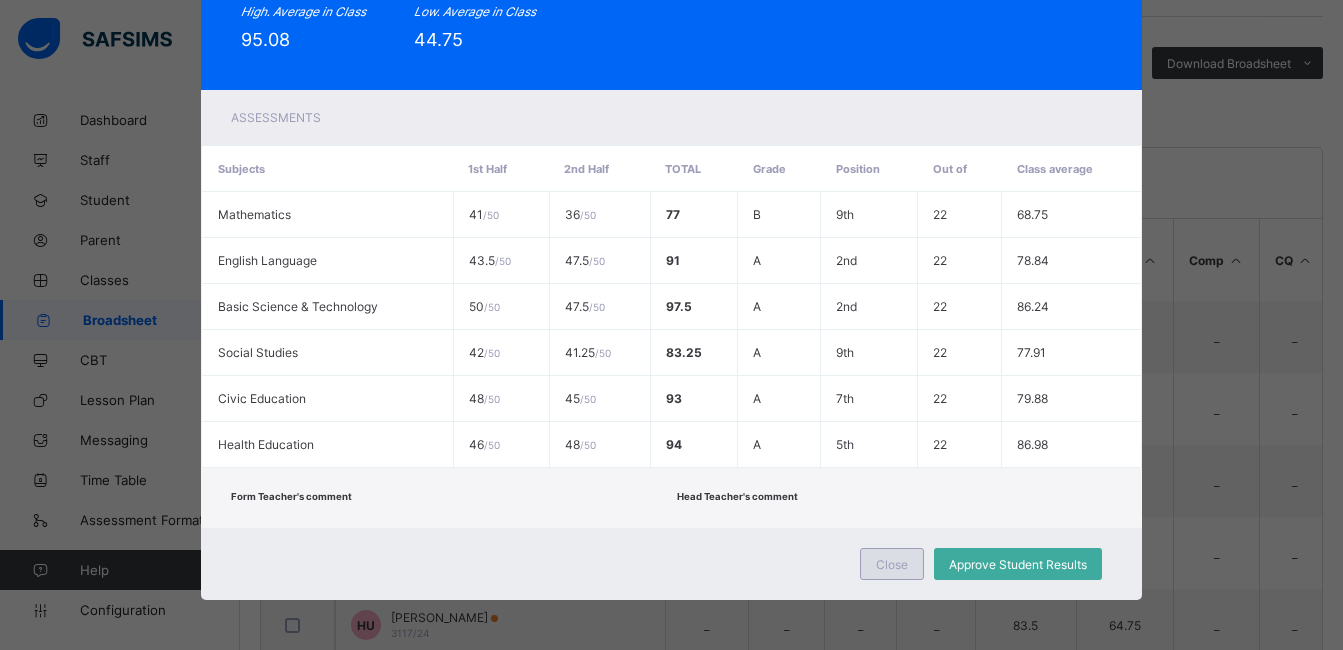 click on "Close" at bounding box center (892, 564) 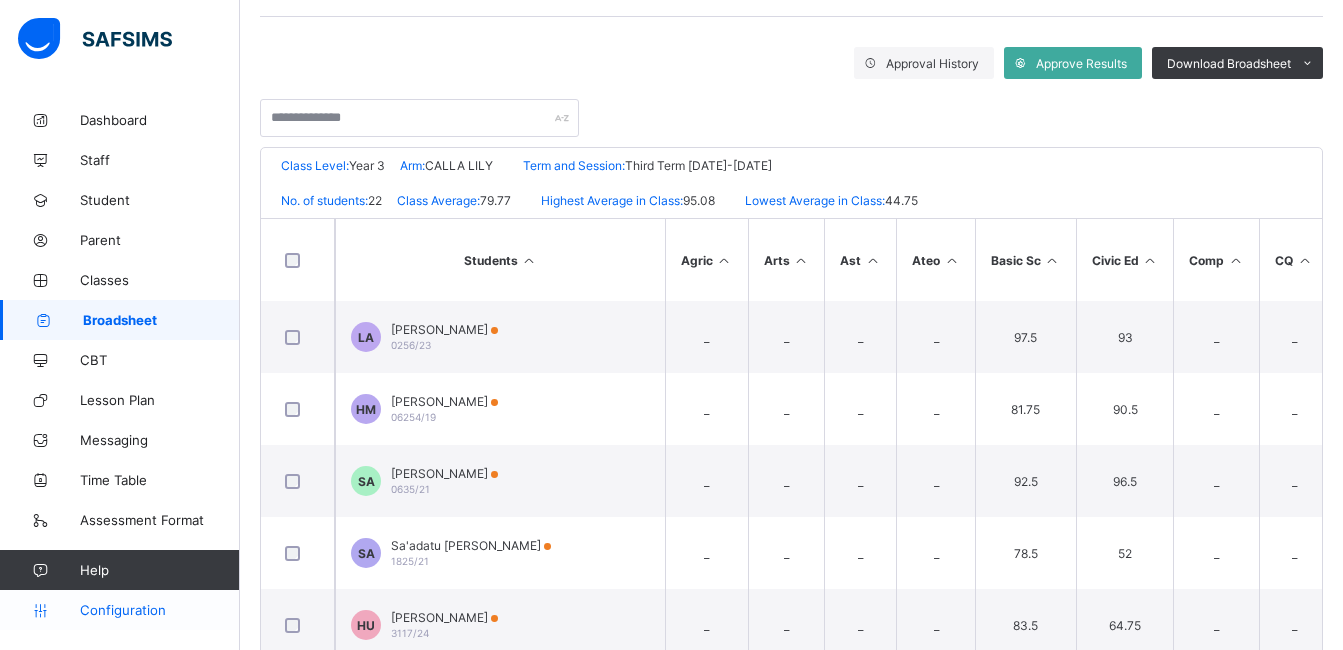 click on "Configuration" at bounding box center [159, 610] 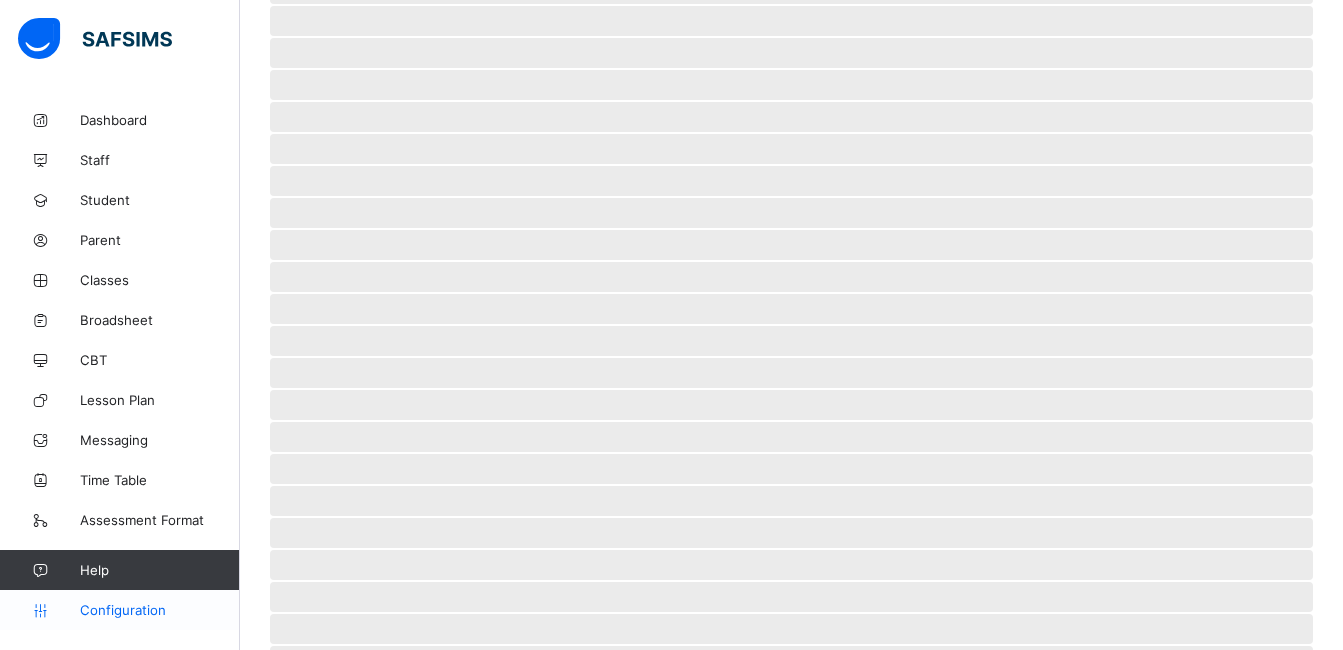 scroll, scrollTop: 133, scrollLeft: 0, axis: vertical 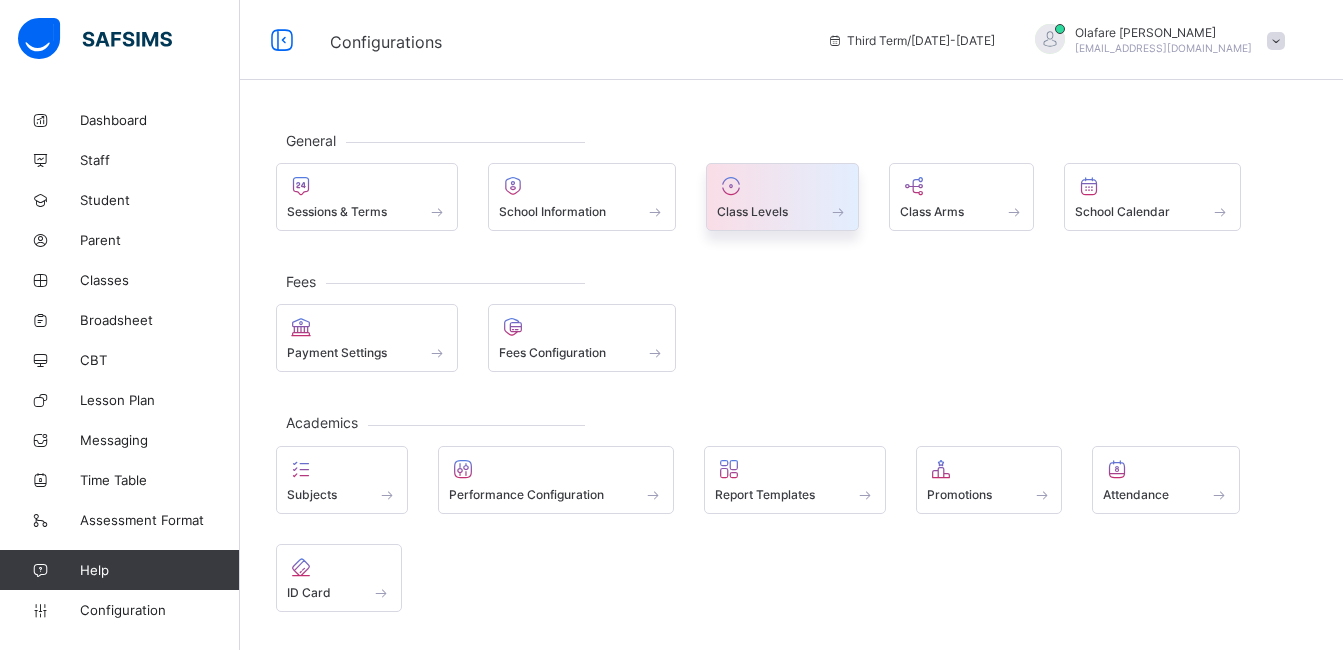 click on "Class Levels" at bounding box center (782, 211) 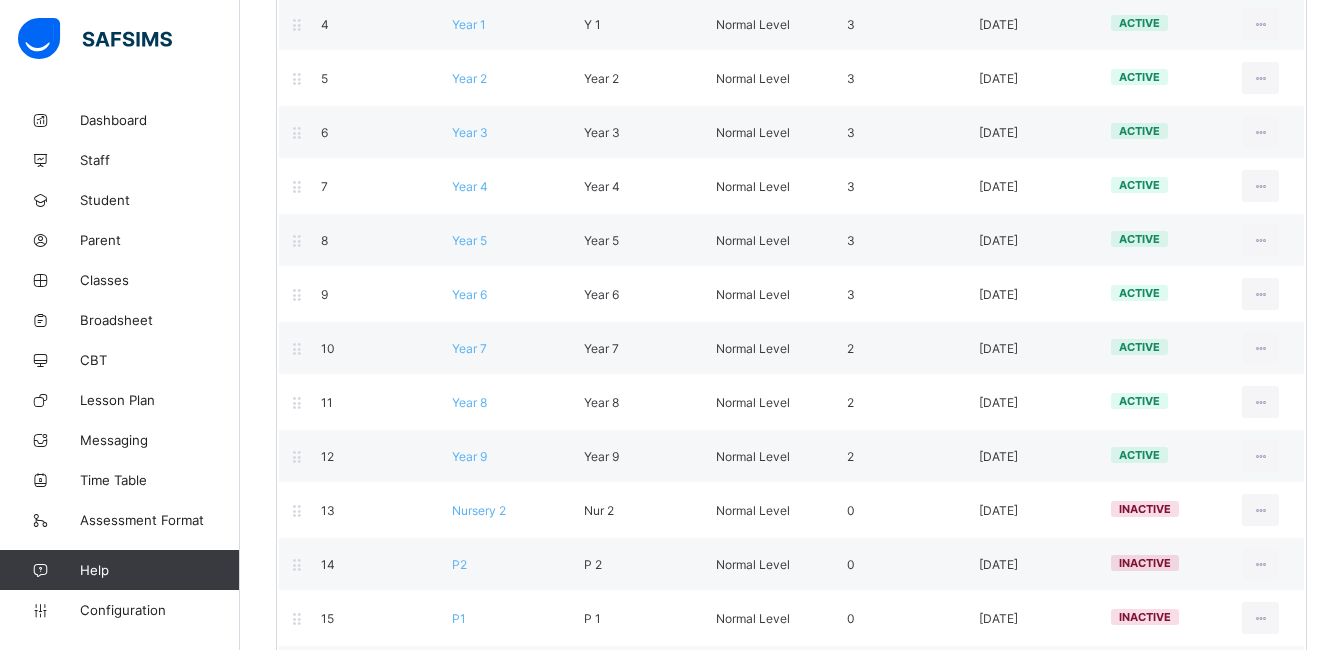 scroll, scrollTop: 432, scrollLeft: 0, axis: vertical 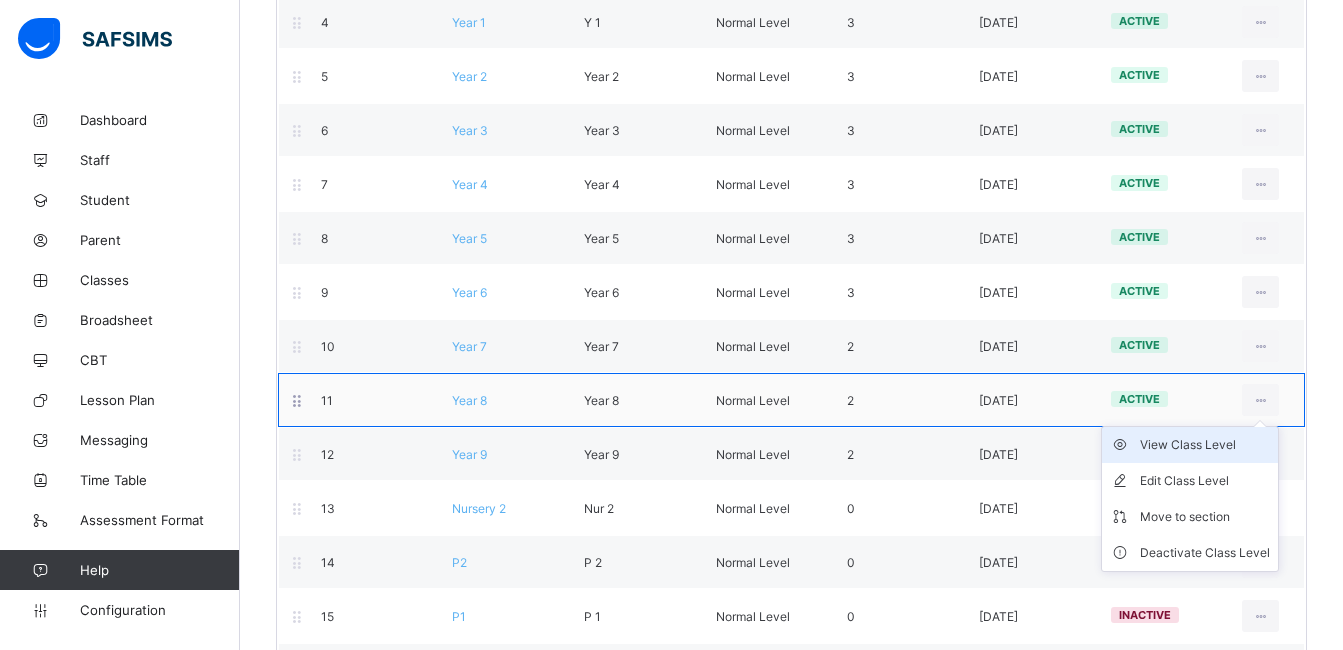 click on "View Class Level" at bounding box center [1205, 445] 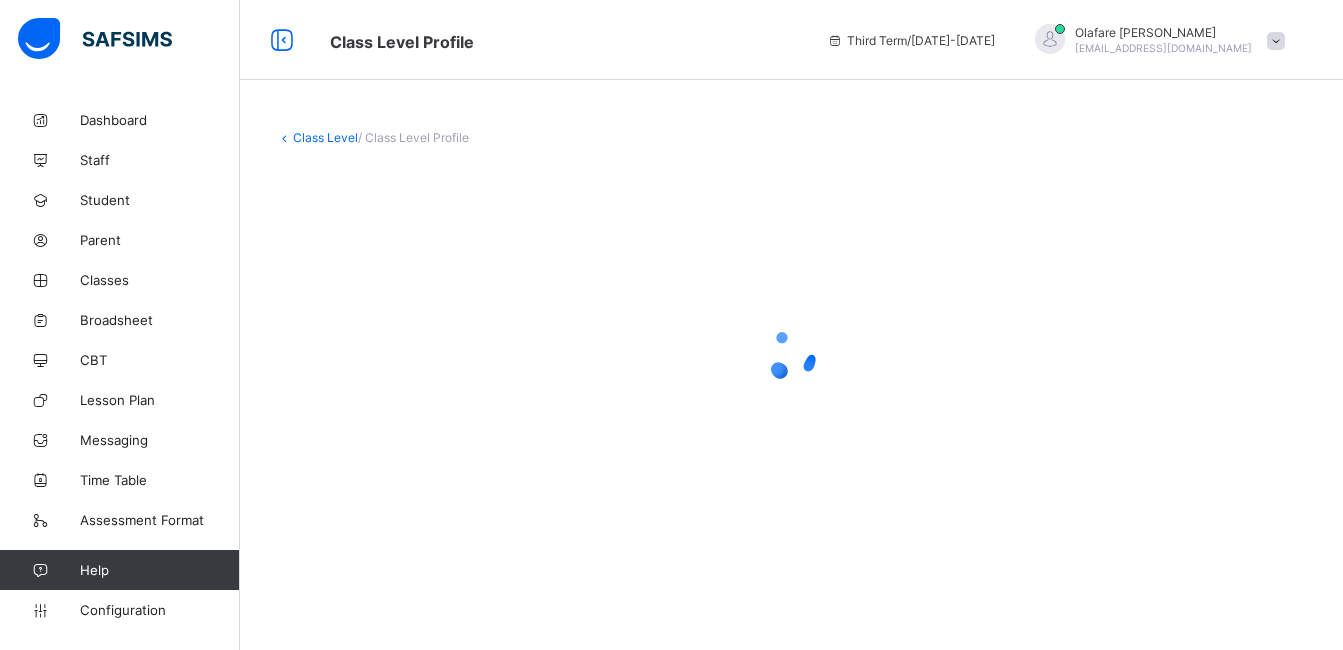 scroll, scrollTop: 0, scrollLeft: 0, axis: both 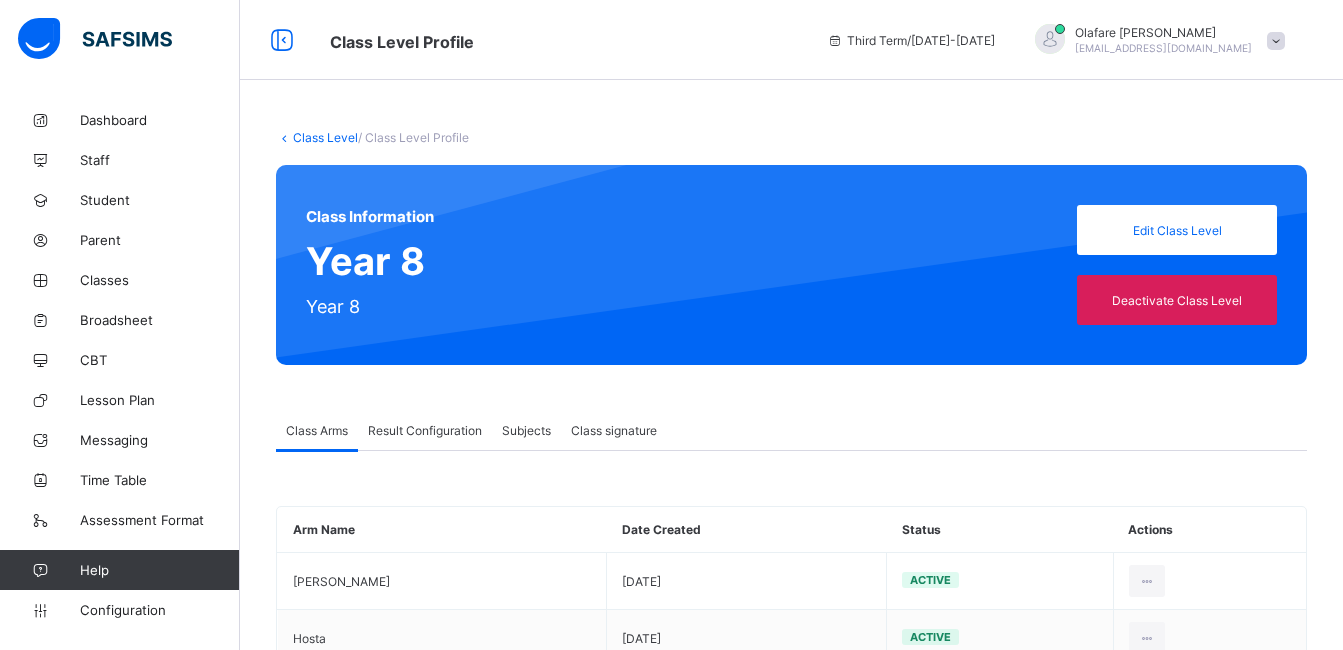 click on "Result Configuration" at bounding box center (425, 430) 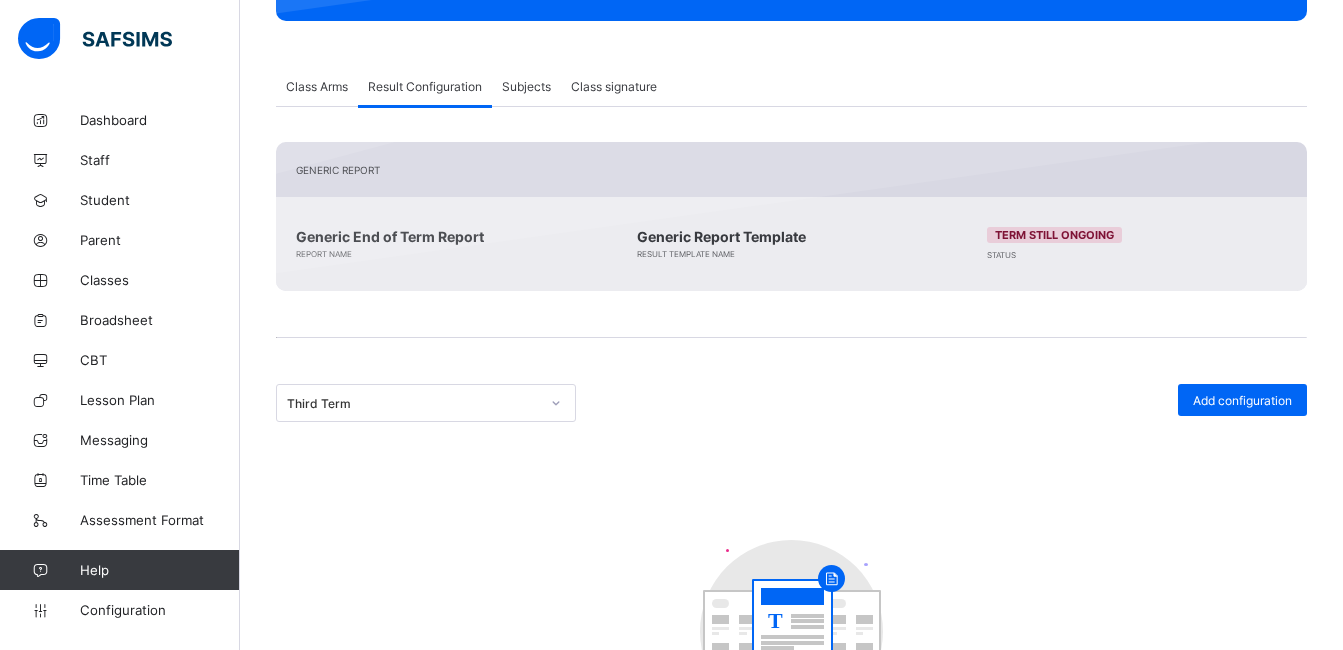 scroll, scrollTop: 357, scrollLeft: 0, axis: vertical 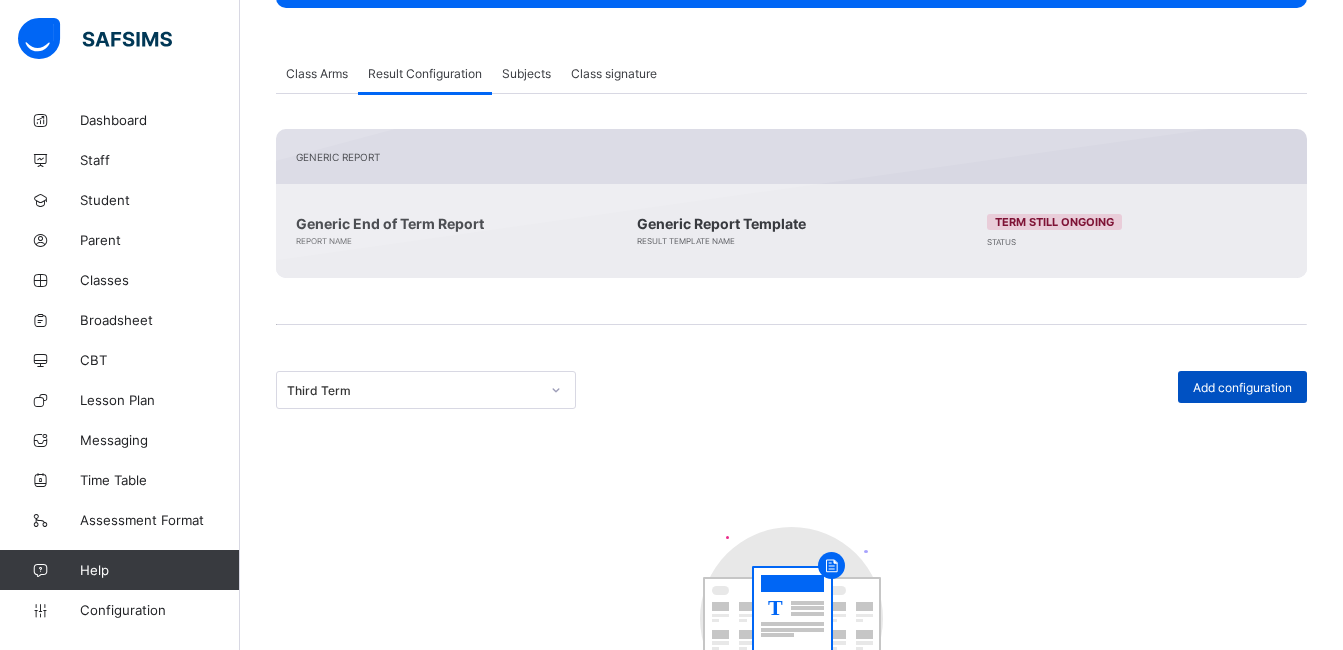 click on "Add configuration" at bounding box center (1242, 387) 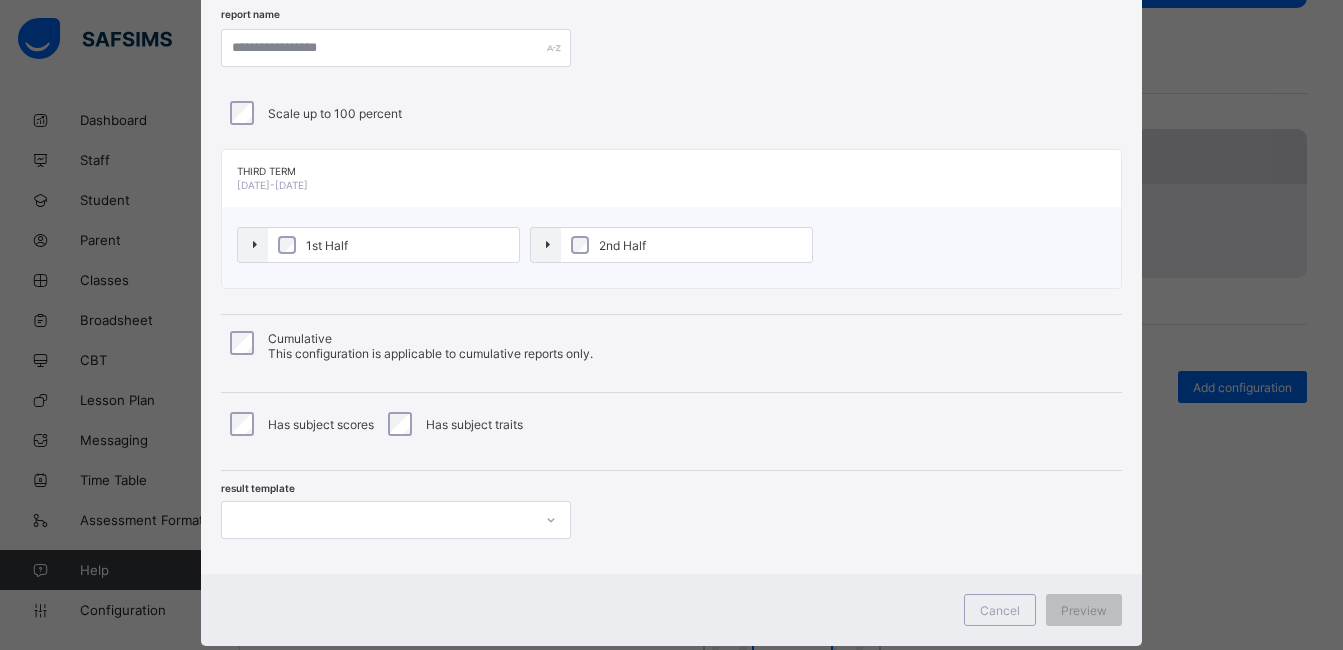 scroll, scrollTop: 142, scrollLeft: 0, axis: vertical 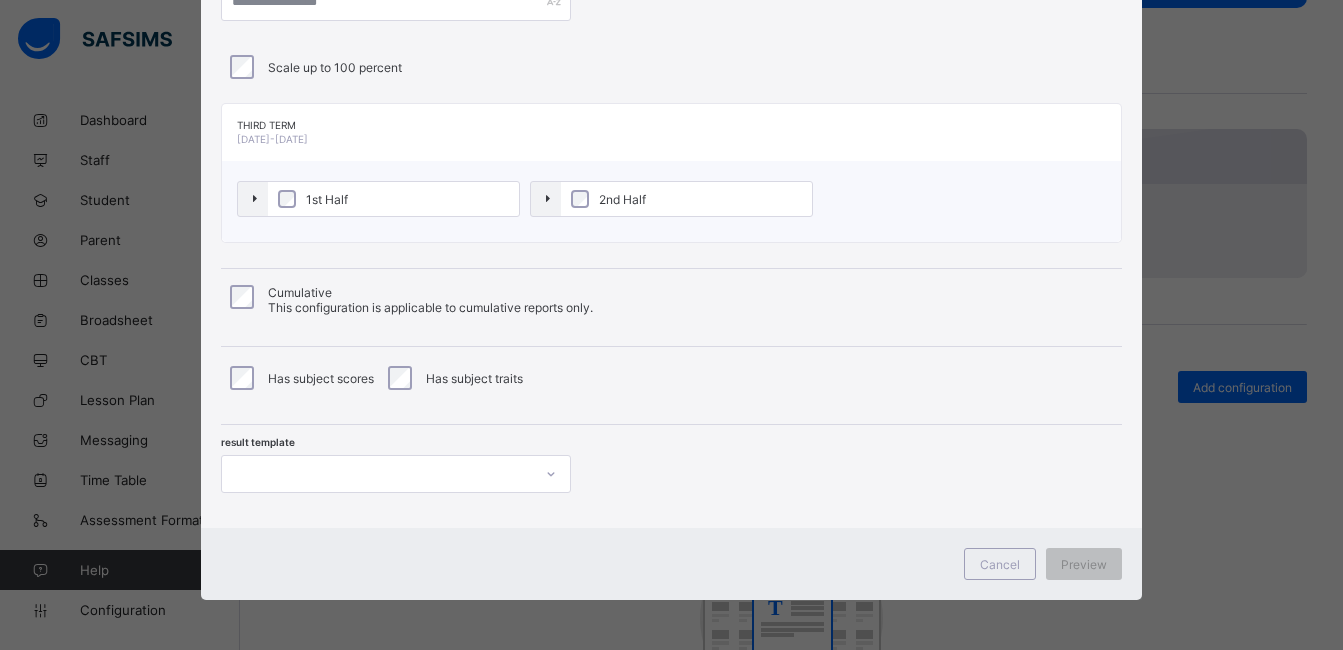 click at bounding box center [396, 474] 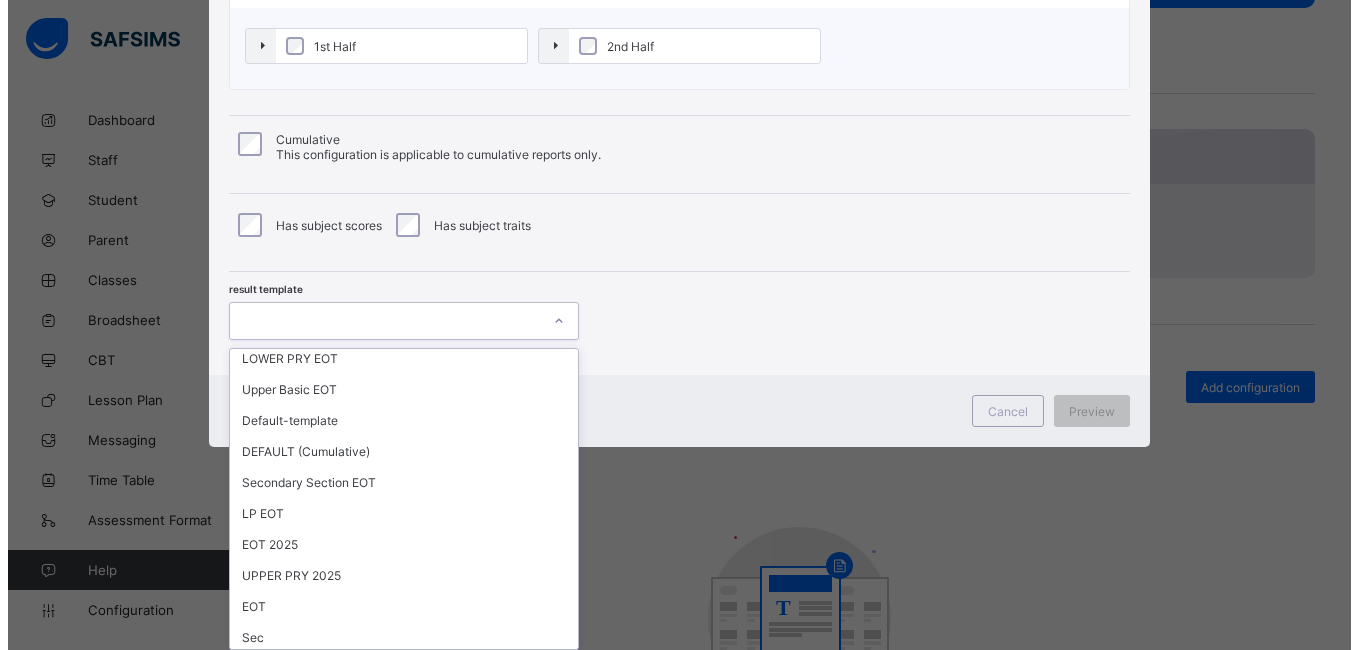 scroll, scrollTop: 156, scrollLeft: 0, axis: vertical 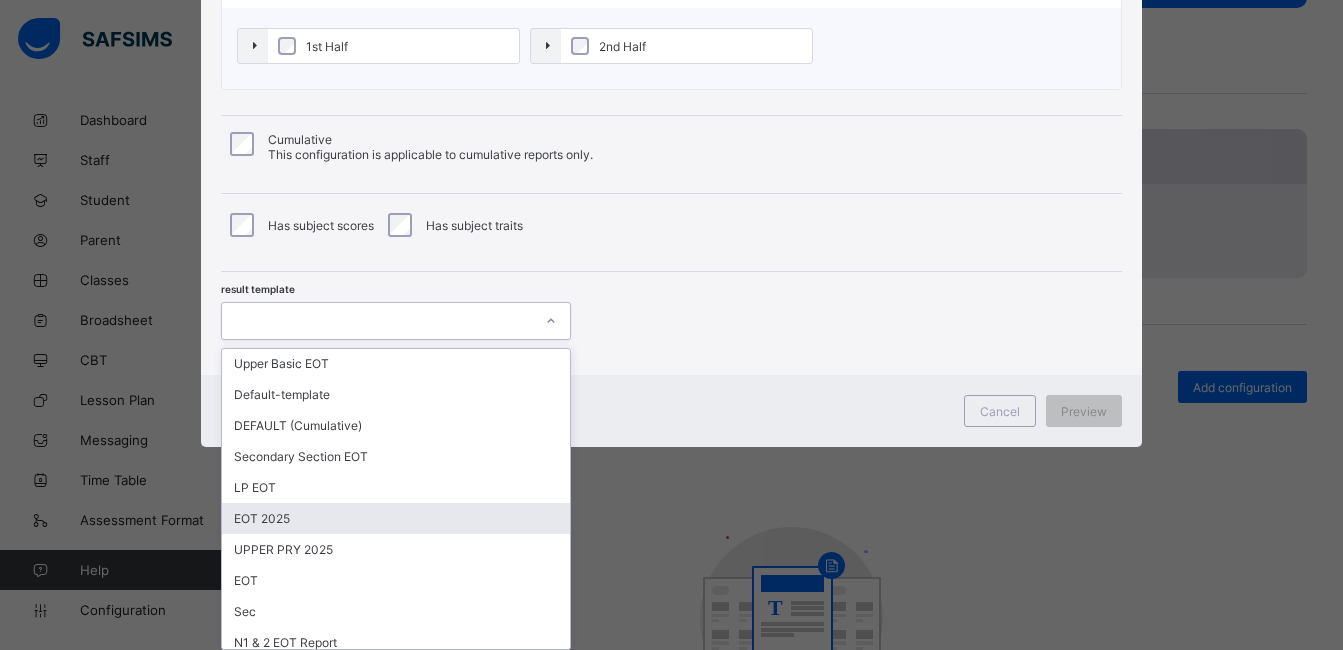click on "EOT 2025" at bounding box center [396, 518] 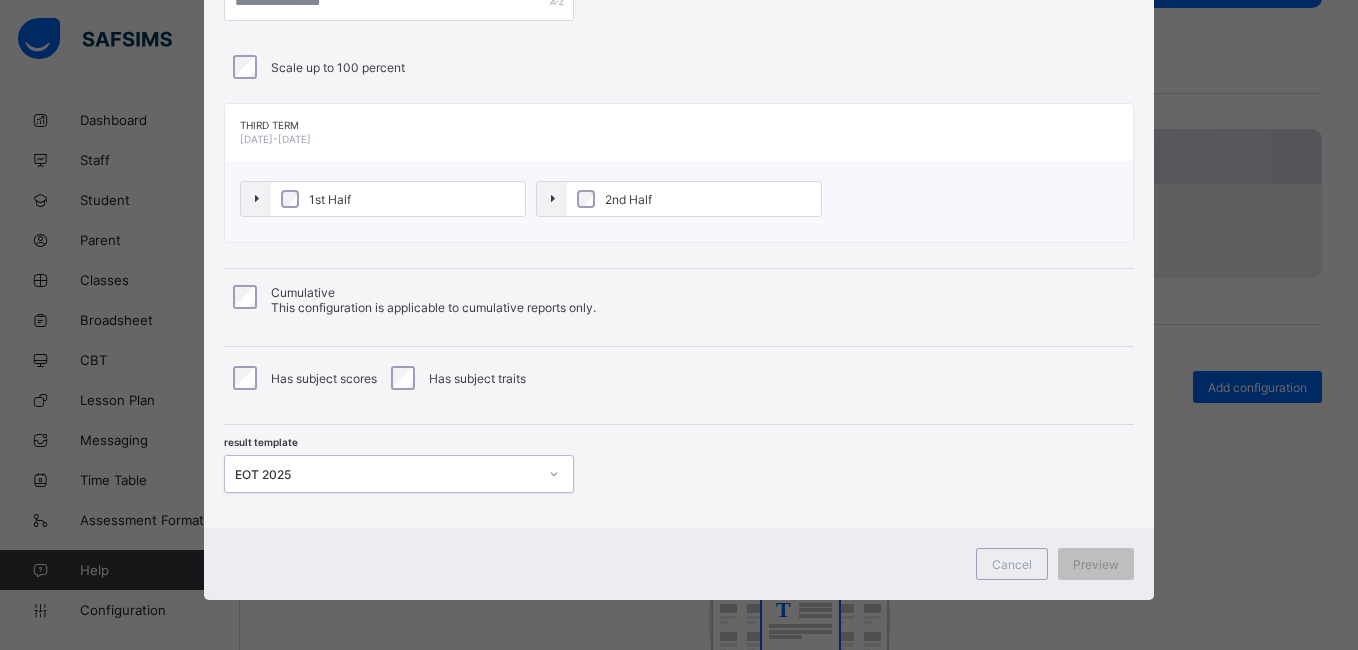 scroll, scrollTop: 142, scrollLeft: 0, axis: vertical 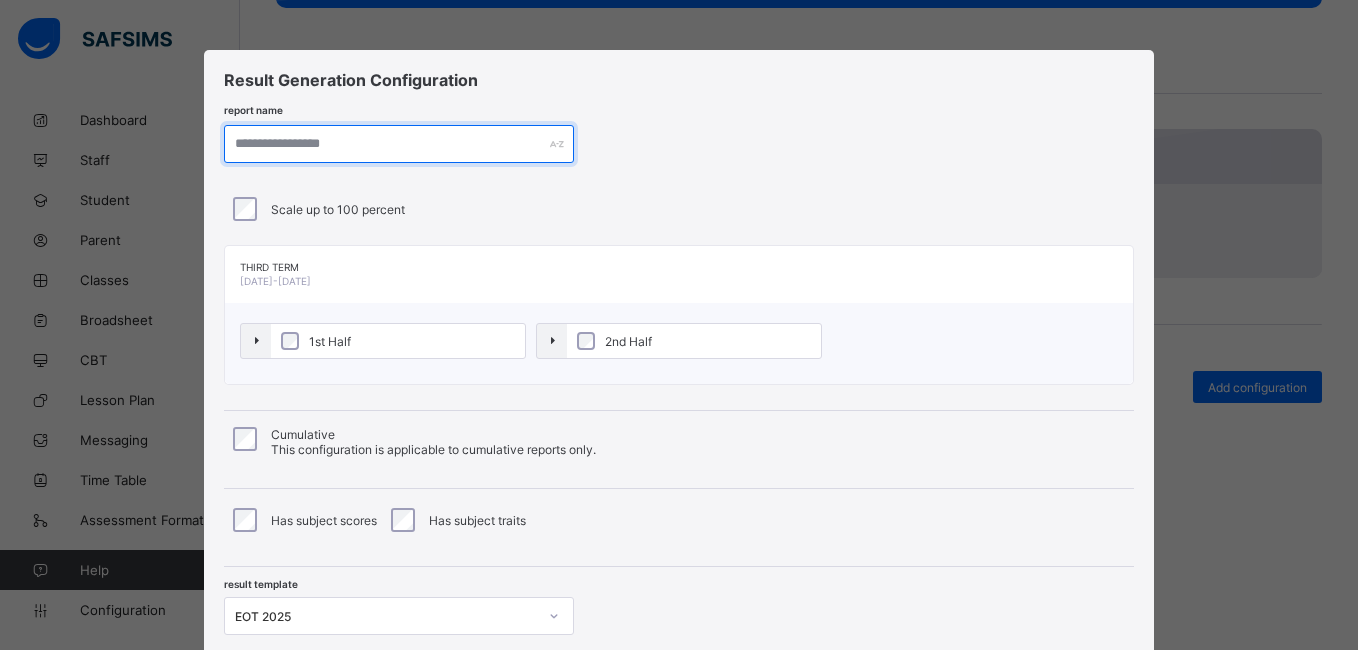 click at bounding box center [399, 144] 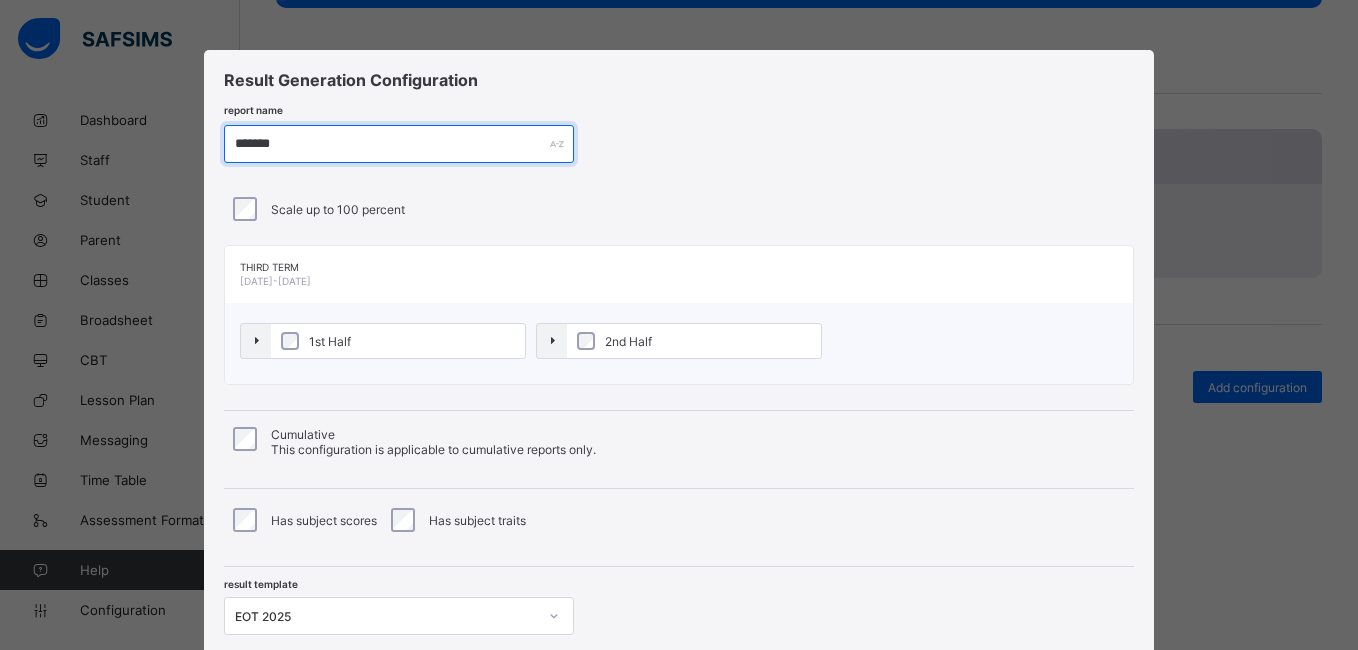 scroll, scrollTop: 142, scrollLeft: 0, axis: vertical 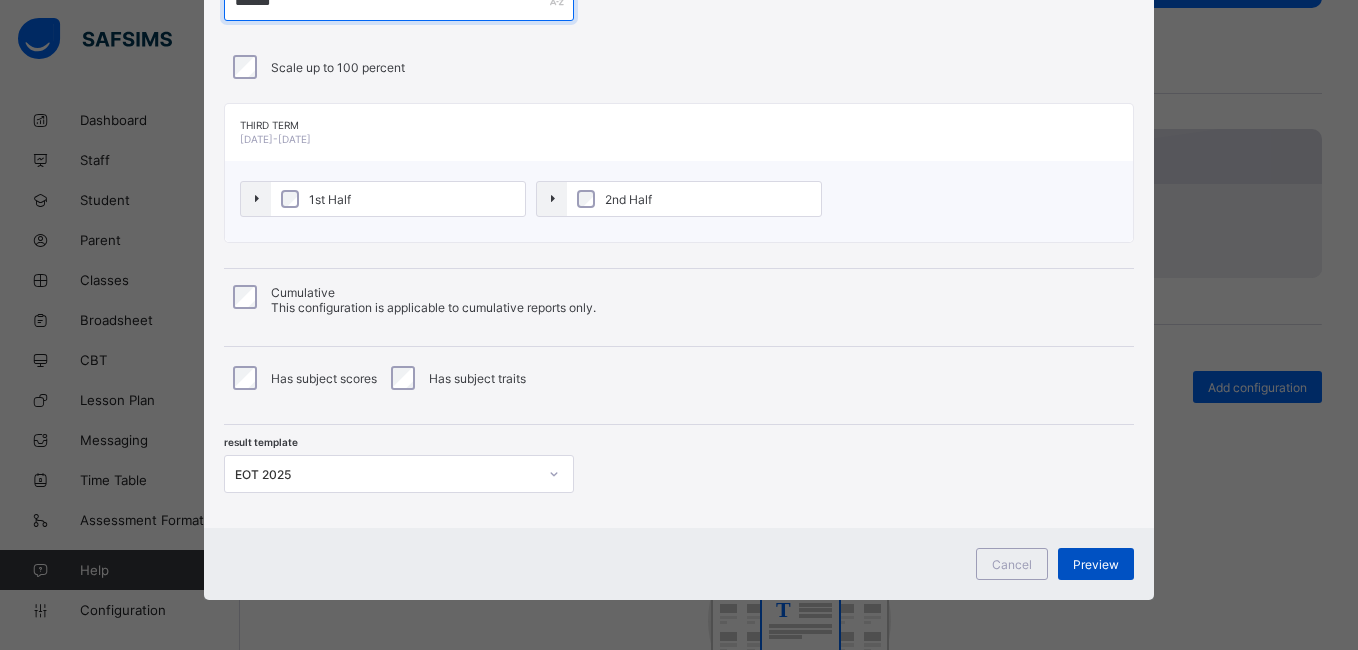 type on "*******" 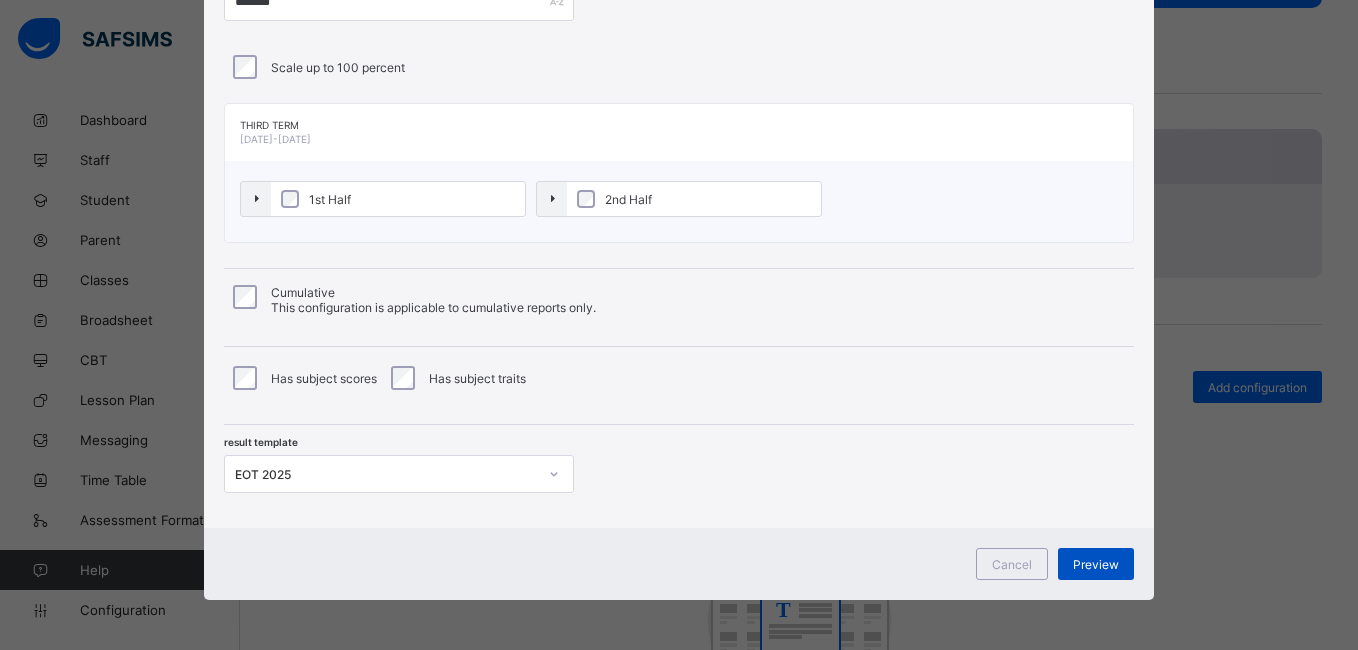 click on "Preview" at bounding box center [1096, 564] 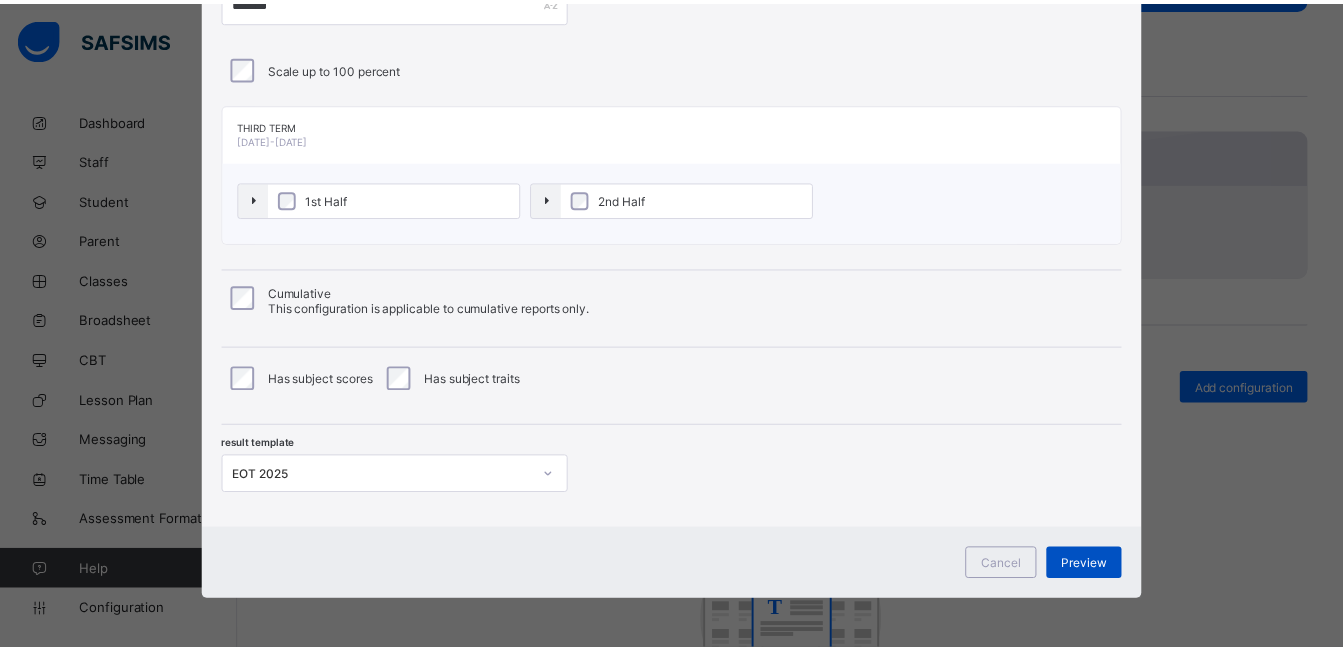 scroll, scrollTop: 0, scrollLeft: 0, axis: both 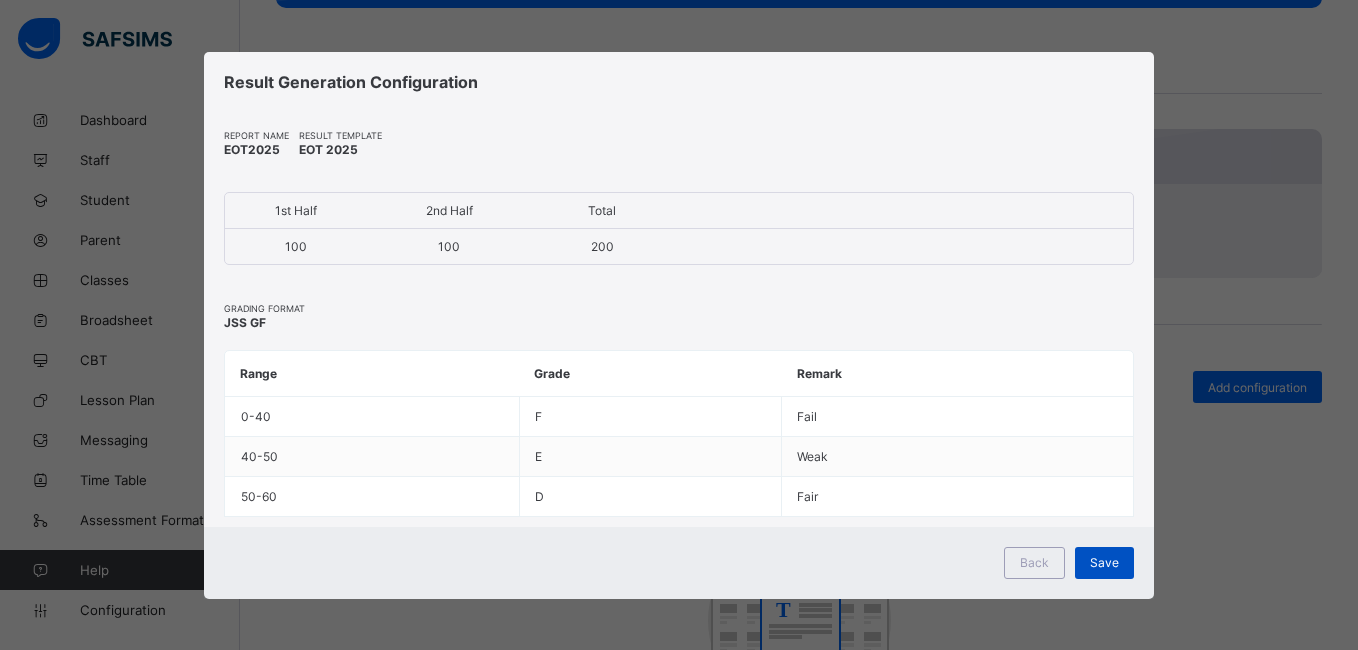 click on "Save" at bounding box center [1104, 562] 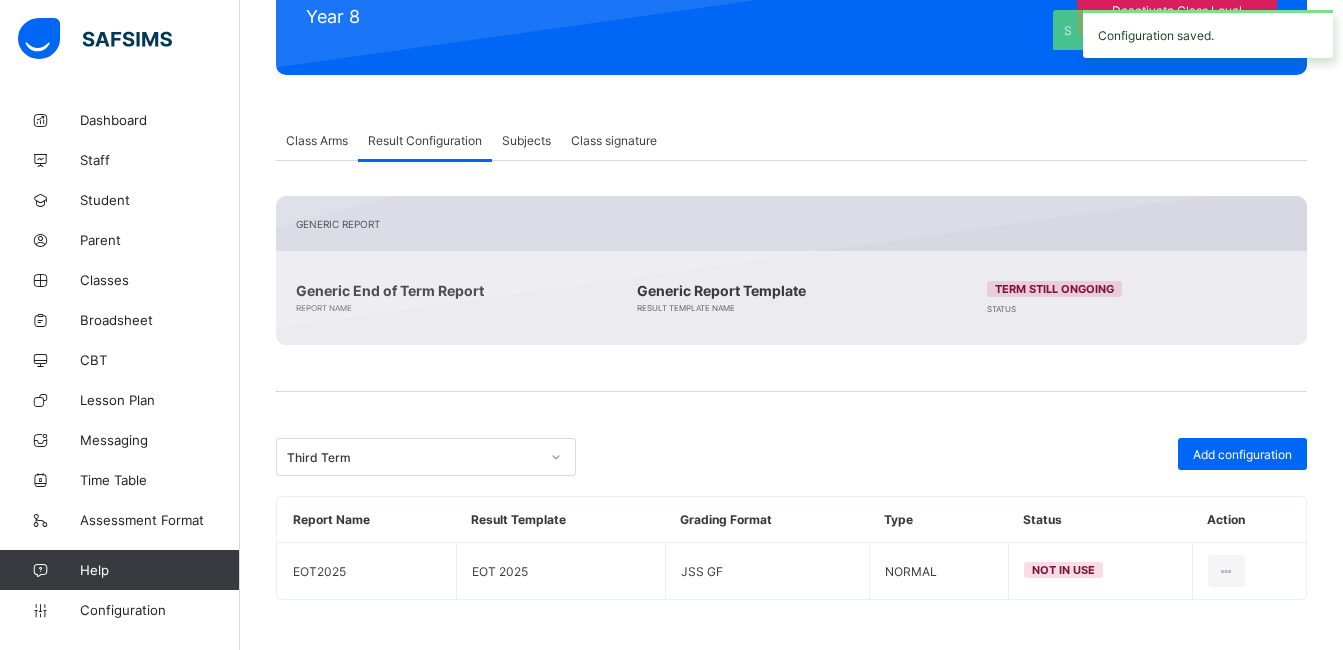 scroll, scrollTop: 290, scrollLeft: 0, axis: vertical 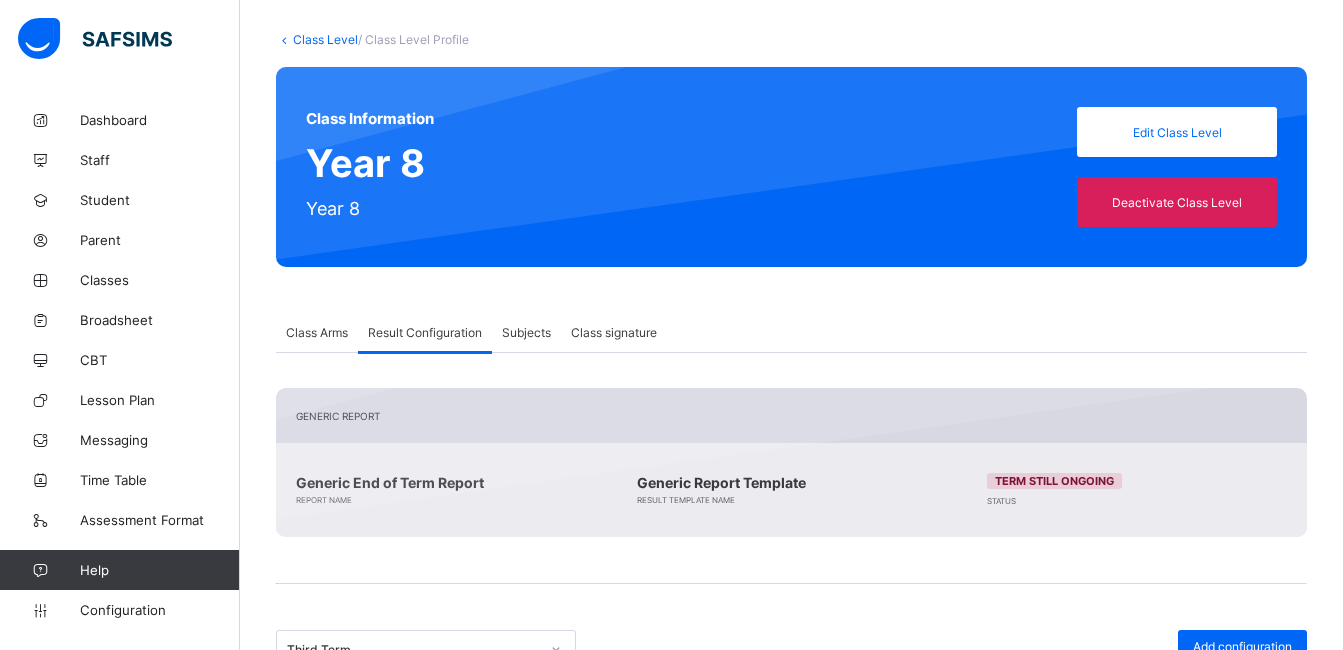 click on "Class Level  / Class Level Profile   Class Information   Year 8   Year 8   Edit Class Level     Deactivate Class Level Class Arms Result Configuration Subjects Class signature Result Configuration More Options   Arm Name Date Created Status Actions Heather 2024-09-02 Active View Details Hosta 2024-09-02 Active View Details Generic Report Generic End of Term Report Report Name Generic Report Template Result Template Name Term still ongoing Status Third Term Add configuration Report Name Result Template Grading Format Type Status Action EOT2025 EOT 2025 JSS GF NORMAL not in use Result Generation Configuration report name Scale up to 100 percent Third Term 2024-2025 1st Half 2nd Half Cumulative This configuration is applicable to cumulative reports only.  Has subject scores Has subject traits result template EOT 2025 Cancel   Preview   × Delete Configuration This action would delete  undefined  from the system. Are you sure you want to carry on? Cancel Yes, Delete Configuration × Updating Configuration  as the" at bounding box center [791, 422] 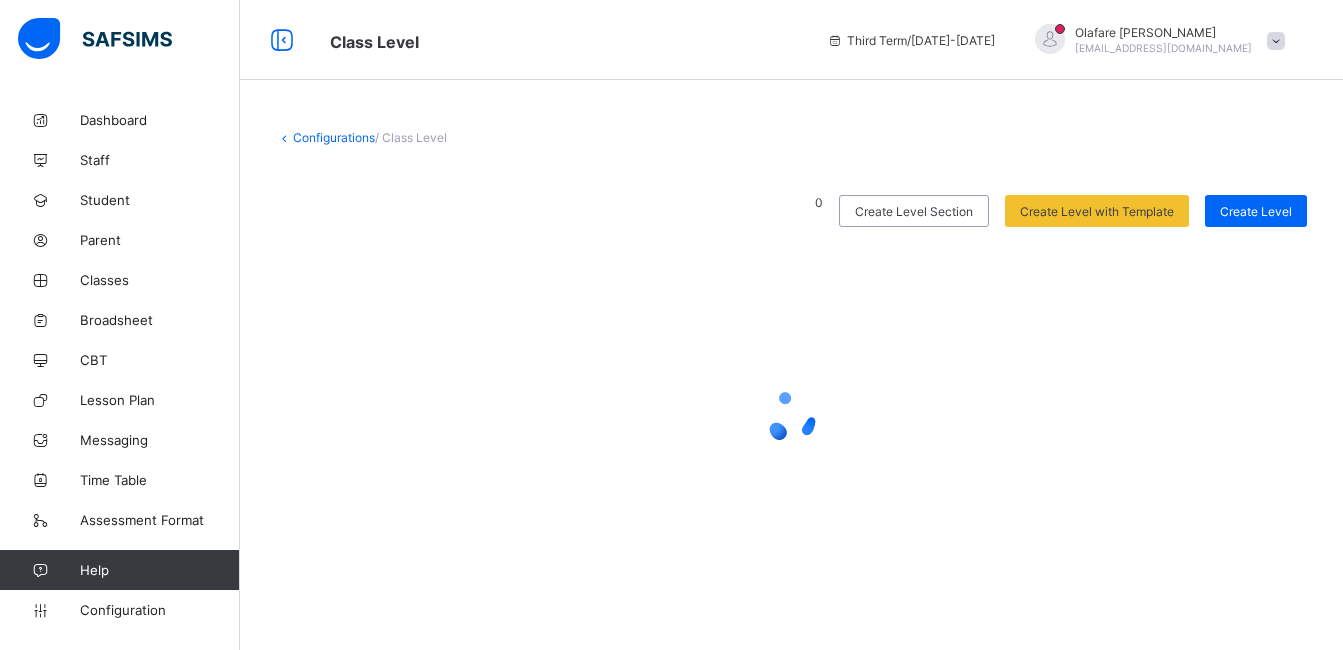 scroll, scrollTop: 0, scrollLeft: 0, axis: both 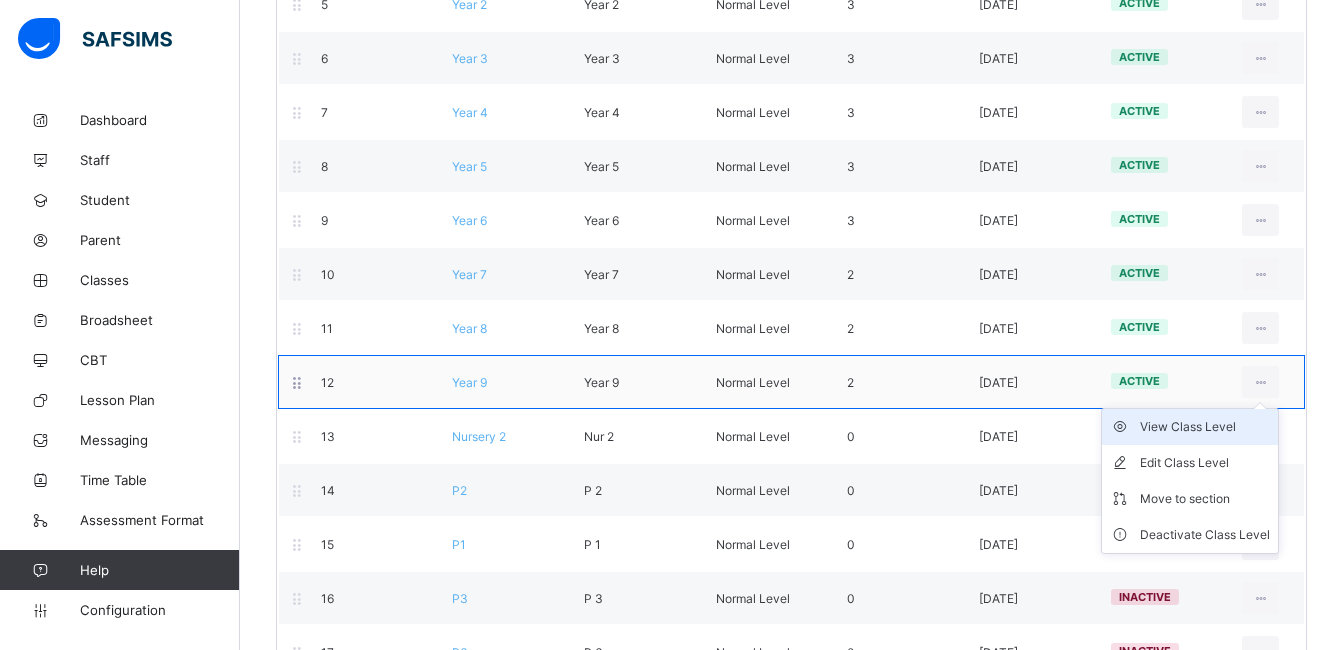 click on "View Class Level" at bounding box center [1205, 427] 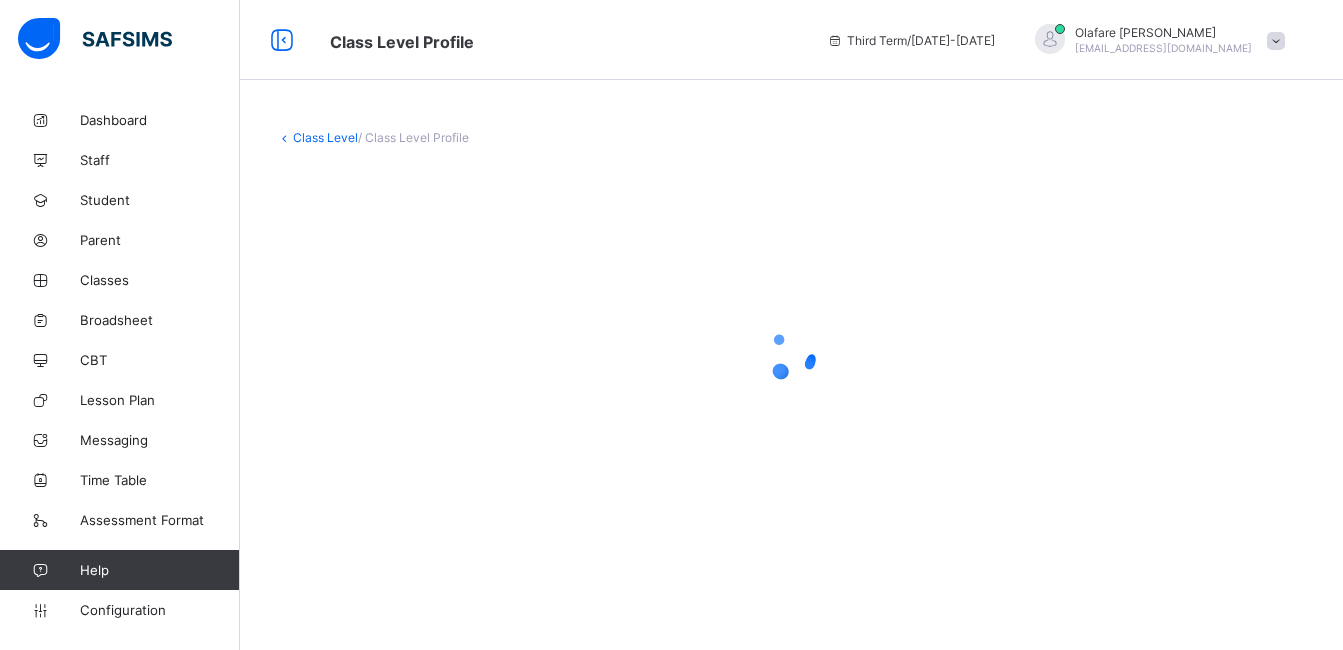 scroll, scrollTop: 0, scrollLeft: 0, axis: both 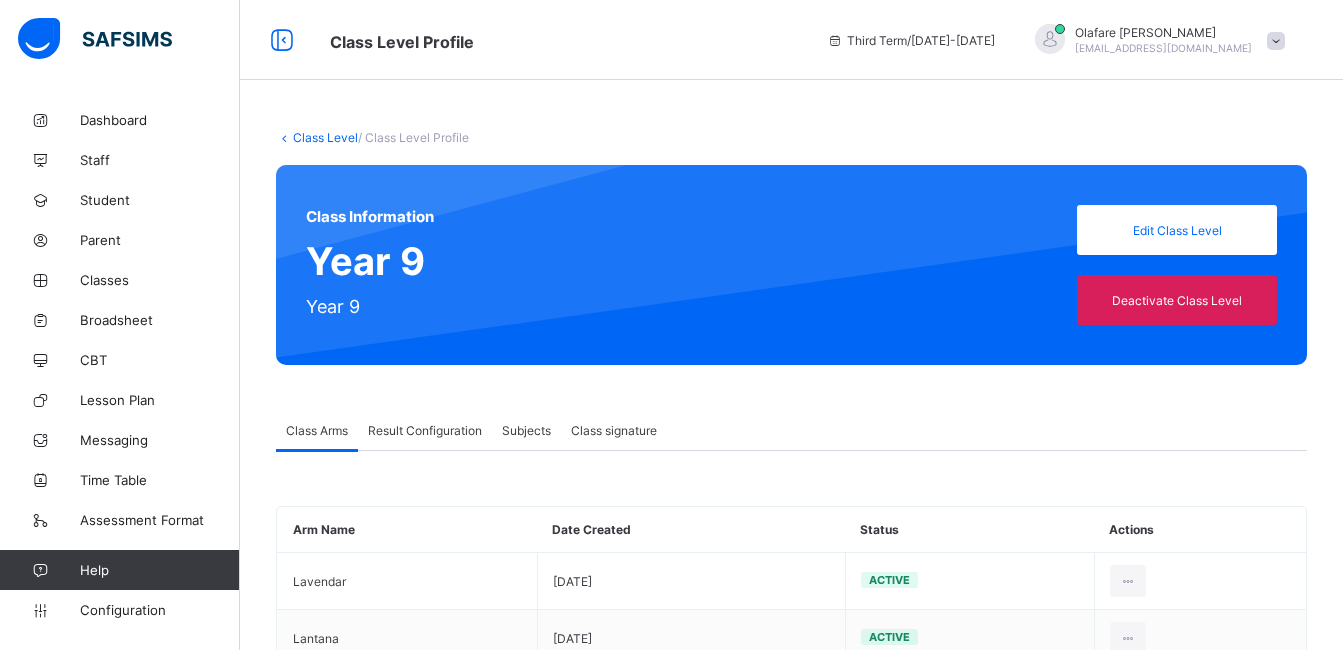 click on "Result Configuration" at bounding box center [425, 430] 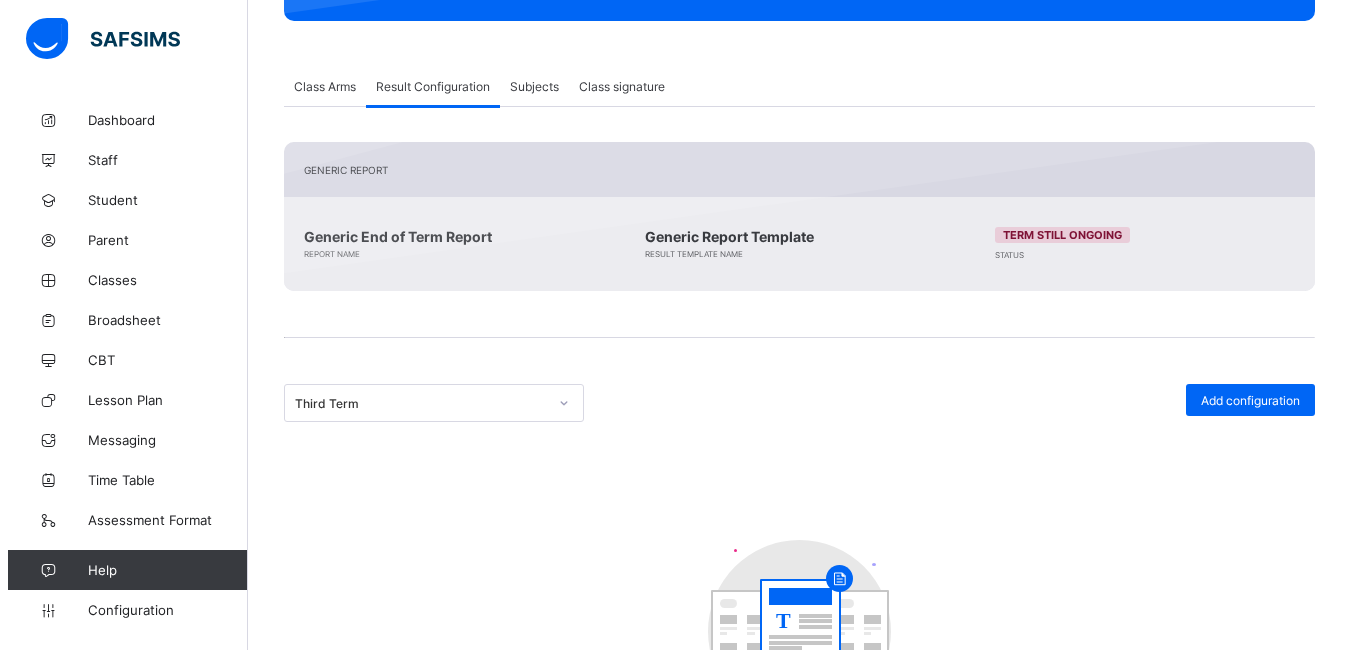 scroll, scrollTop: 346, scrollLeft: 0, axis: vertical 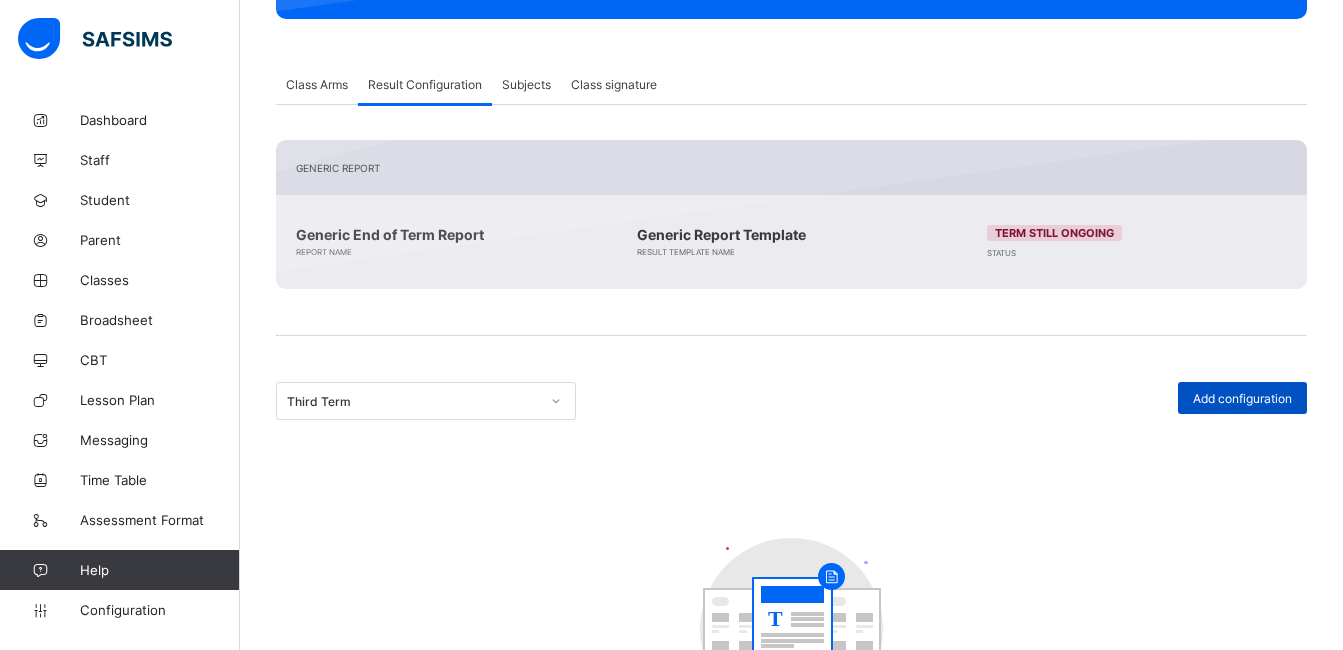 click on "Add configuration" at bounding box center [1242, 398] 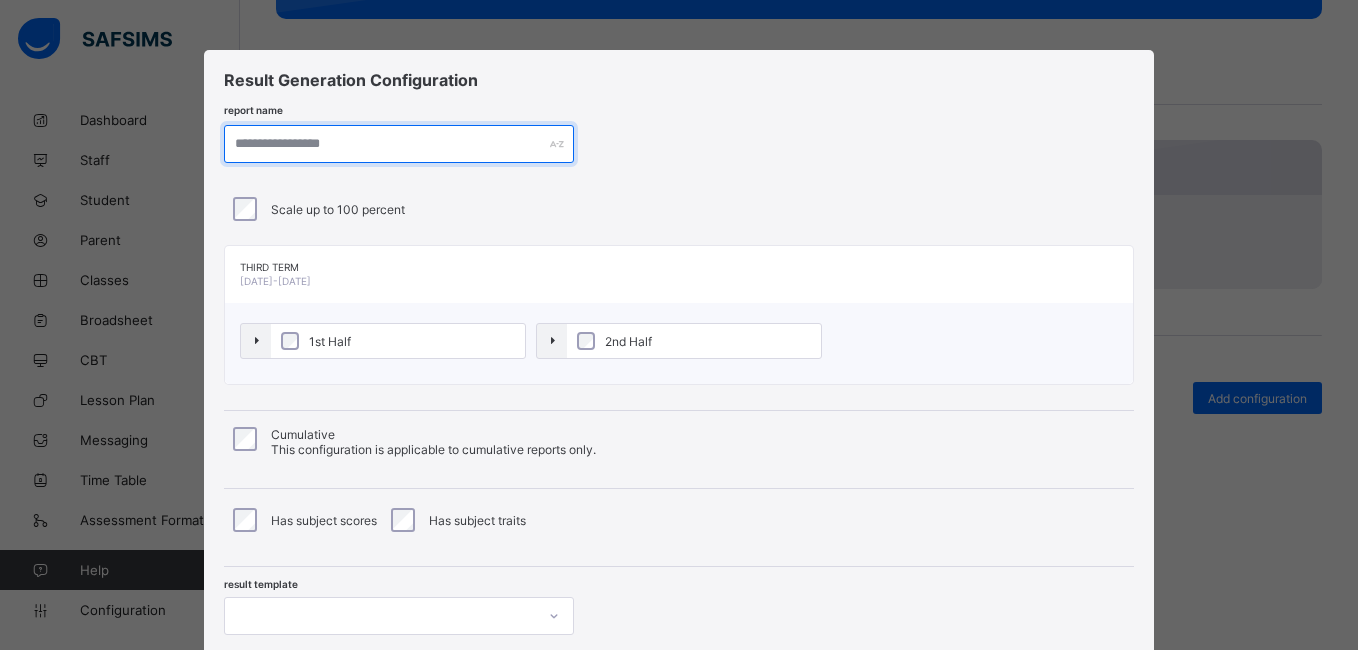 click at bounding box center (399, 144) 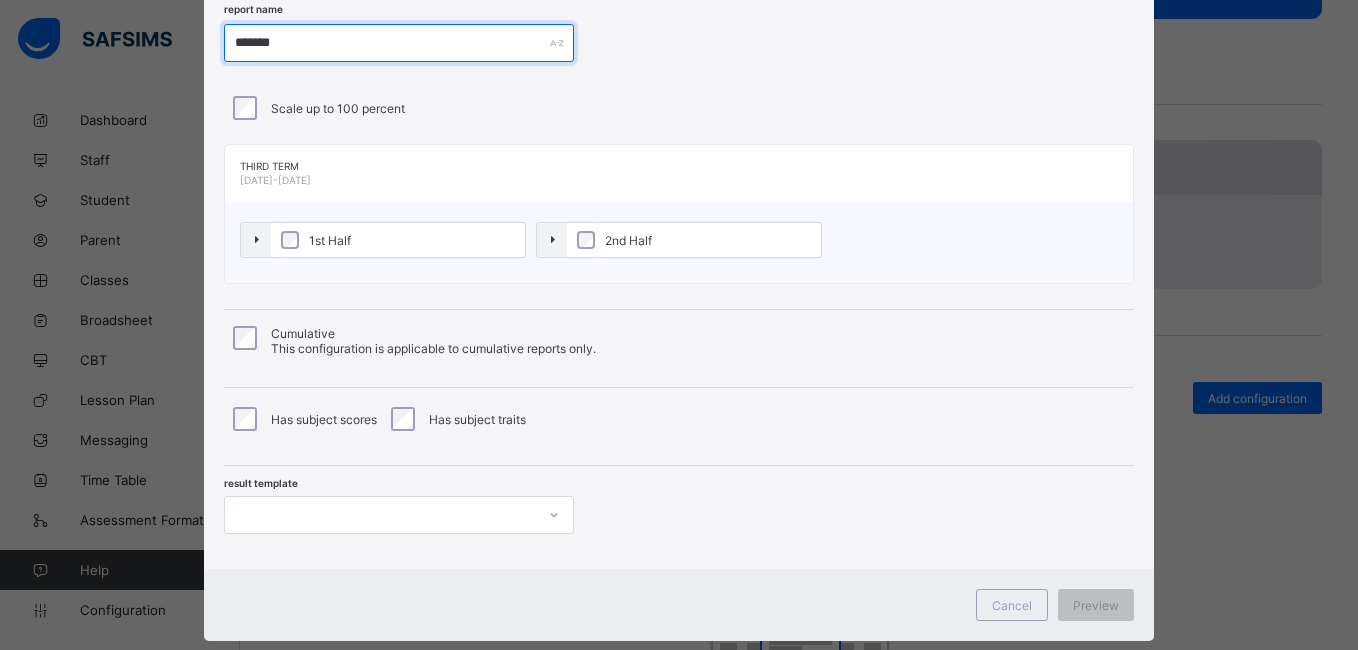 scroll, scrollTop: 125, scrollLeft: 0, axis: vertical 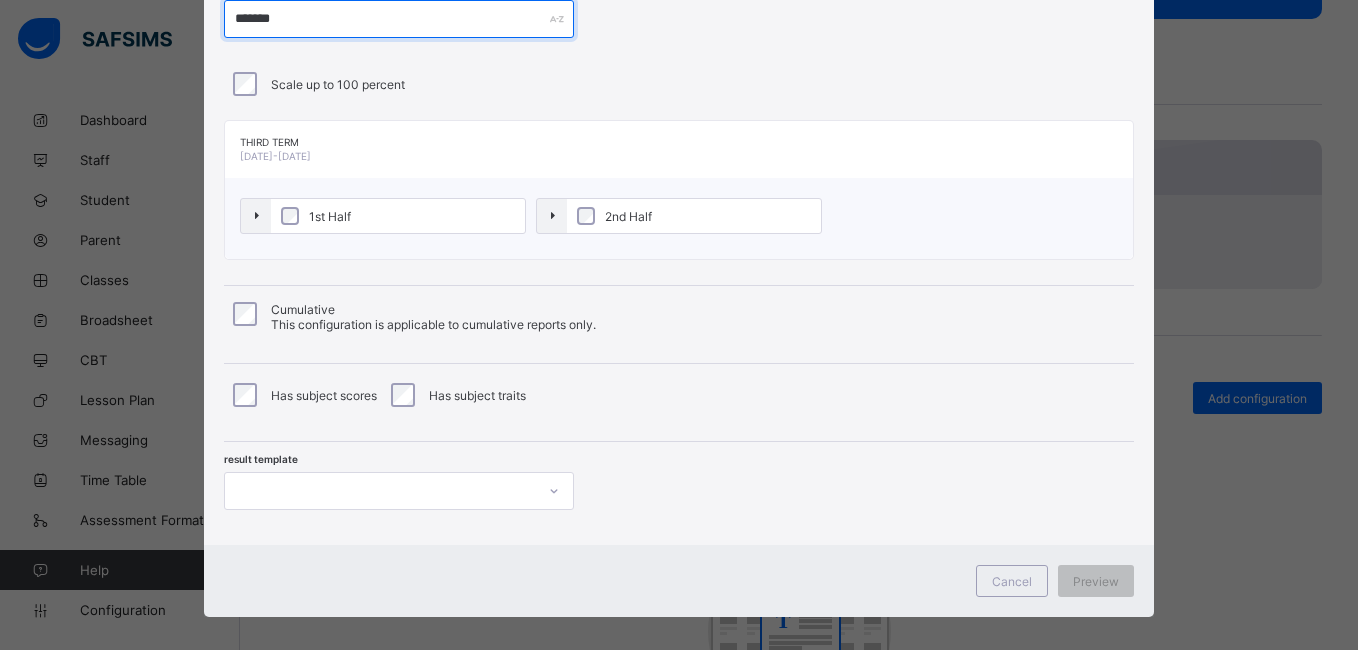 type on "*******" 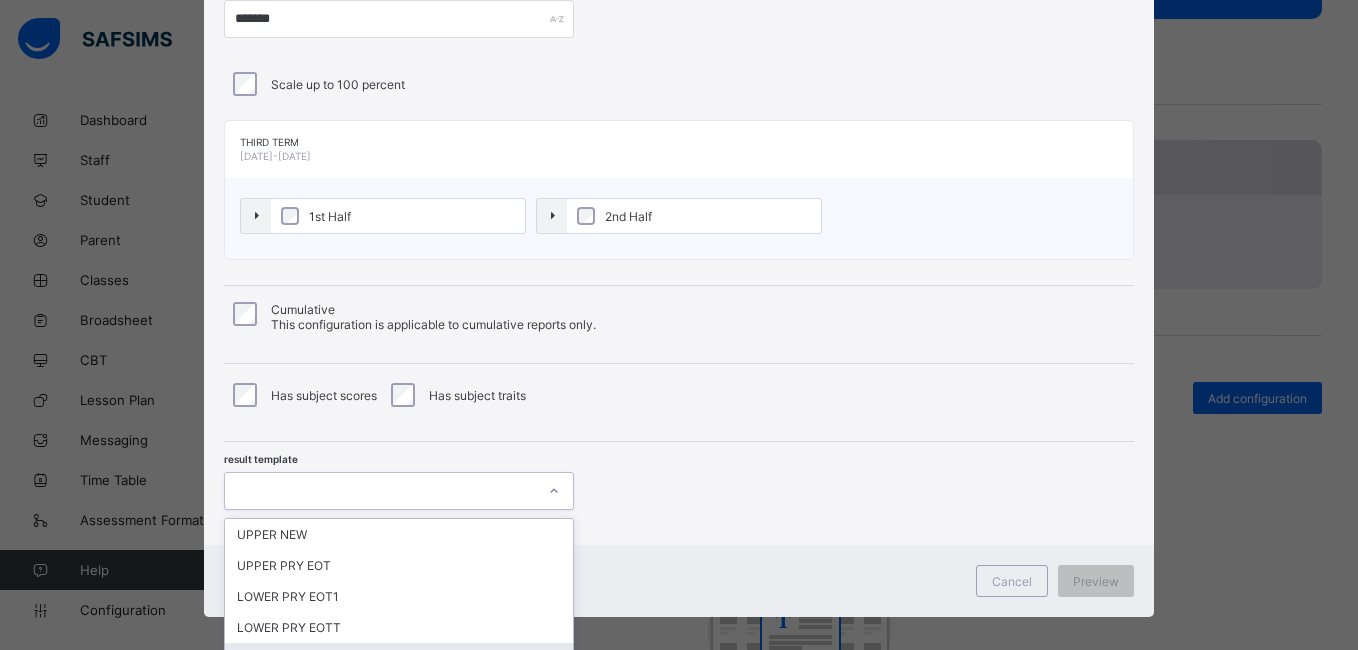 scroll, scrollTop: 295, scrollLeft: 0, axis: vertical 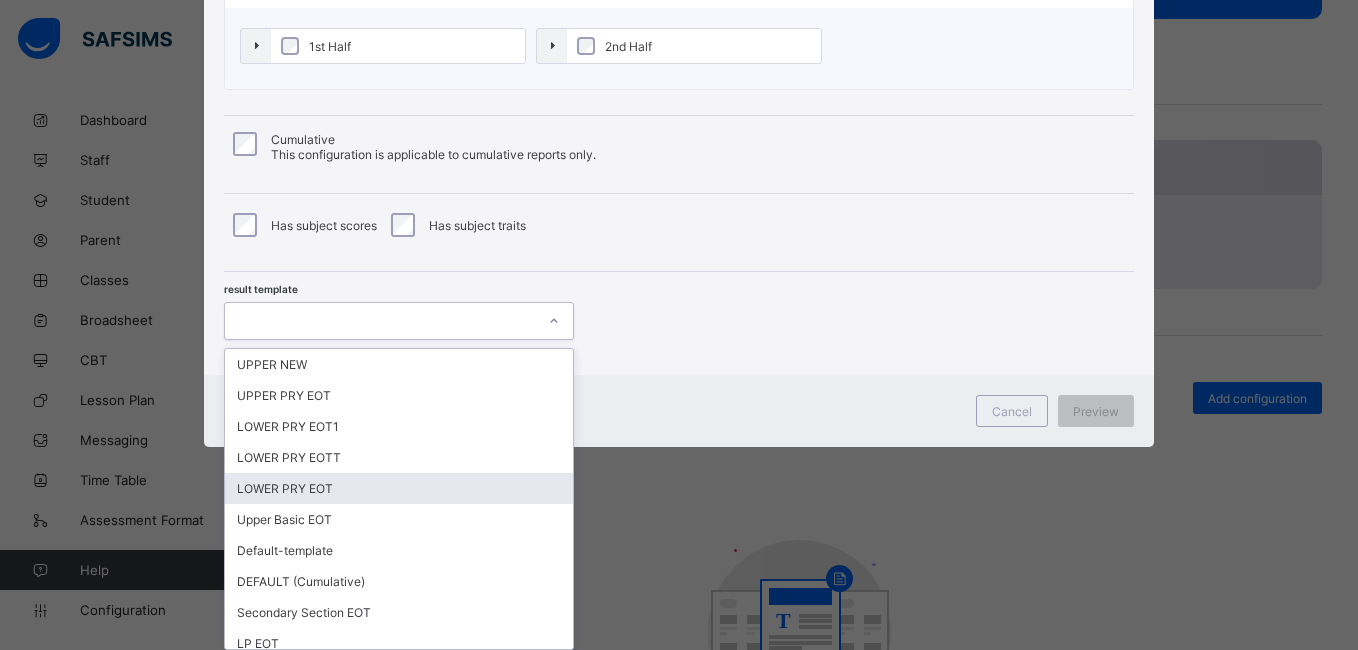 click on "option LOWER PRY EOT focused, 5 of 26. 26 results available. Use Up and Down to choose options, press Enter to select the currently focused option, press Escape to exit the menu, press Tab to select the option and exit the menu. UPPER NEW UPPER PRY EOT LOWER PRY EOT1 LOWER PRY EOTT LOWER PRY EOT Upper Basic EOT Default-template DEFAULT (Cumulative) Secondary Section EOT  LP EOT EOT 2025 UPPER PRY 2025 EOT Sec N1 & 2 EOT Report Testing4 Post Basic End of Term Secondary End of Term LP EOT UP EOT Upper Primary EOT New Sec FORMATIVE FORMATIVE_v2 UPdated formative UPPER PRY 25" at bounding box center [399, 321] 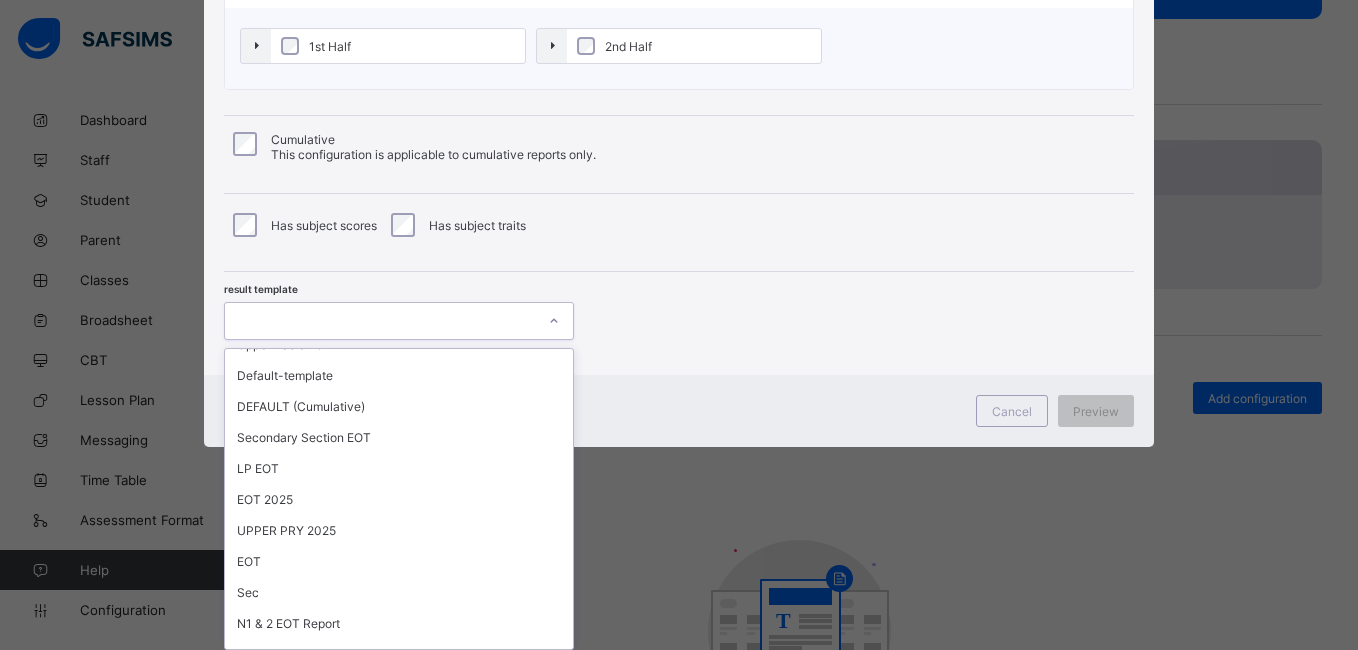scroll, scrollTop: 178, scrollLeft: 0, axis: vertical 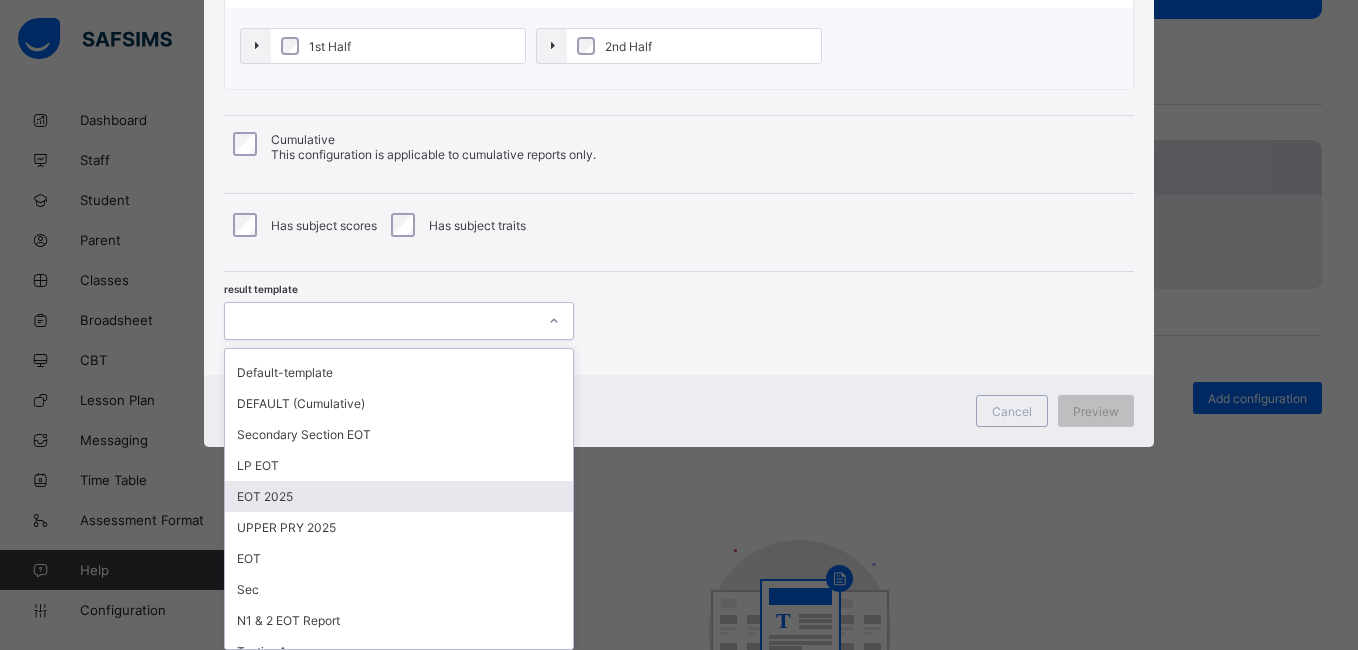 click on "EOT 2025" at bounding box center (399, 496) 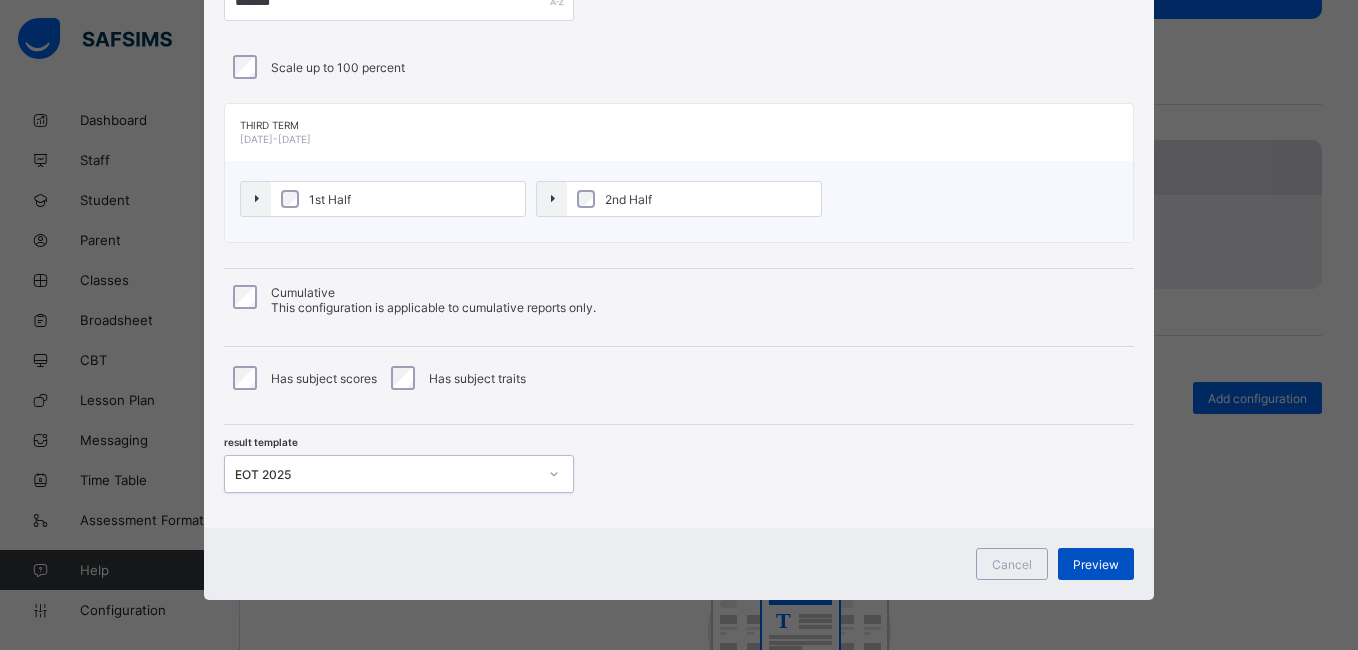 click on "Preview" at bounding box center (1096, 564) 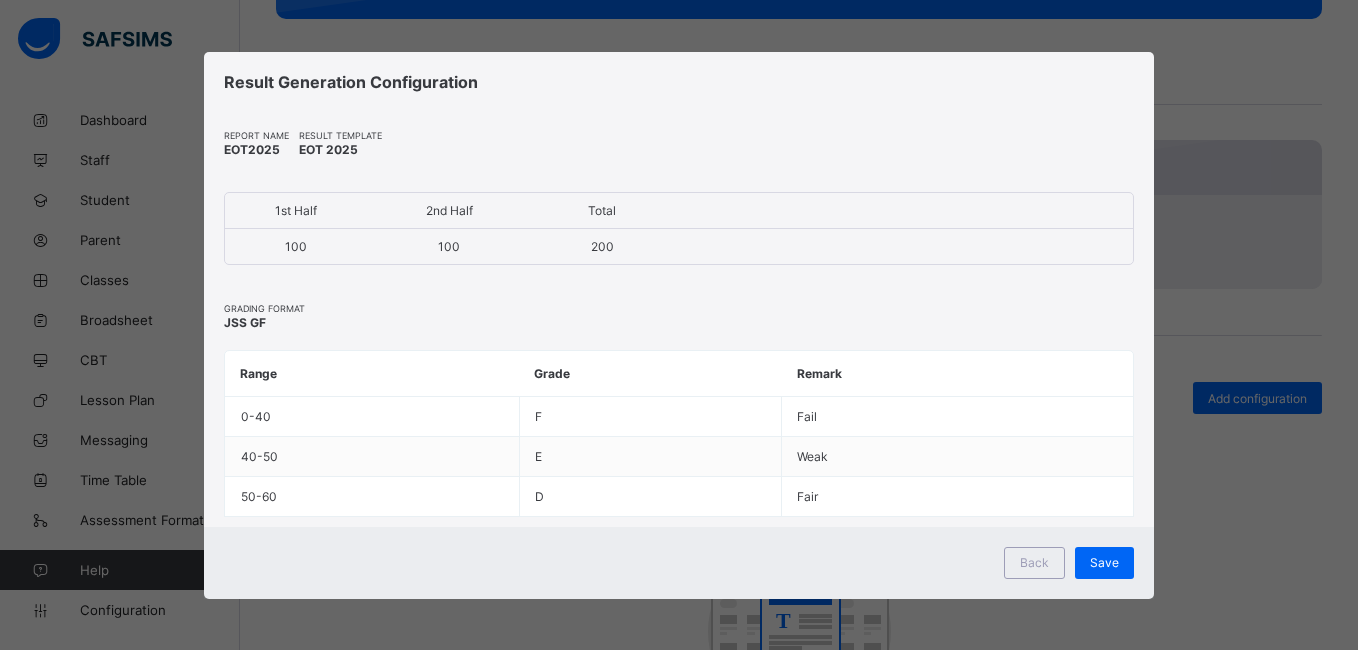 scroll, scrollTop: 0, scrollLeft: 0, axis: both 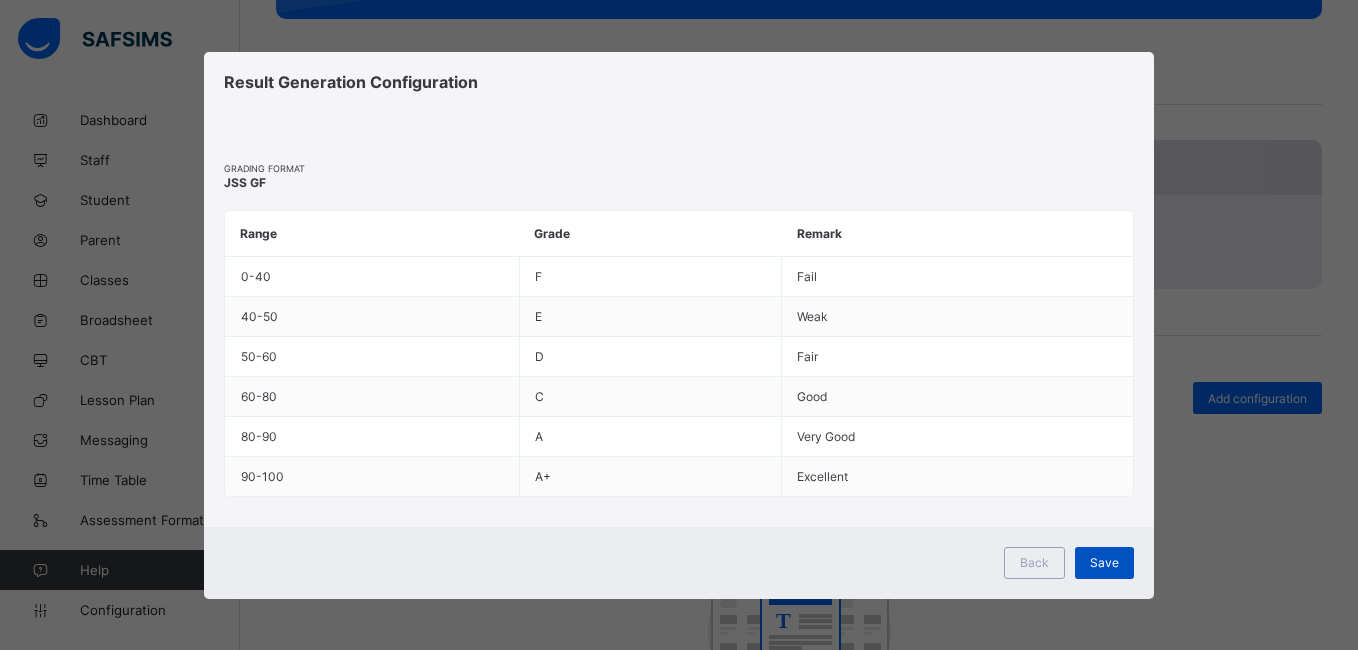click on "Save" at bounding box center (1104, 562) 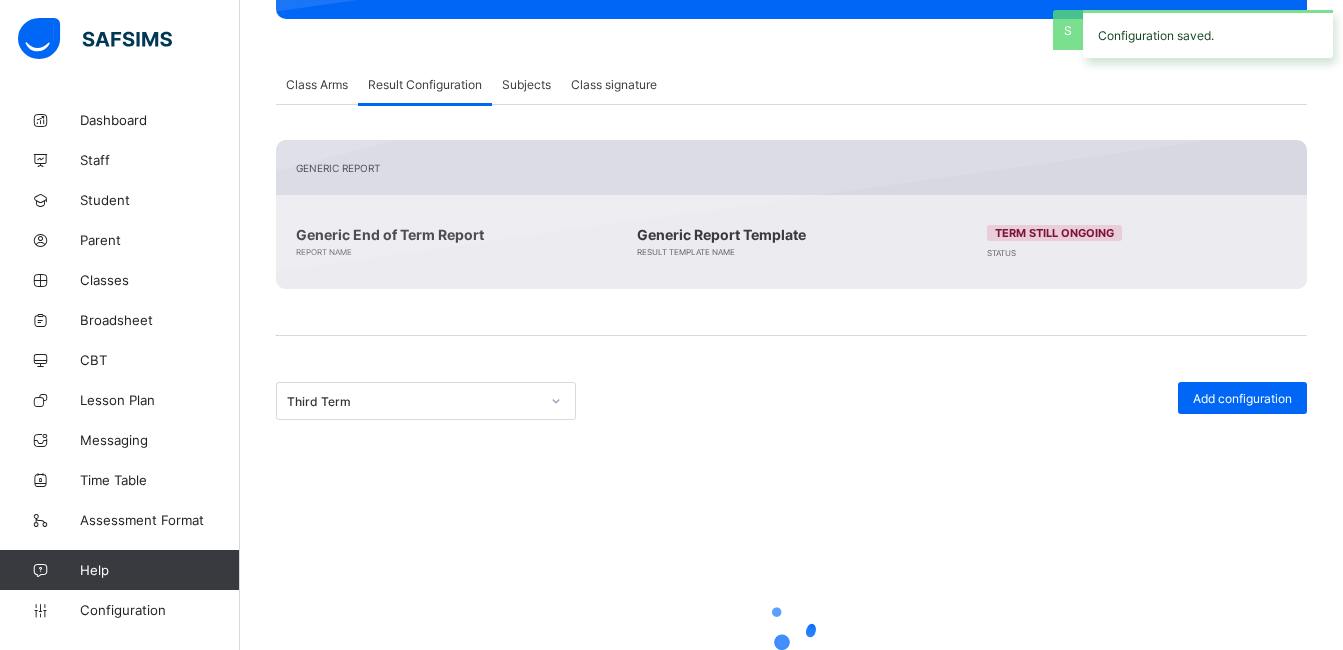 scroll, scrollTop: 290, scrollLeft: 0, axis: vertical 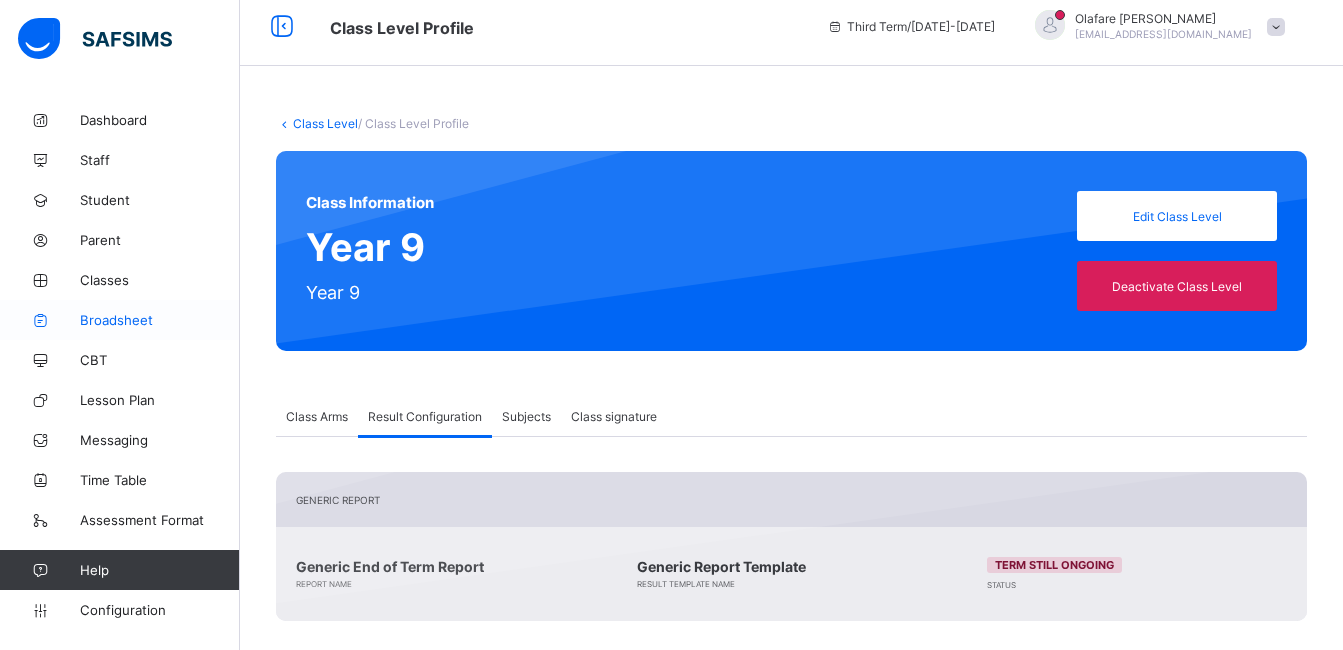 click on "Broadsheet" at bounding box center [160, 320] 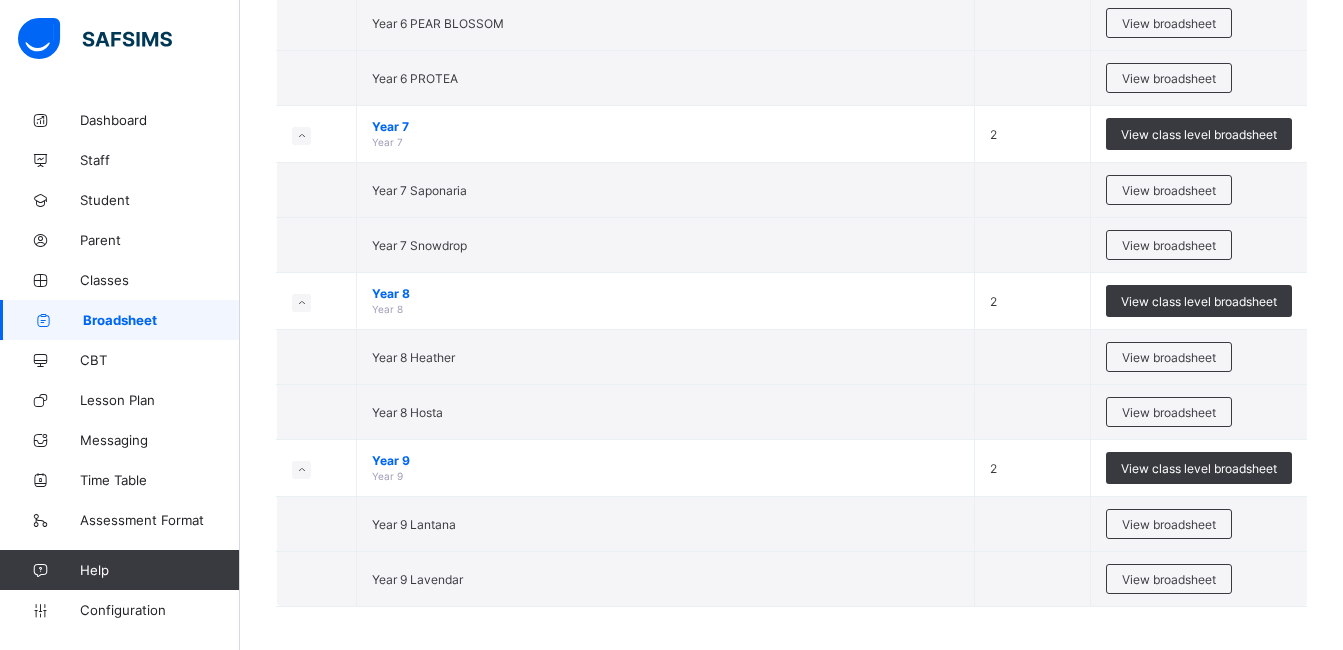 scroll, scrollTop: 1468, scrollLeft: 0, axis: vertical 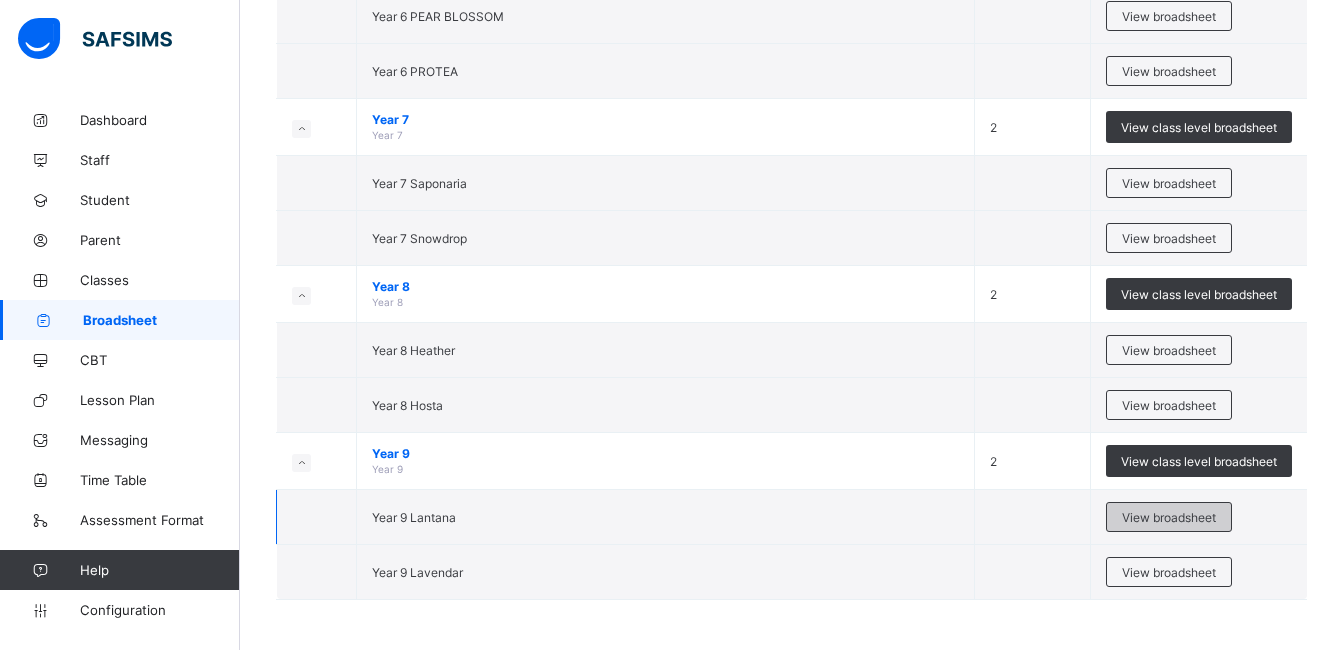 click on "View broadsheet" at bounding box center (1169, 517) 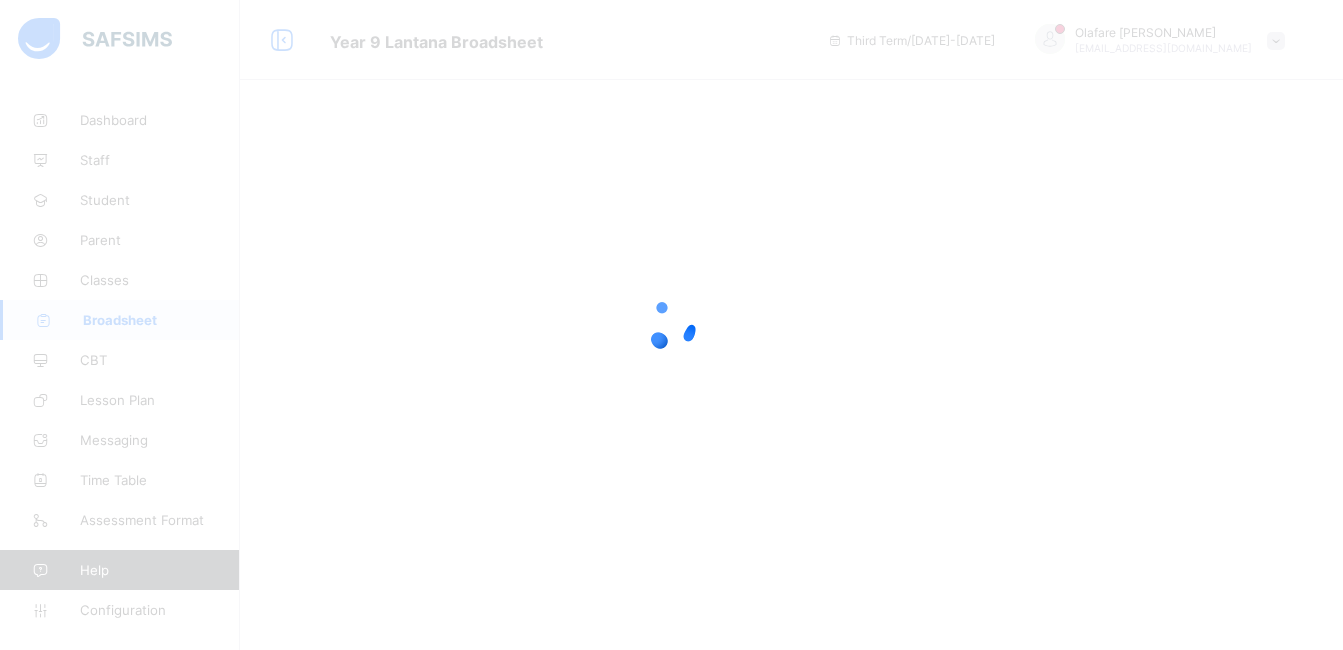 scroll, scrollTop: 0, scrollLeft: 0, axis: both 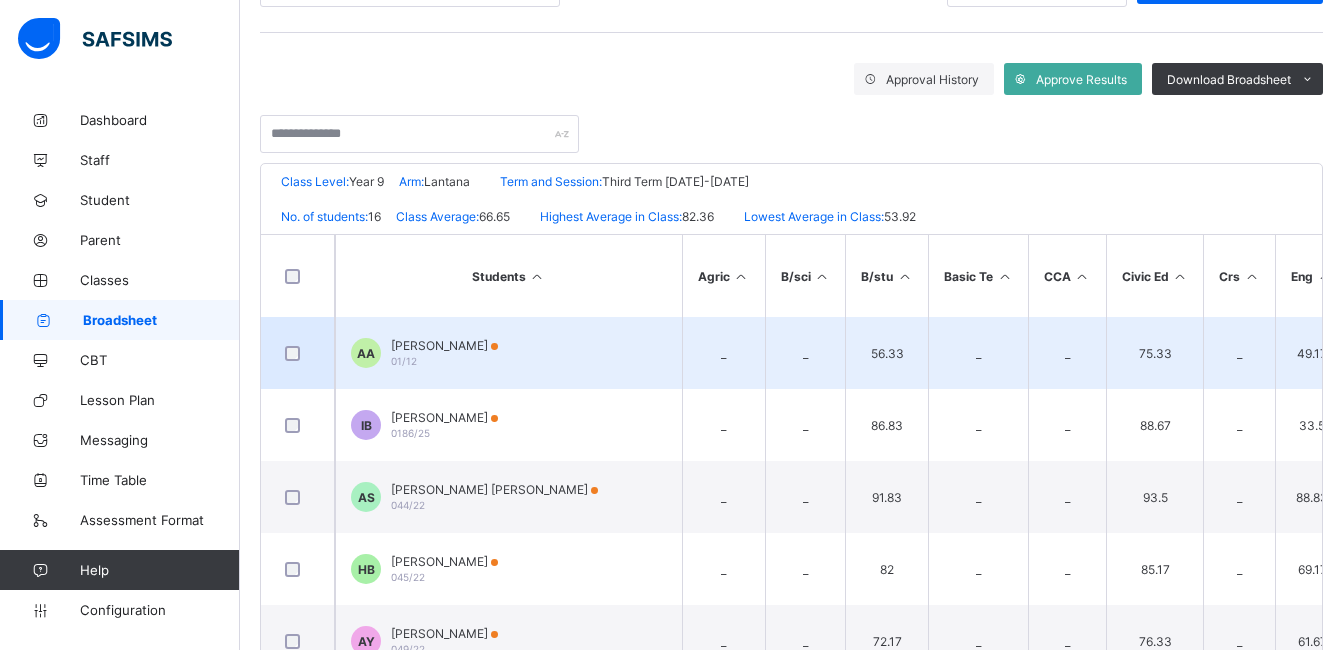 click on "Aisha  ATTAH" at bounding box center [444, 345] 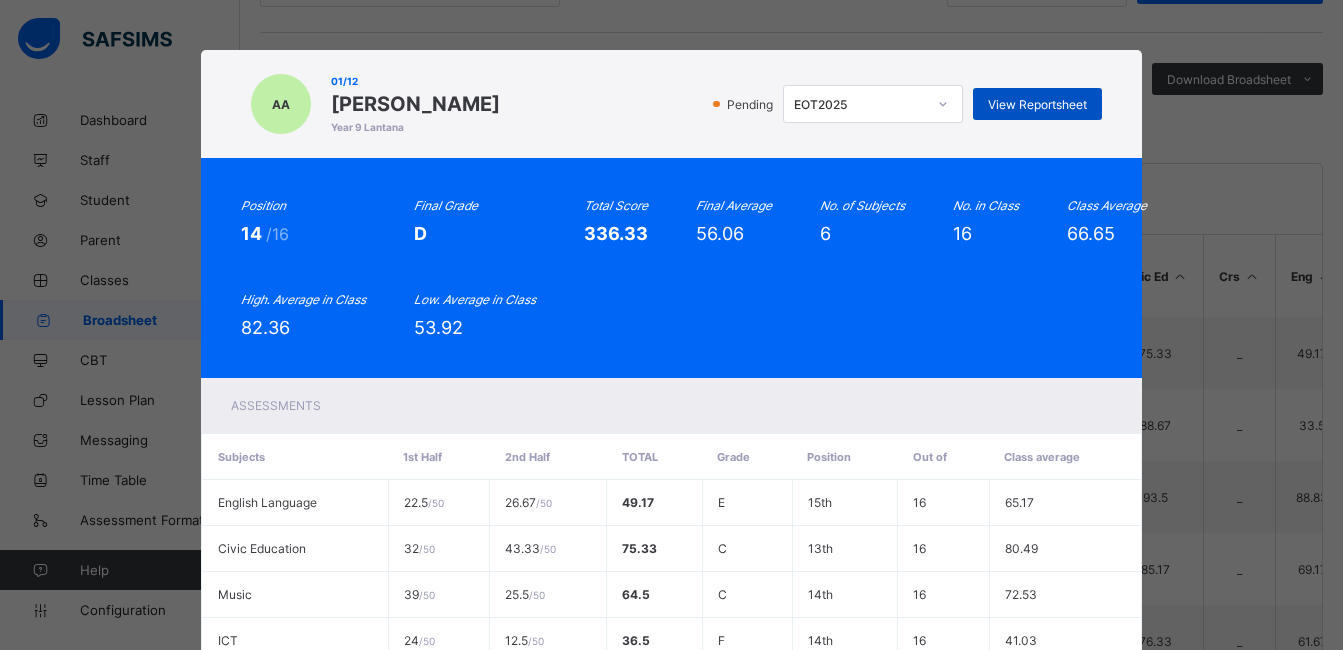 click on "View Reportsheet" at bounding box center (1037, 104) 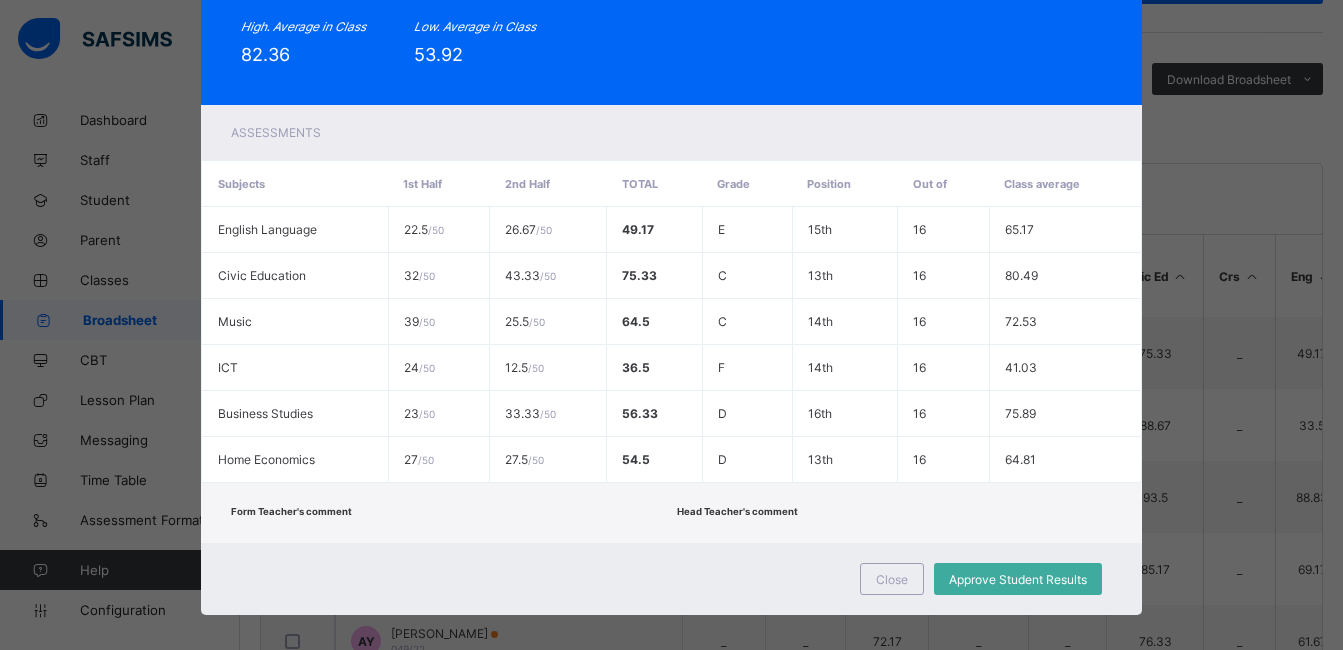 scroll, scrollTop: 288, scrollLeft: 0, axis: vertical 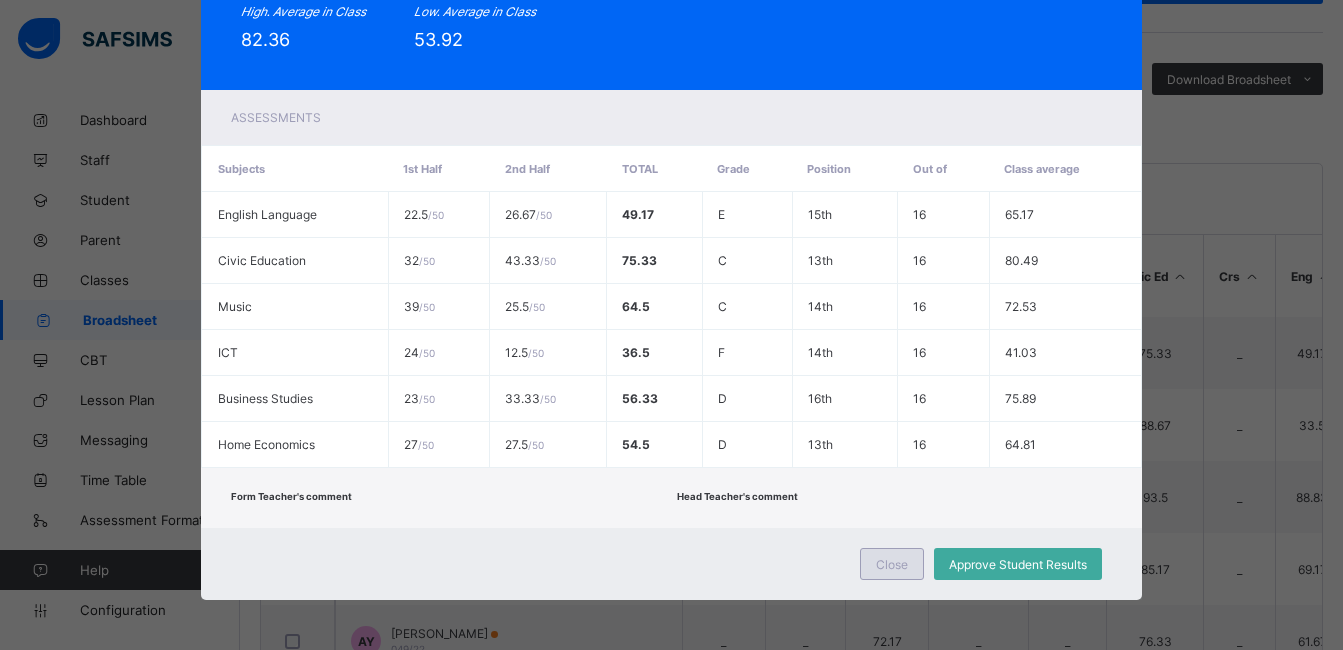 click on "Close" at bounding box center (892, 564) 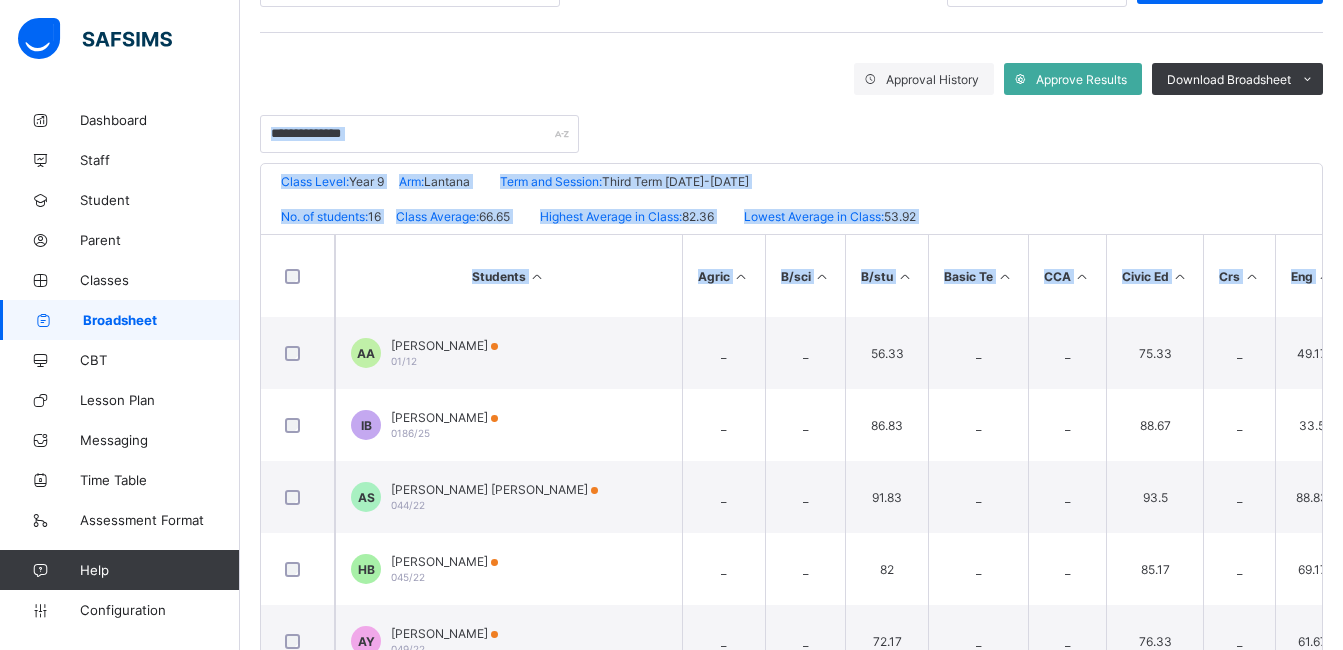 drag, startPoint x: 1337, startPoint y: 270, endPoint x: 1347, endPoint y: 83, distance: 187.26718 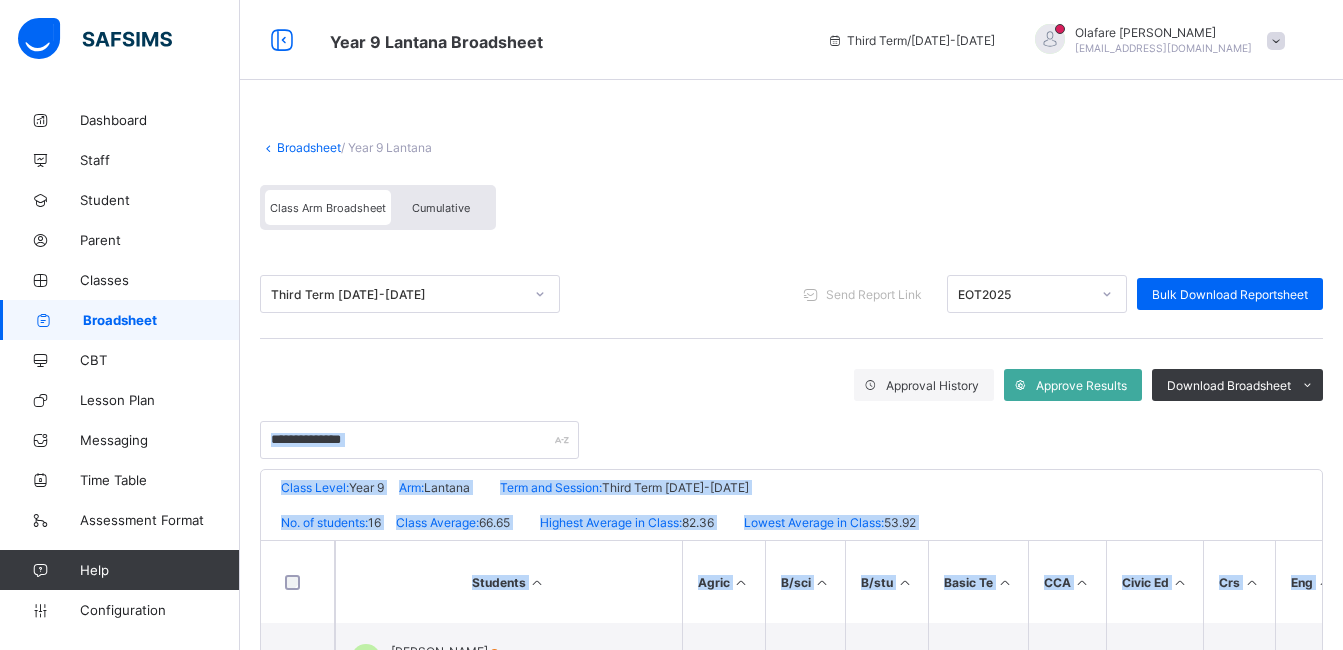 click on "Broadsheet" at bounding box center [309, 147] 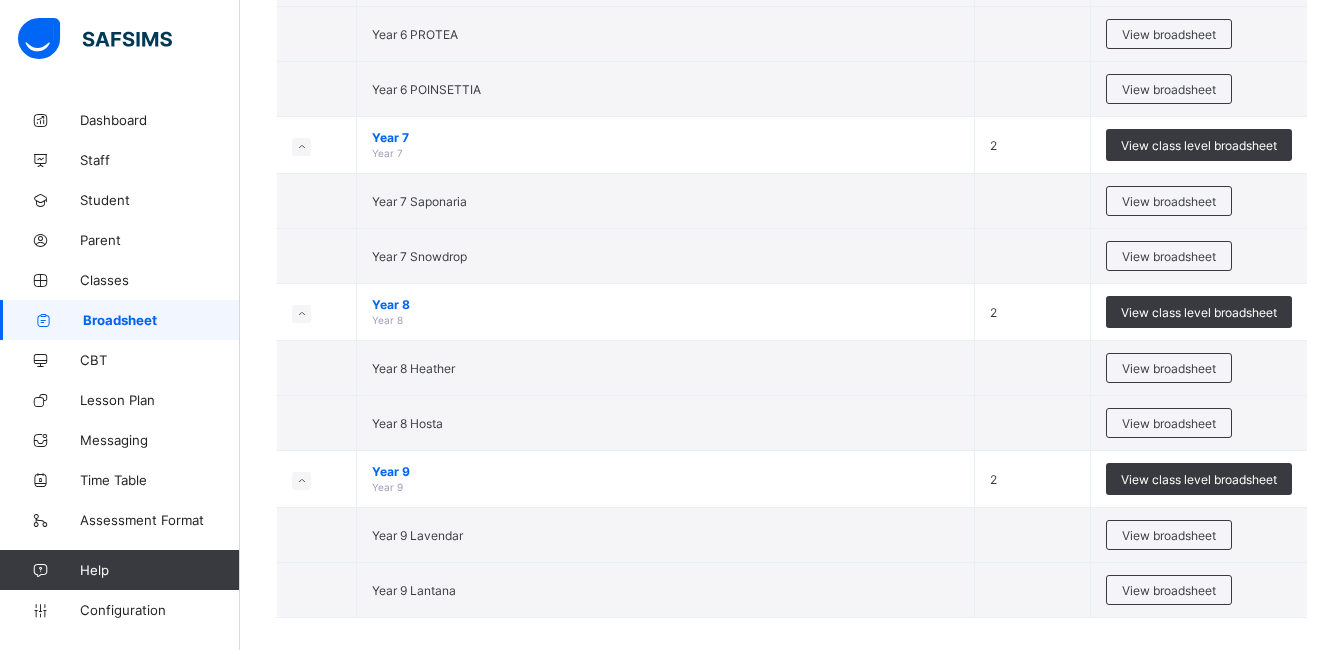 scroll, scrollTop: 1468, scrollLeft: 0, axis: vertical 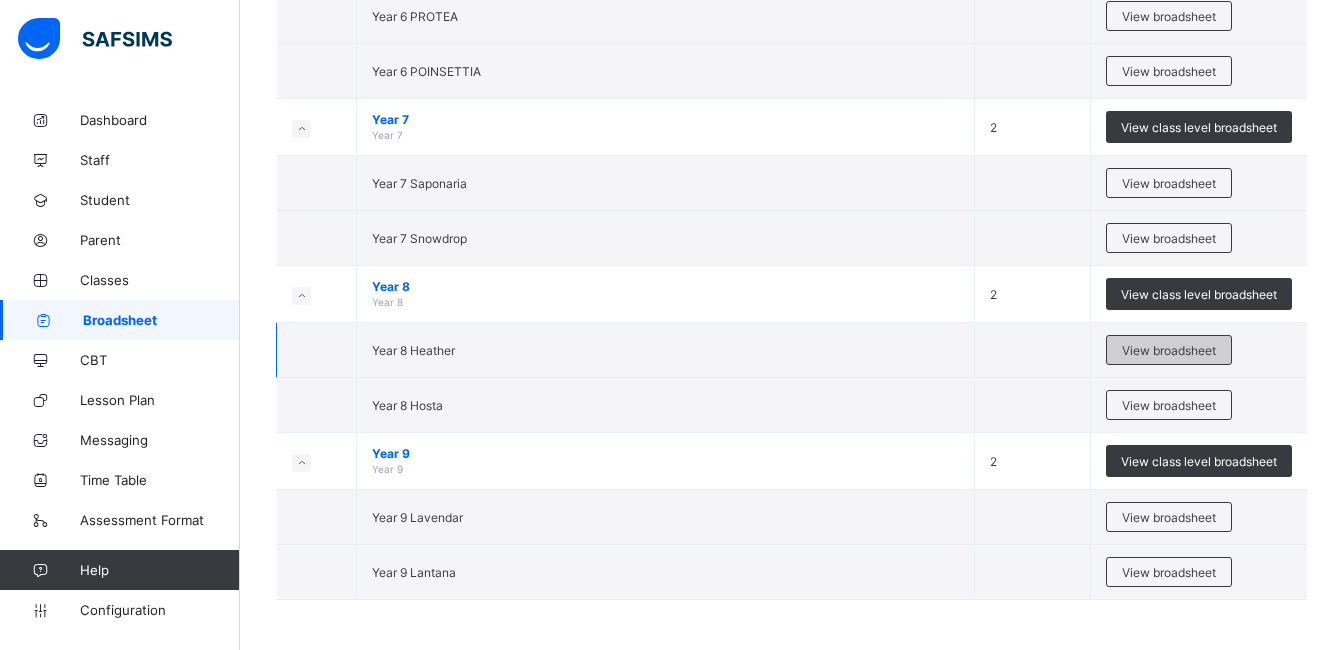 click on "View broadsheet" at bounding box center (1169, 350) 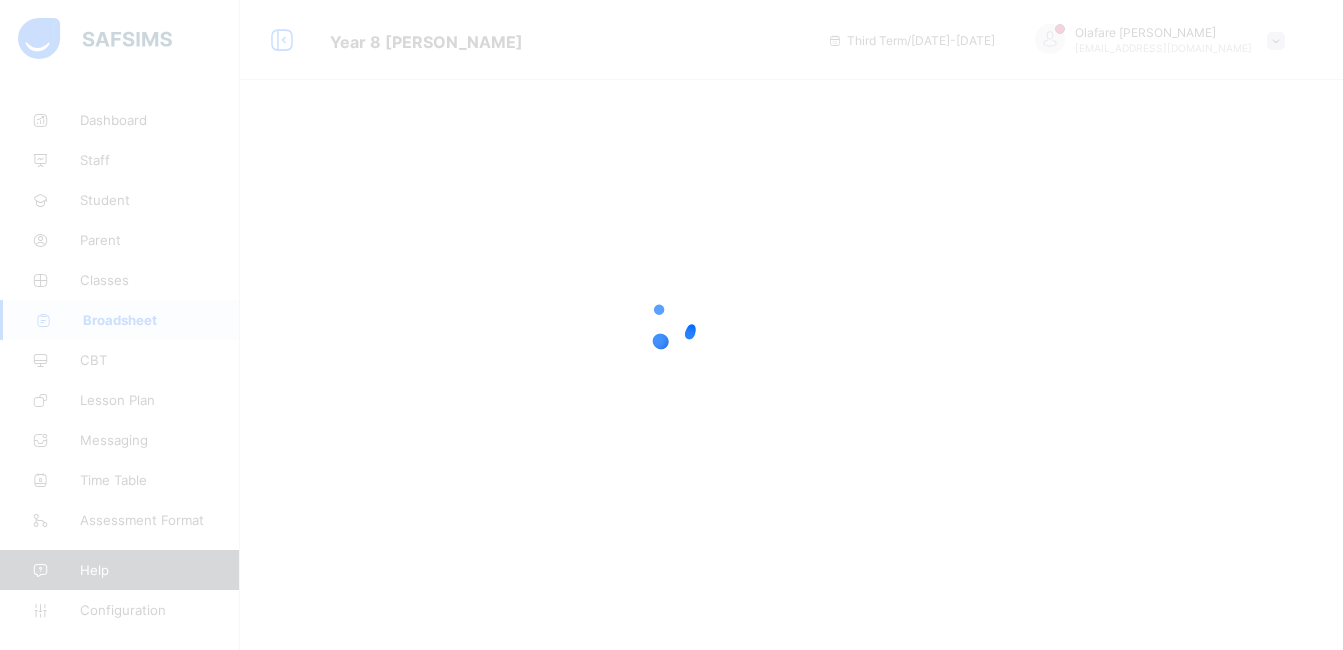 scroll, scrollTop: 0, scrollLeft: 0, axis: both 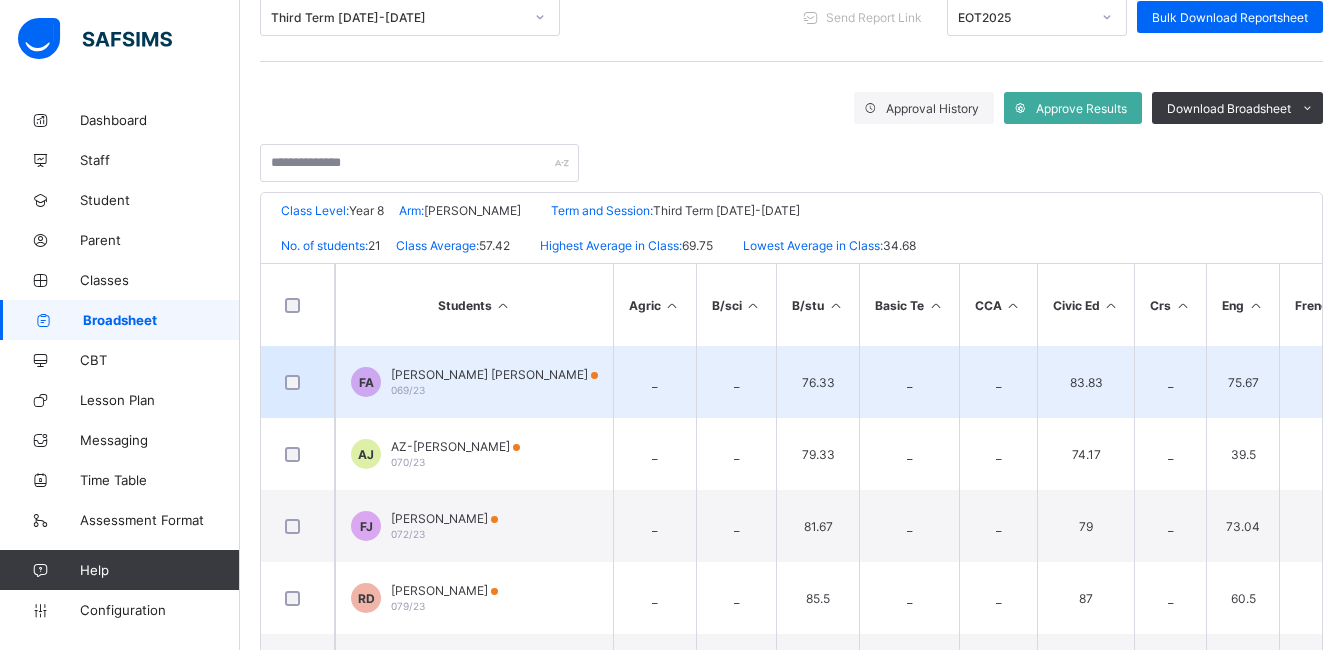 click on "069/23" at bounding box center (408, 390) 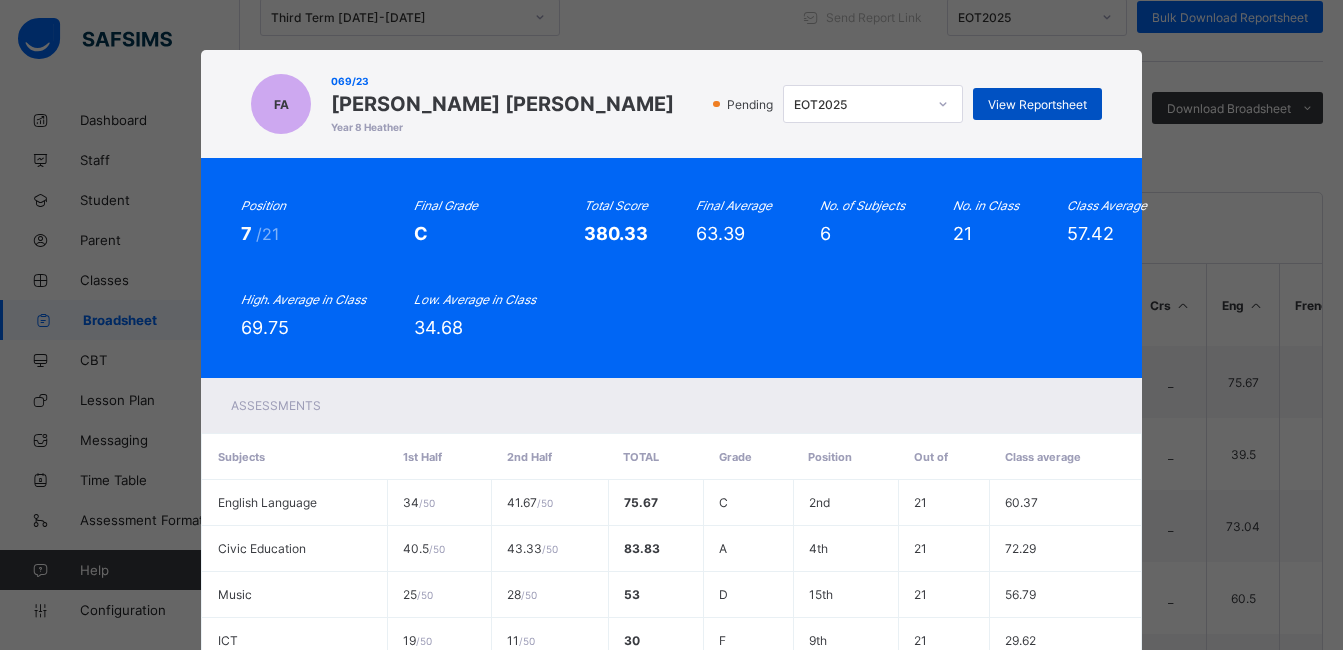 click on "View Reportsheet" at bounding box center (1037, 104) 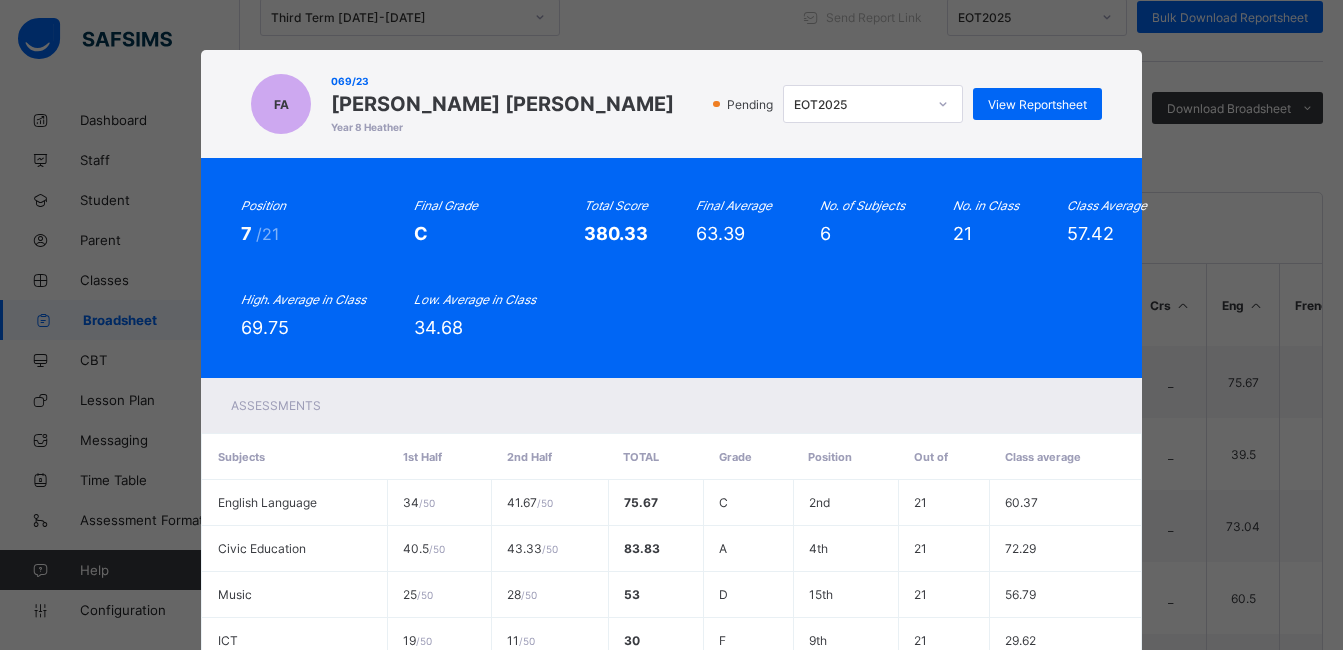 scroll, scrollTop: 288, scrollLeft: 0, axis: vertical 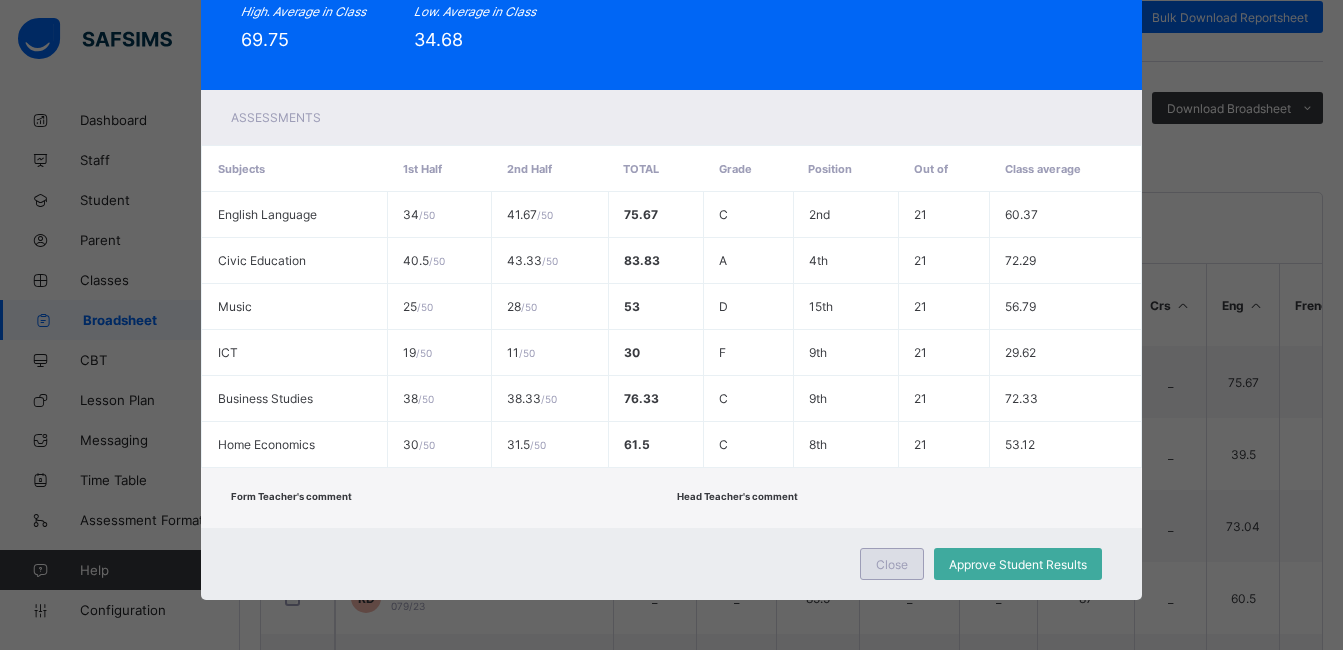 click on "Close" at bounding box center [892, 564] 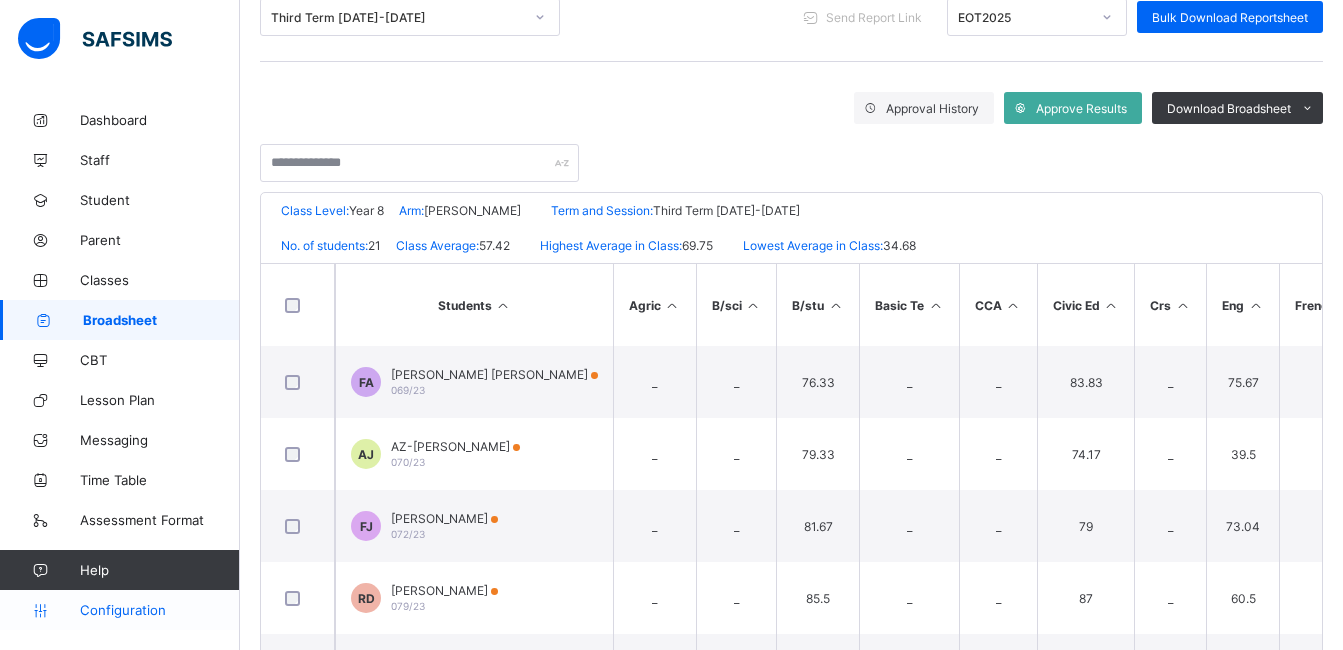 click on "Configuration" at bounding box center [159, 610] 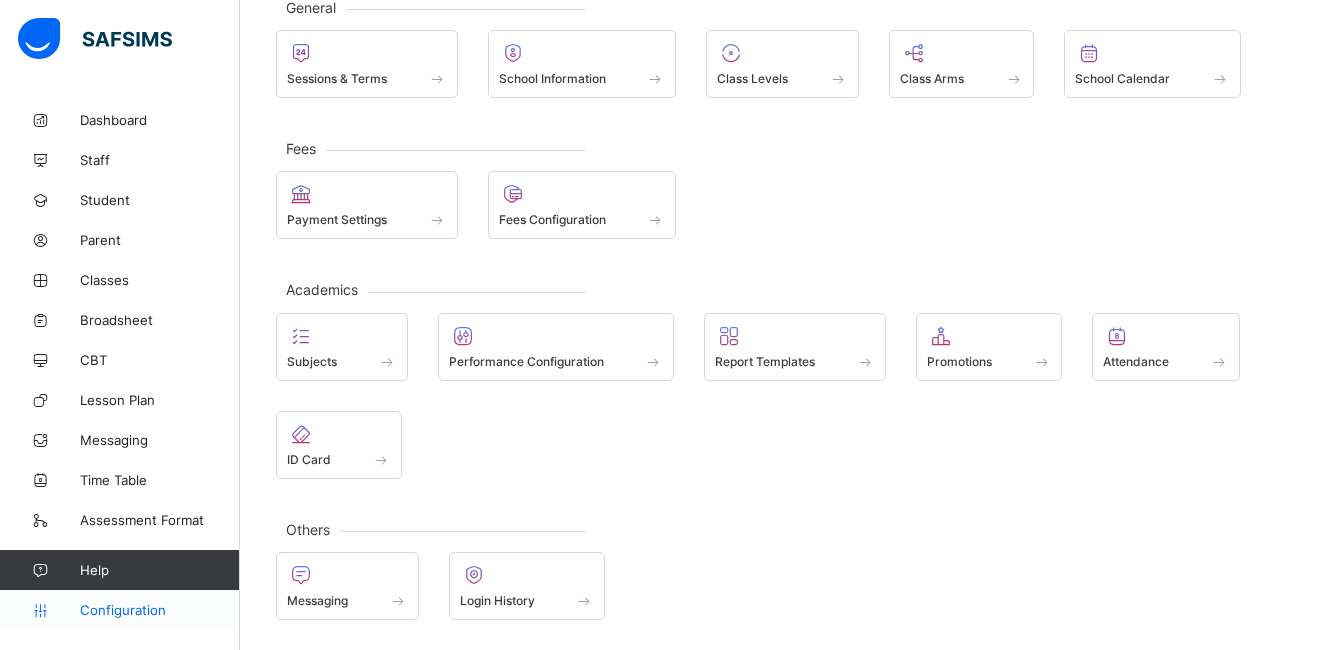 scroll, scrollTop: 133, scrollLeft: 0, axis: vertical 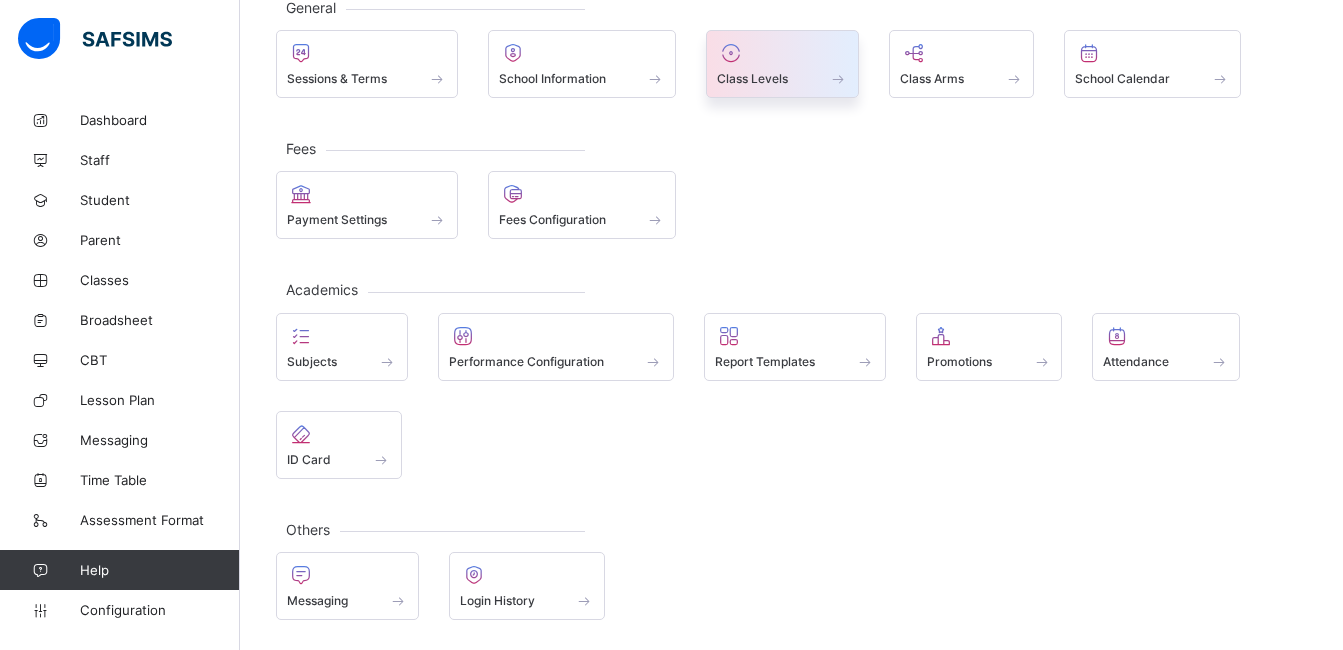 click at bounding box center (782, 67) 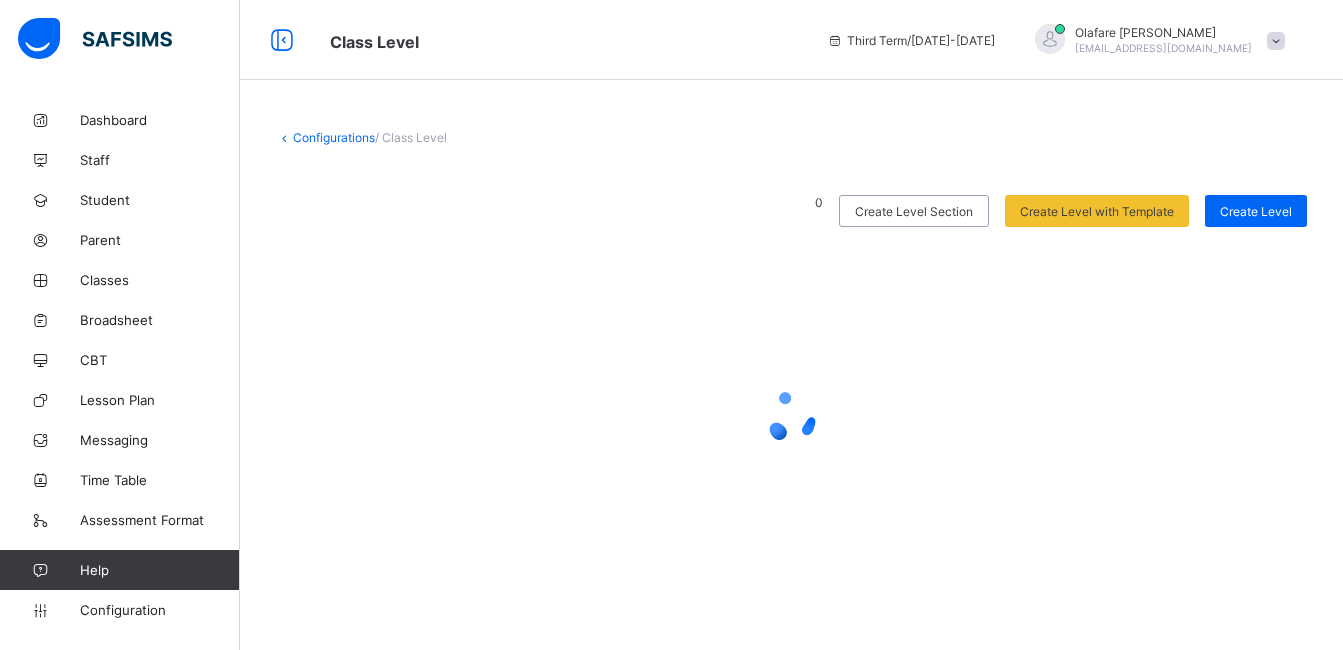 scroll, scrollTop: 0, scrollLeft: 0, axis: both 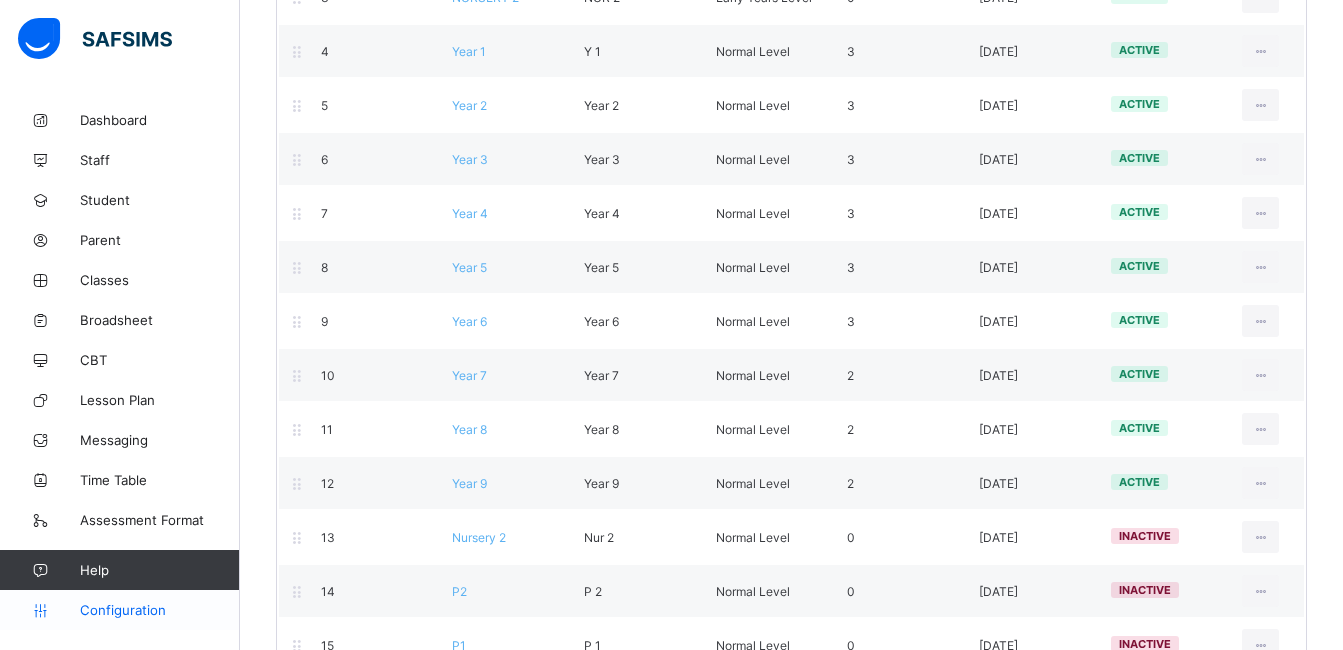 click on "Configuration" at bounding box center (159, 610) 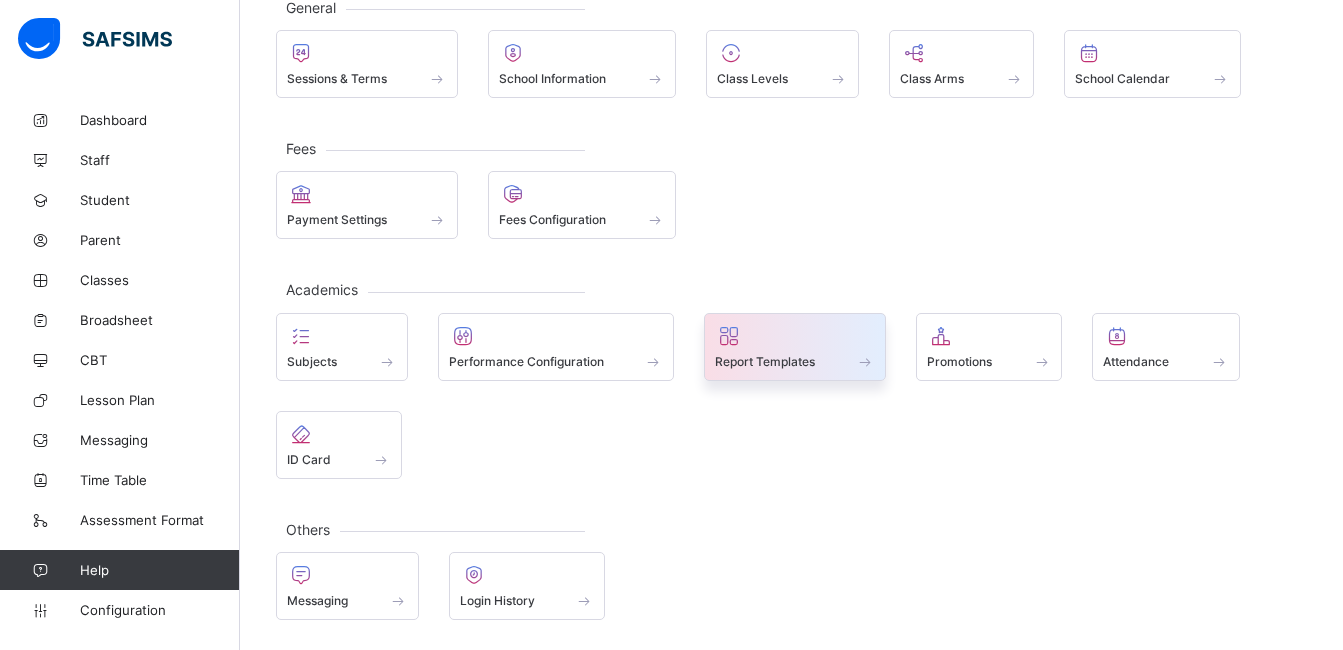 click at bounding box center [795, 336] 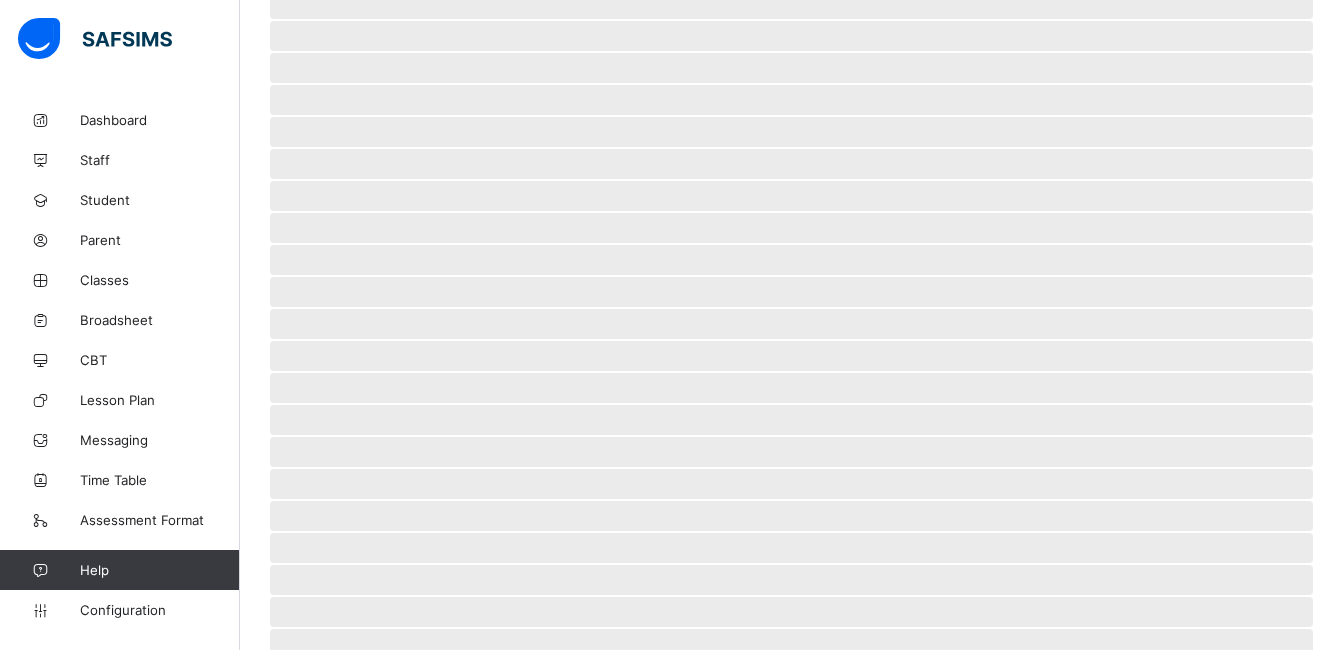 scroll, scrollTop: 0, scrollLeft: 0, axis: both 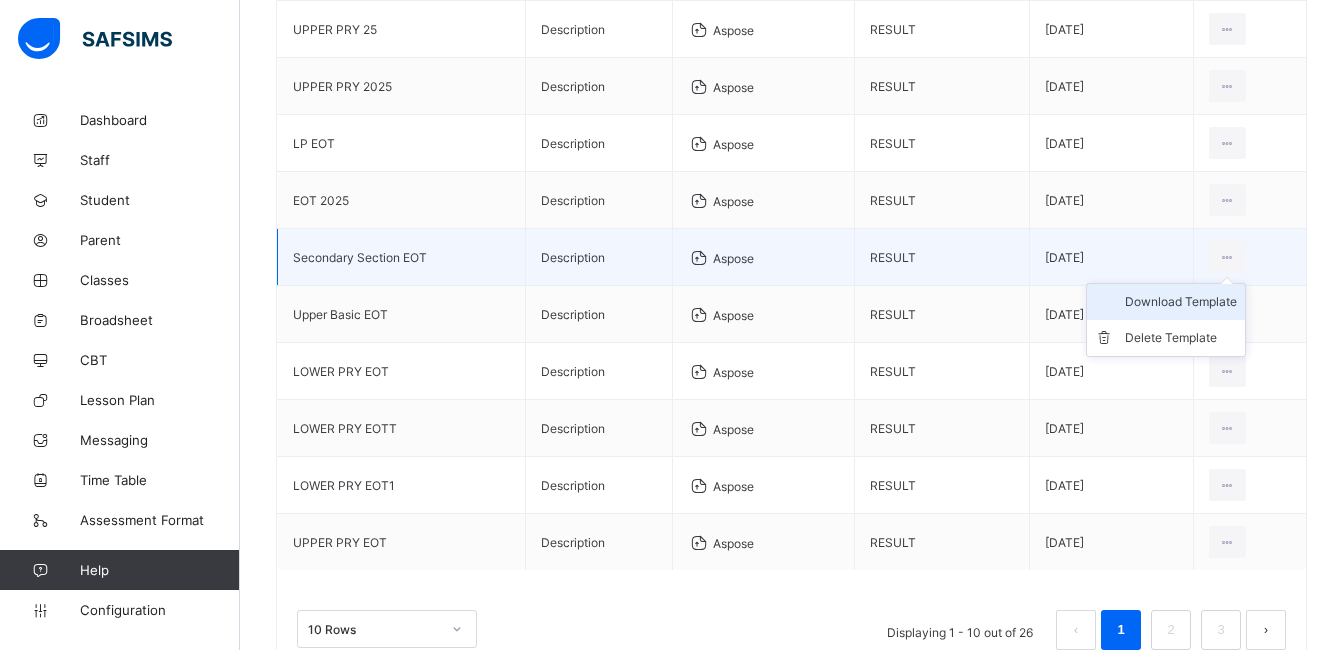 click on "Download Template" at bounding box center (1181, 302) 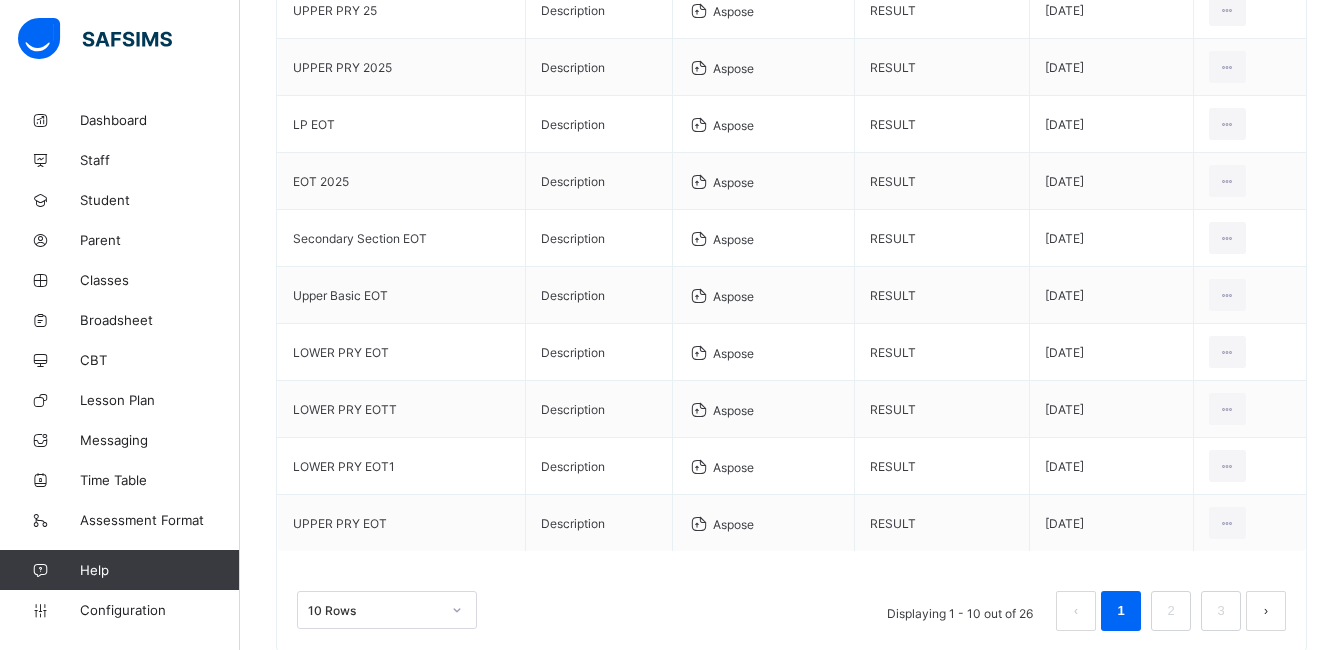 scroll, scrollTop: 323, scrollLeft: 0, axis: vertical 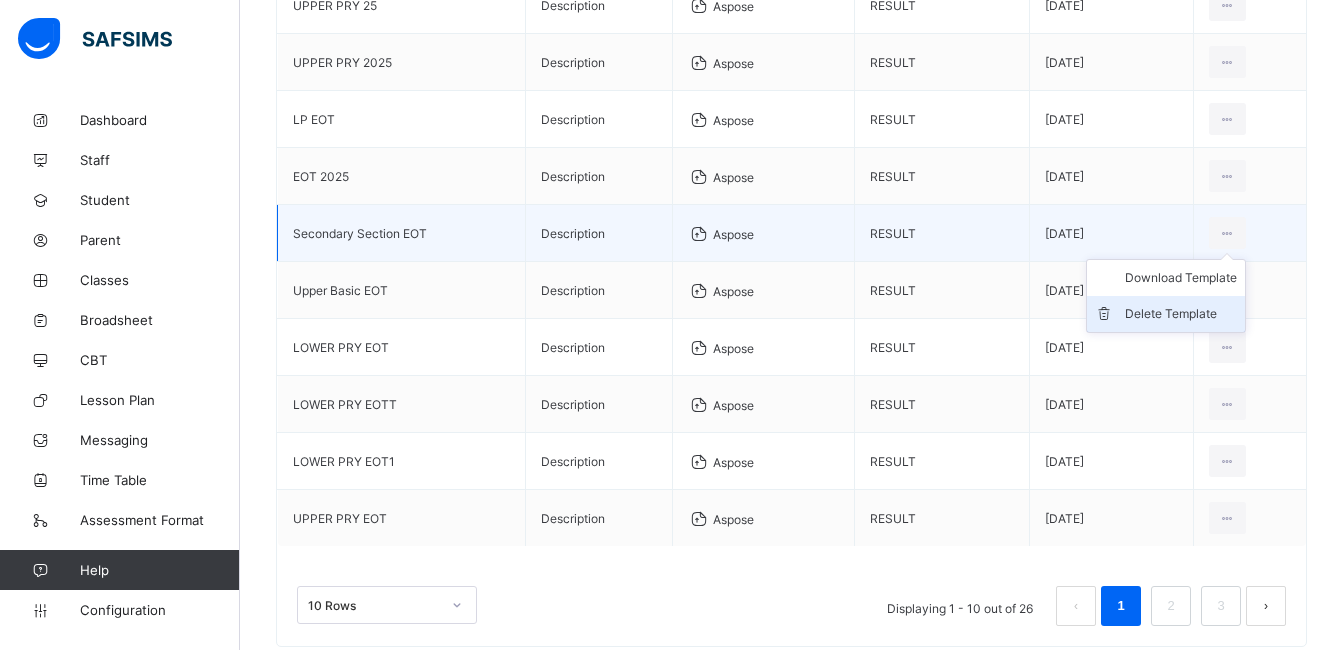 click on "Delete Template" at bounding box center [1181, 314] 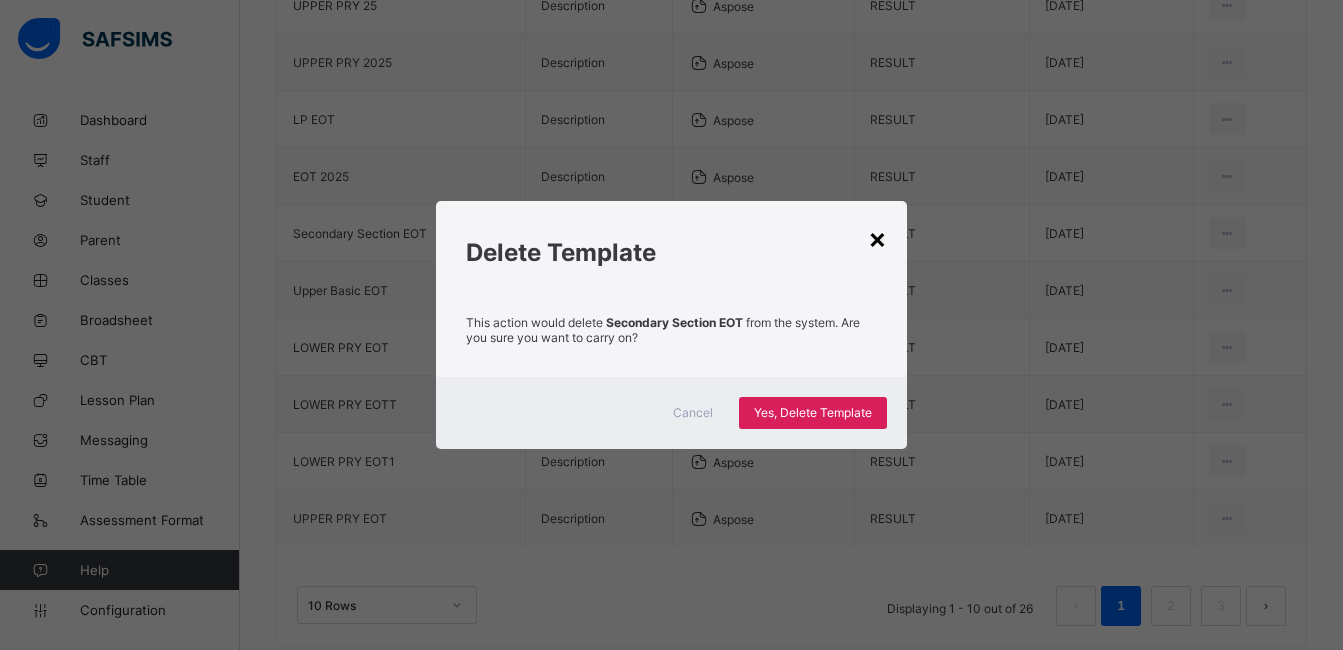 click on "×" at bounding box center [877, 238] 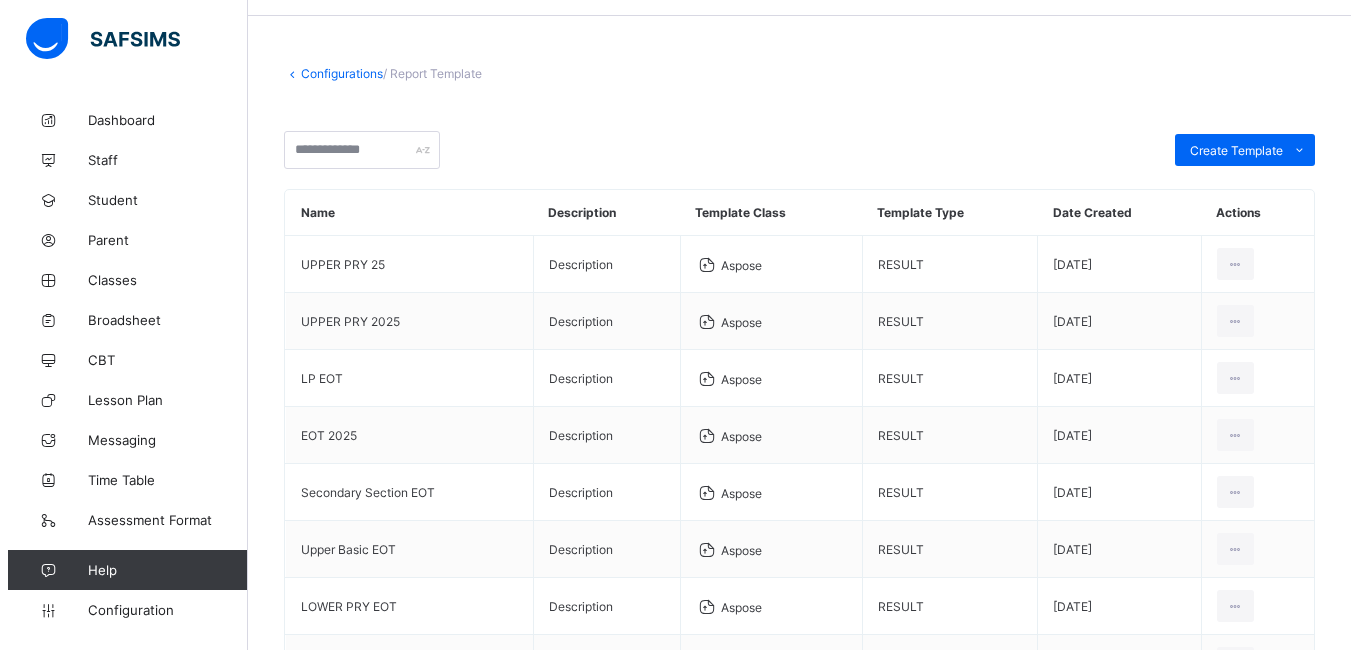 scroll, scrollTop: 61, scrollLeft: 0, axis: vertical 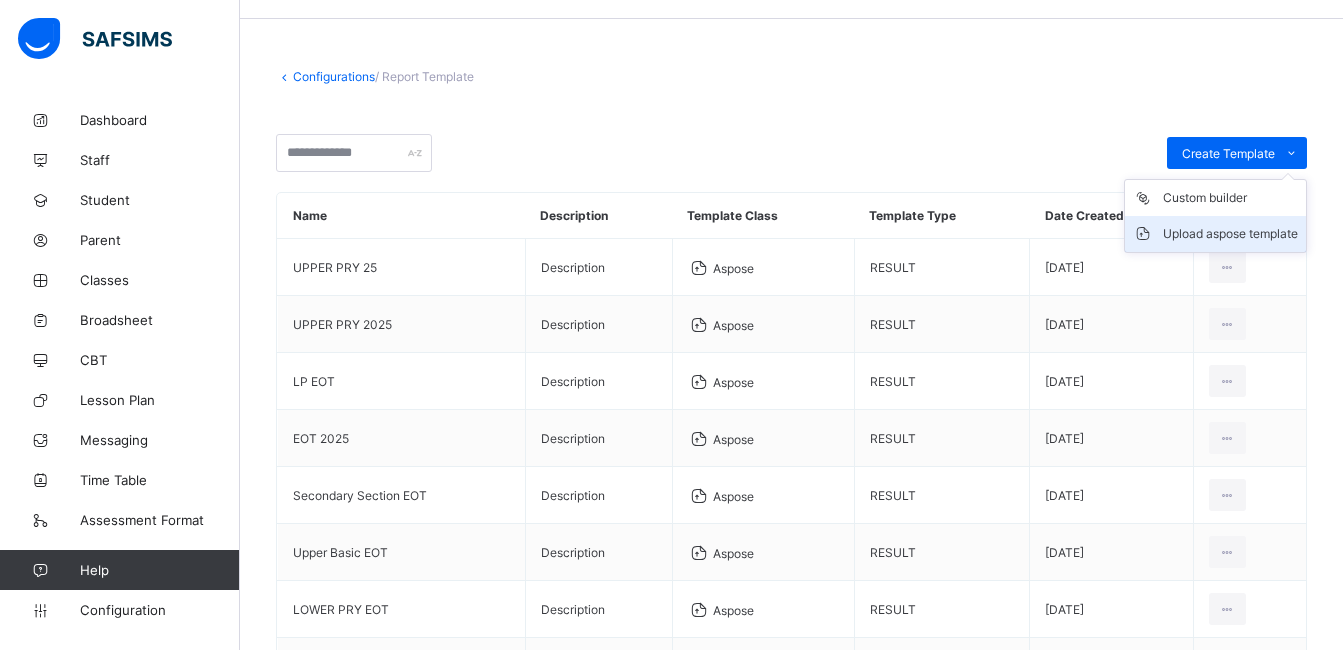 click on "Upload aspose template" at bounding box center (1230, 234) 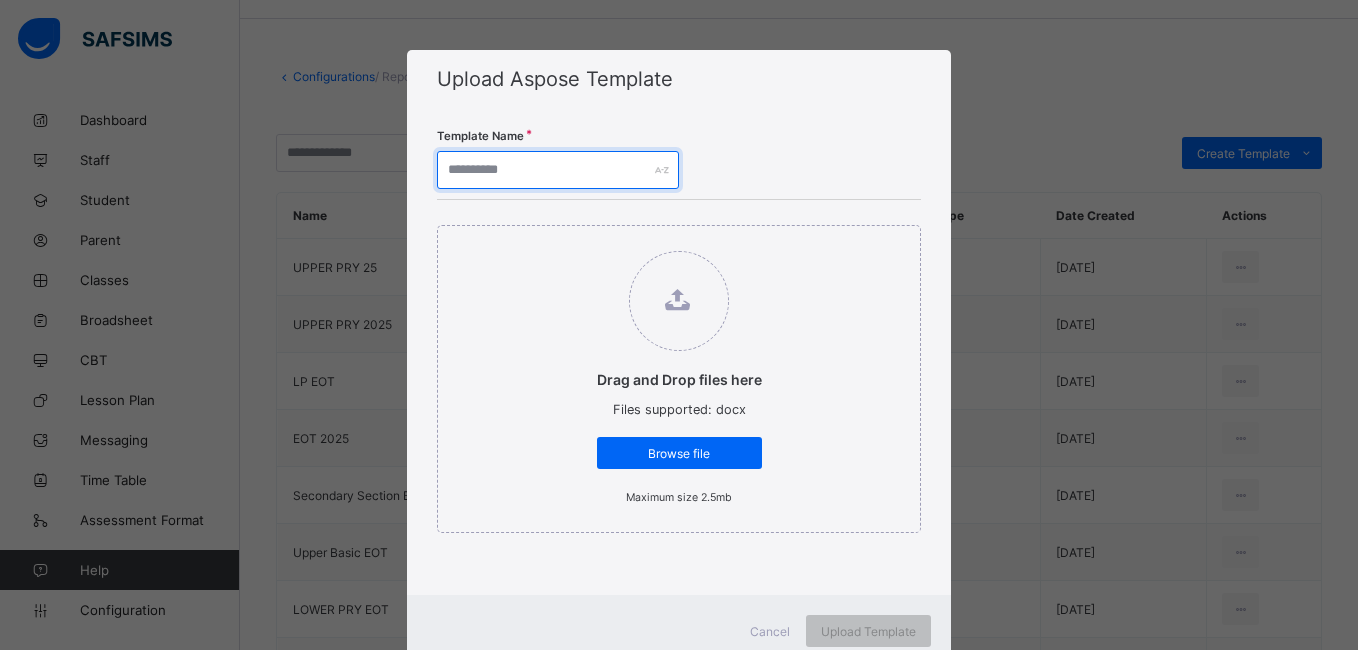 click at bounding box center [558, 170] 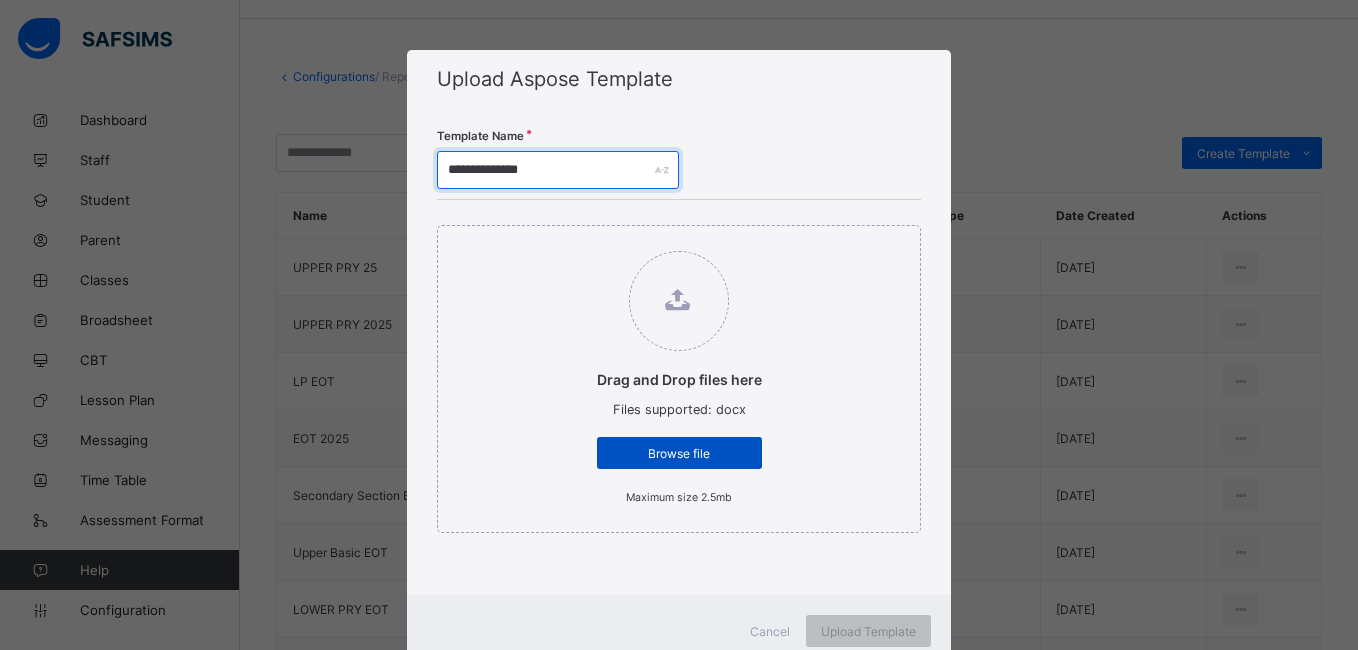 type on "**********" 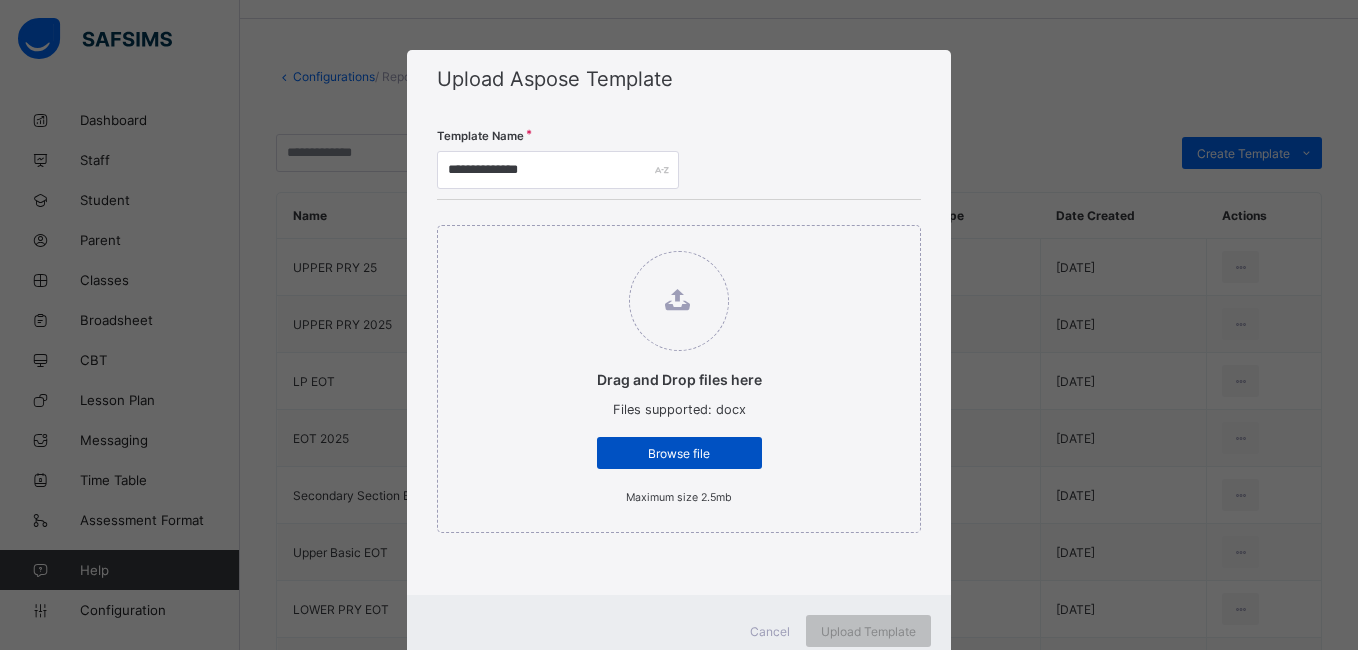 click on "Browse file" at bounding box center [679, 453] 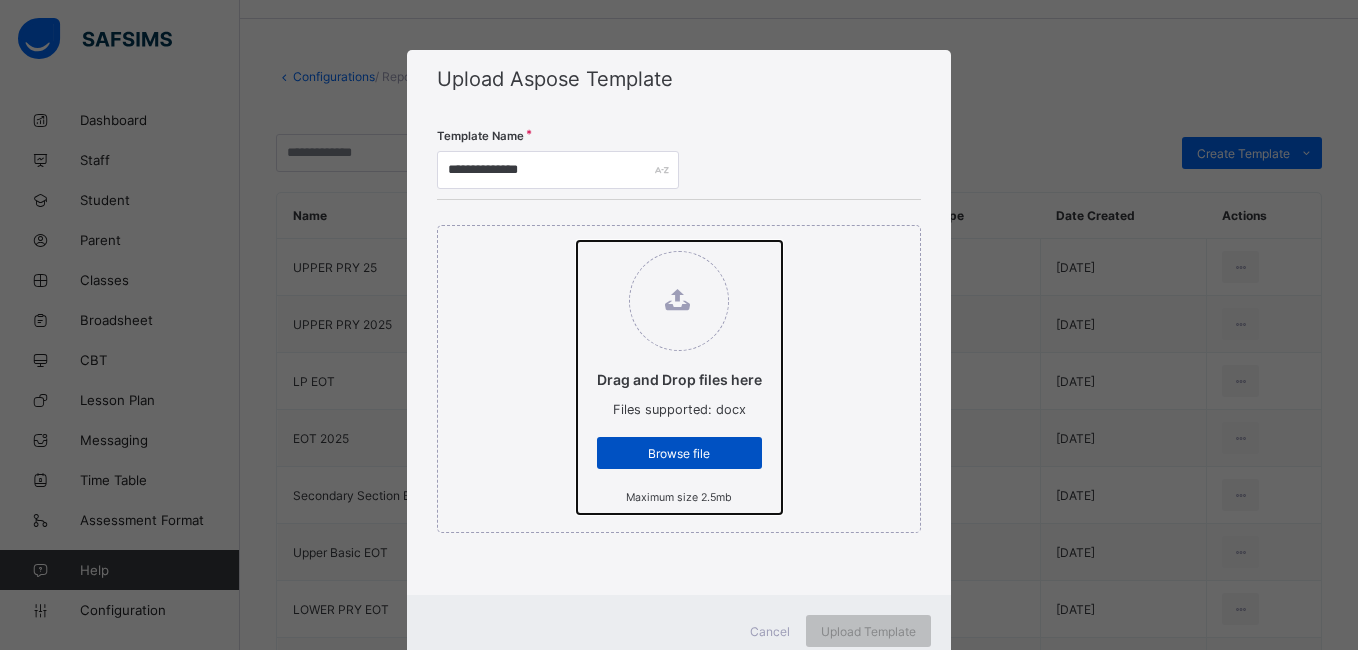 click on "Drag and Drop files here Files supported: docx Browse file Maximum size 2.5mb" at bounding box center (577, 241) 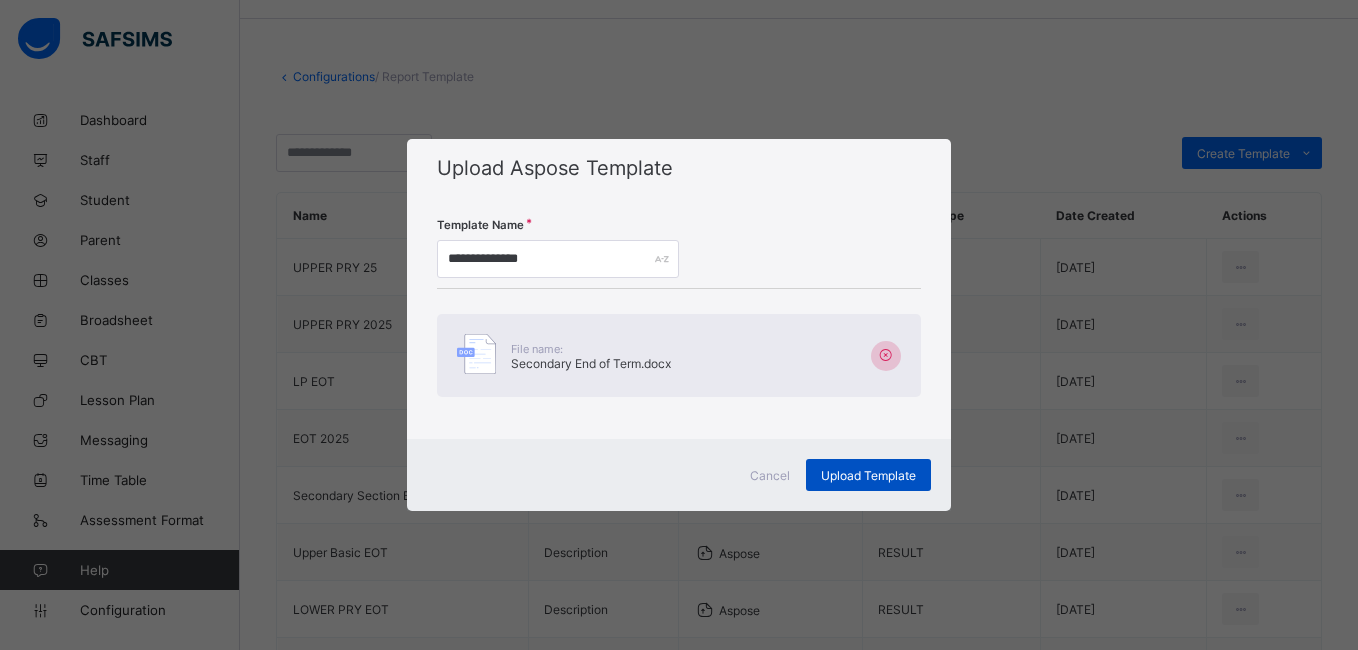 click on "Upload Template" at bounding box center (868, 475) 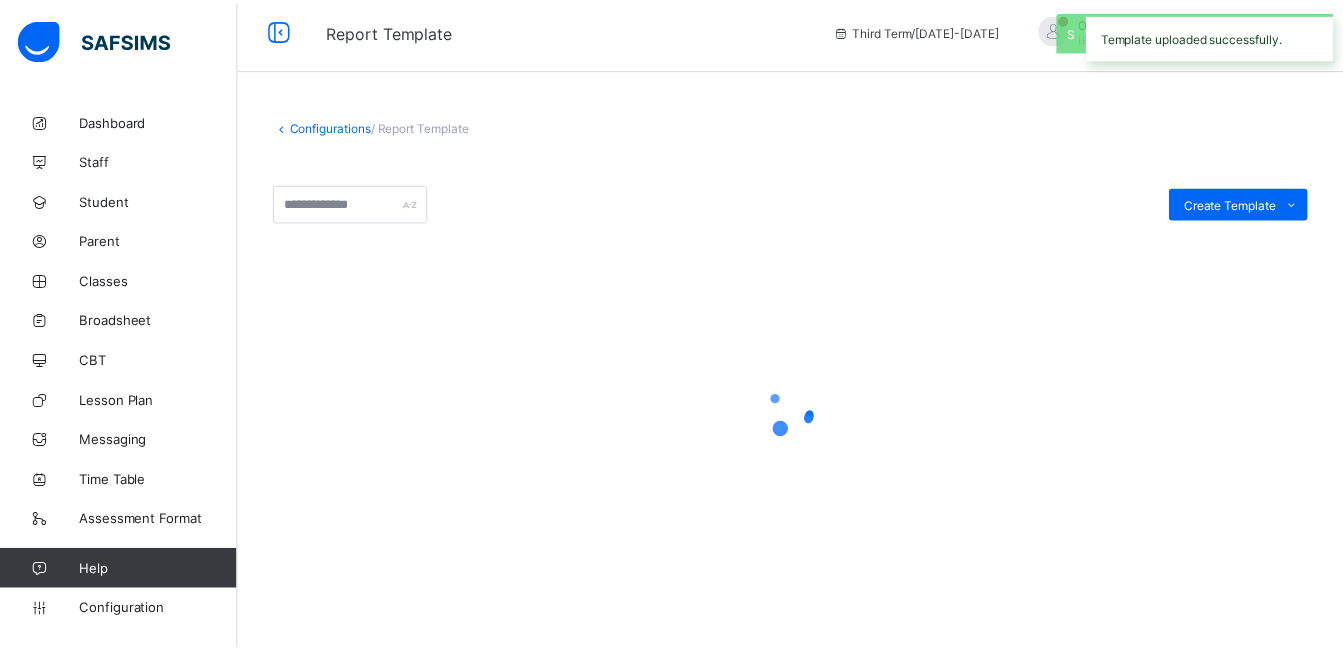 scroll, scrollTop: 11, scrollLeft: 0, axis: vertical 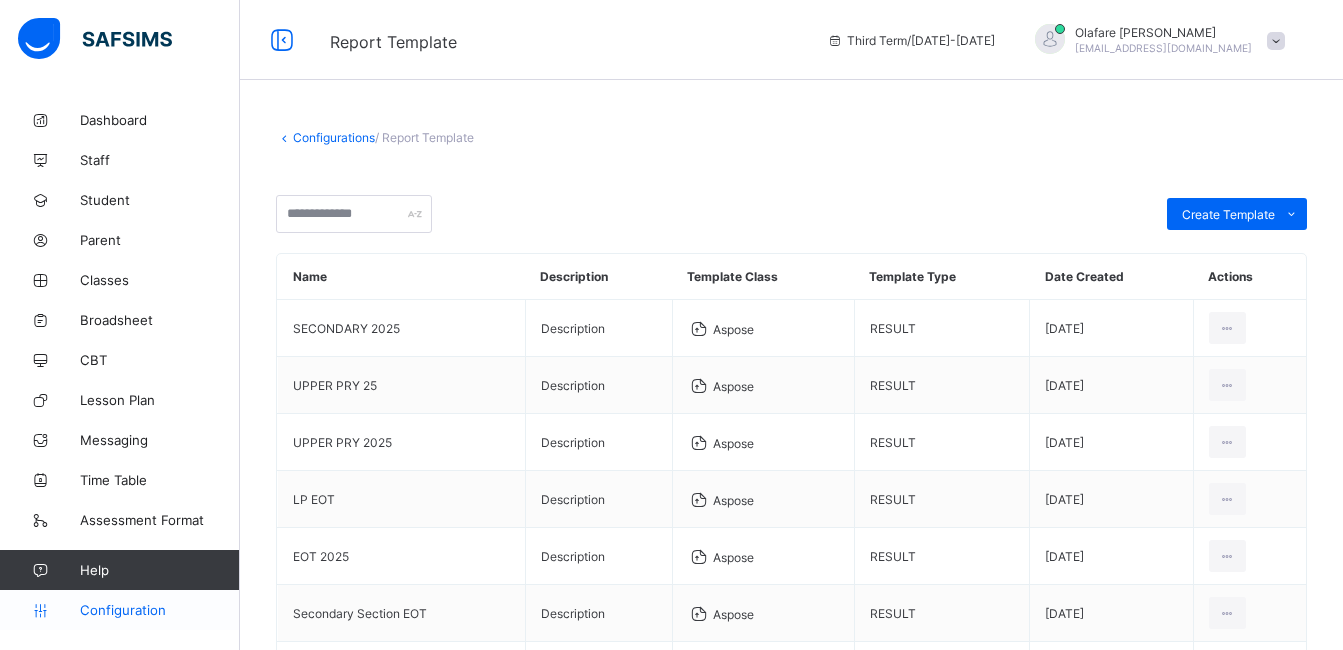click on "Configuration" at bounding box center [159, 610] 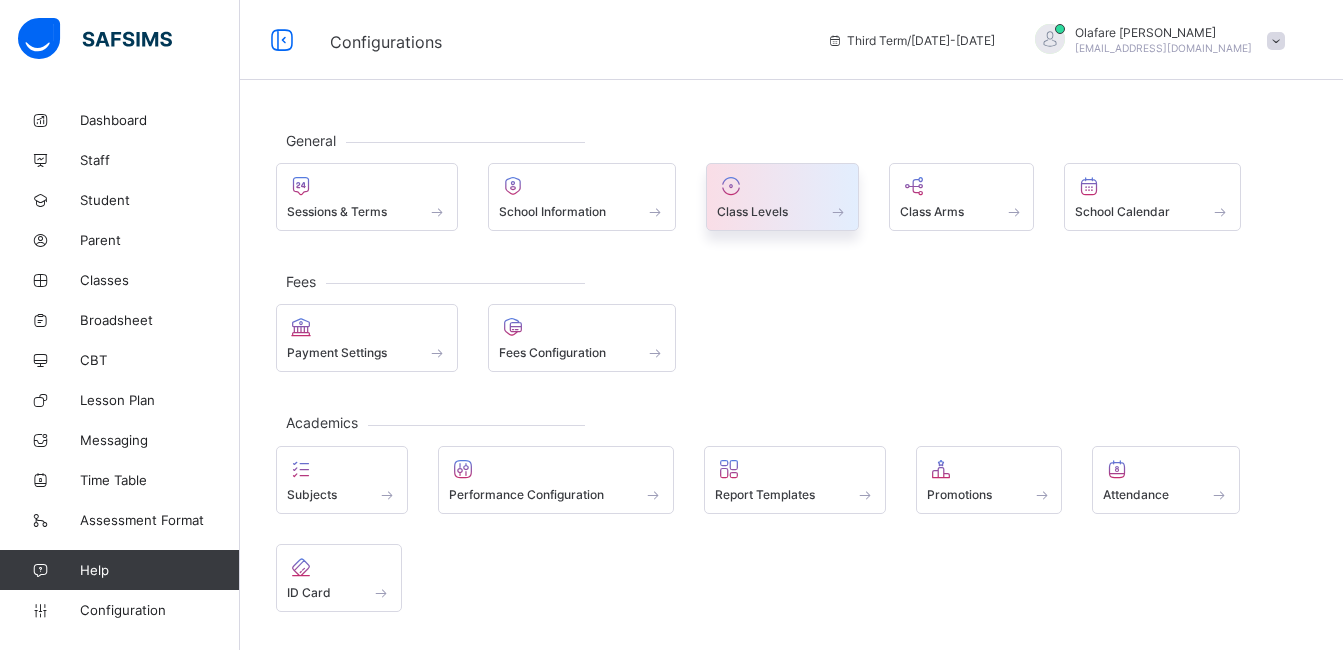 click on "Class Levels" at bounding box center [752, 211] 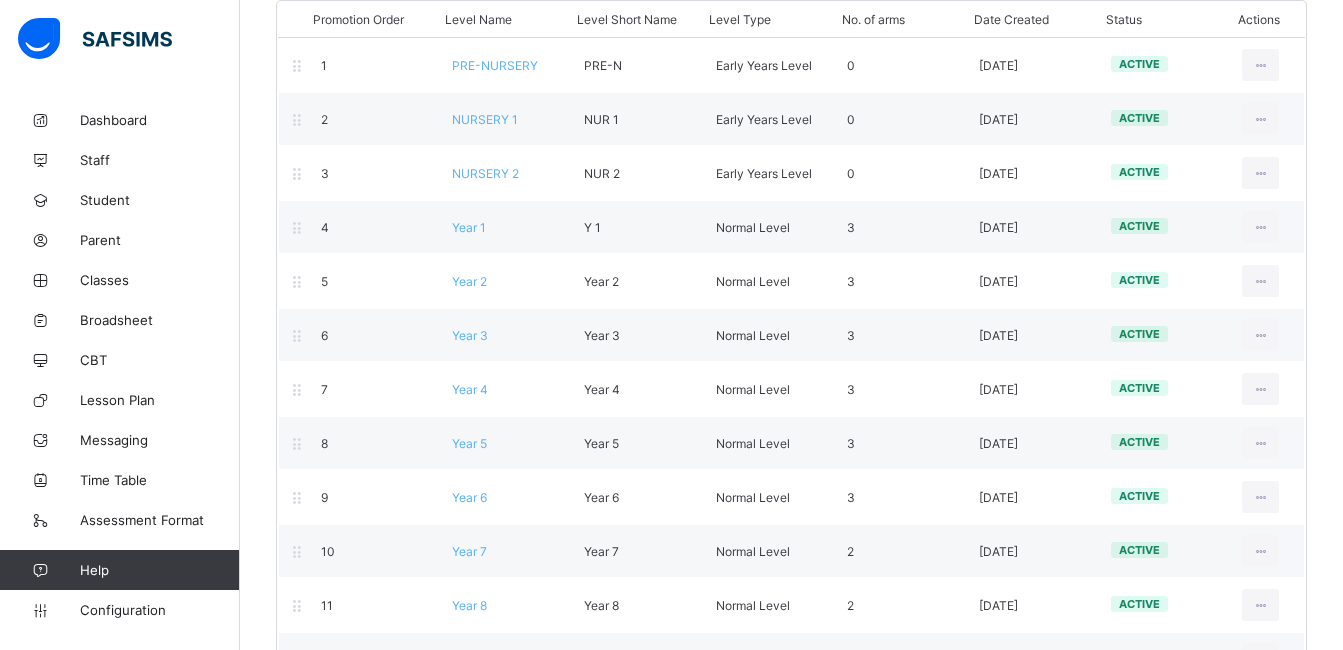 scroll, scrollTop: 281, scrollLeft: 0, axis: vertical 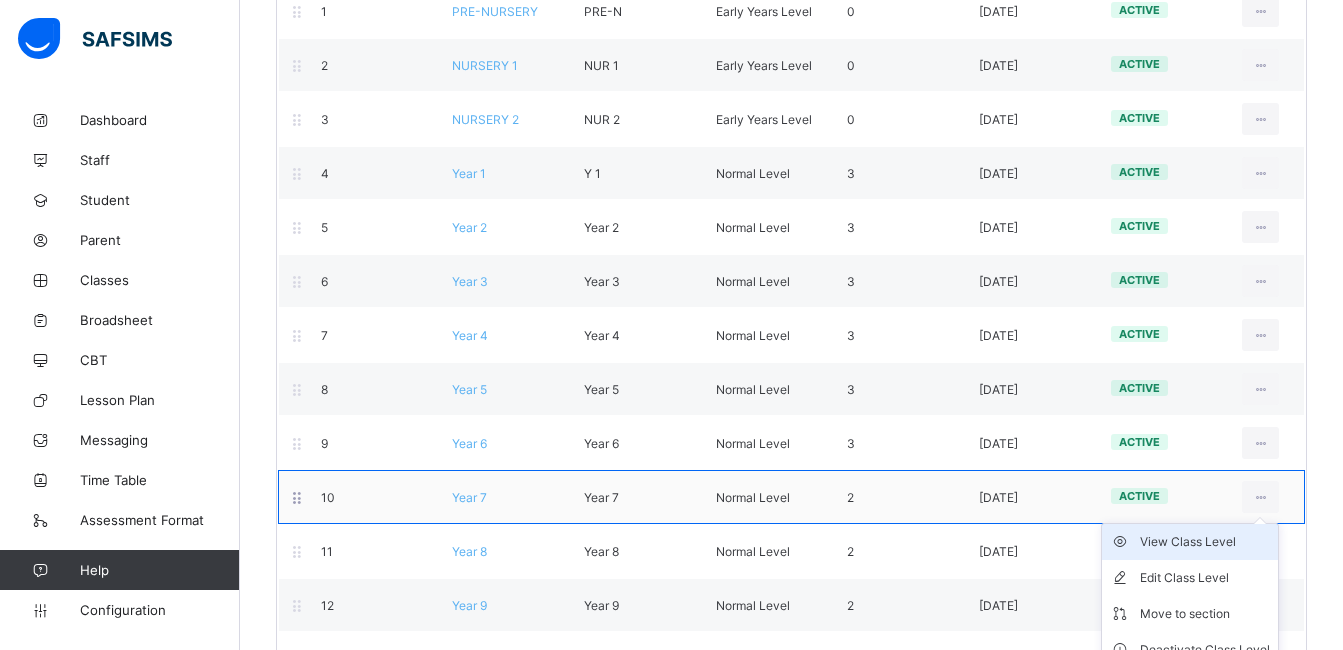 click on "View Class Level" at bounding box center [1205, 542] 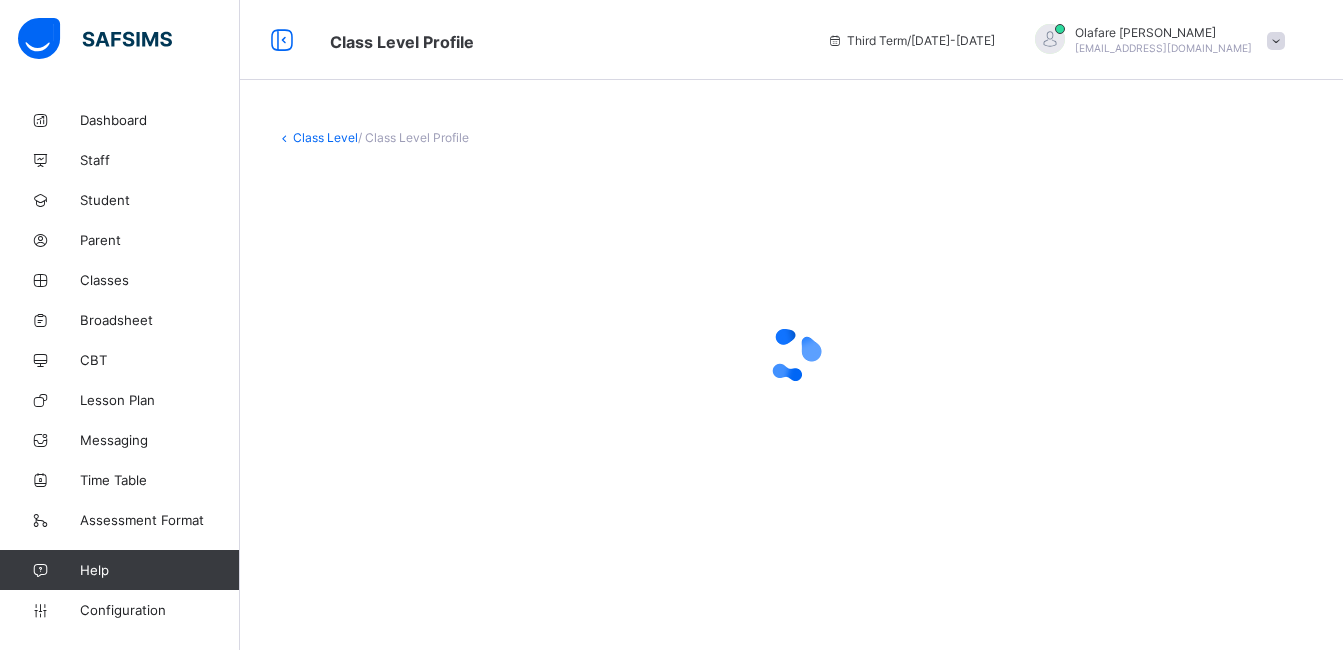 scroll, scrollTop: 0, scrollLeft: 0, axis: both 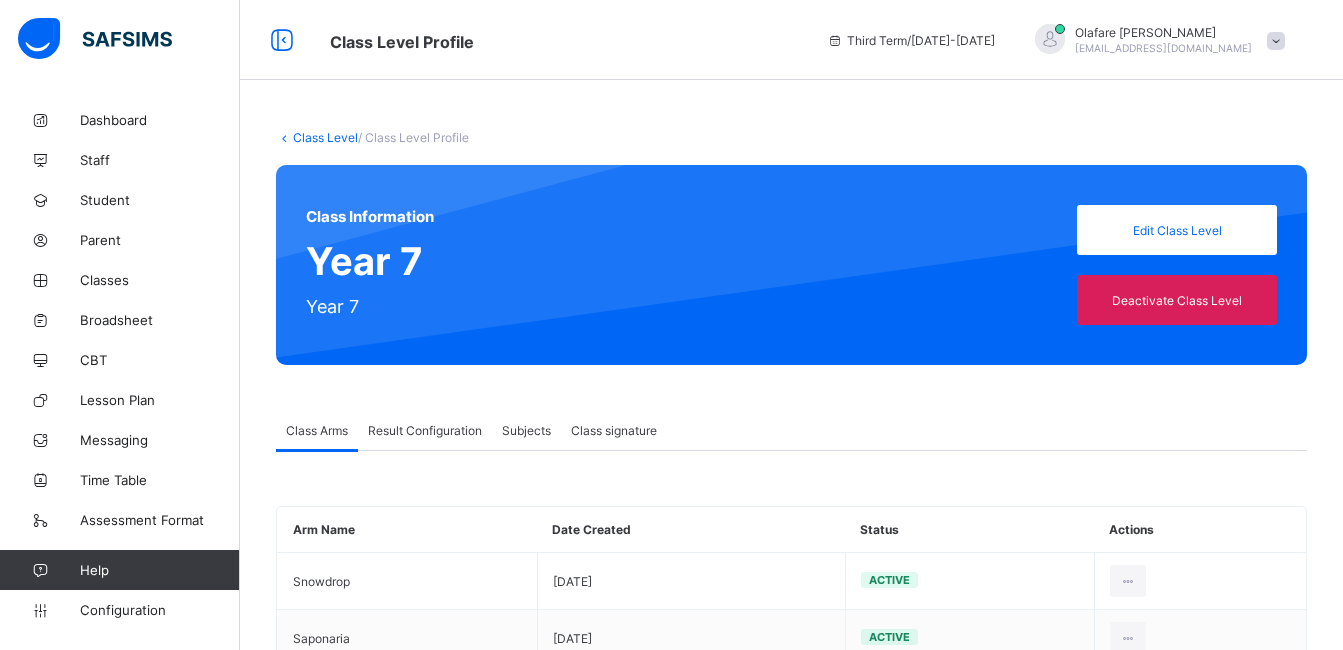 click on "Result Configuration" at bounding box center (425, 430) 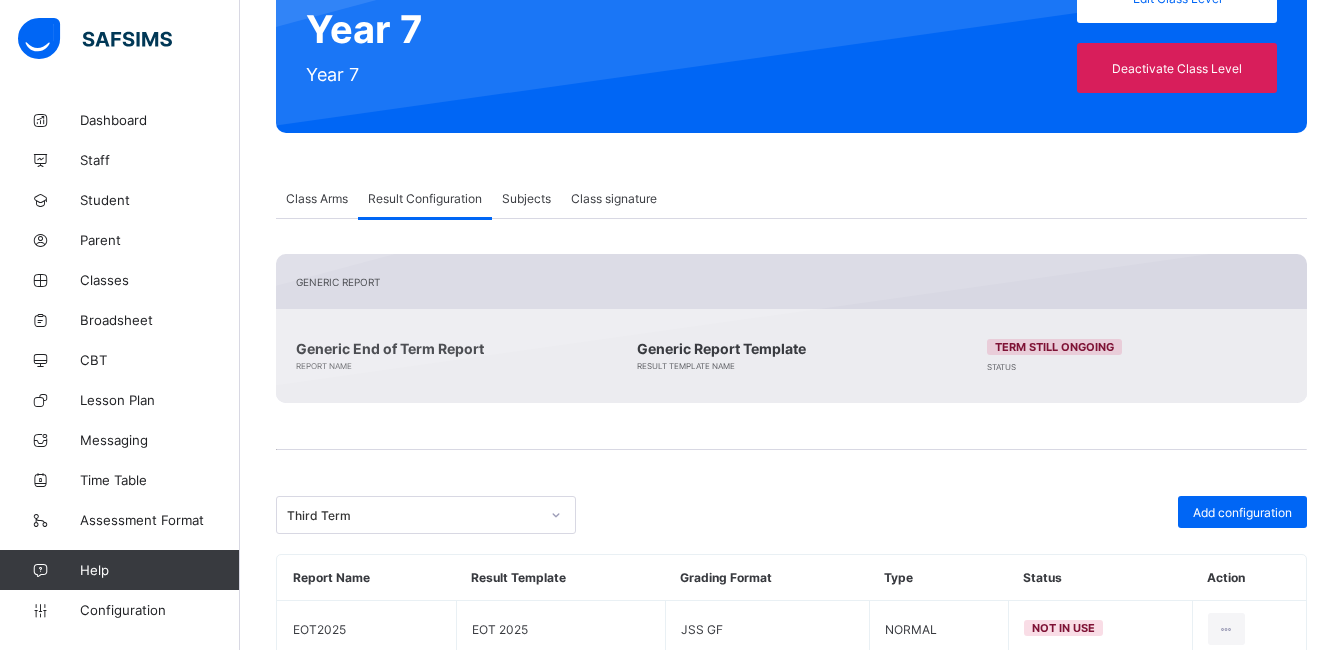 scroll, scrollTop: 290, scrollLeft: 0, axis: vertical 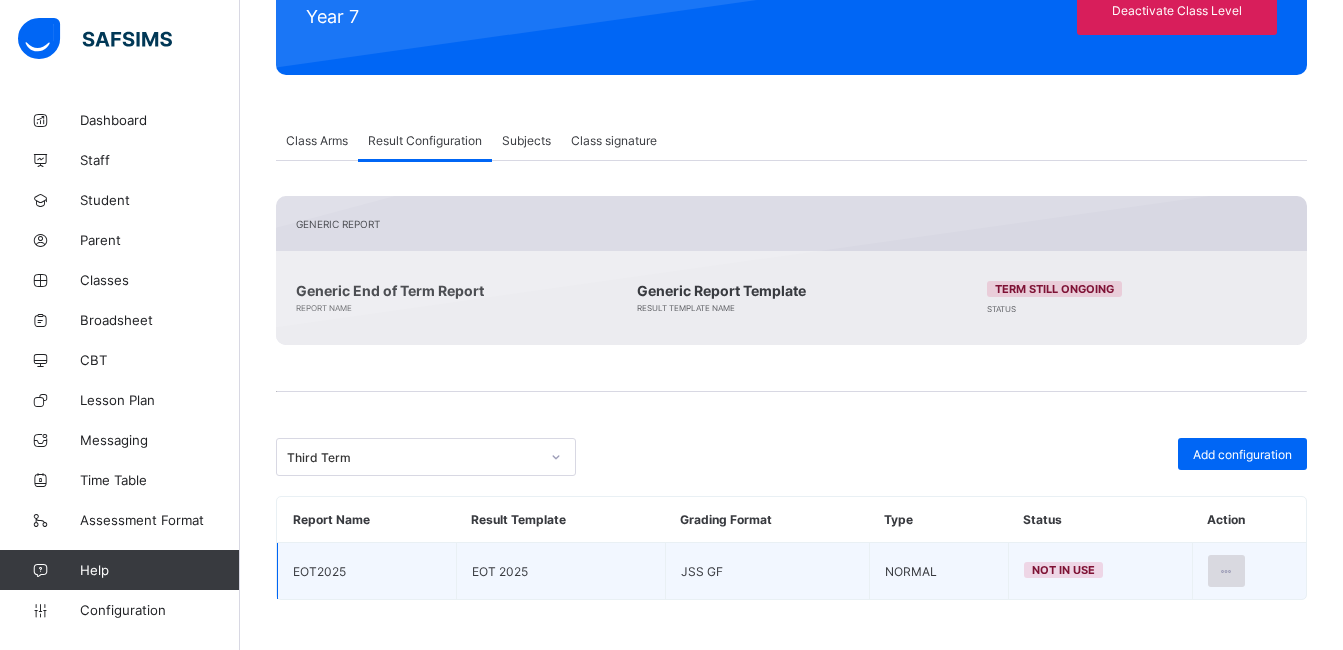 click at bounding box center (1226, 571) 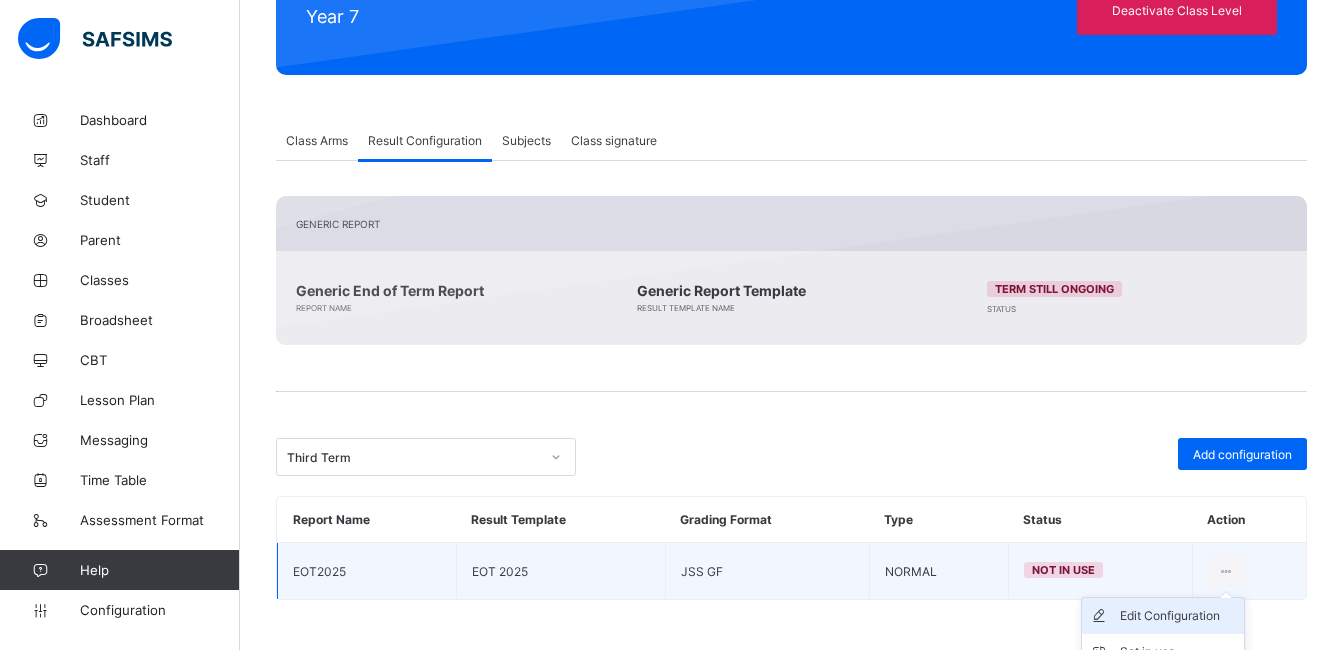 click on "Edit Configuration" at bounding box center (1178, 616) 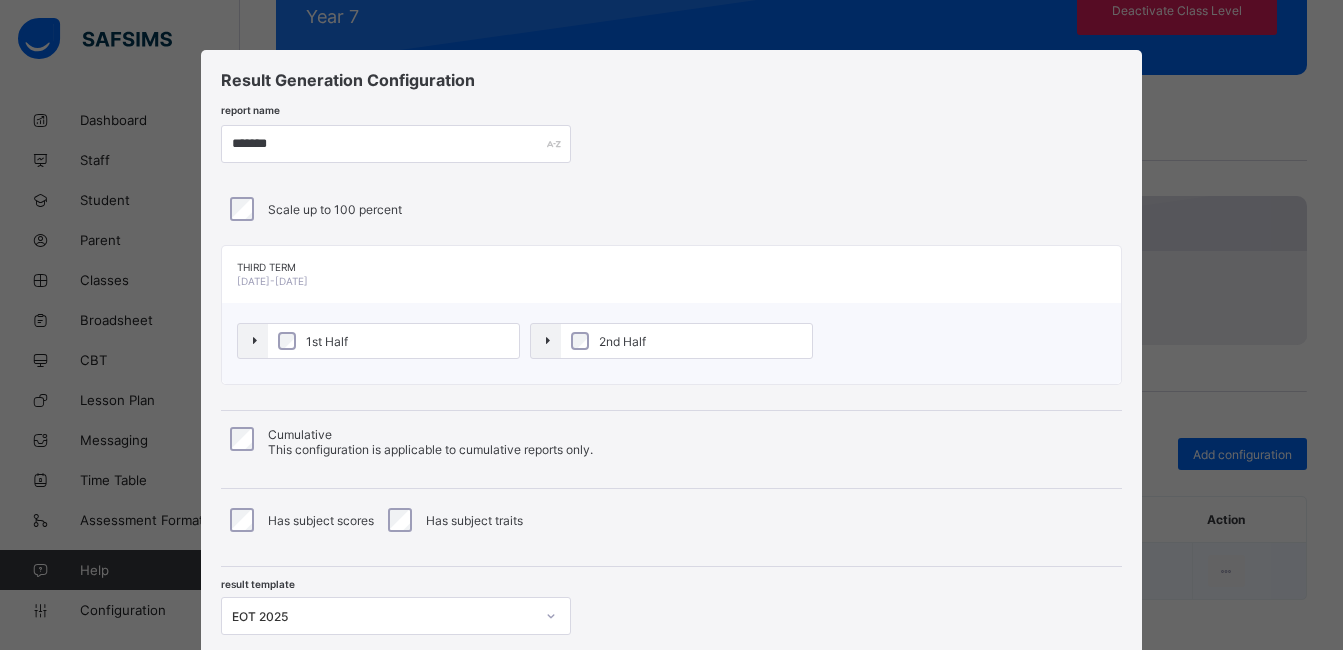 type on "*******" 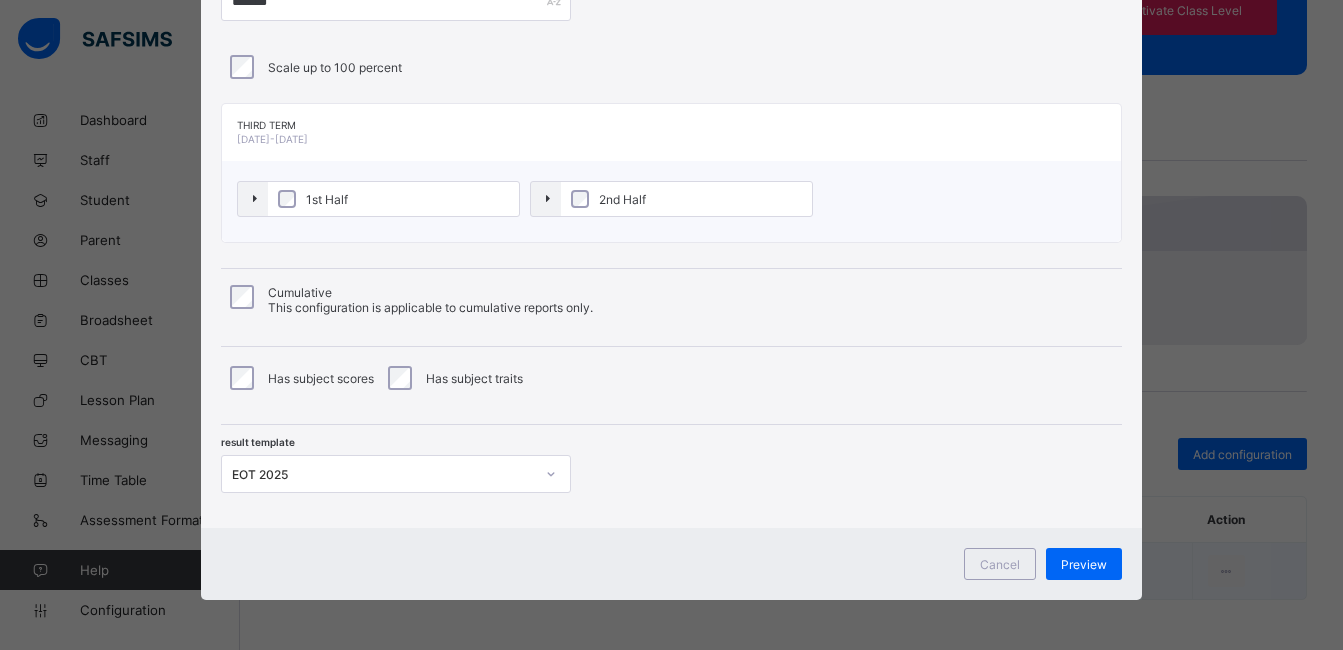 click on "EOT 2025" at bounding box center (396, 474) 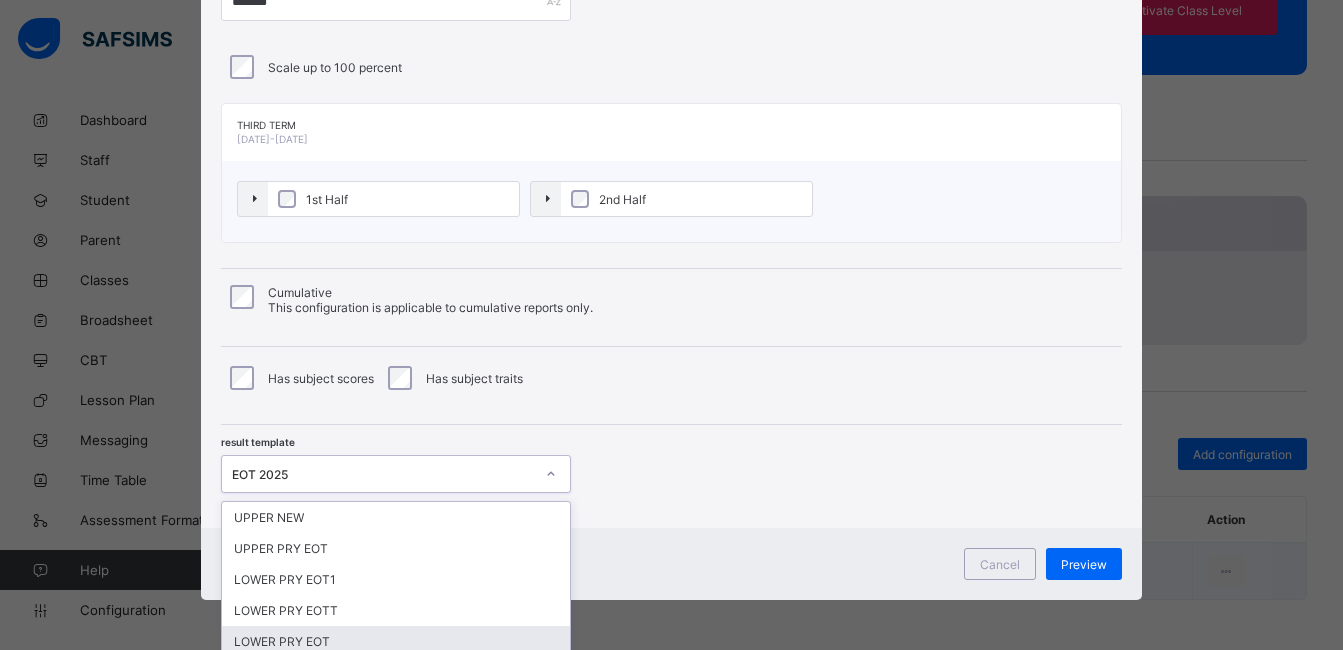 scroll, scrollTop: 295, scrollLeft: 0, axis: vertical 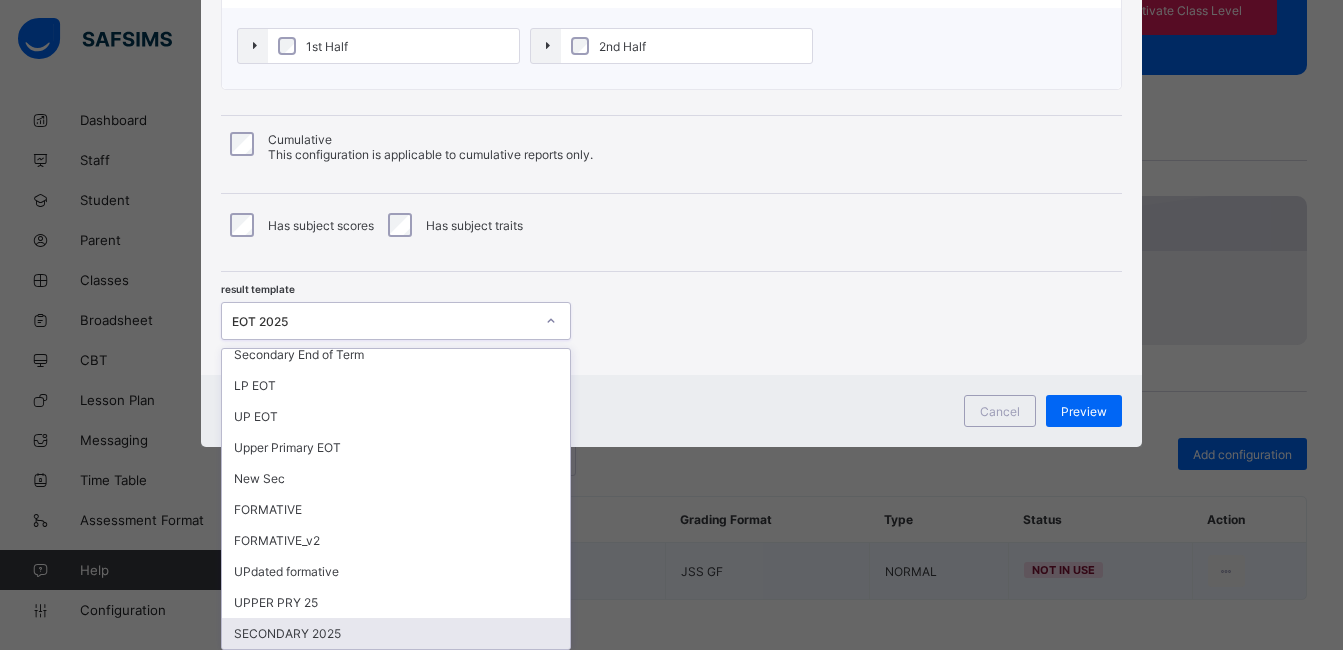 click on "SECONDARY 2025" at bounding box center [396, 633] 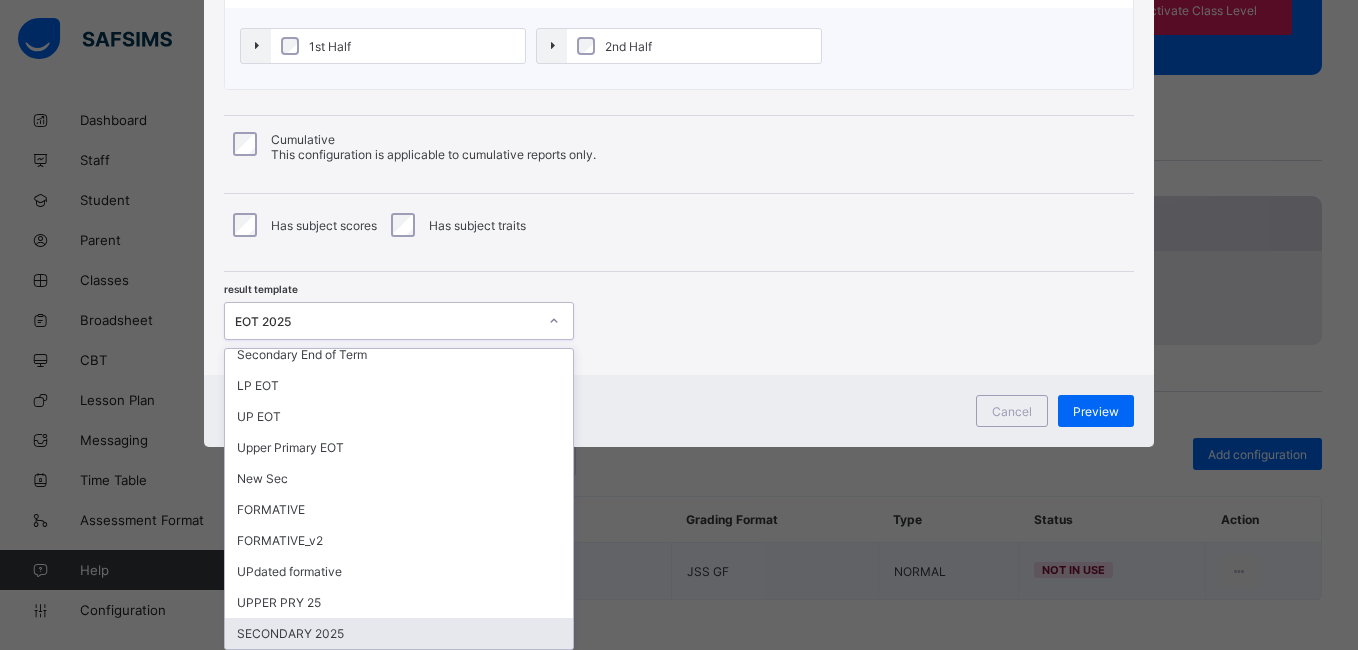 scroll, scrollTop: 142, scrollLeft: 0, axis: vertical 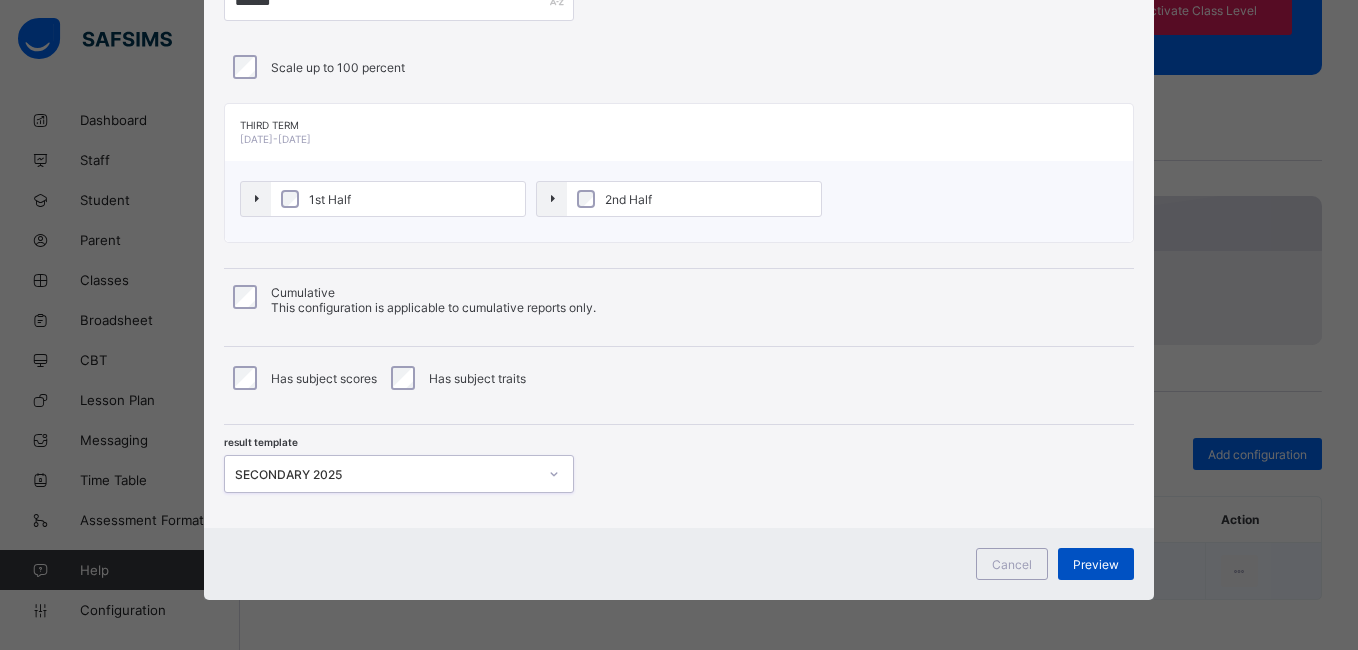 click on "Preview" at bounding box center [1096, 564] 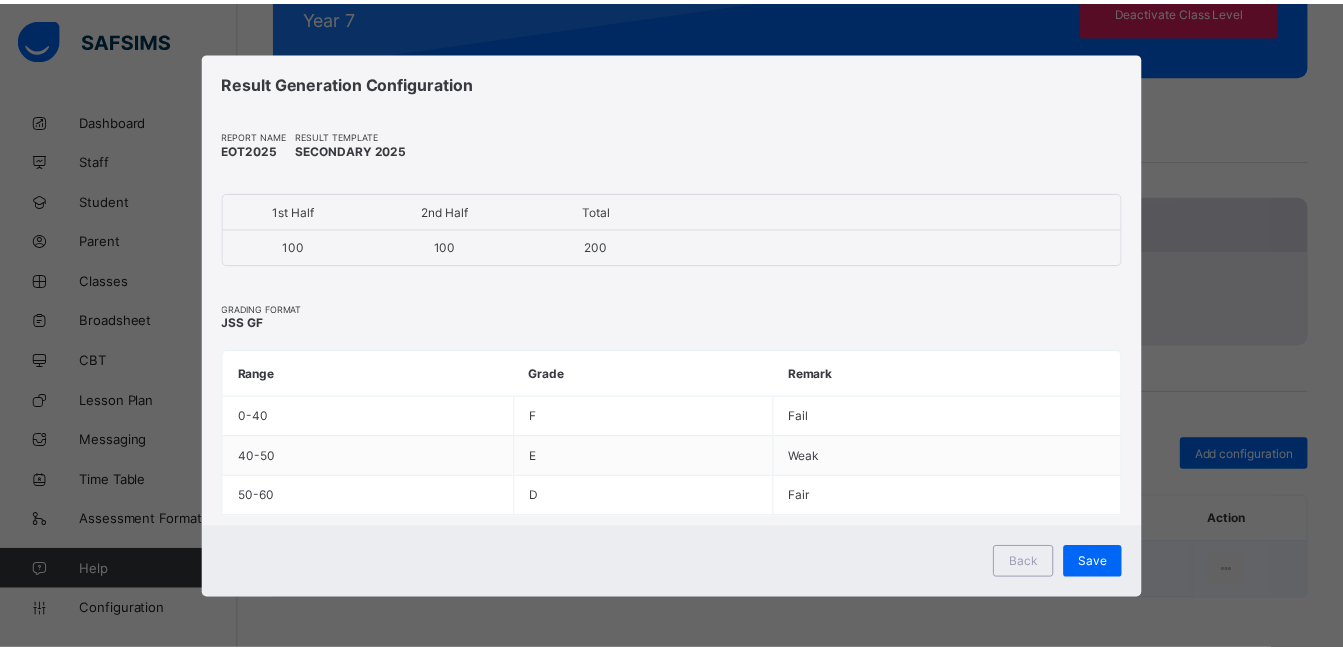 scroll, scrollTop: 0, scrollLeft: 0, axis: both 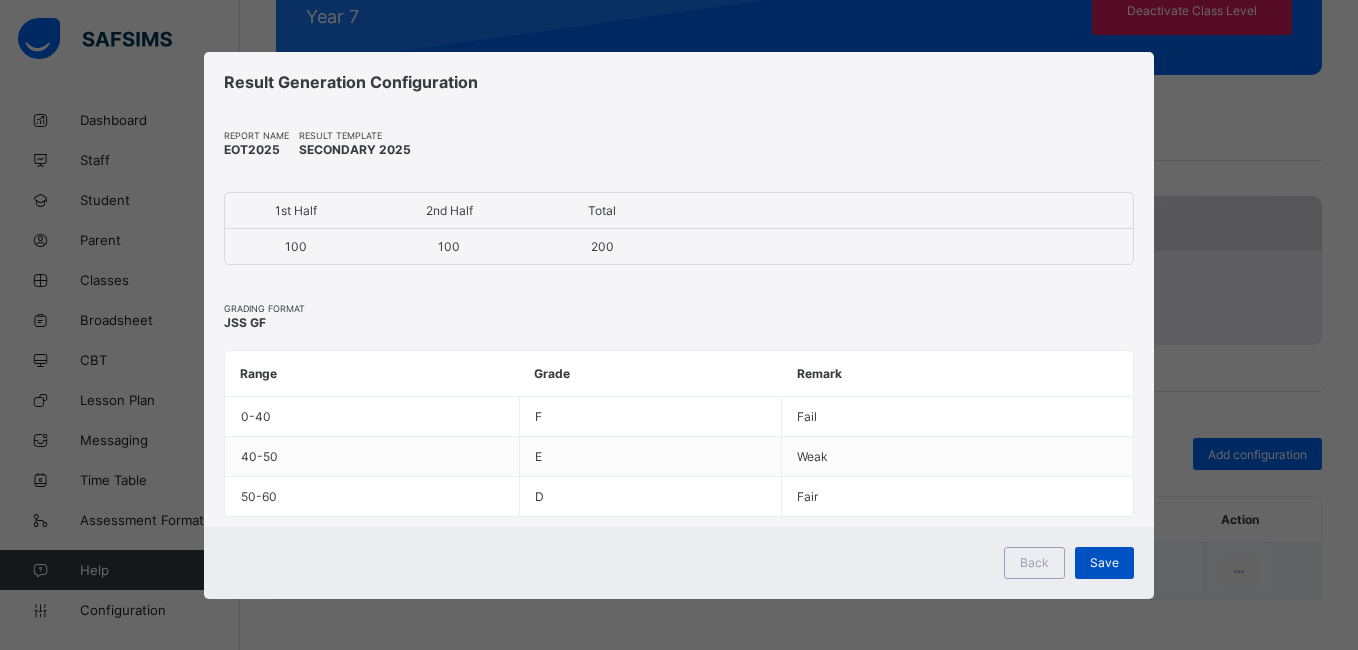 click on "Save" at bounding box center (1104, 562) 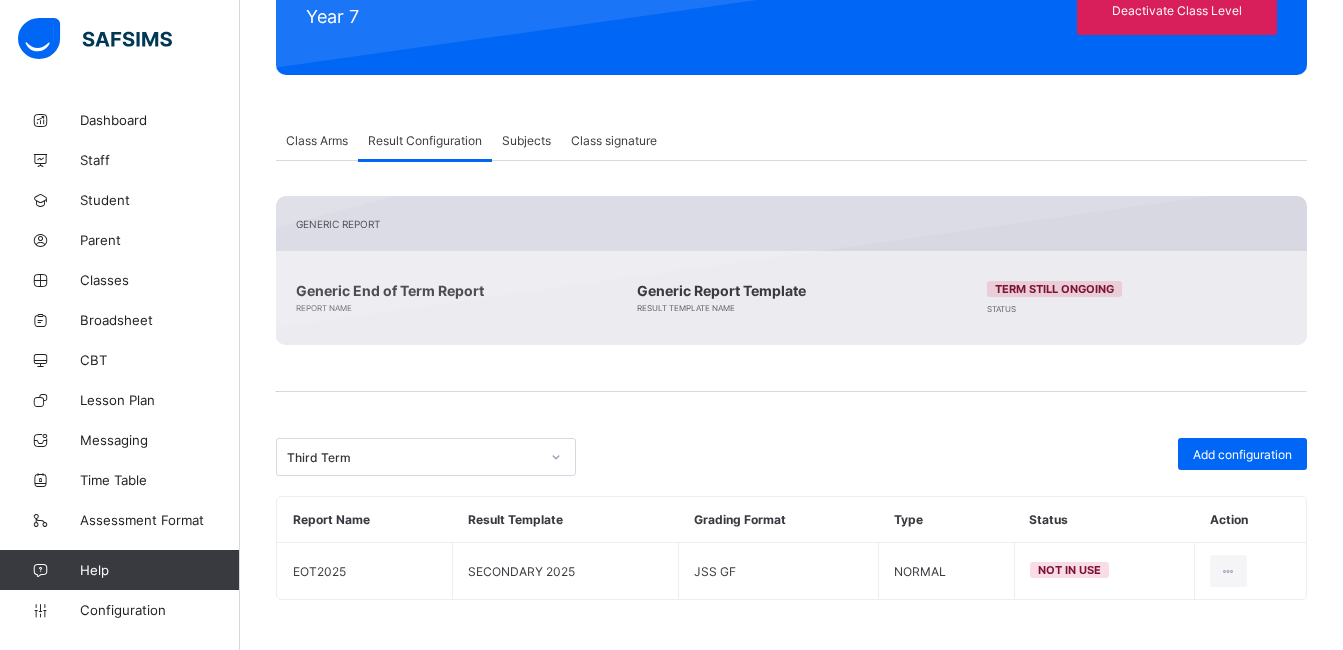scroll, scrollTop: 39, scrollLeft: 0, axis: vertical 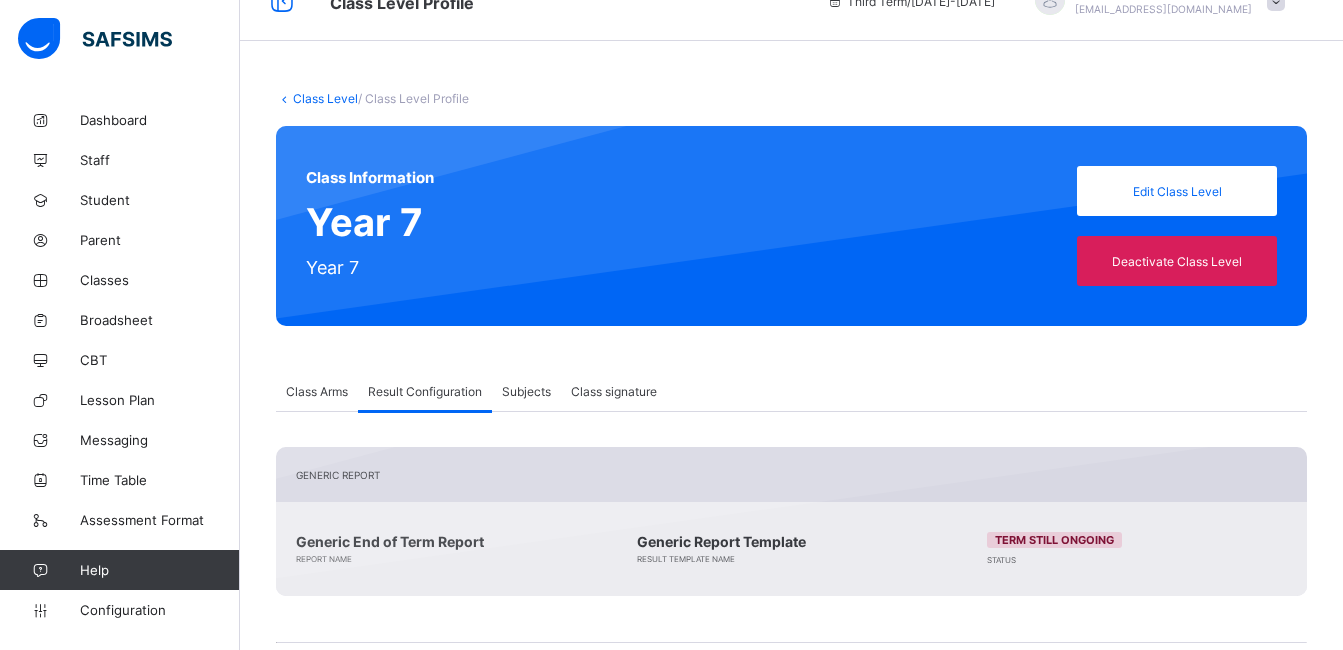 click on "Class Level" at bounding box center (325, 98) 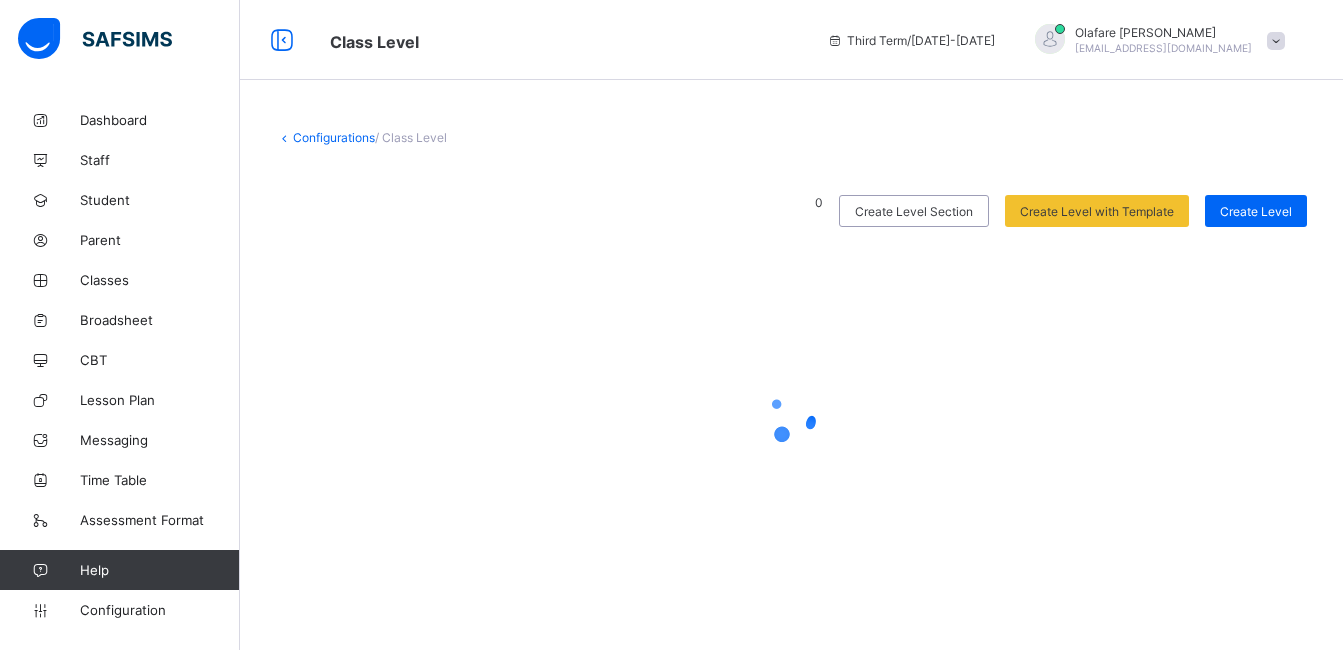 scroll, scrollTop: 0, scrollLeft: 0, axis: both 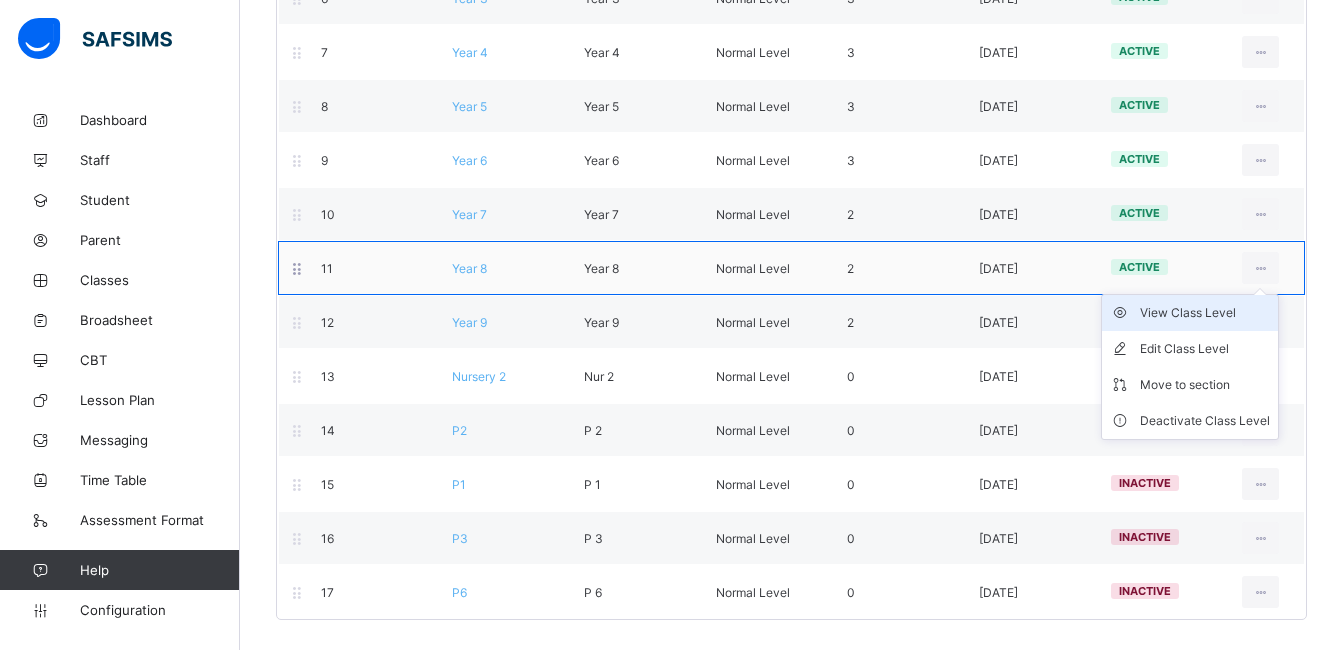 click on "View Class Level" at bounding box center (1205, 313) 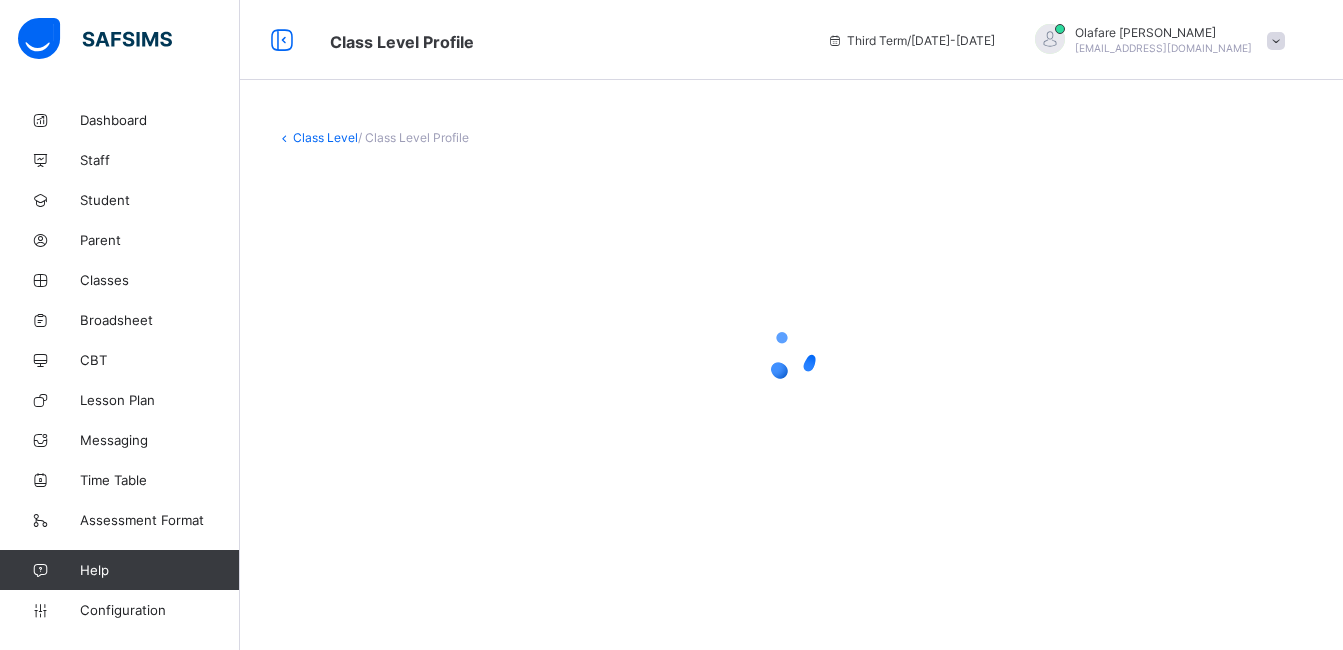 scroll, scrollTop: 0, scrollLeft: 0, axis: both 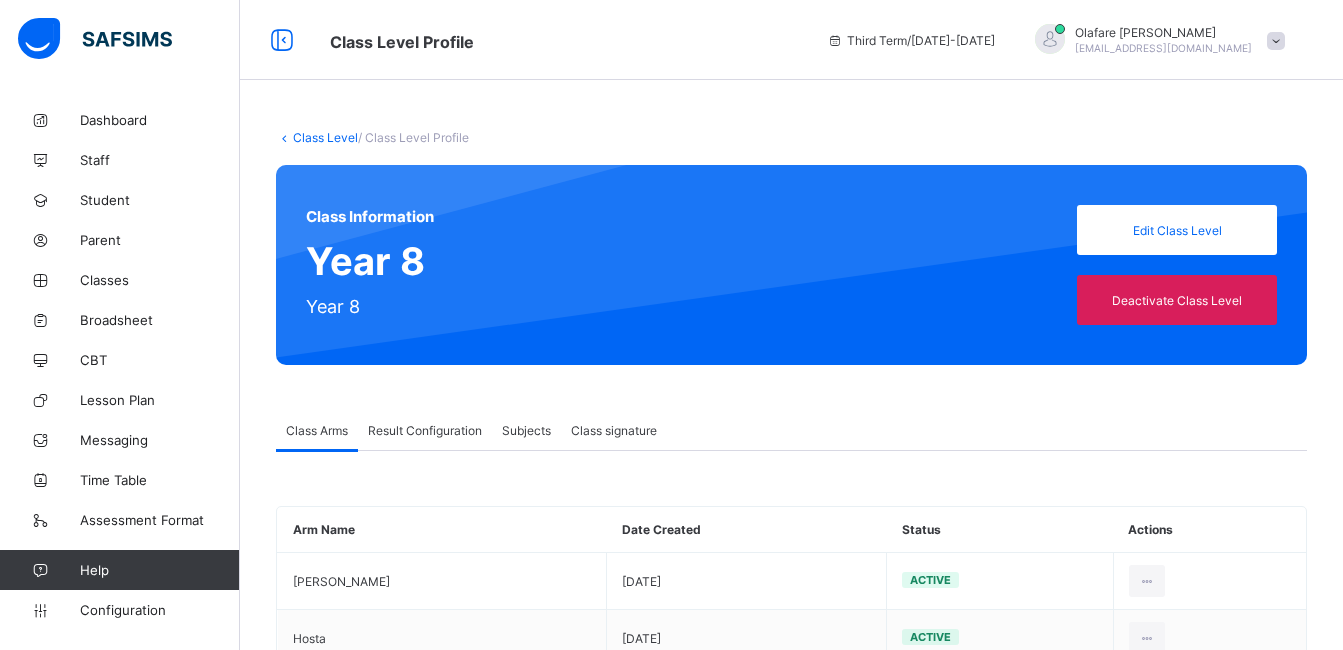 click on "Result Configuration" at bounding box center (425, 430) 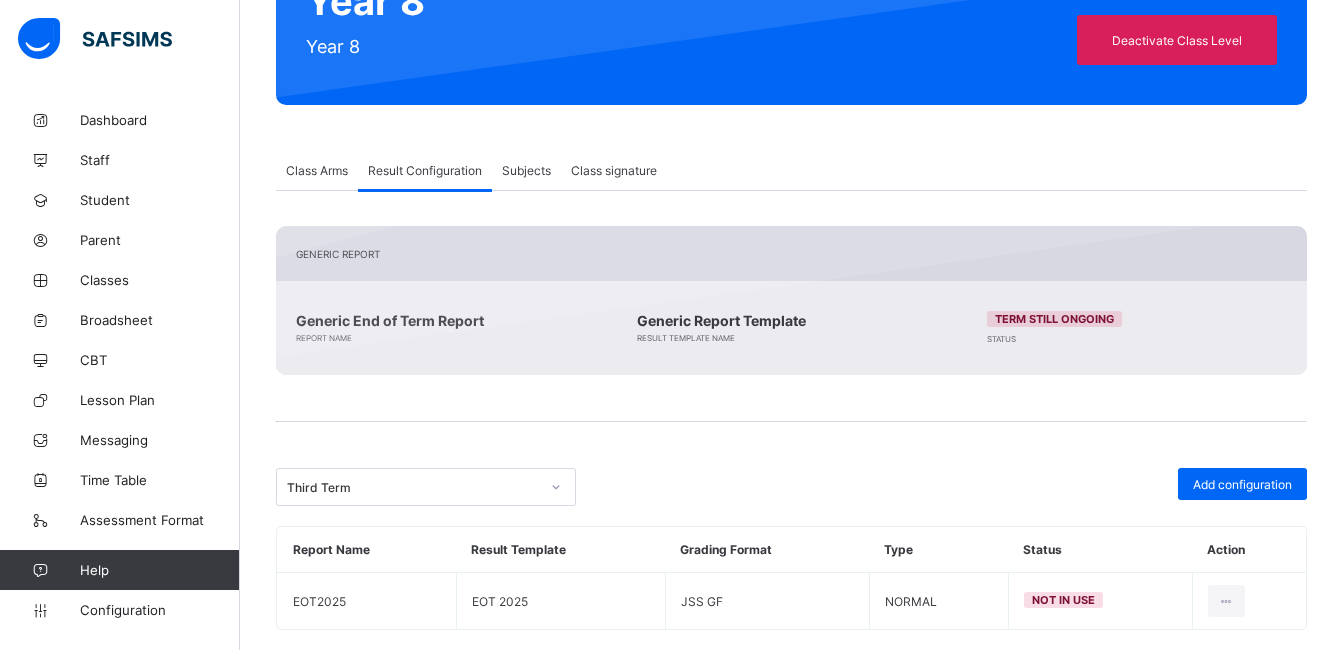 scroll, scrollTop: 290, scrollLeft: 0, axis: vertical 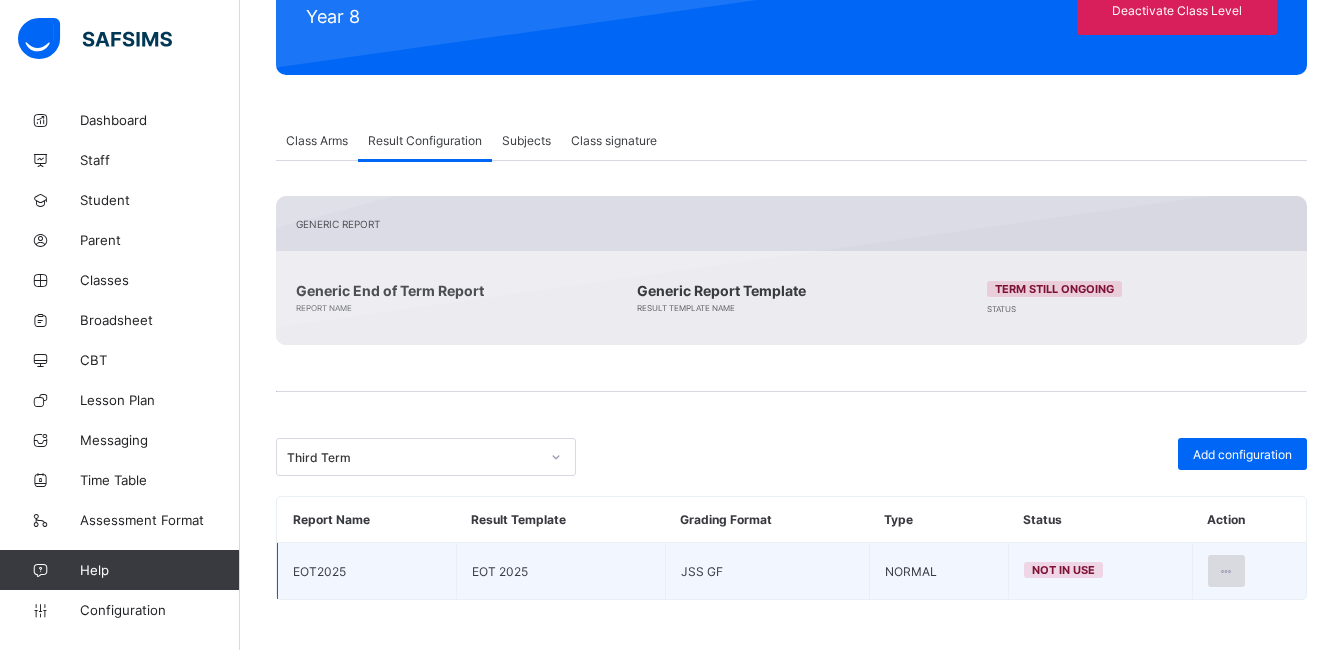 click at bounding box center (1226, 571) 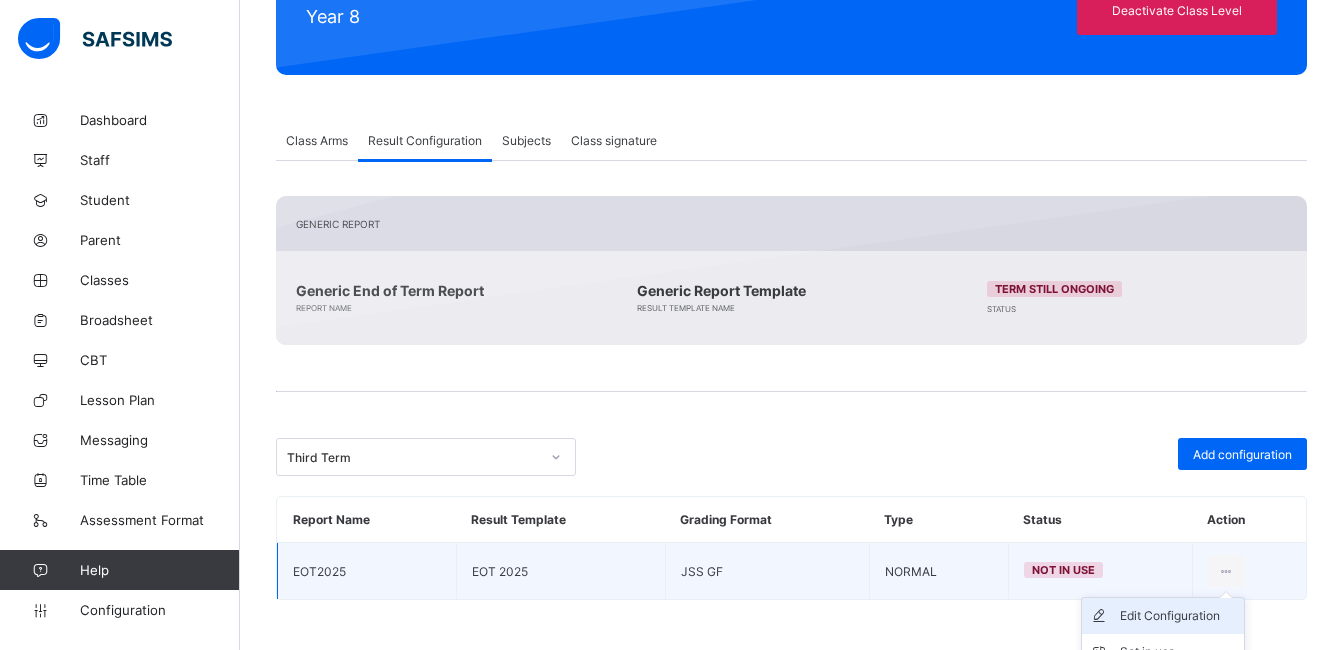 click on "Edit Configuration" at bounding box center [1178, 616] 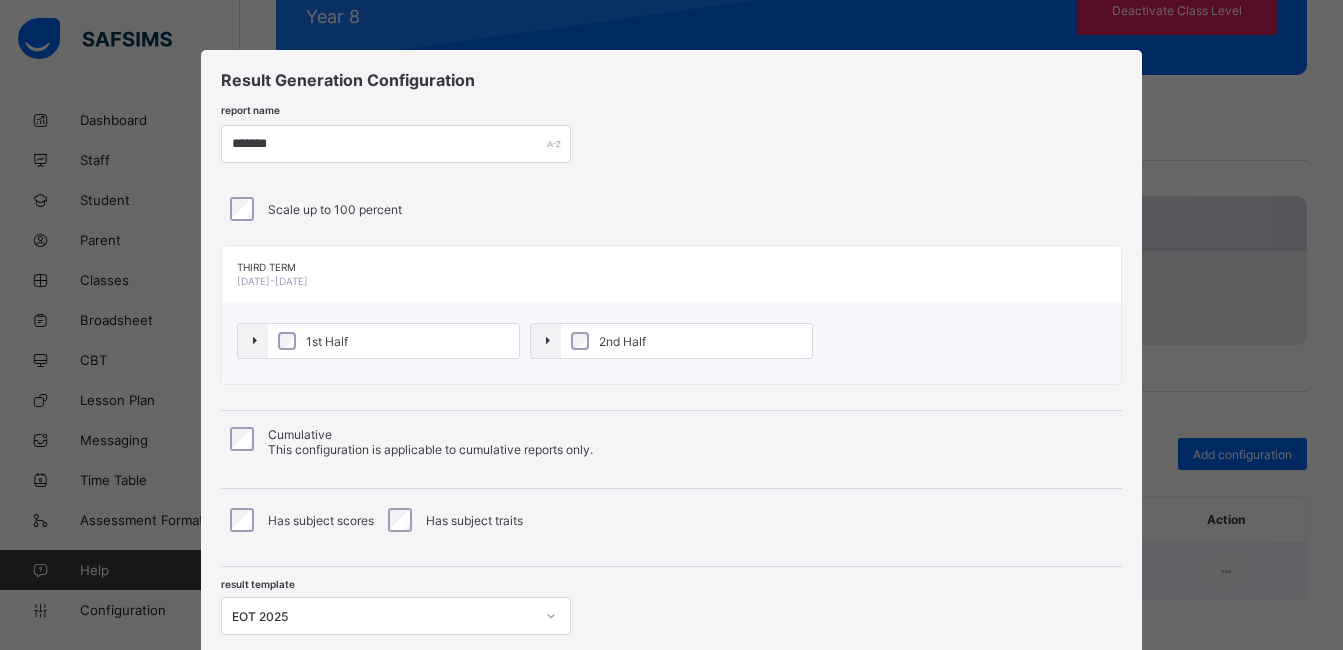 type on "*******" 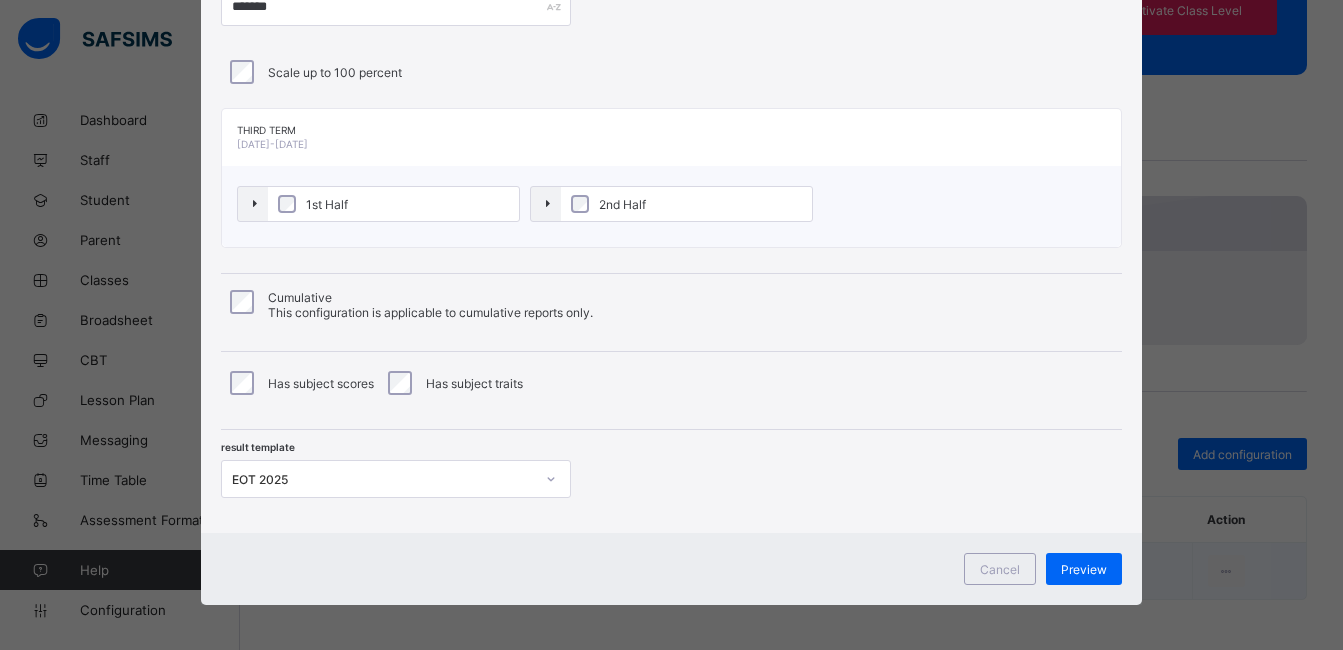 scroll, scrollTop: 142, scrollLeft: 0, axis: vertical 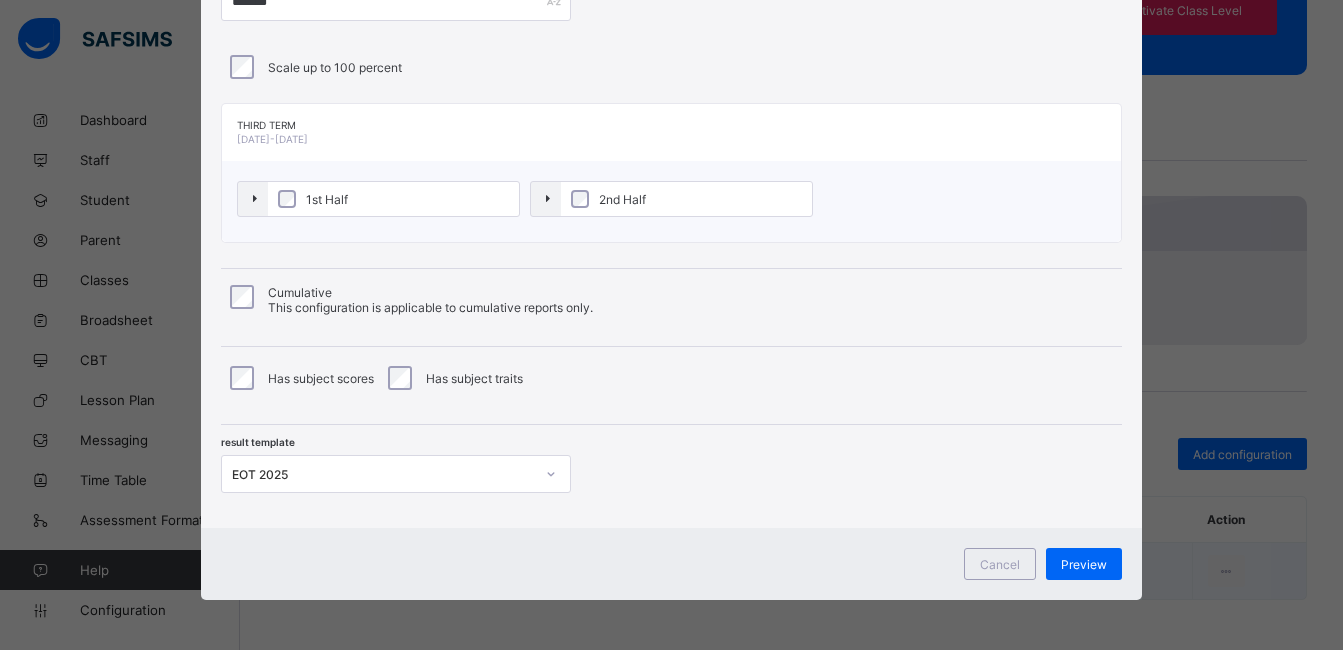 click on "EOT 2025" at bounding box center (396, 474) 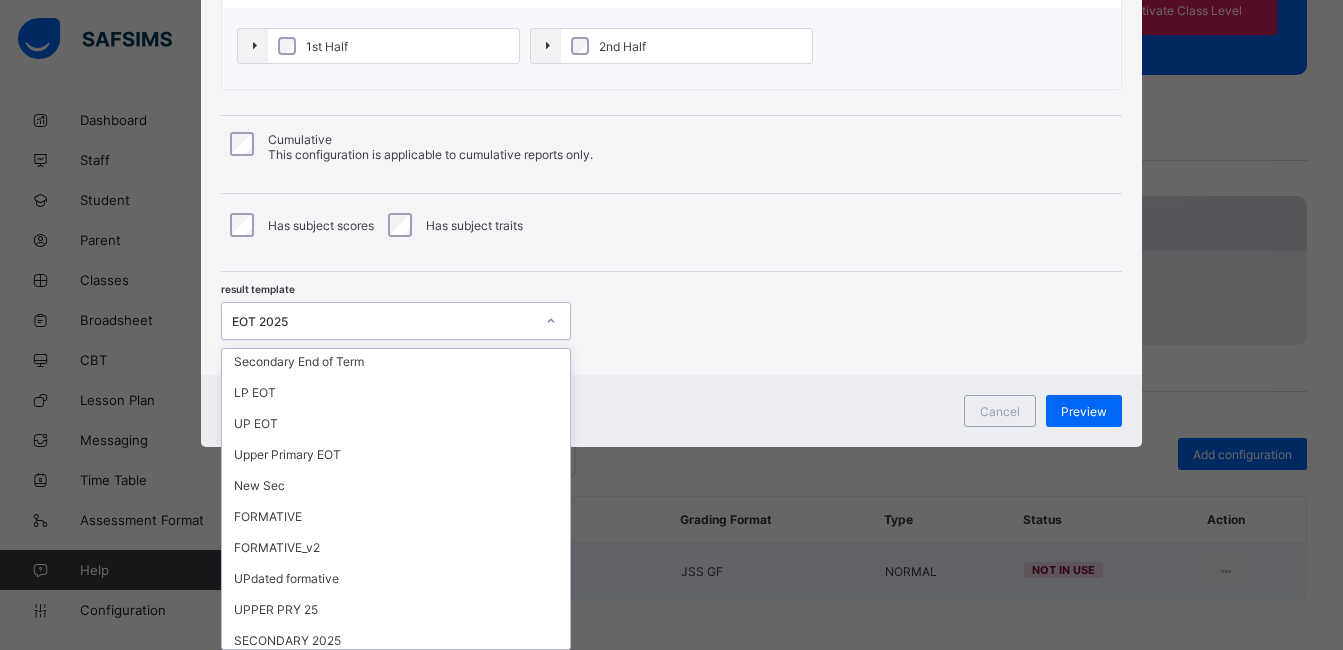 scroll, scrollTop: 537, scrollLeft: 0, axis: vertical 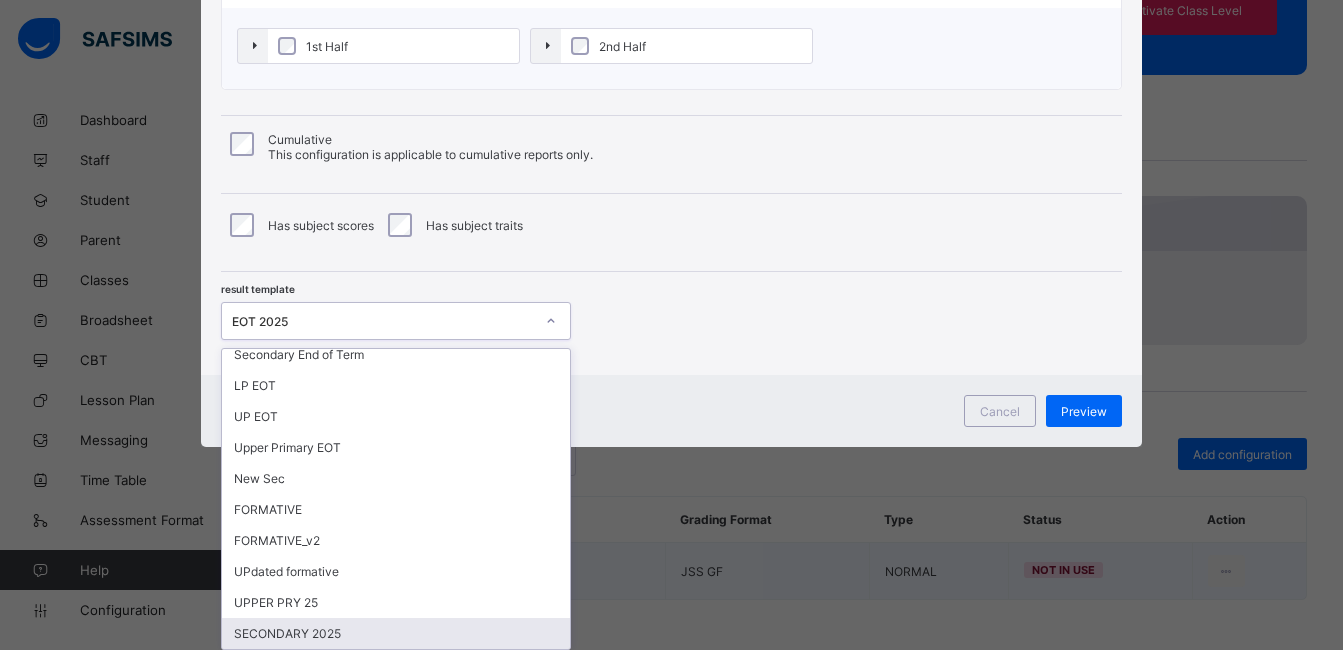 click on "SECONDARY 2025" at bounding box center (396, 633) 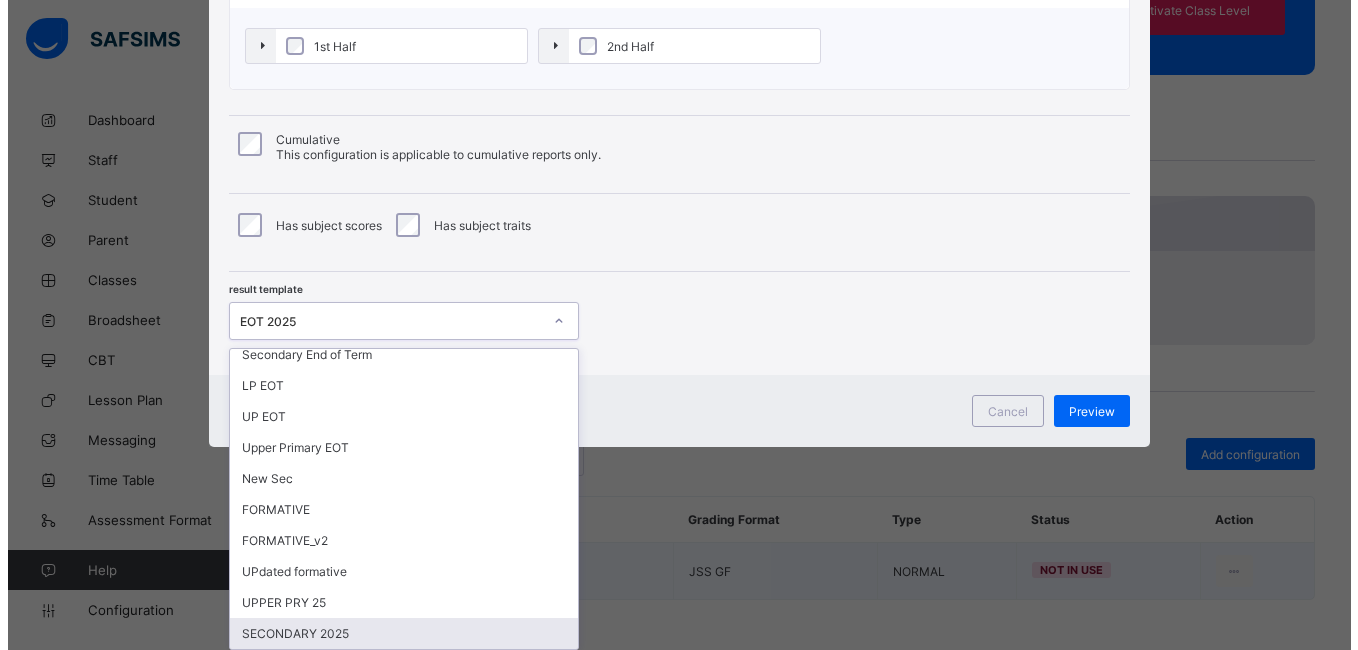scroll, scrollTop: 142, scrollLeft: 0, axis: vertical 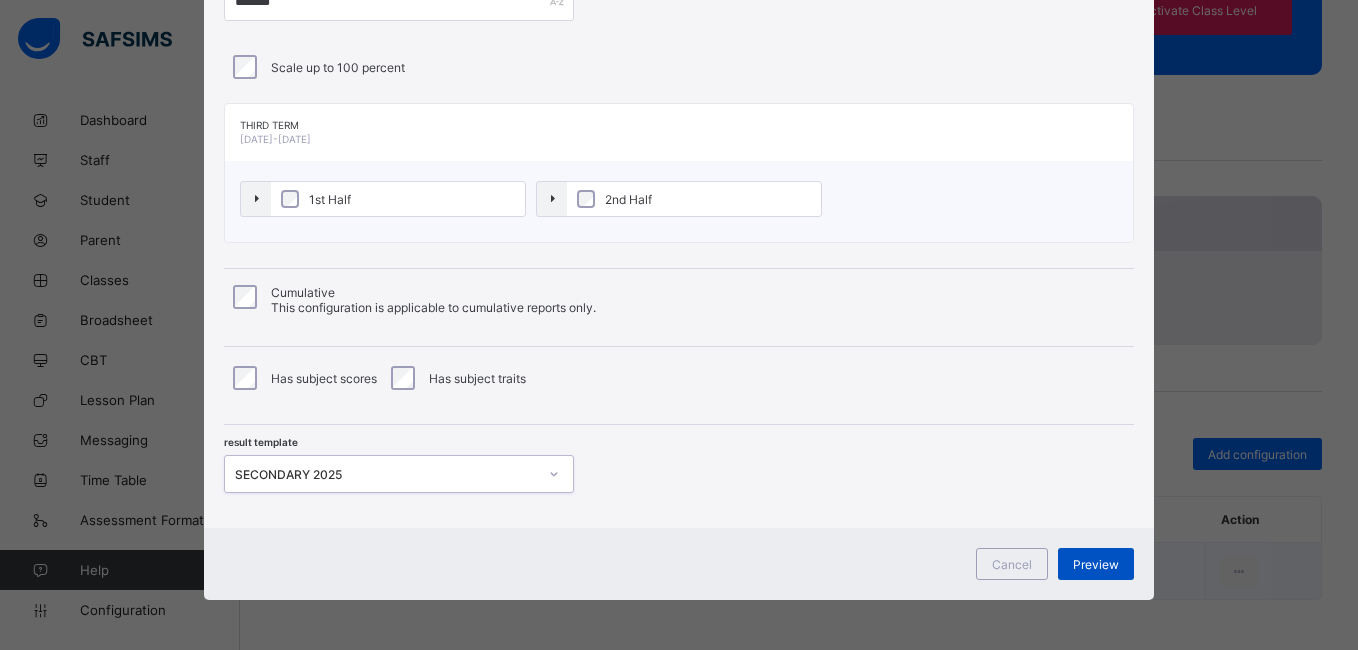 click on "Preview" at bounding box center (1096, 564) 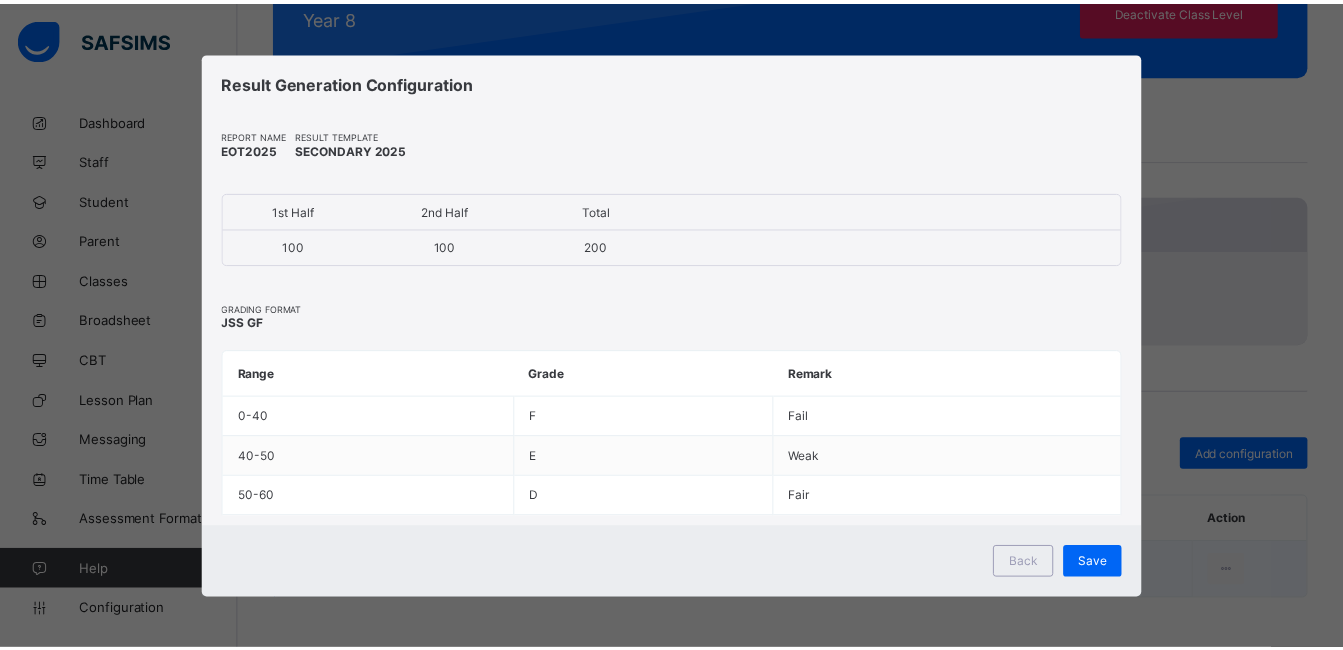 scroll, scrollTop: 0, scrollLeft: 0, axis: both 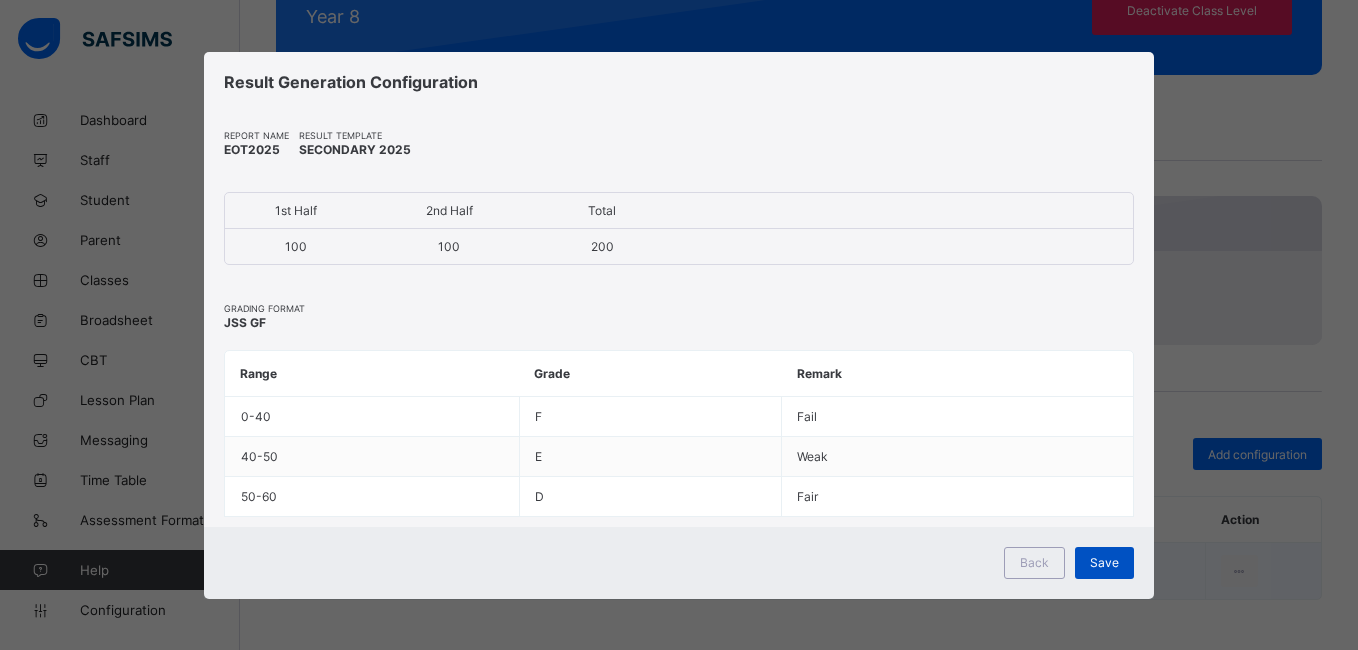 click on "Save" at bounding box center [1104, 562] 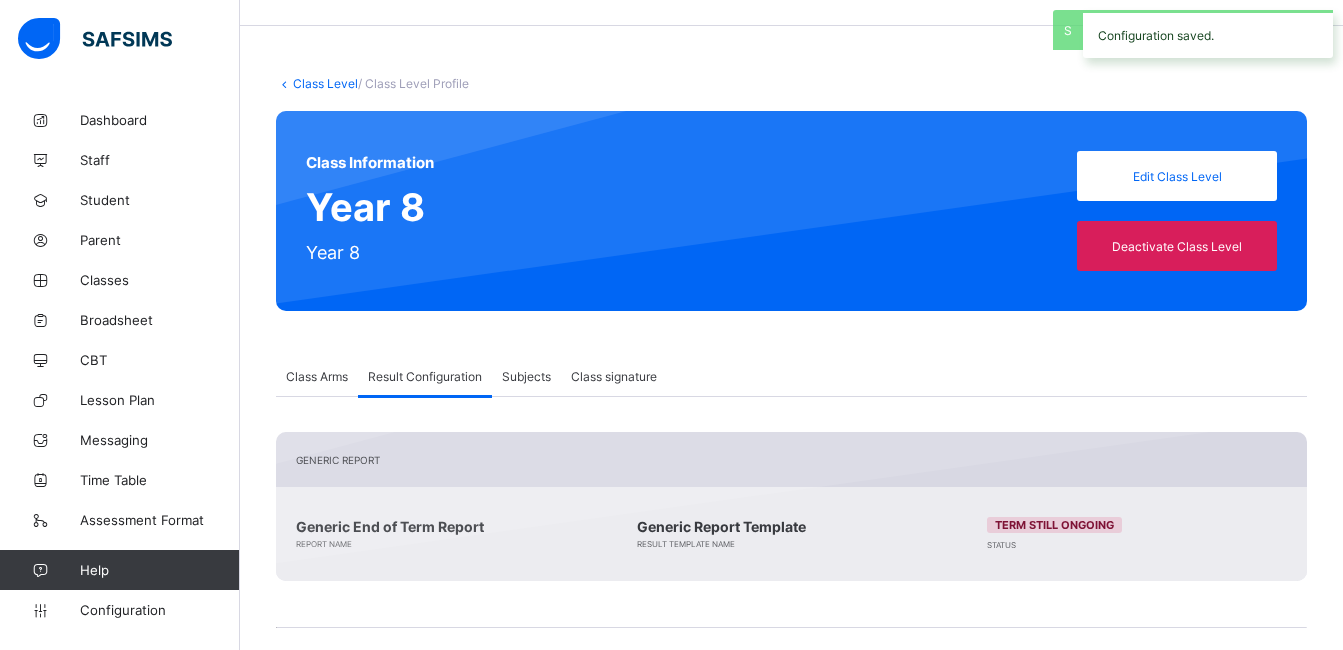 scroll, scrollTop: 0, scrollLeft: 0, axis: both 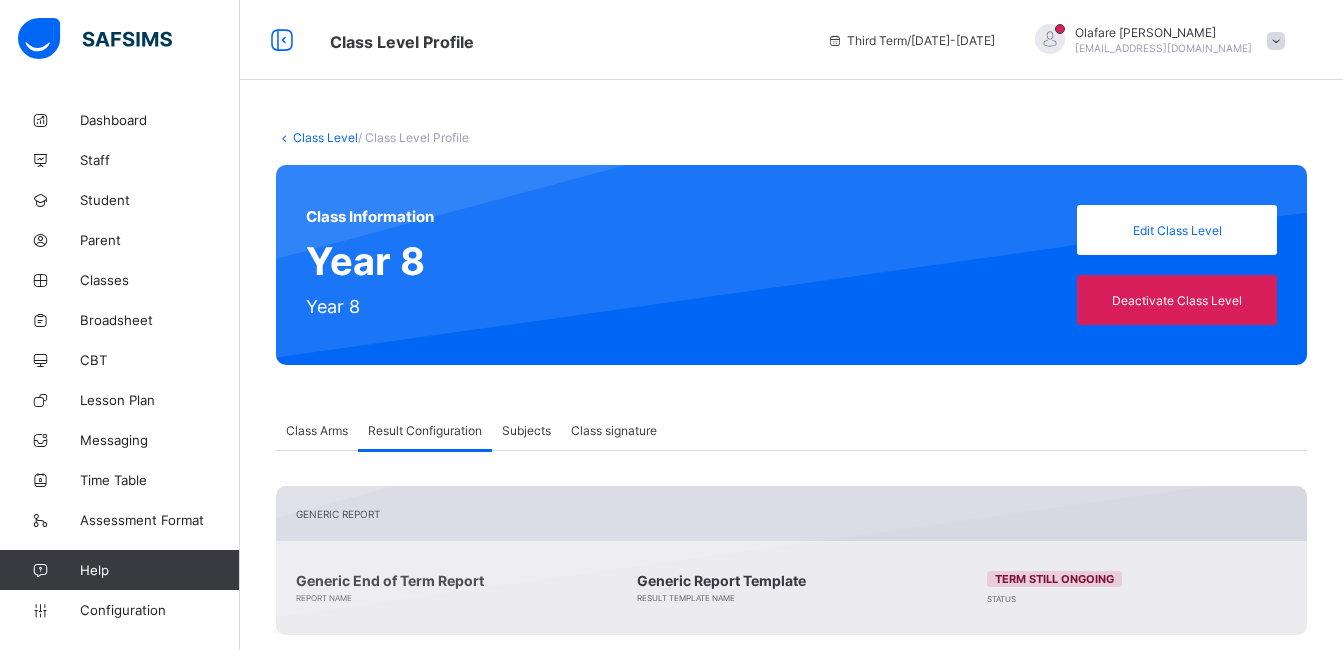 click on "Class Level" at bounding box center [325, 137] 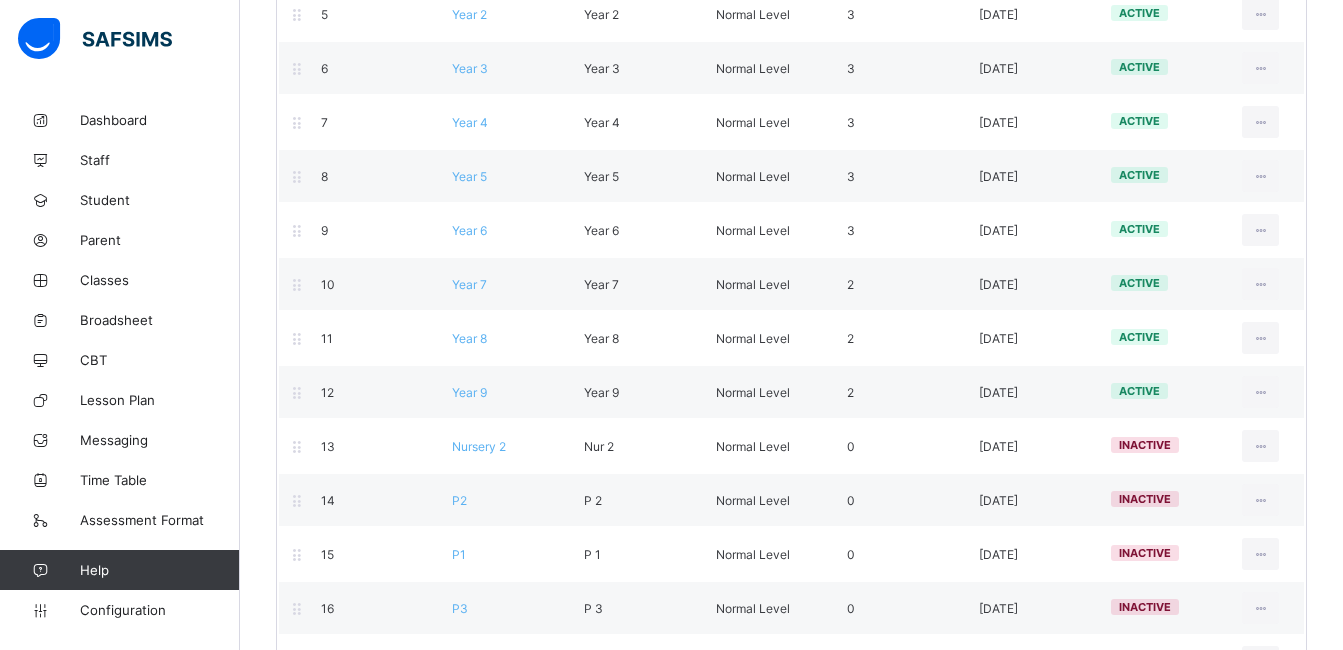 scroll, scrollTop: 564, scrollLeft: 0, axis: vertical 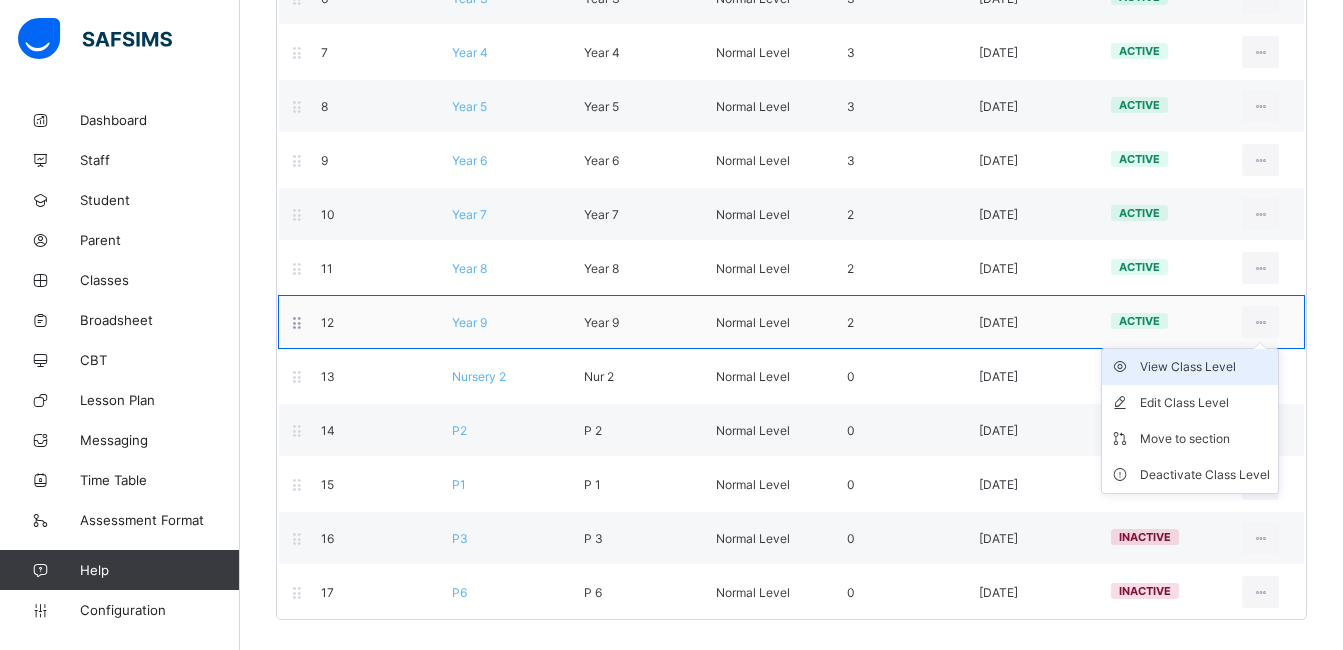 click on "View Class Level" at bounding box center [1205, 367] 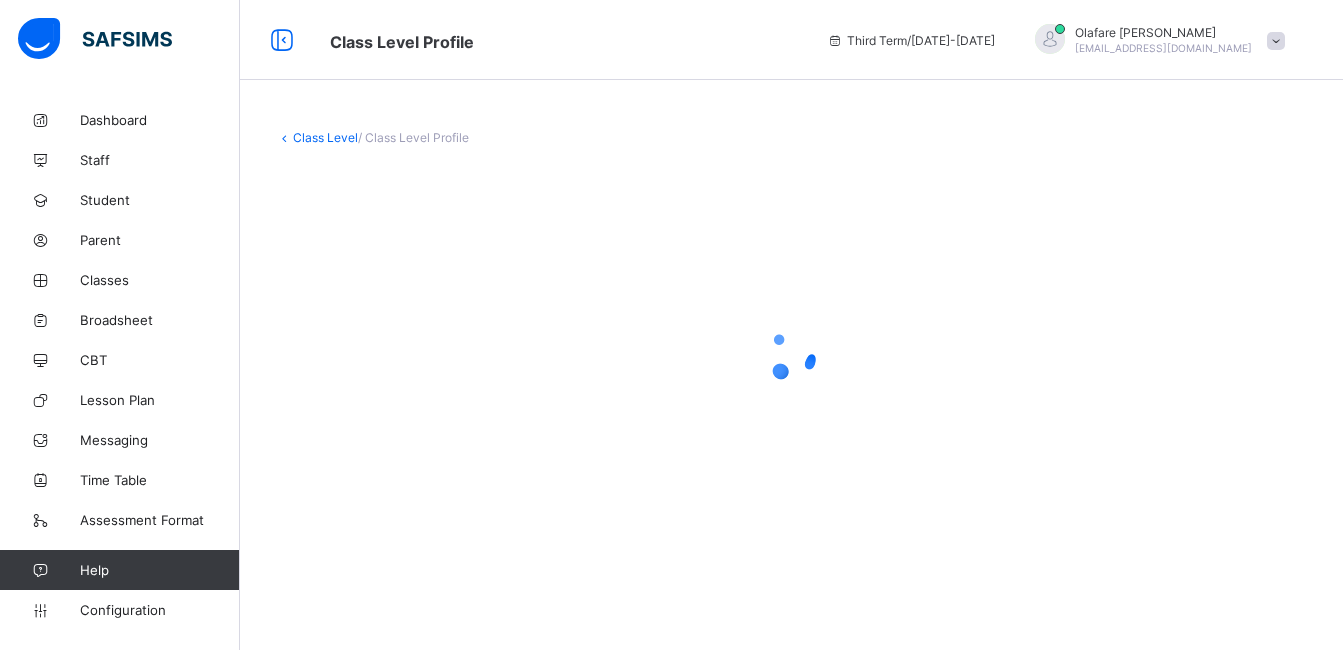 scroll, scrollTop: 0, scrollLeft: 0, axis: both 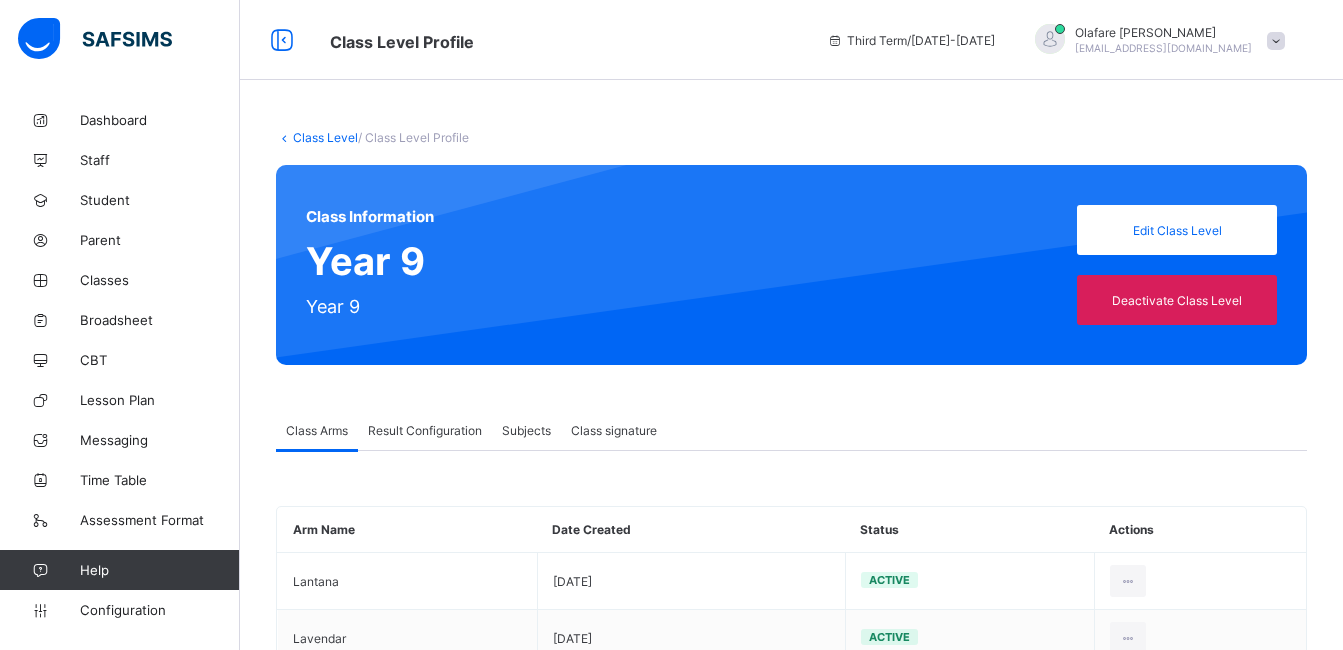 click on "Result Configuration" at bounding box center (425, 430) 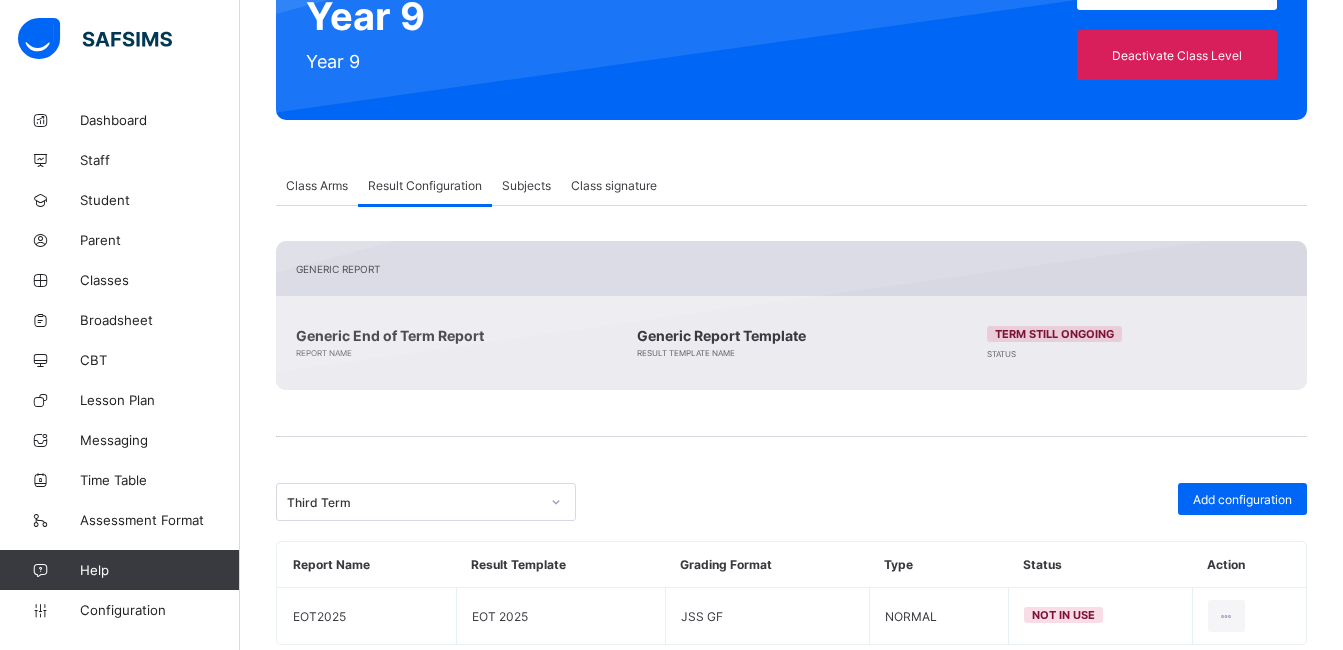 scroll, scrollTop: 290, scrollLeft: 0, axis: vertical 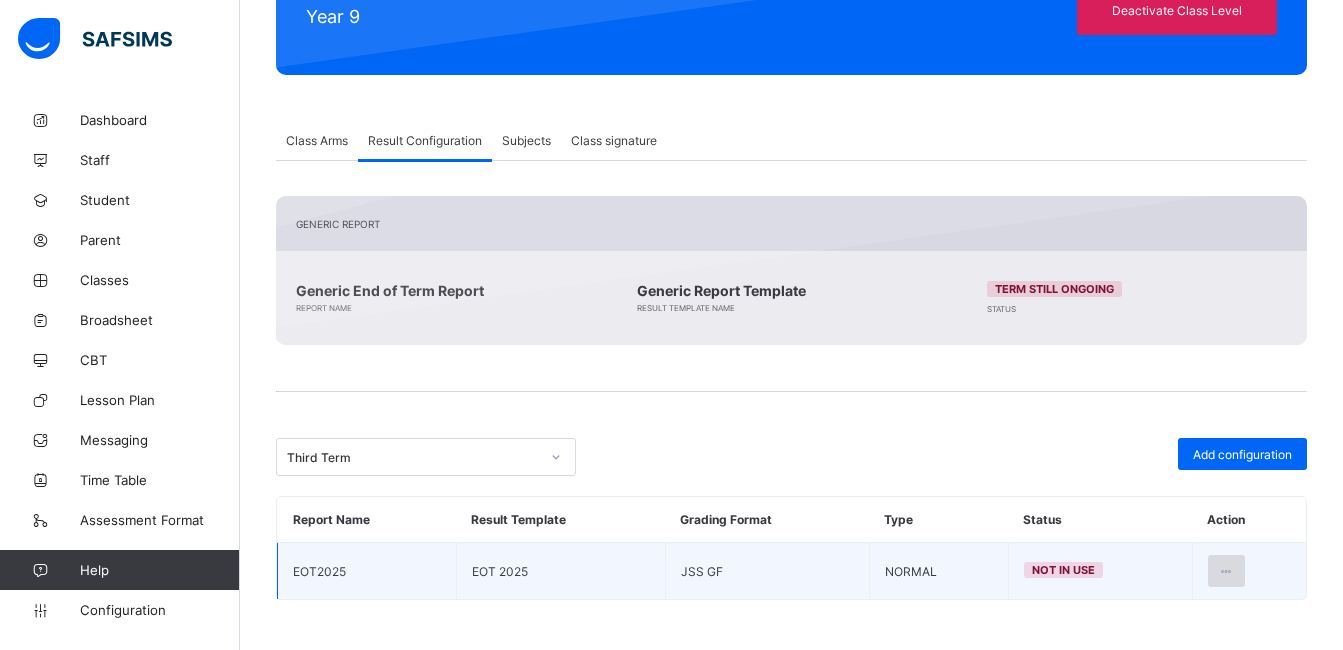 click at bounding box center (1226, 571) 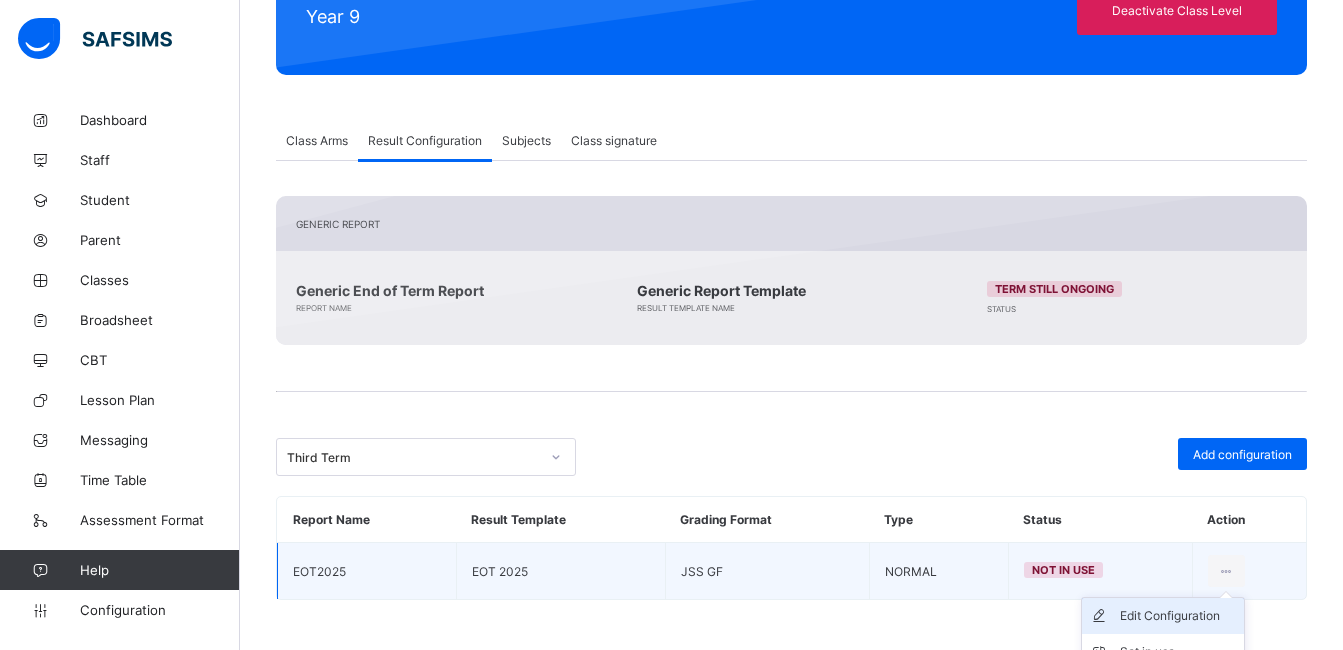 click on "Edit Configuration" at bounding box center [1178, 616] 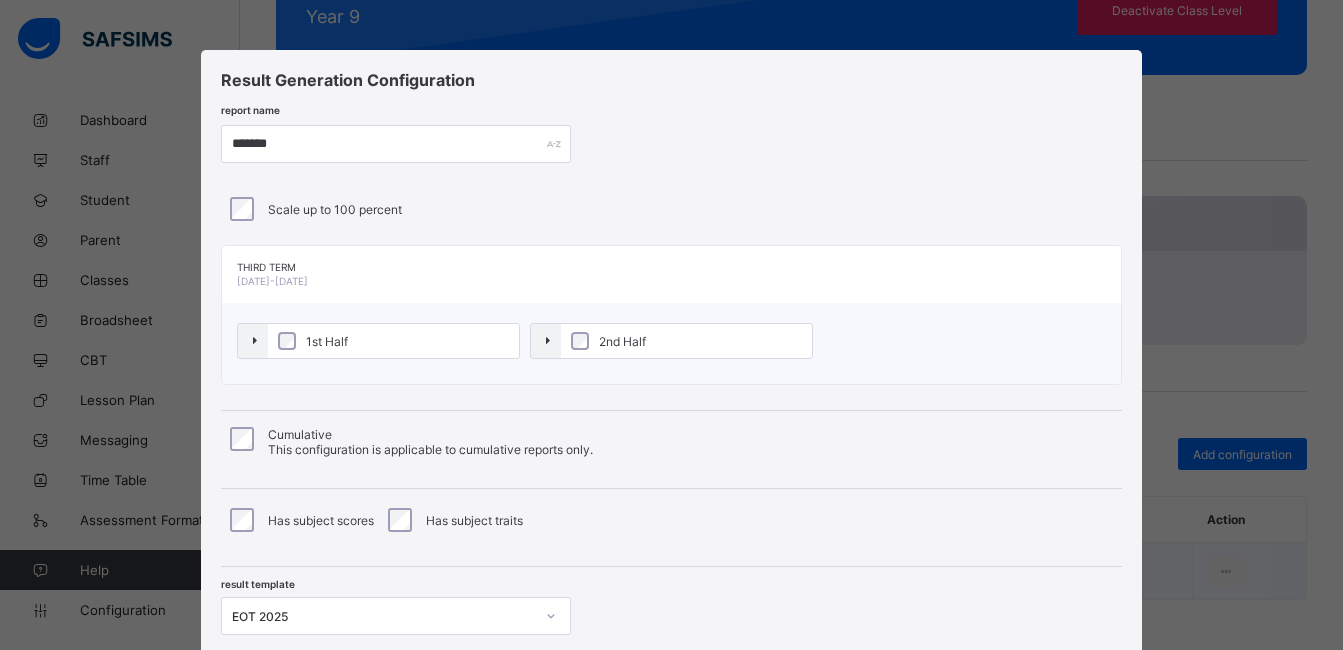 scroll, scrollTop: 142, scrollLeft: 0, axis: vertical 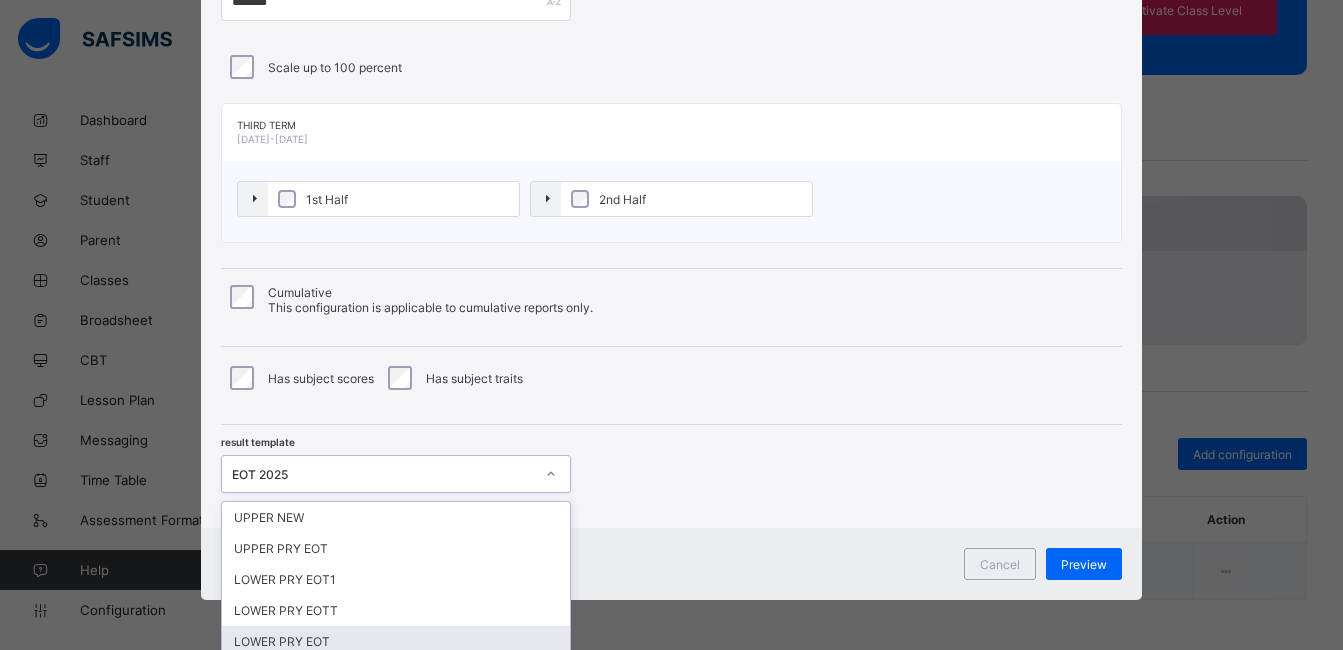click on "option LOWER PRY EOT focused, 5 of 27. 27 results available. Use Up and Down to choose options, press Enter to select the currently focused option, press Escape to exit the menu, press Tab to select the option and exit the menu. EOT 2025 UPPER NEW UPPER PRY EOT LOWER PRY EOT1 LOWER PRY EOTT LOWER PRY EOT Upper Basic EOT Default-template DEFAULT (Cumulative) Secondary Section EOT  LP EOT EOT 2025 UPPER PRY 2025 EOT Sec N1 & 2 EOT Report Testing4 Post Basic End of Term Secondary End of Term LP EOT UP EOT Upper Primary EOT New Sec FORMATIVE FORMATIVE_v2 UPdated formative UPPER PRY 25 SECONDARY 2025" at bounding box center (396, 474) 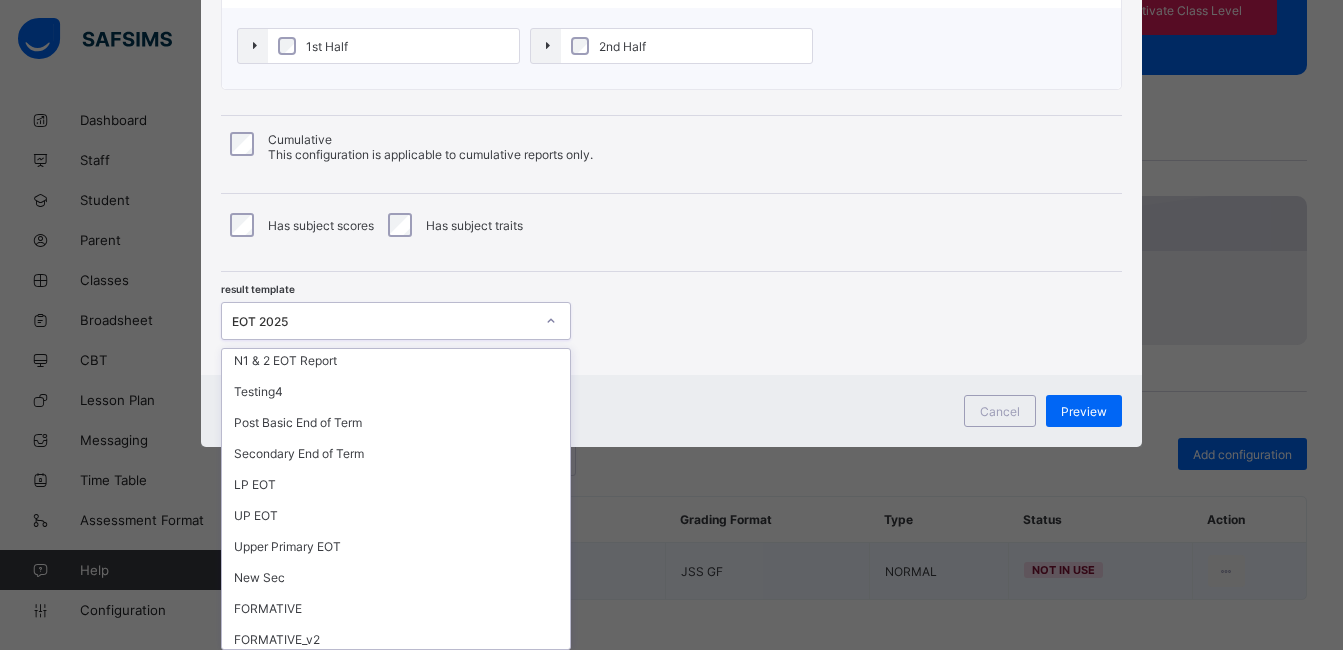 scroll, scrollTop: 537, scrollLeft: 0, axis: vertical 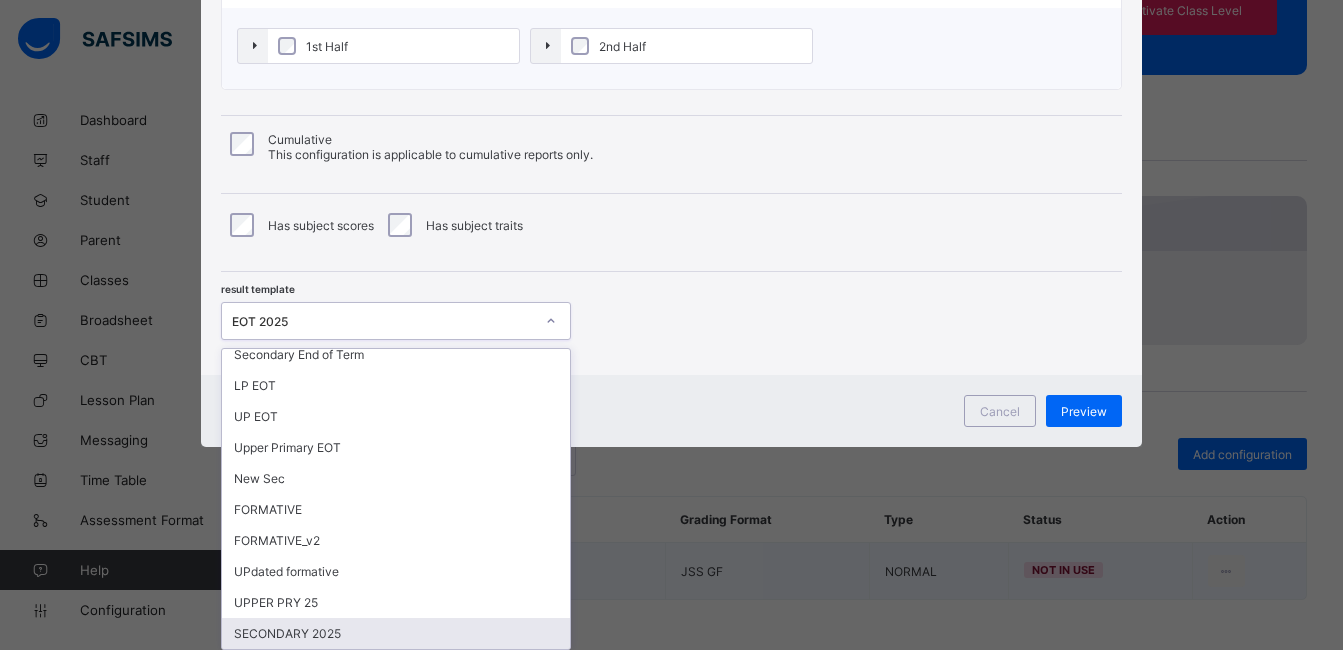 click on "SECONDARY 2025" at bounding box center [396, 633] 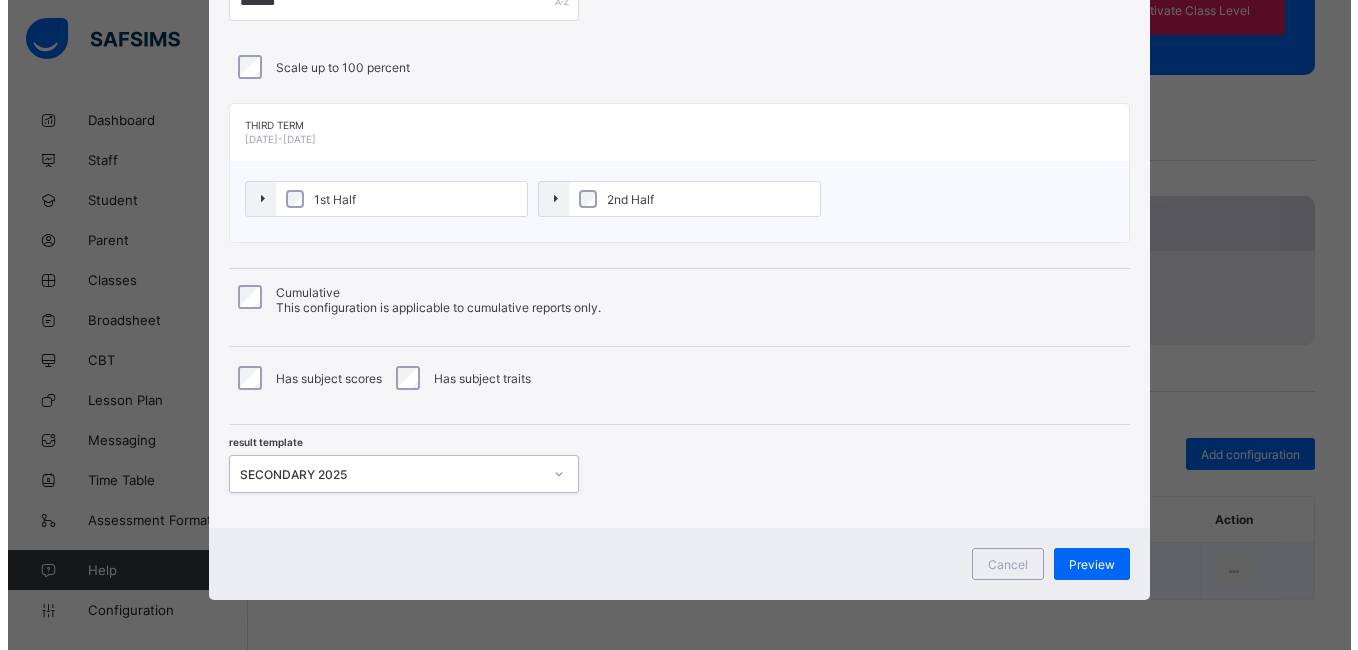 scroll, scrollTop: 142, scrollLeft: 0, axis: vertical 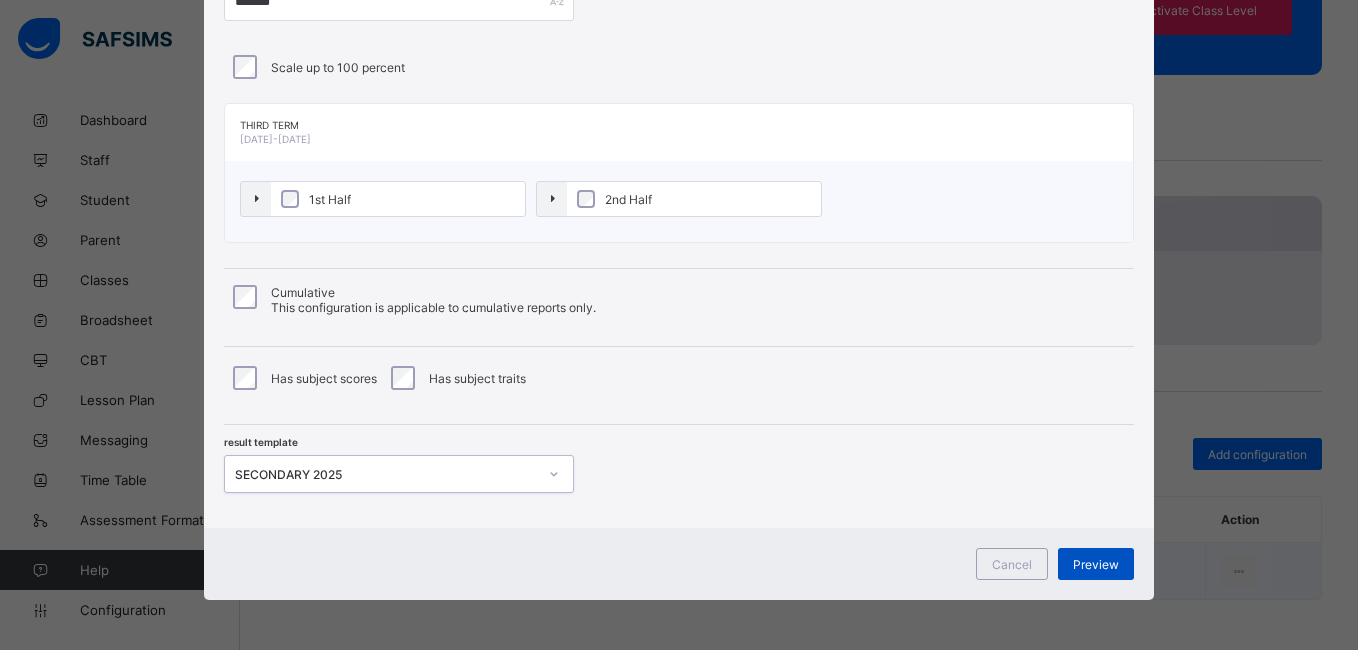 click on "Preview" at bounding box center (1096, 564) 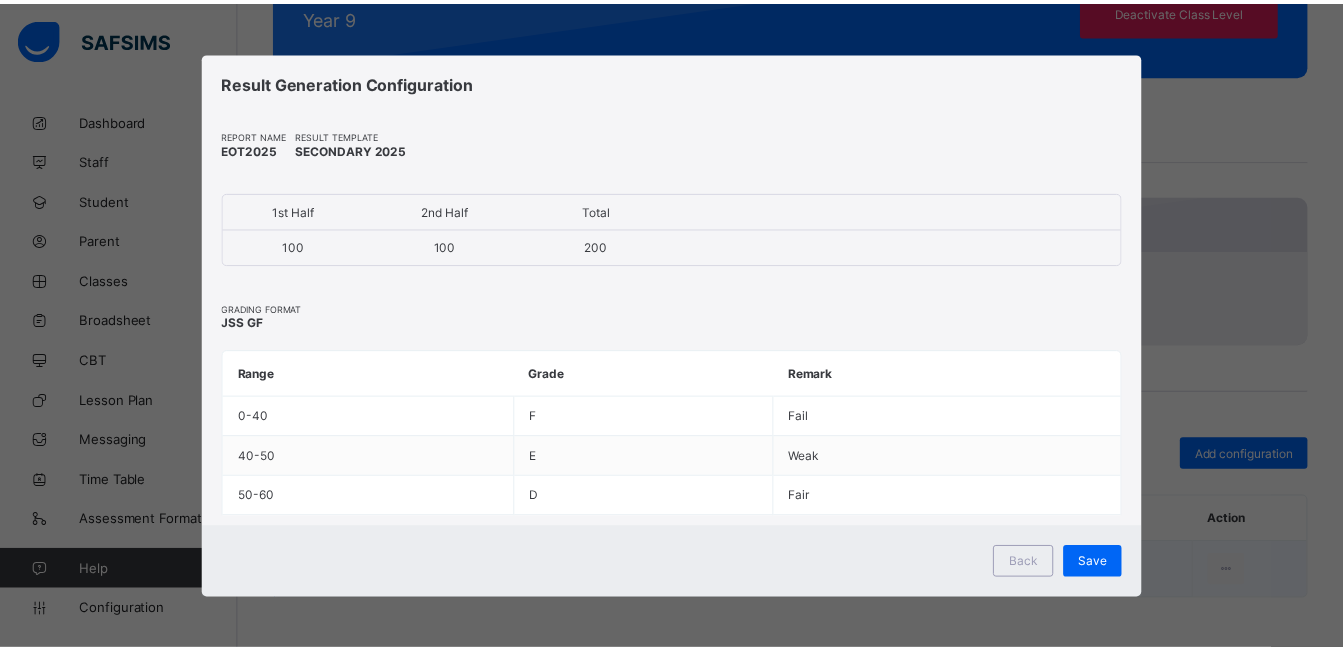 scroll, scrollTop: 0, scrollLeft: 0, axis: both 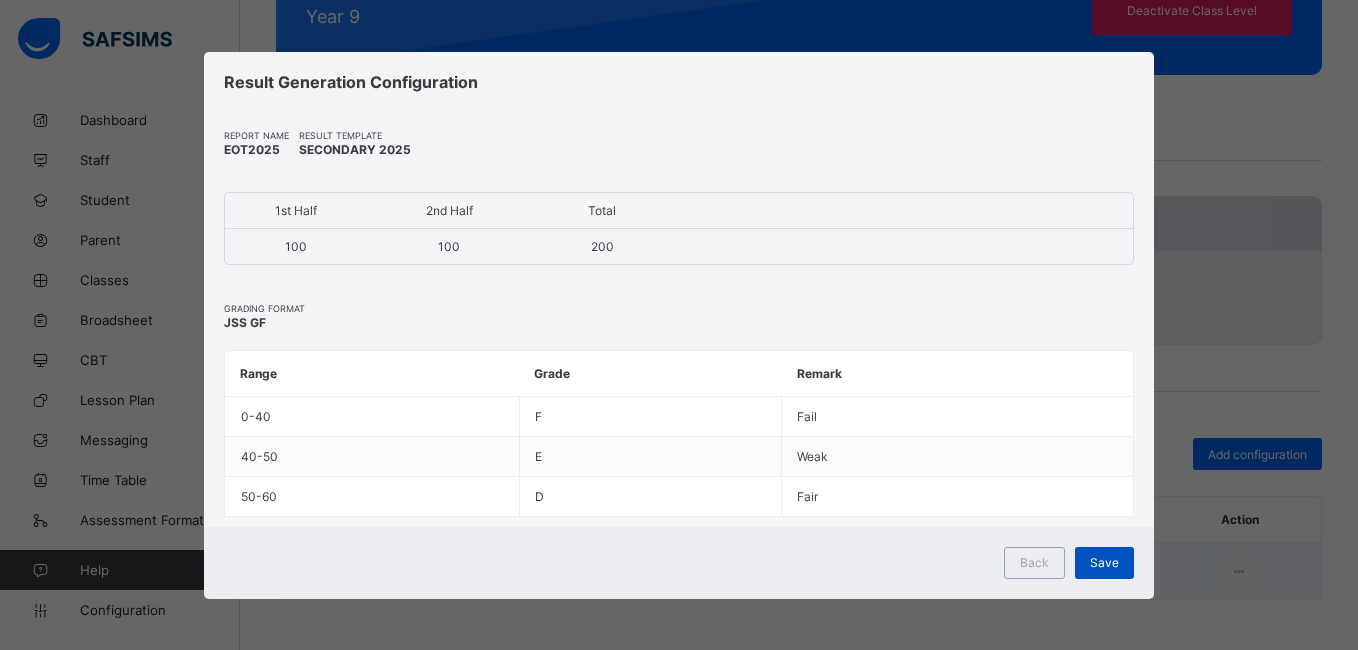 click on "Save" at bounding box center (1104, 562) 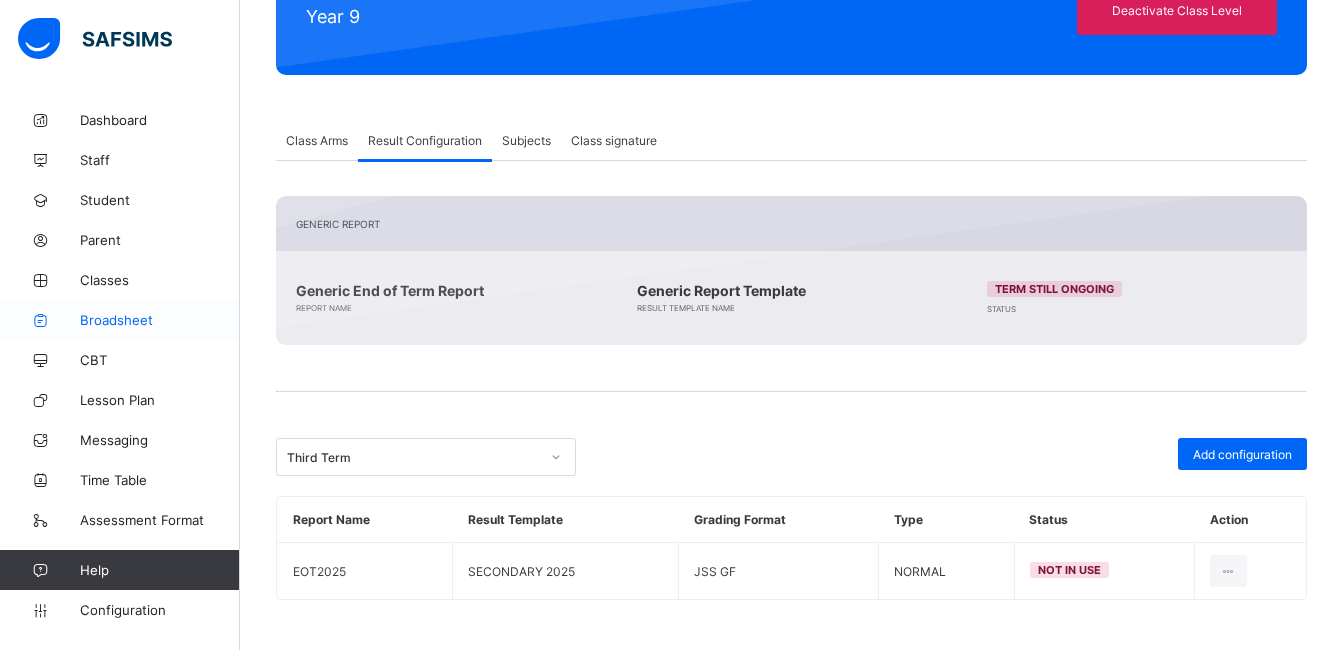 click on "Broadsheet" at bounding box center (160, 320) 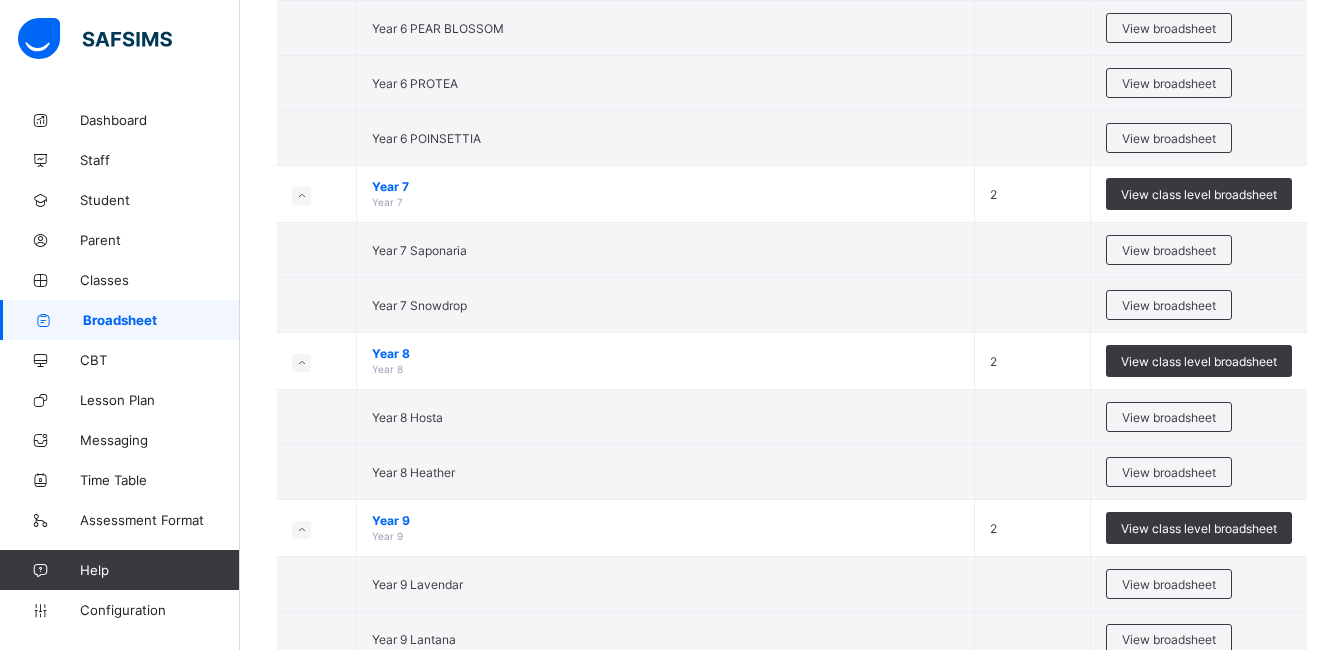 scroll, scrollTop: 1468, scrollLeft: 0, axis: vertical 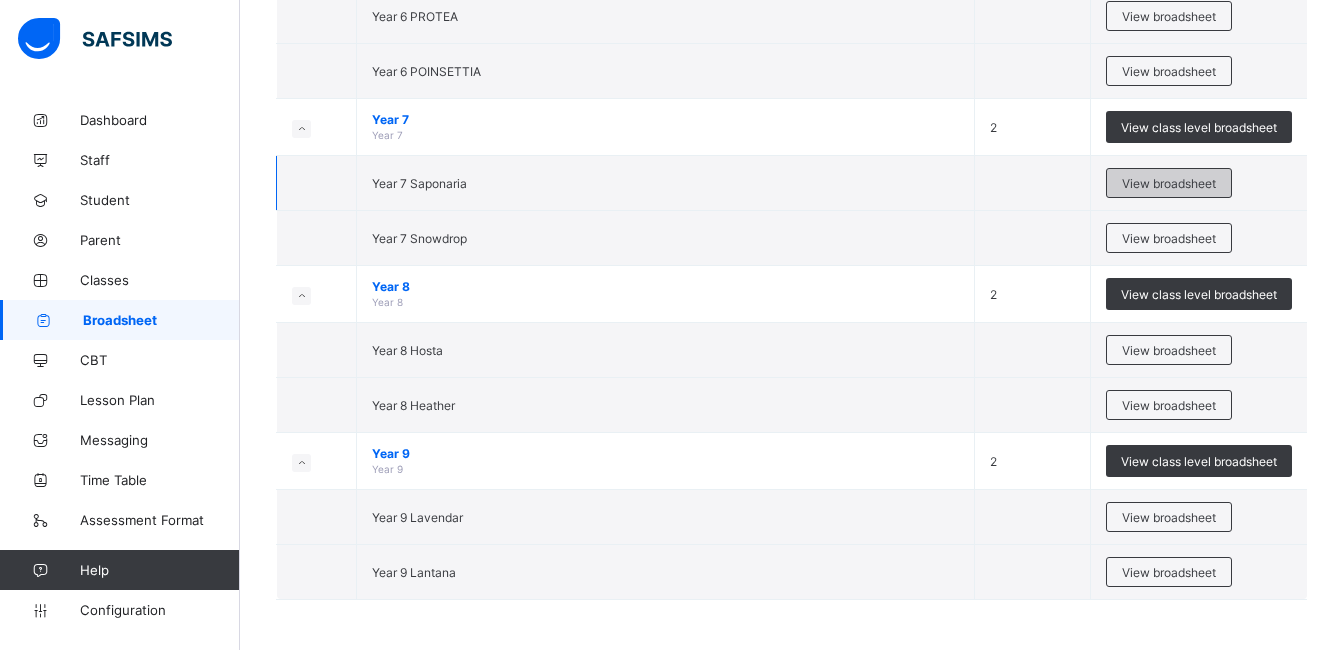click on "View broadsheet" at bounding box center (1169, 183) 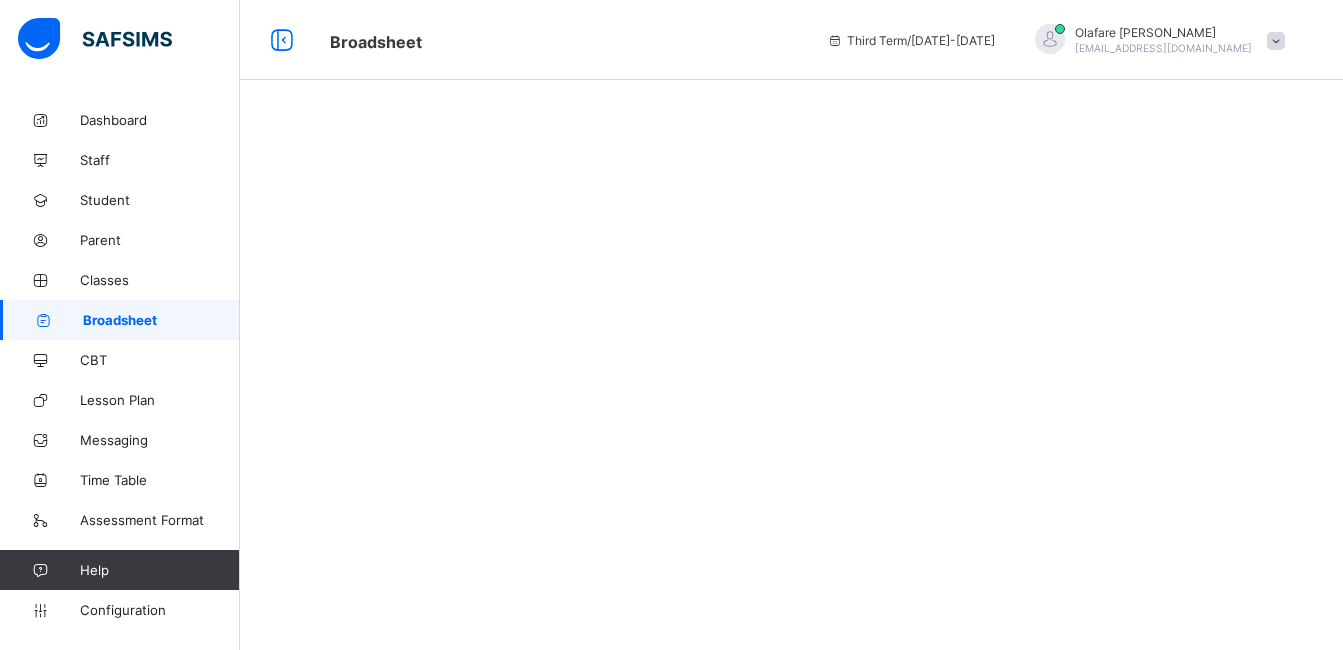 scroll, scrollTop: 0, scrollLeft: 0, axis: both 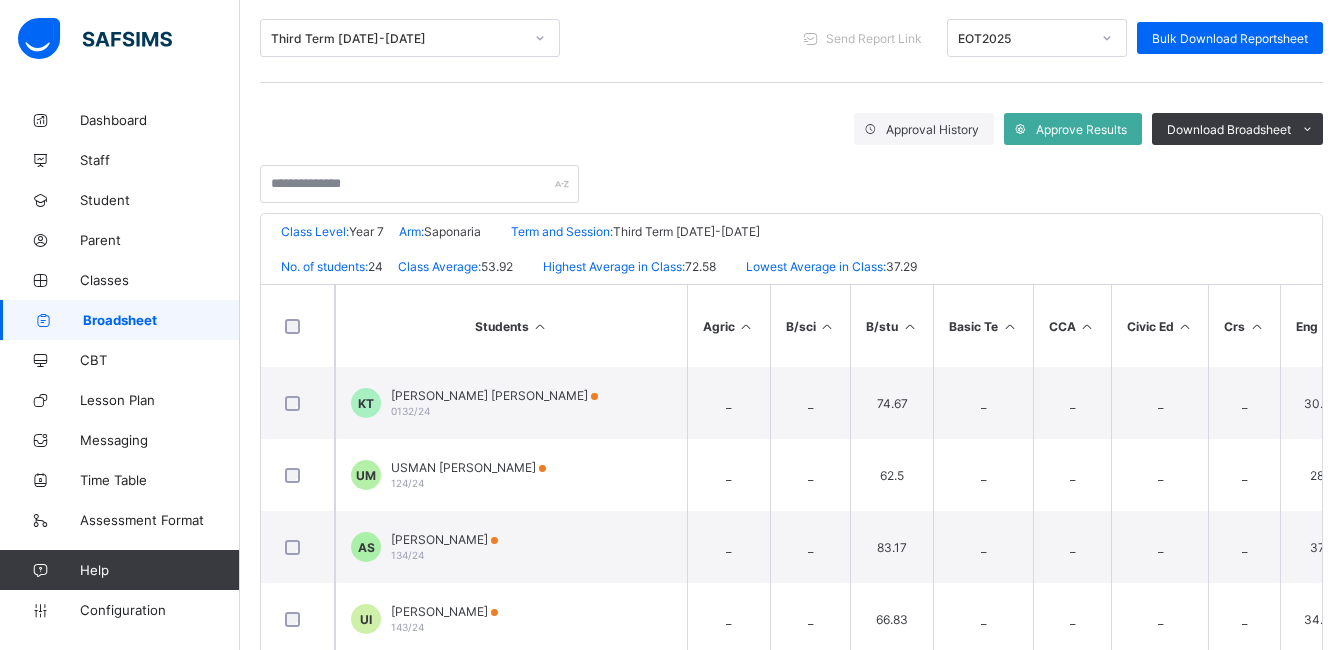 click at bounding box center (1107, 38) 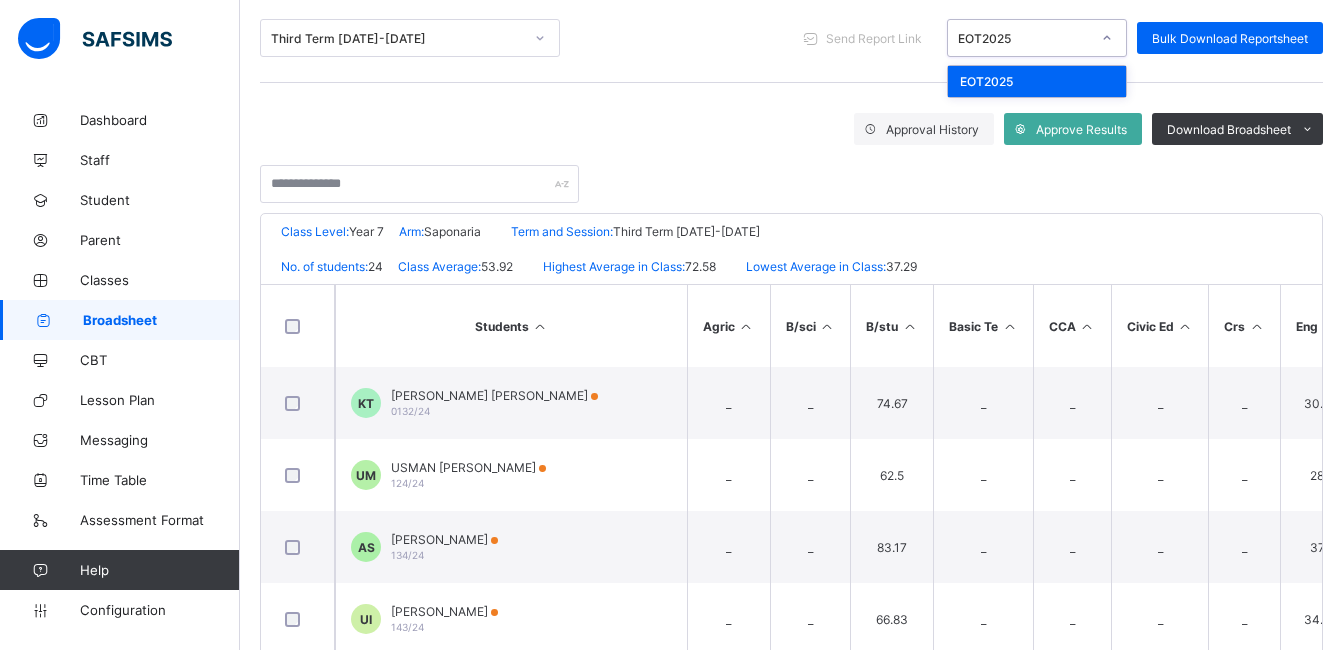 click at bounding box center [1107, 38] 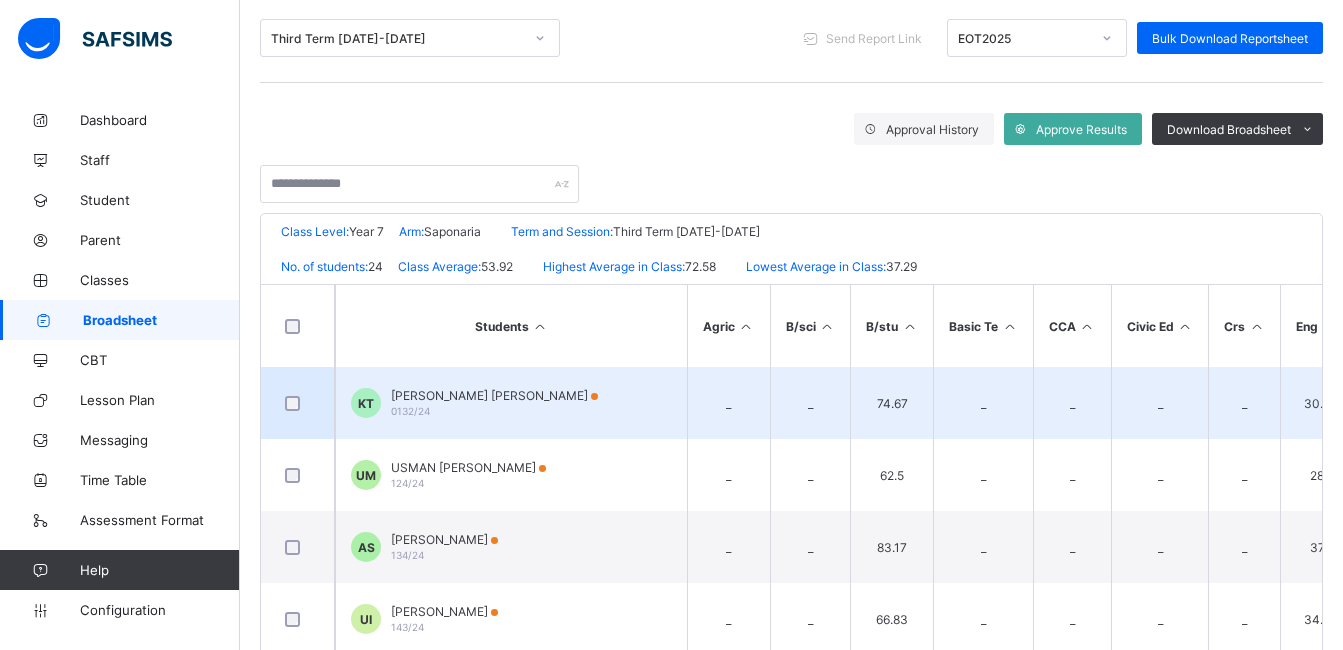 click on "Khadijah Umar TANKO" at bounding box center [494, 395] 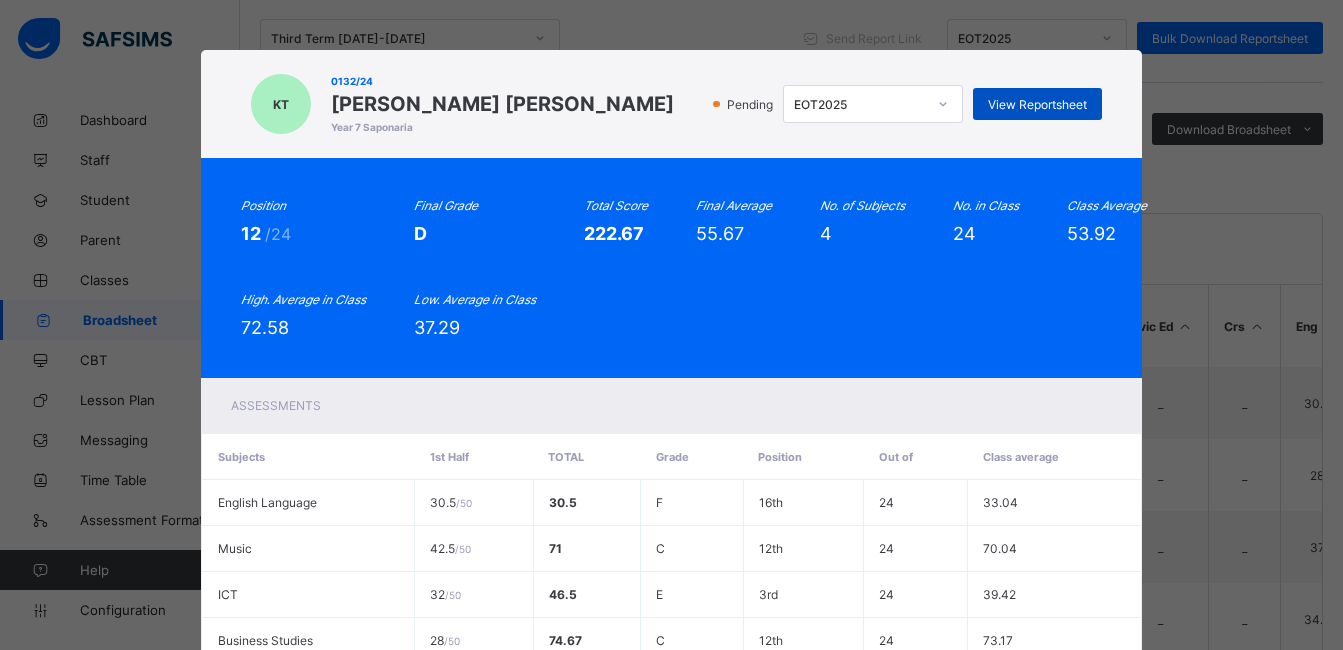 click on "View Reportsheet" at bounding box center [1037, 104] 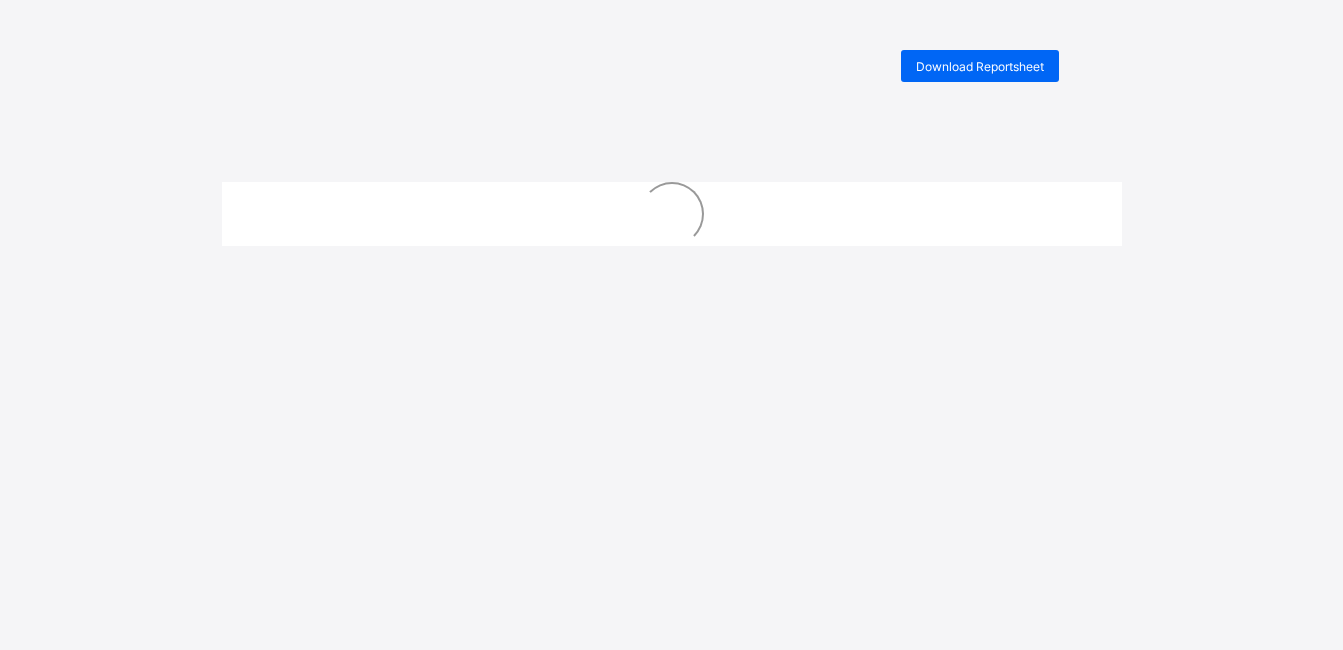 scroll, scrollTop: 0, scrollLeft: 0, axis: both 